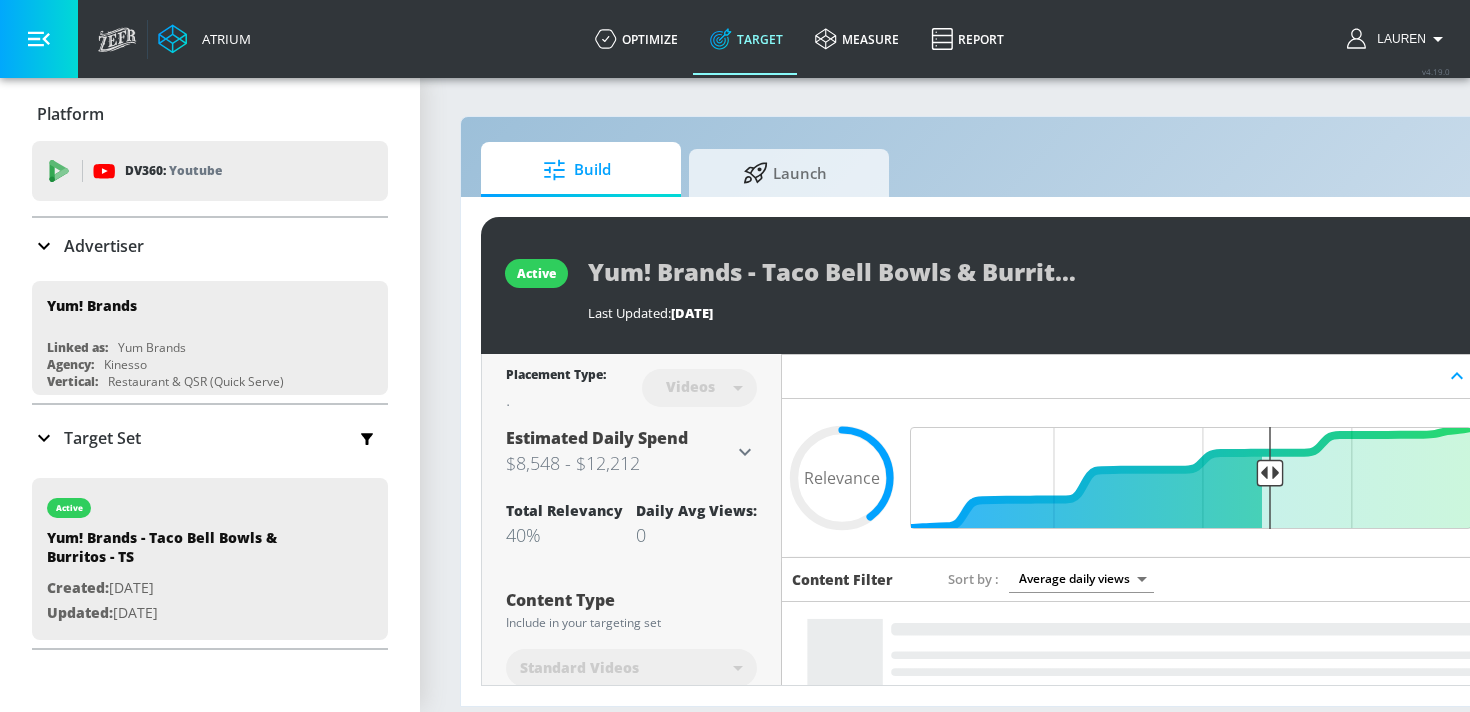 scroll, scrollTop: 0, scrollLeft: 0, axis: both 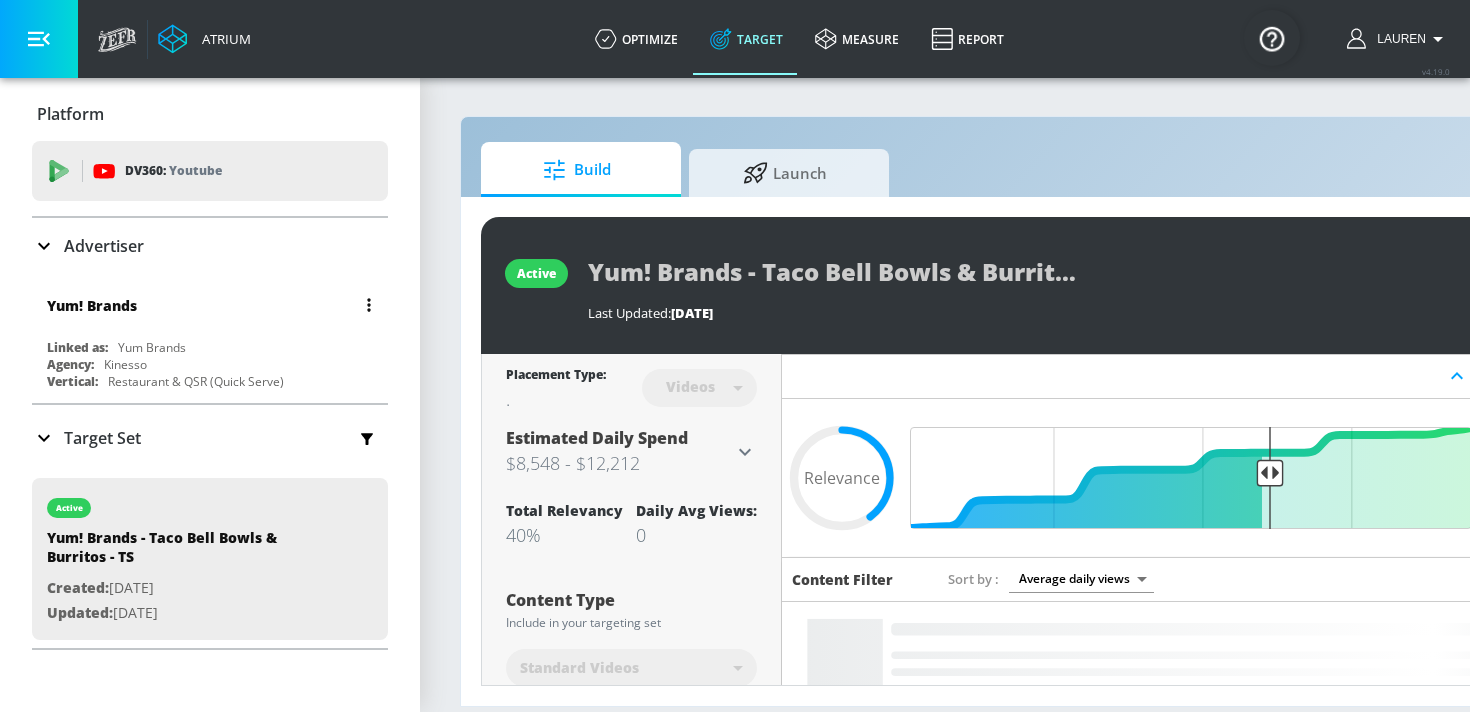 click on "Yum! Brands" at bounding box center [215, 305] 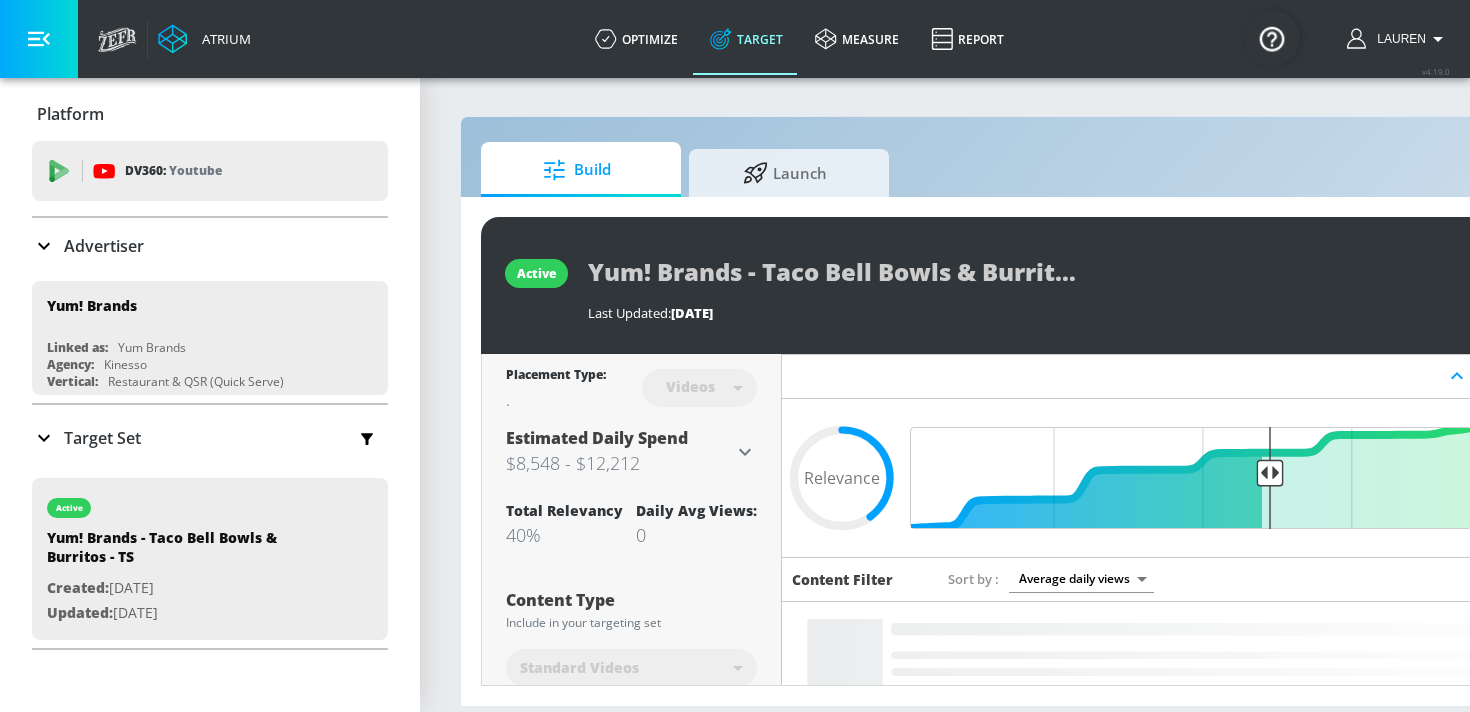 click 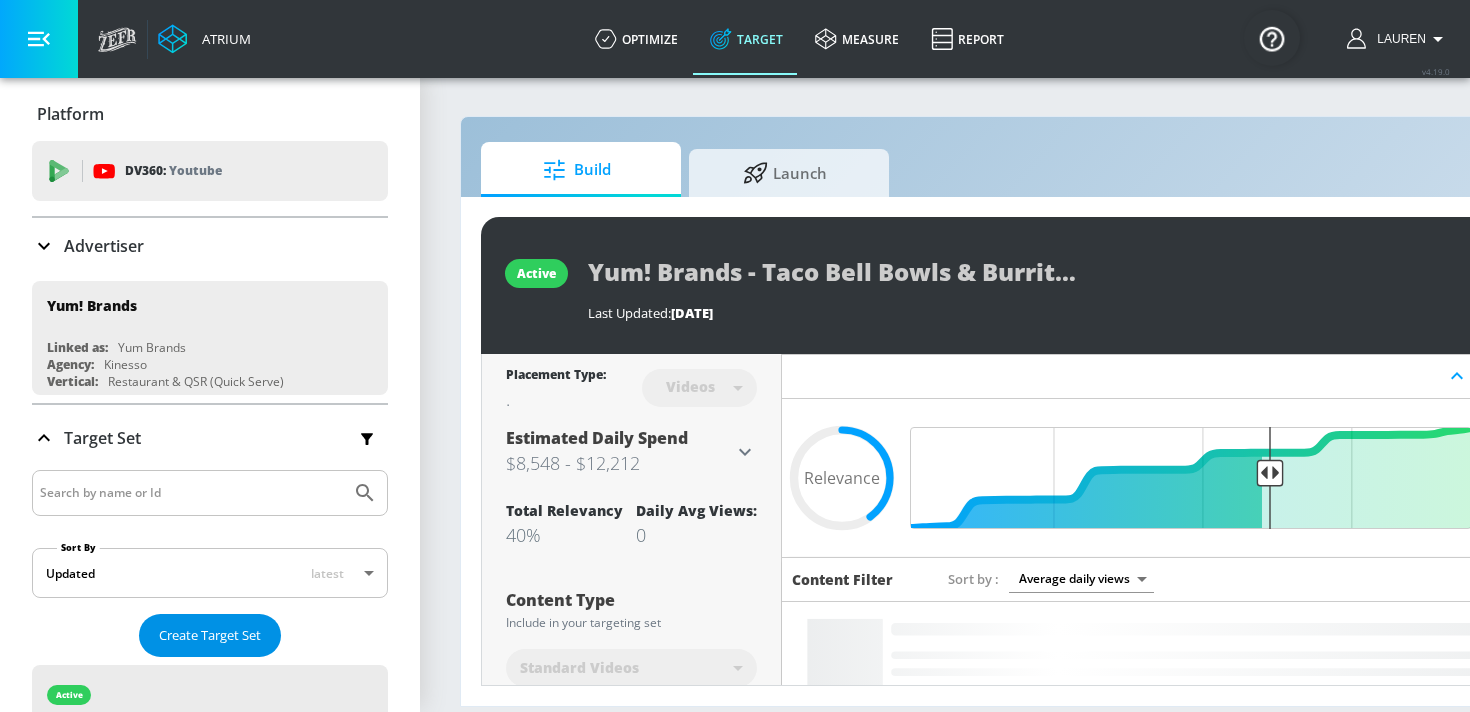 click on "Create Target Set" at bounding box center [210, 635] 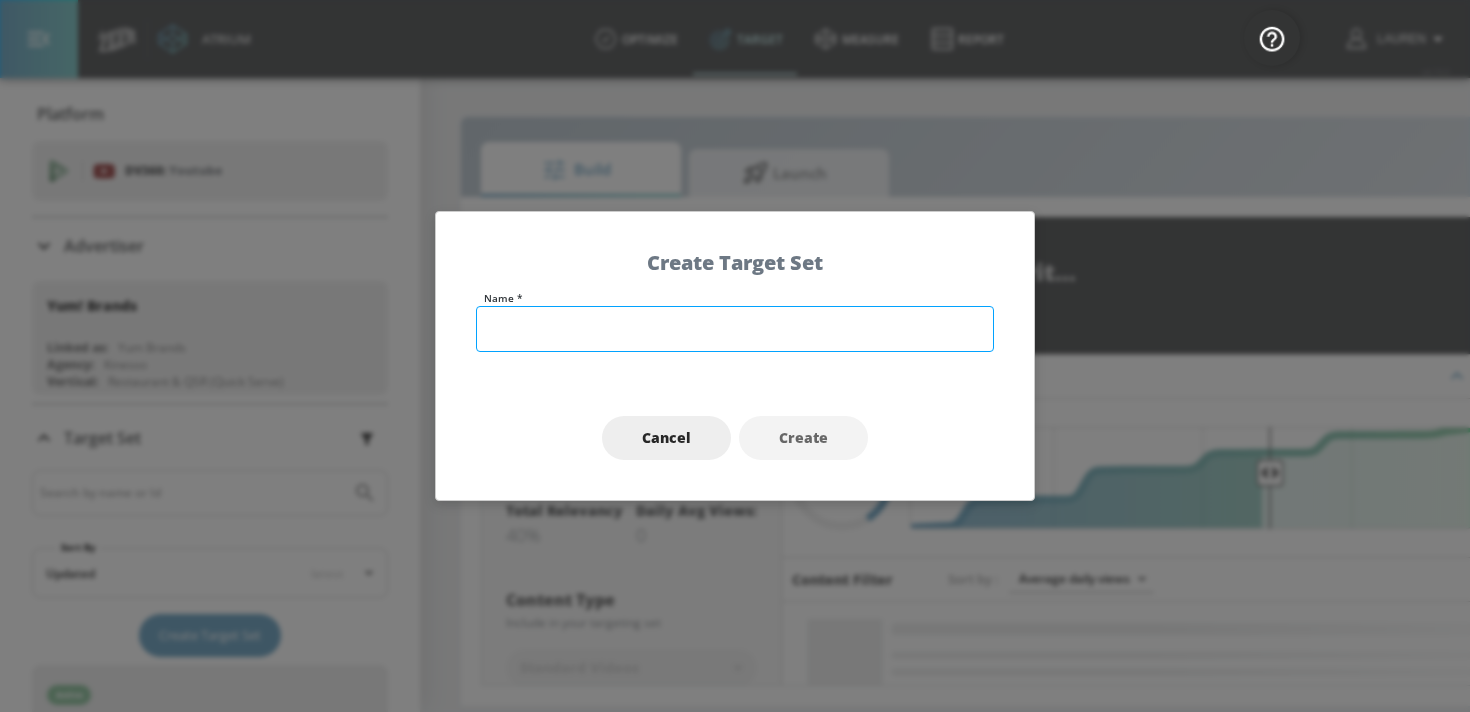 click at bounding box center [735, 329] 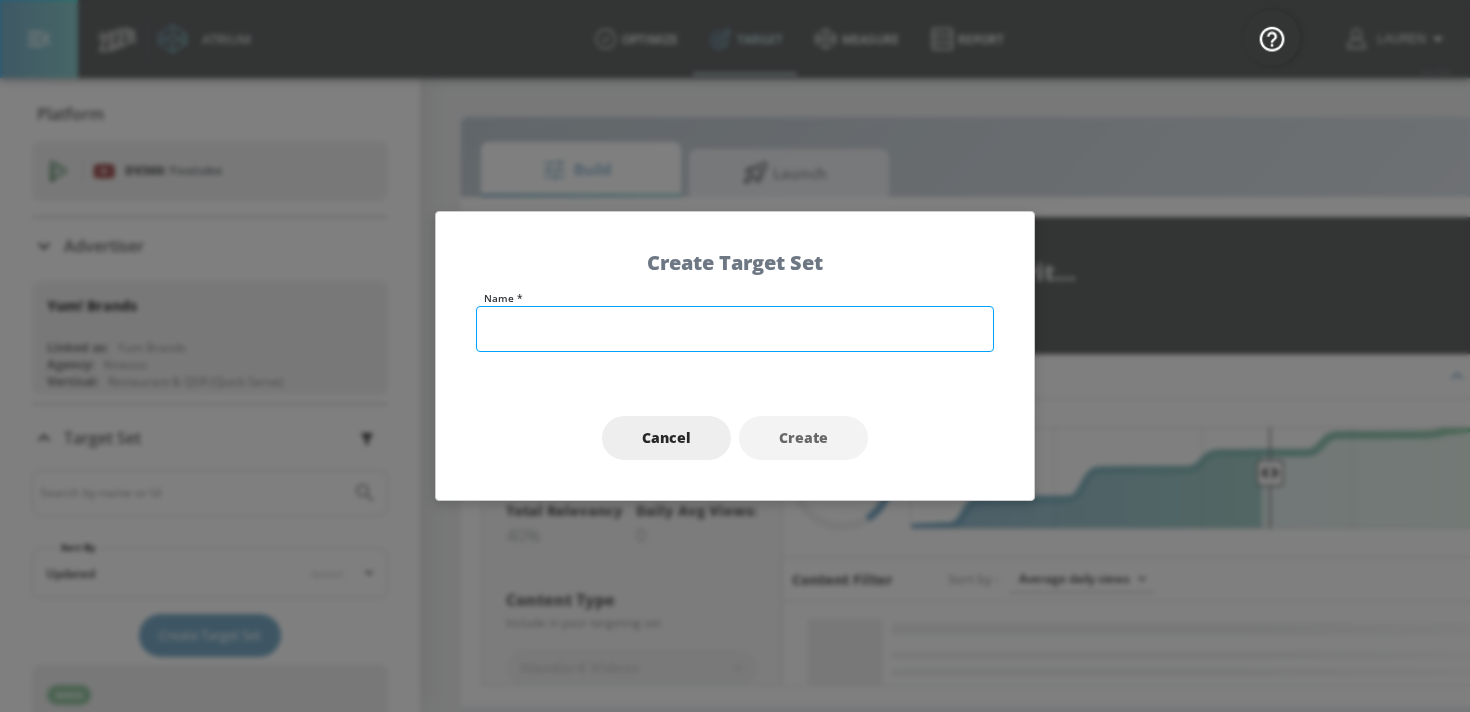 paste on "--1055230_YUM_KFC W6 PICKLE MENU FY25_FIXED_BMPR_0_GEO_CTVBRANDCTA_0_ENG_NEWS" 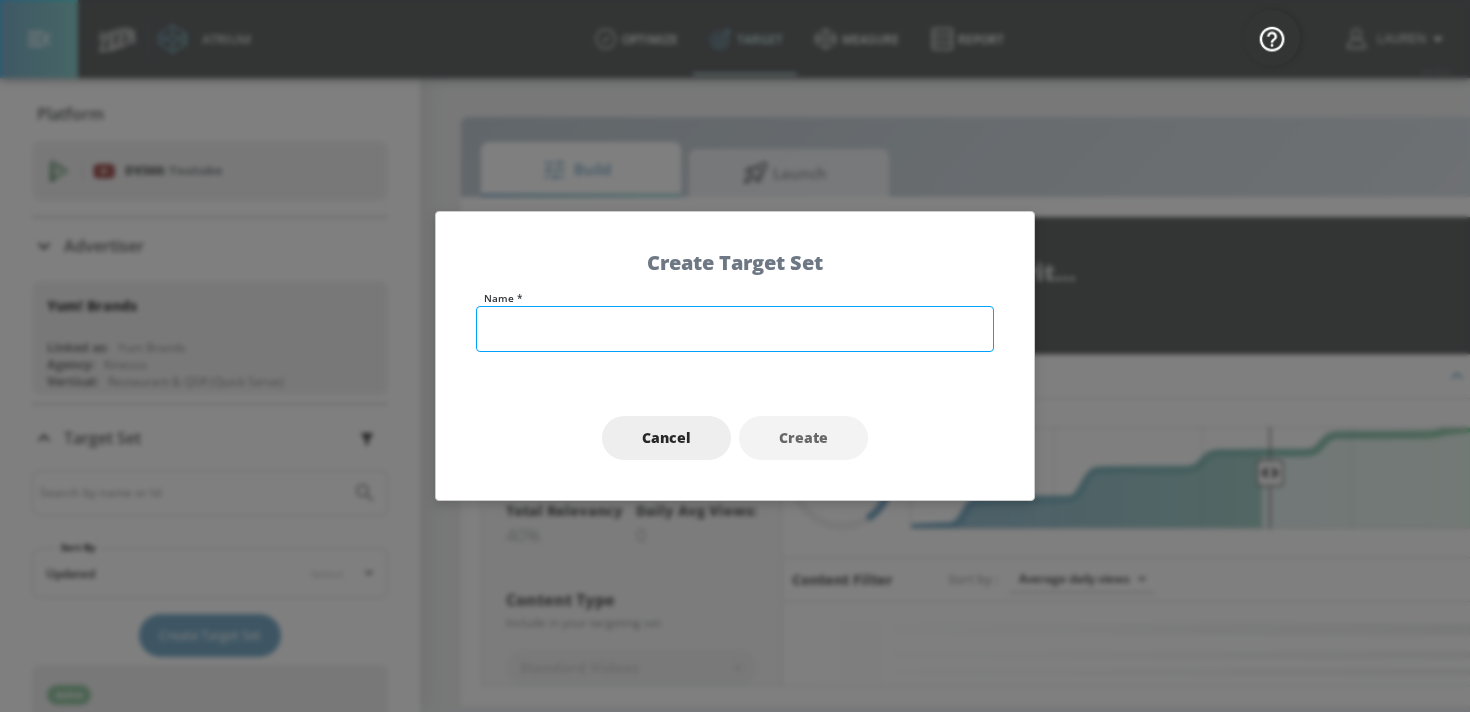type on "--1055230_YUM_KFC W6 PICKLE MENU FY25_FIXED_BMPR_0_GEO_CTVBRANDCTA_0_ENG_NEWS" 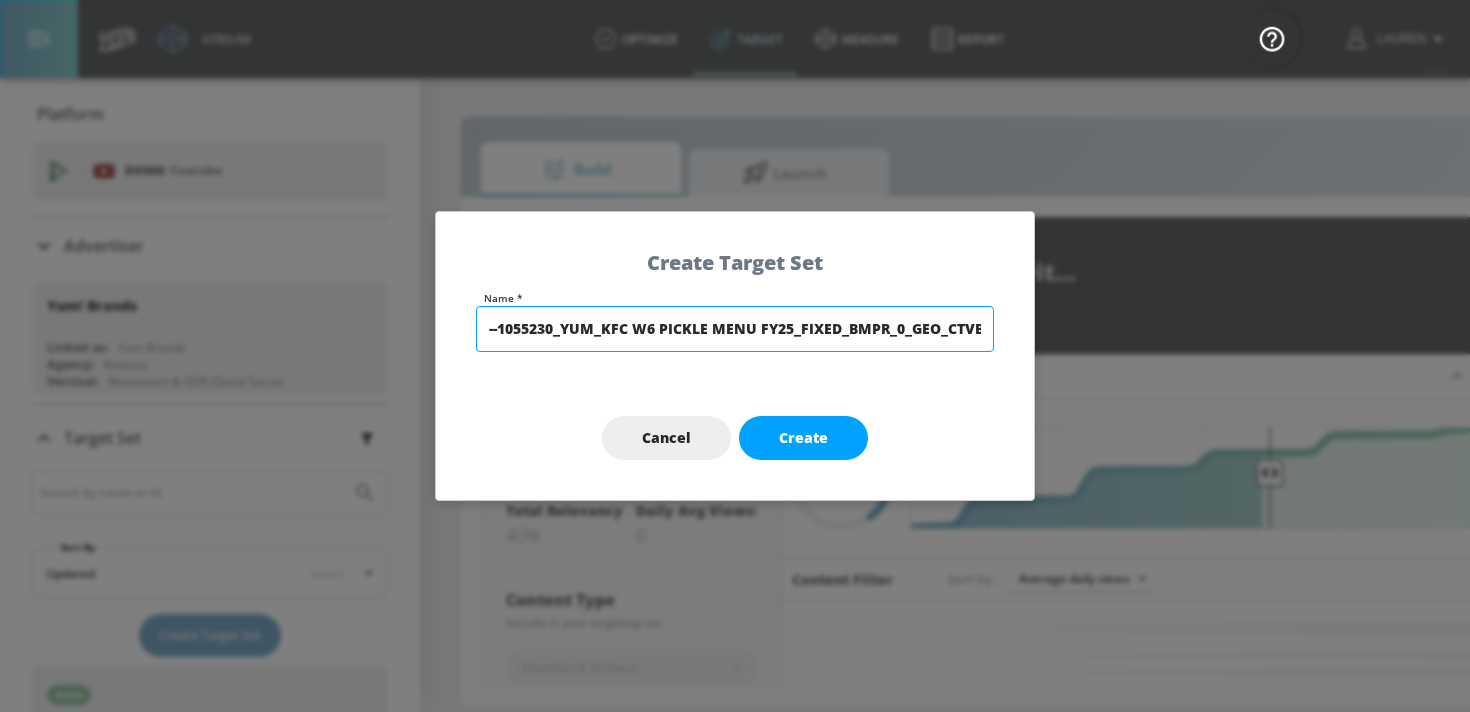 scroll, scrollTop: 0, scrollLeft: 439, axis: horizontal 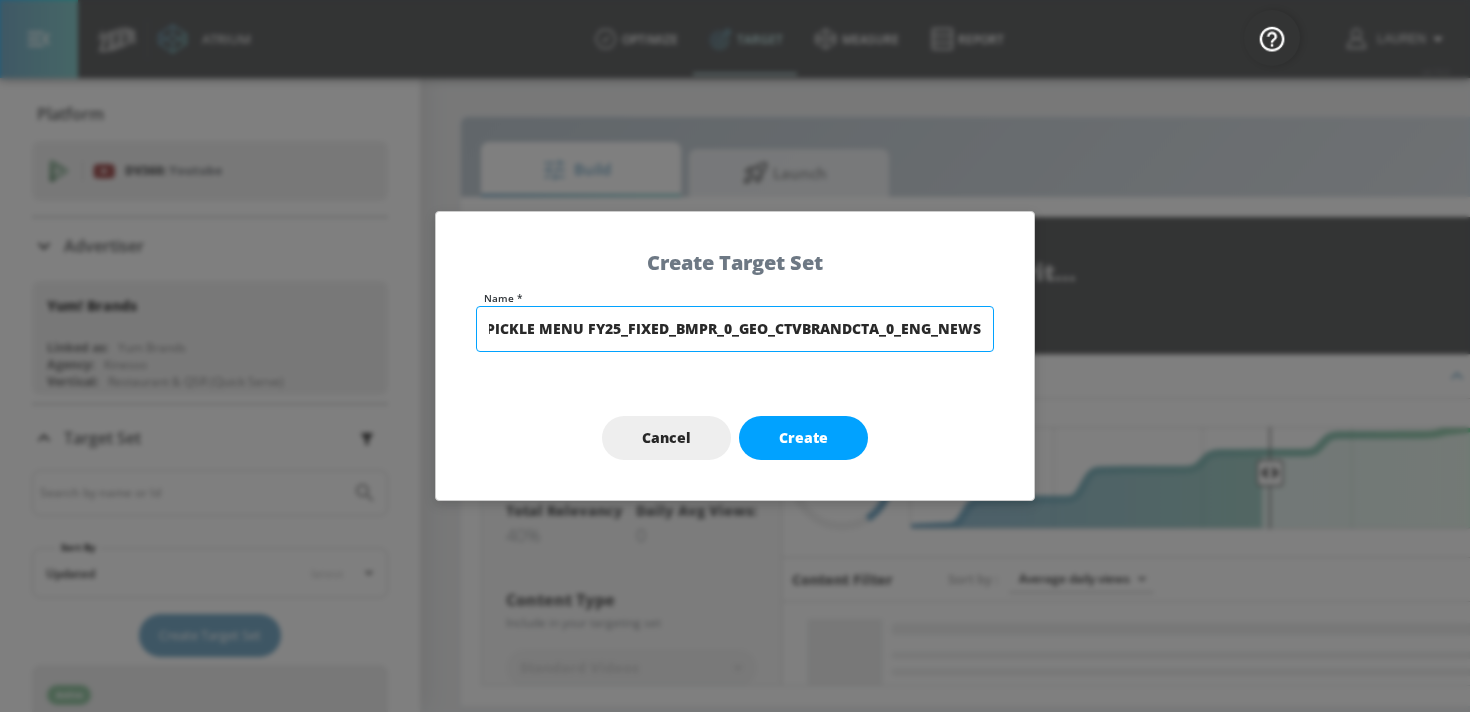 click on "--1055230_YUM_KFC W6 PICKLE MENU FY25_FIXED_BMPR_0_GEO_CTVBRANDCTA_0_ENG_NEWS" at bounding box center (735, 329) 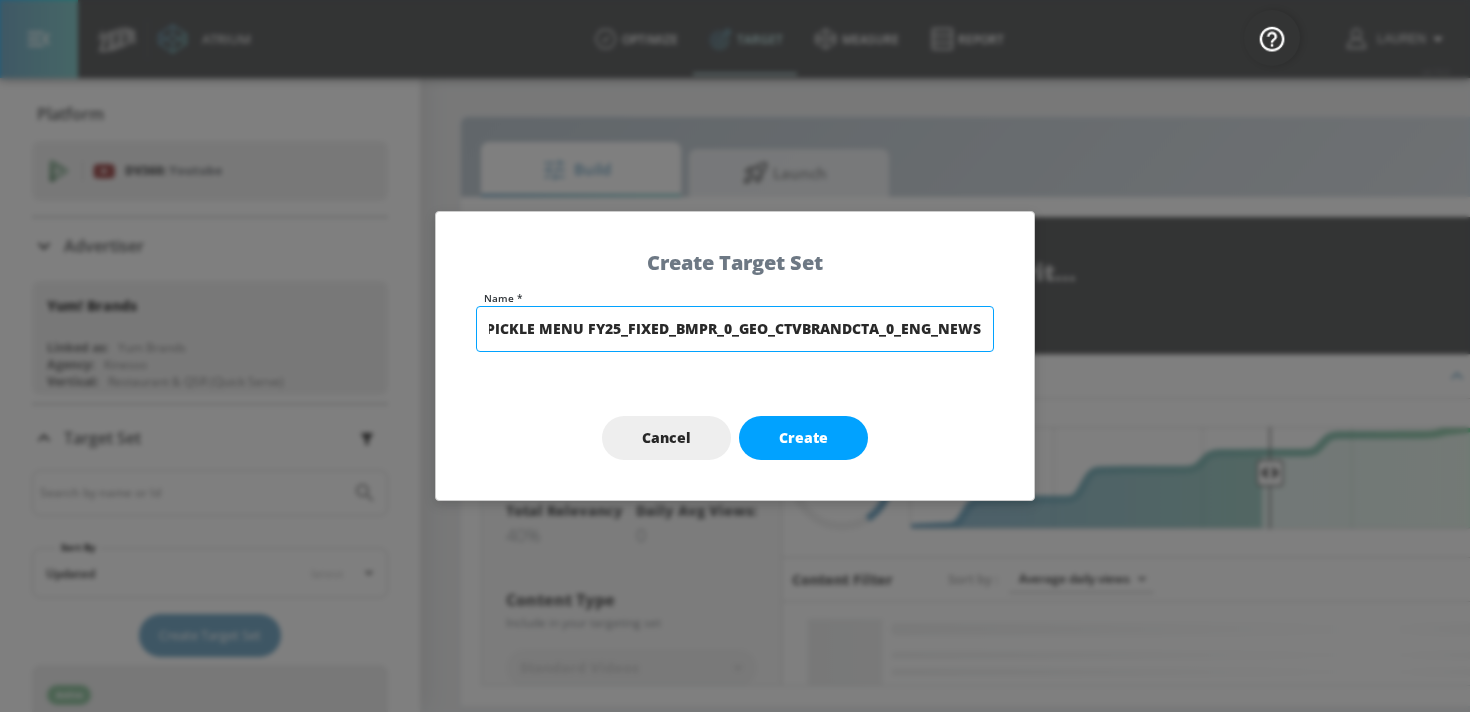 click on "--1055230_YUM_KFC W6 PICKLE MENU FY25_FIXED_BMPR_0_GEO_CTVBRANDCTA_0_ENG_NEWS" at bounding box center (735, 329) 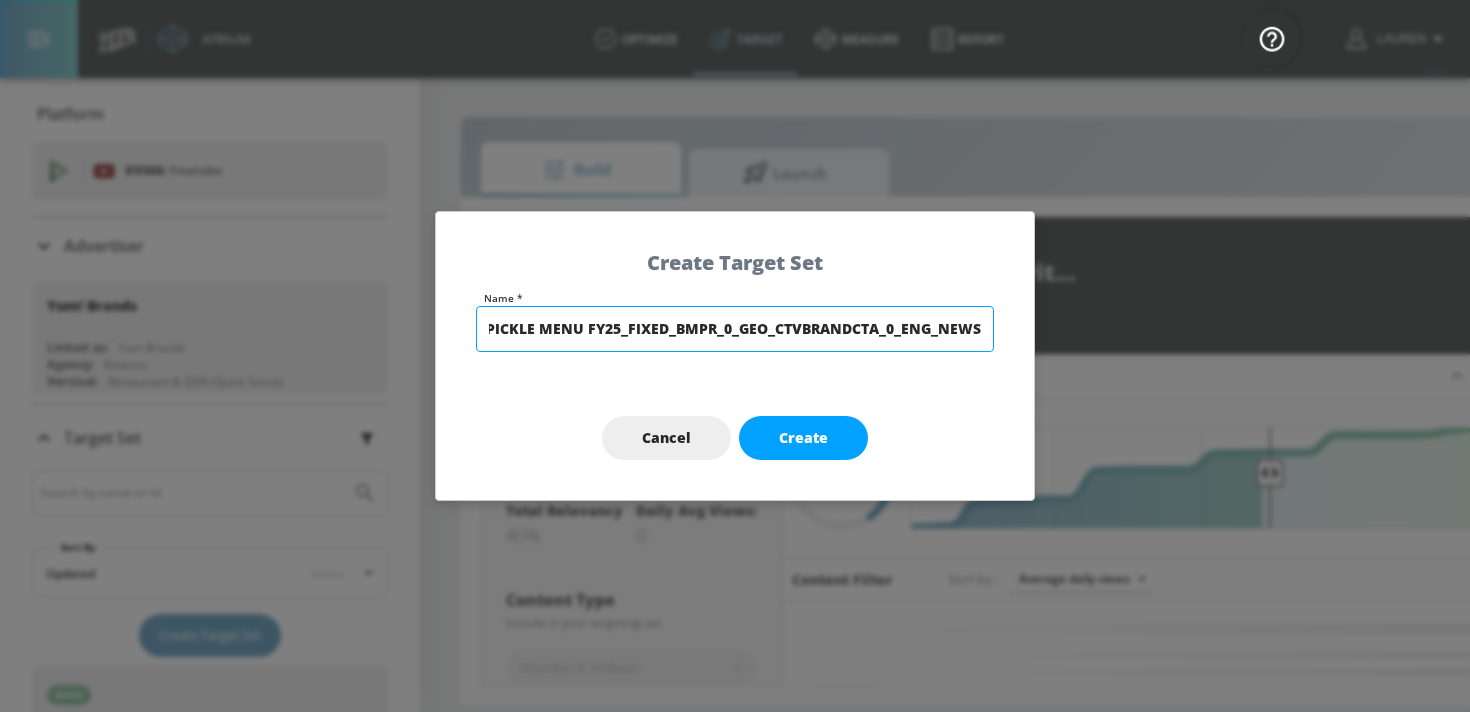click on "--1055230_YUM_KFC W6 PICKLE MENU FY25_FIXED_BMPR_0_GEO_CTVBRANDCTA_0_ENG_NEWS" at bounding box center [735, 329] 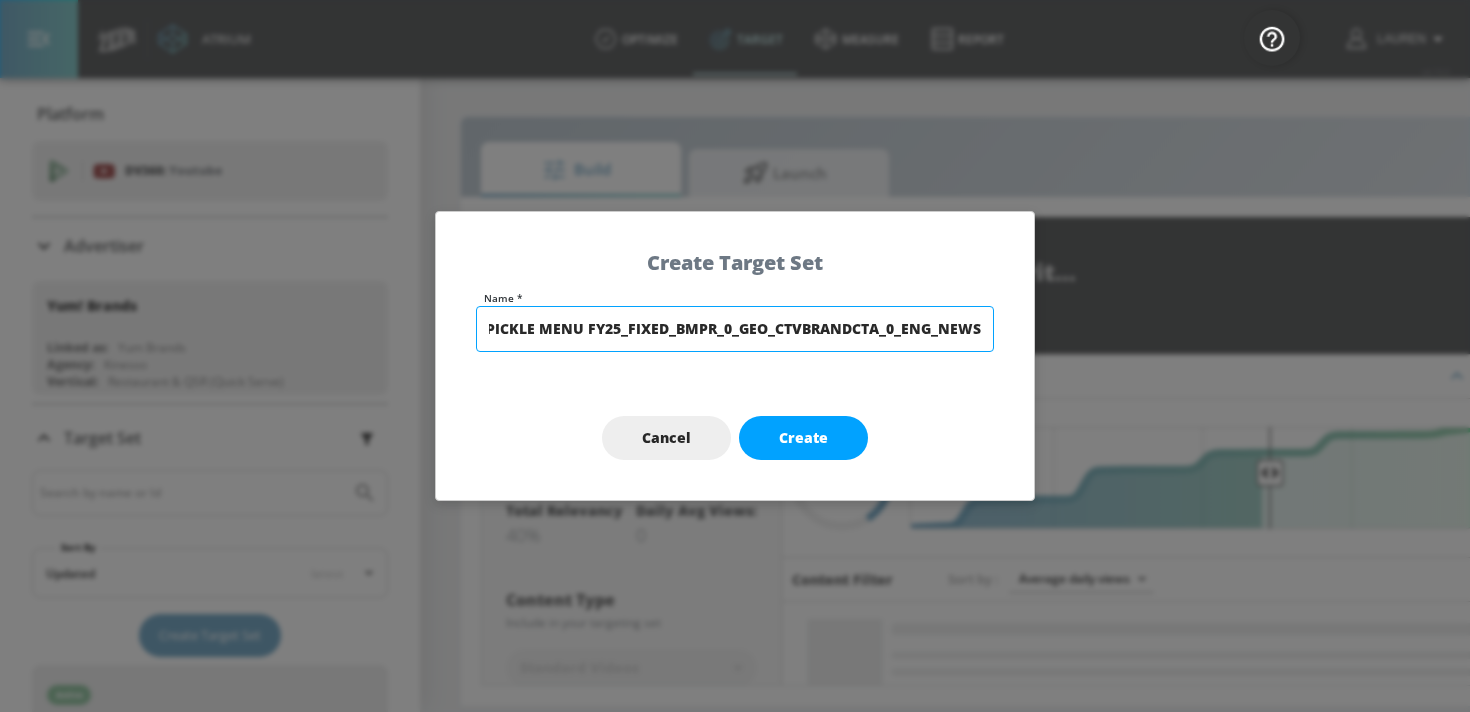 click on "--1055230_YUM_KFC W6 PICKLE MENU FY25_FIXED_BMPR_0_GEO_CTVBRANDCTA_0_ENG_NEWS" at bounding box center [735, 329] 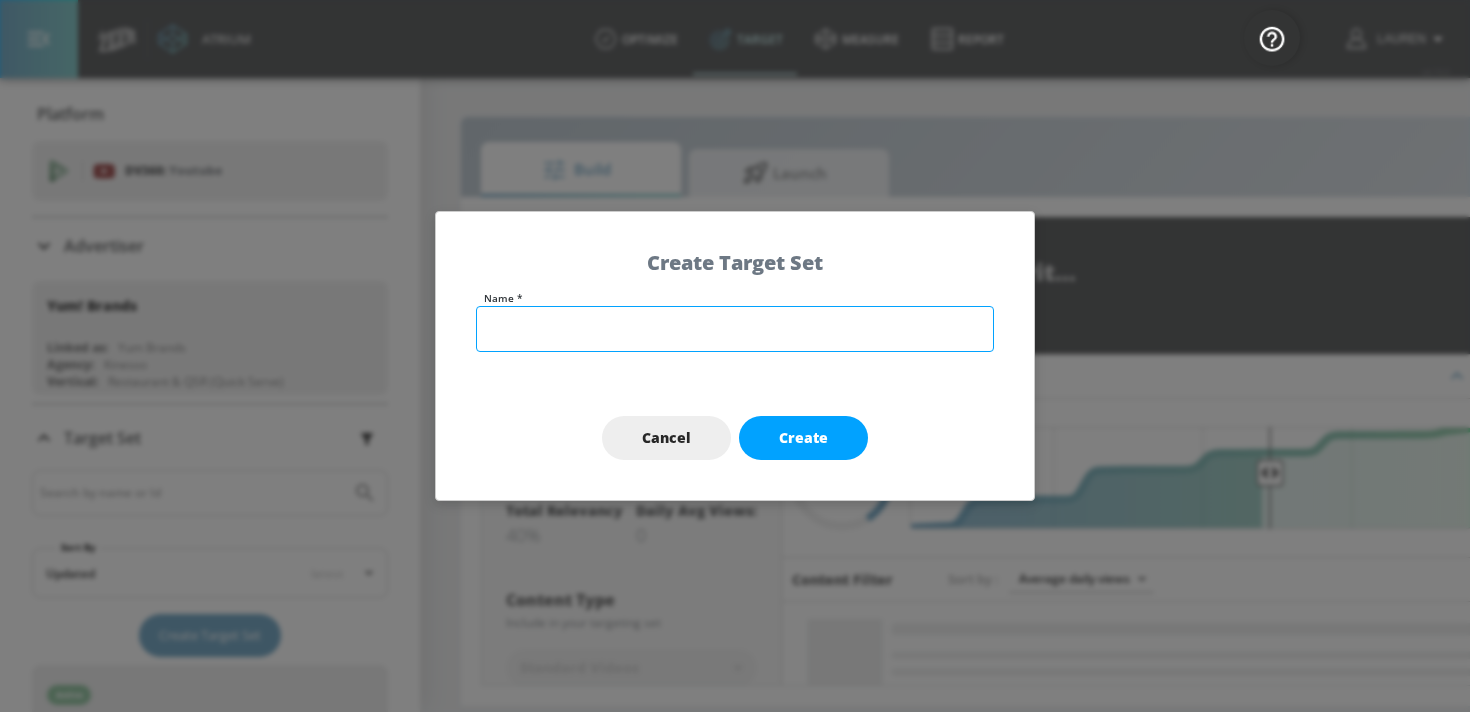 scroll, scrollTop: 0, scrollLeft: 0, axis: both 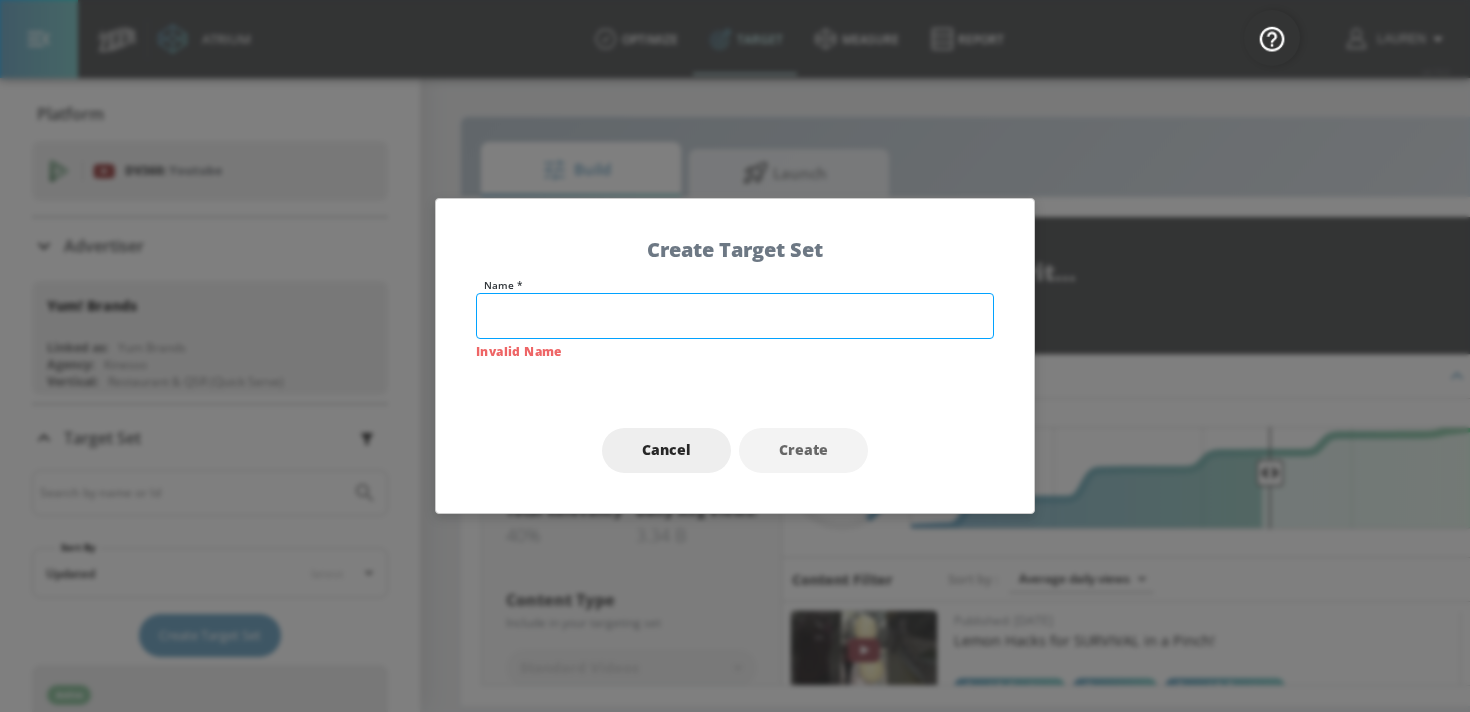 paste on "KFC W6 Pickle Menu FY25" 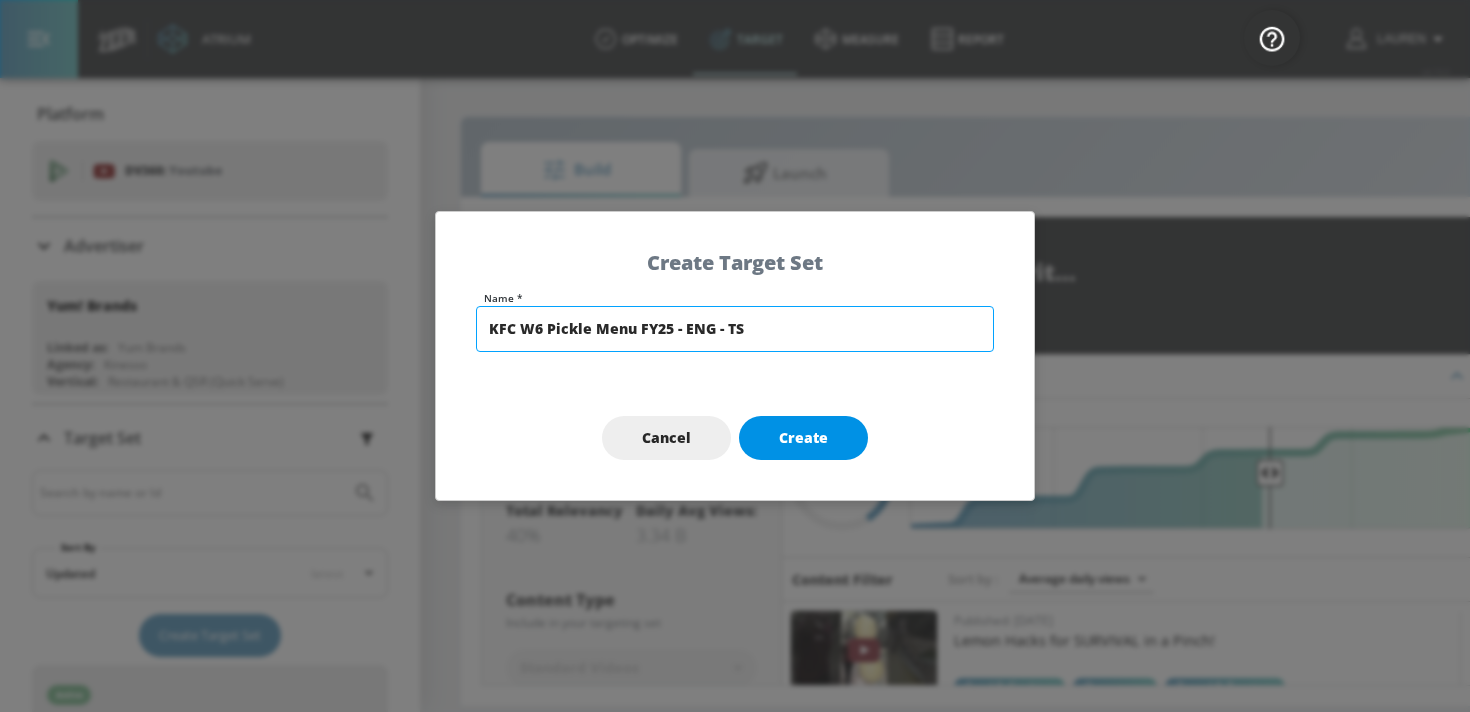 type on "KFC W6 Pickle Menu FY25 - ENG - TS" 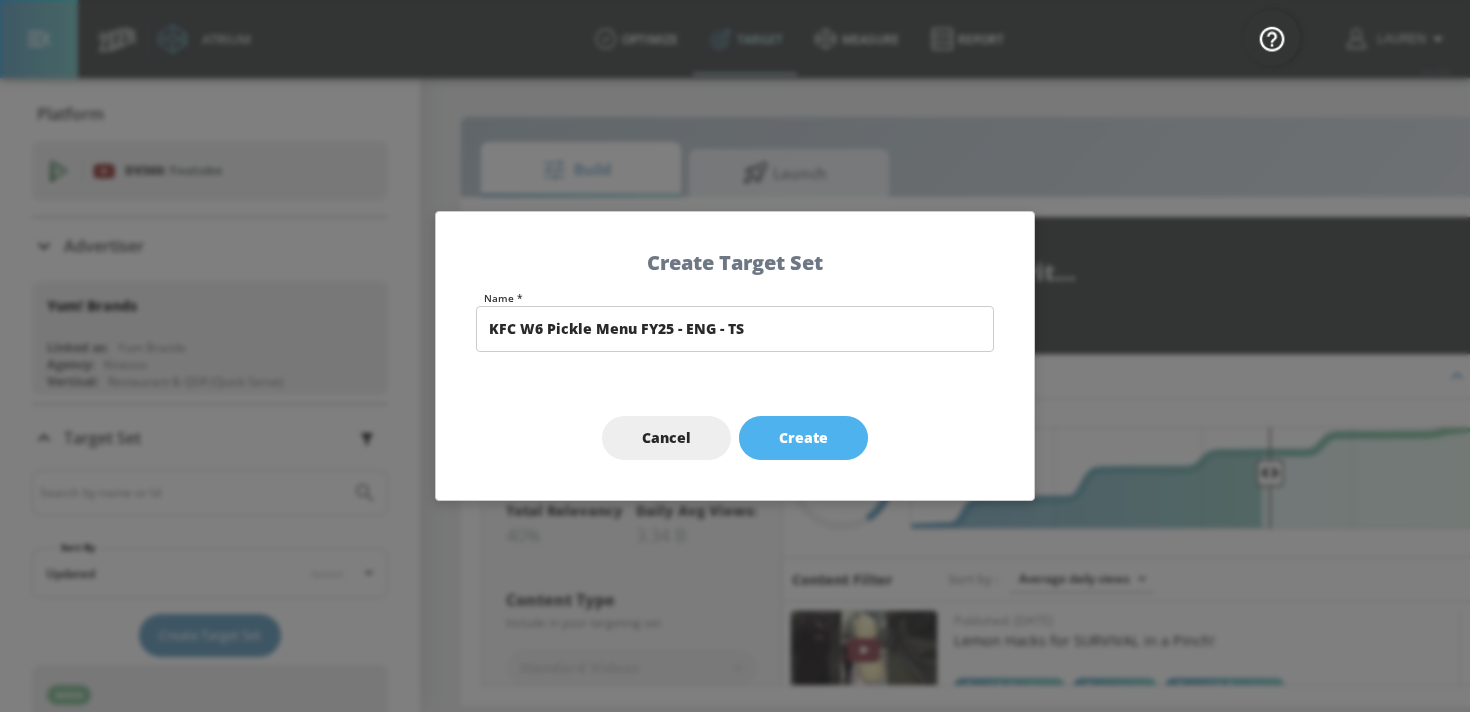 click on "Create" at bounding box center [803, 438] 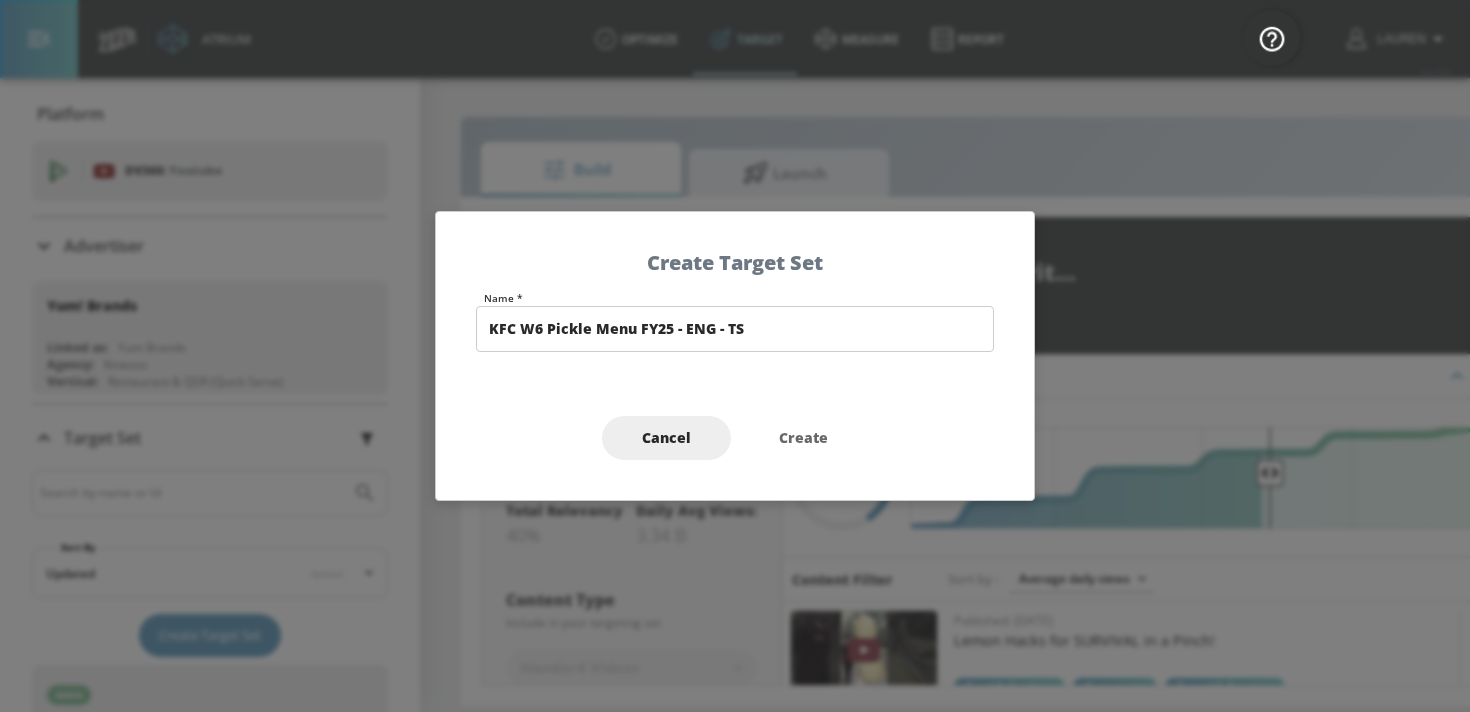 type on "KFC W6 Pickle Menu FY25 - ENG - TS" 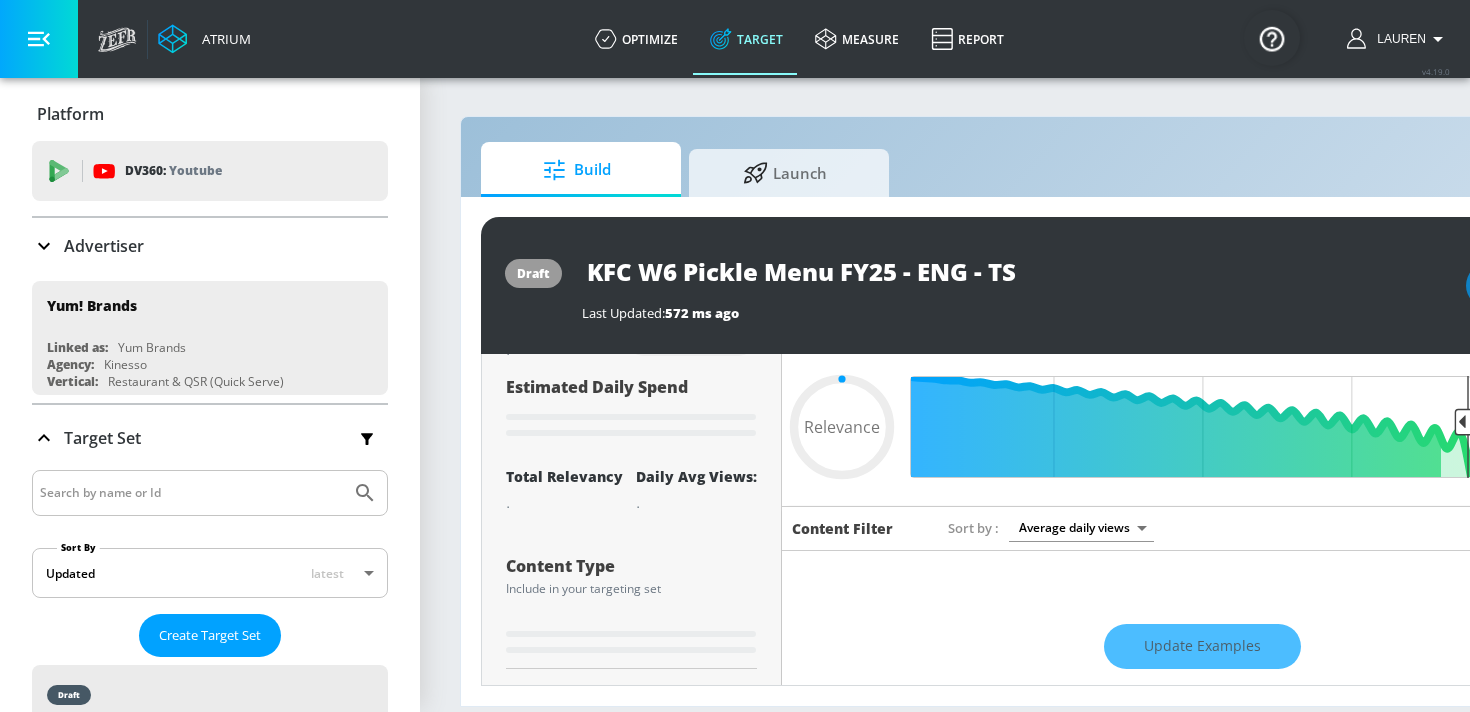 scroll, scrollTop: 76, scrollLeft: 0, axis: vertical 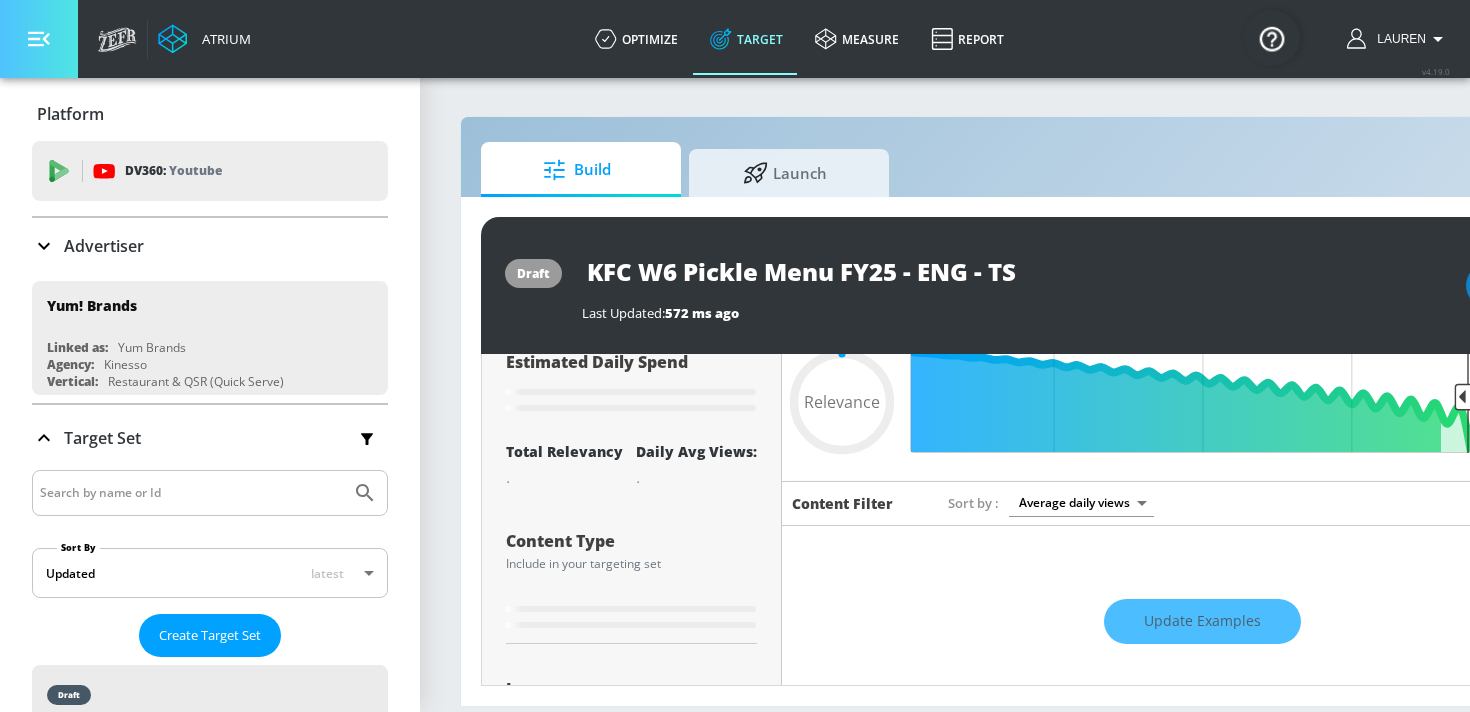 click 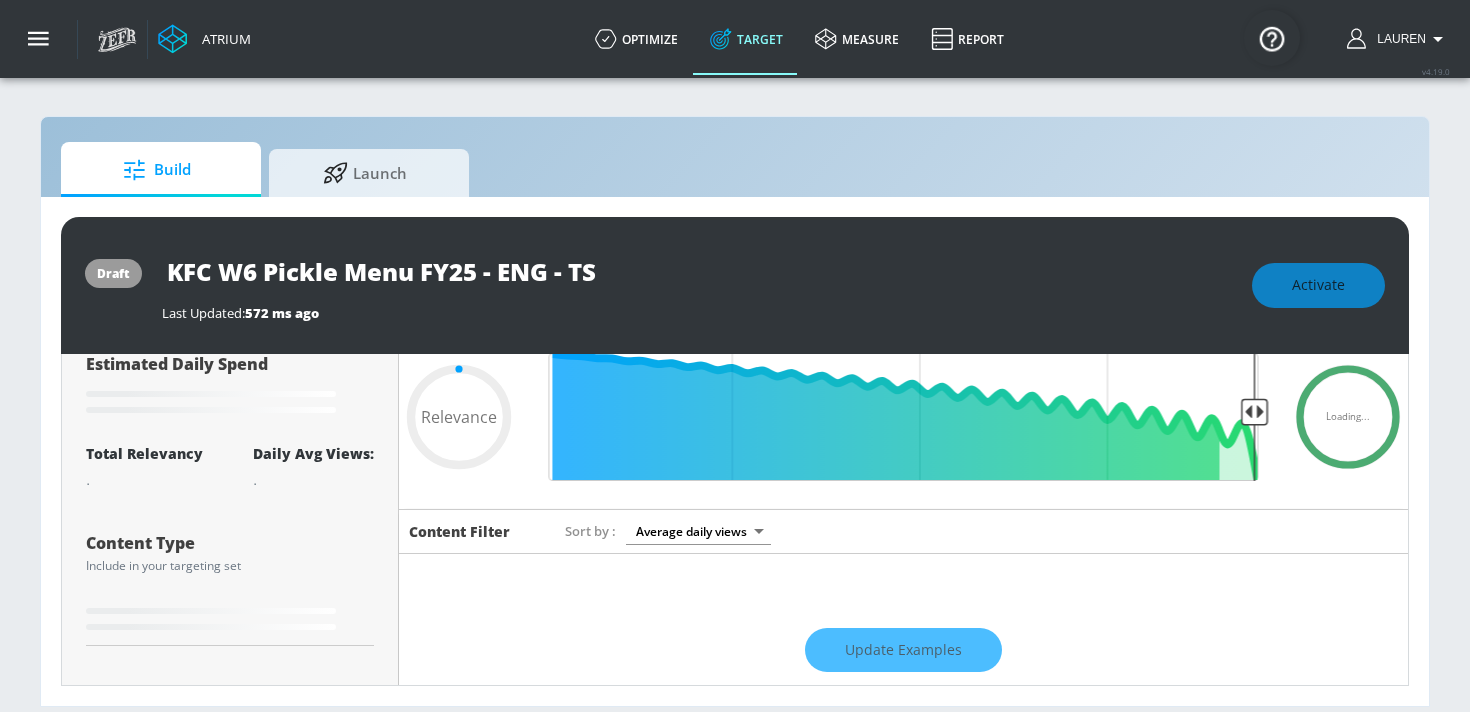 scroll, scrollTop: 0, scrollLeft: 0, axis: both 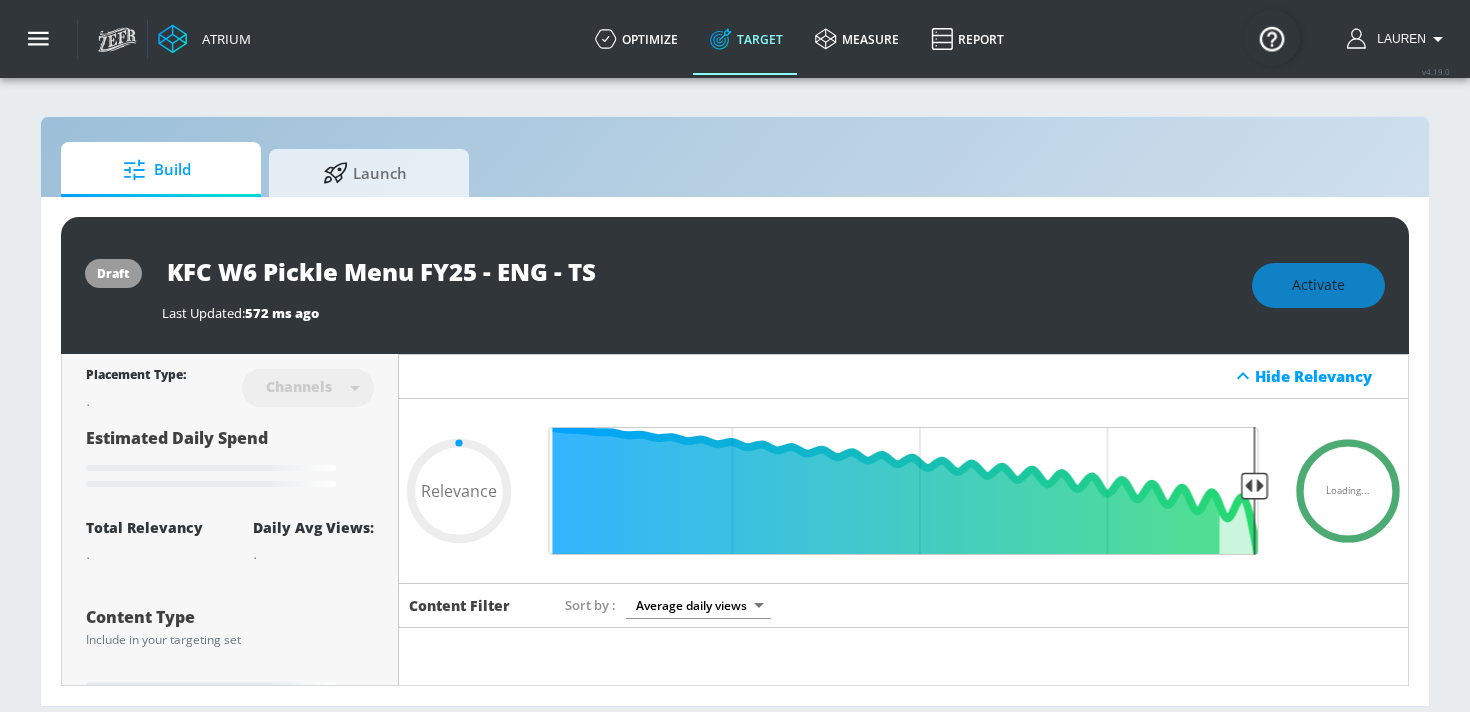 click on "Channels" at bounding box center (299, 386) 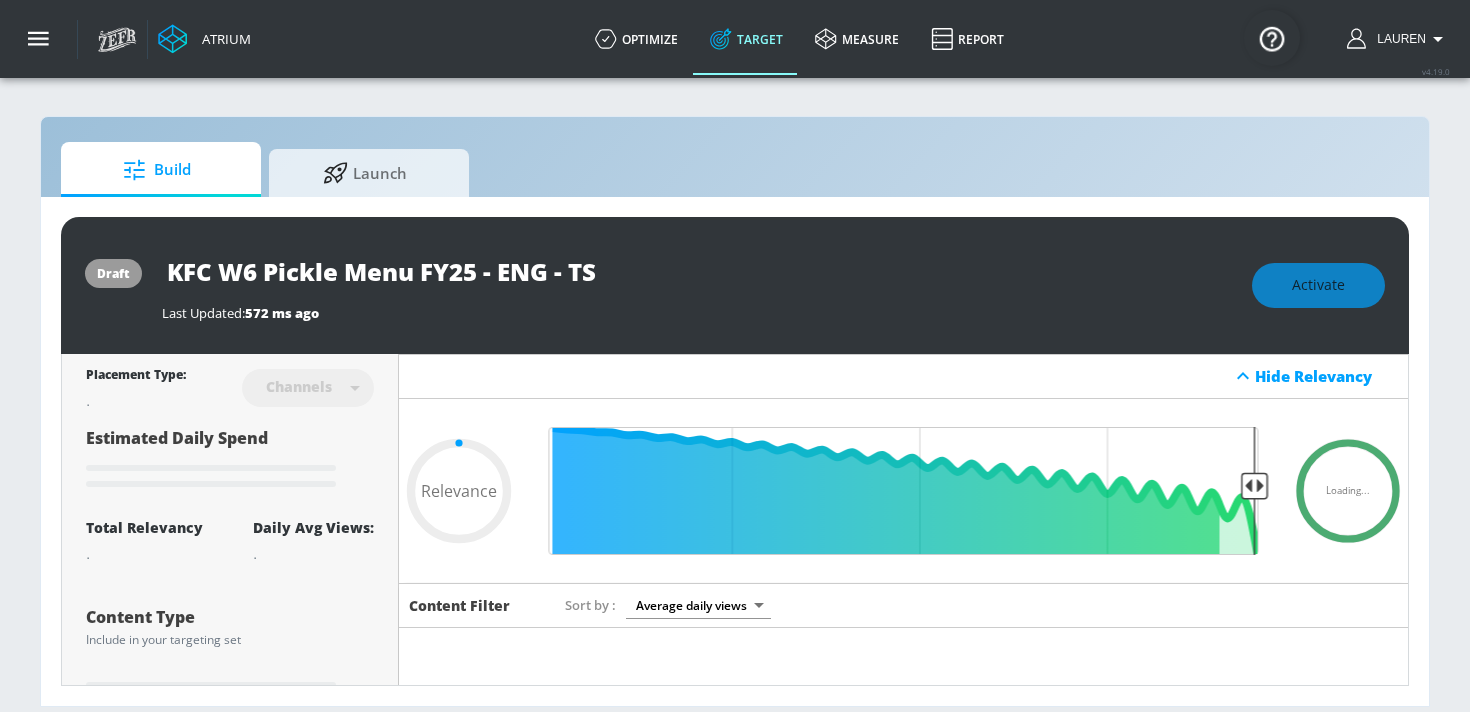 click on "draft KFC W6 Pickle Menu FY25 - ENG - TS Last Updated:  572 ms ago Activate" at bounding box center (735, 285) 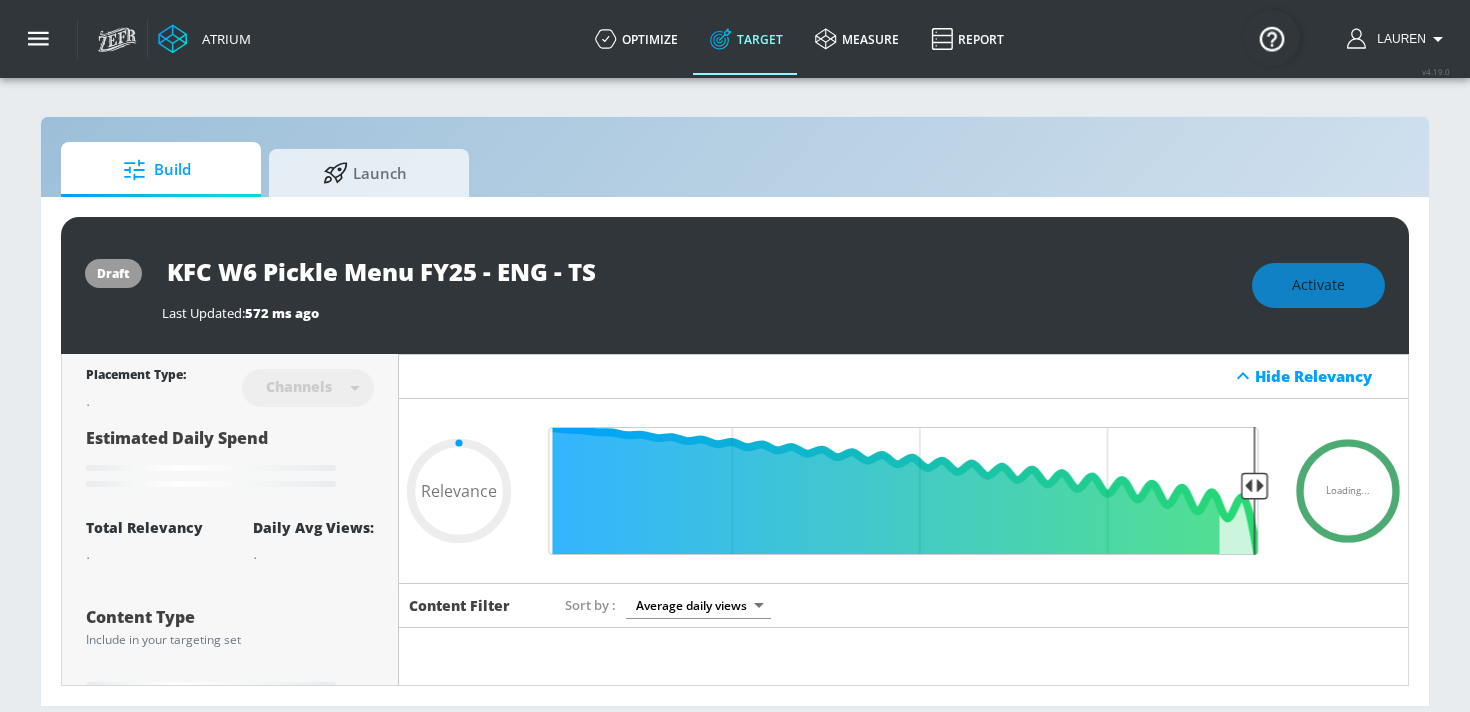 click on "Channels" at bounding box center [299, 386] 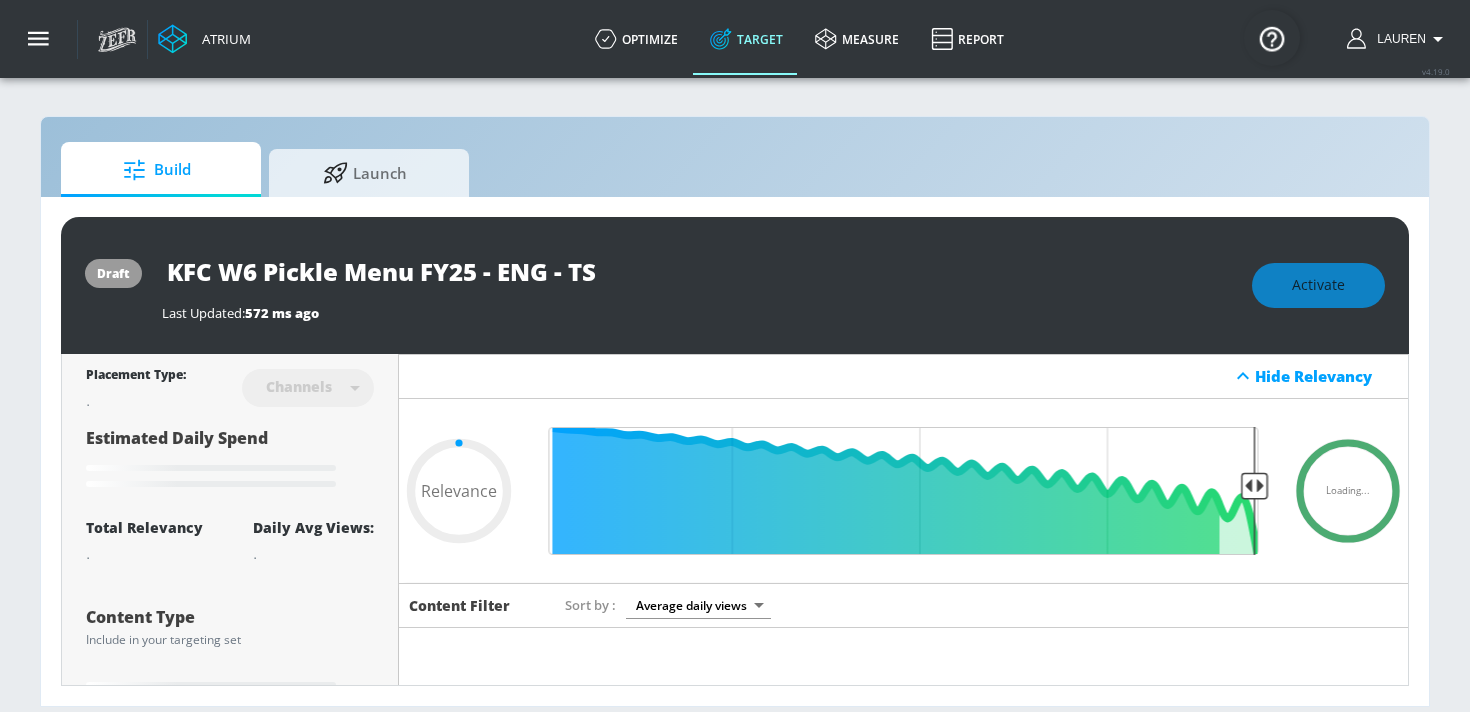 type on "0.7" 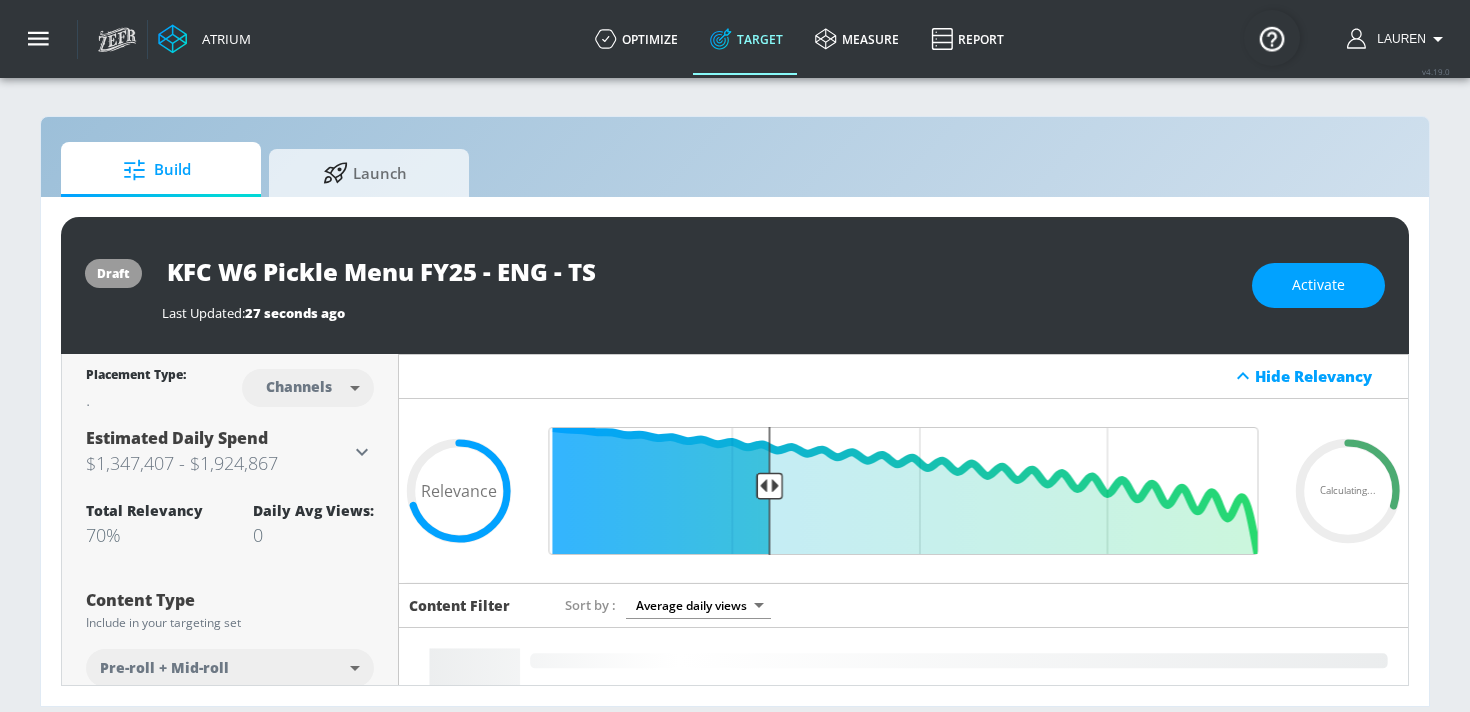 click on "Atrium optimize Target measure Report optimize Target measure Report v 4.19.0 Lauren Platform DV360:   Youtube DV360:   Youtube Advertiser Sort By A-Z asc ​ Add Account Yum! Brands Linked as: Yum Brands Agency: Kinesso Vertical: Restaurant & QSR (Quick Serve) Aracely Test Account 1 Linked as: Zefr Demos Agency: Zefr Vertical: Other Parry Test Linked as: Zefr Demos Agency: Parry Test Vertical: Music alicyn test Linked as: Zefr Demos Agency: alicyn test Vertical: Healthcare Kelsey Test Linked as: Zefr Demos Agency: Kelsey Test Vertical: CPG (Consumer Packaged Goods) Test Linked as: Zefr Demos Agency: Test Vertical: Travel Veronica TEST Linked as: Zefr Demos Agency: veronica TEST Vertical: Other Shannan Test Account Linked as: Zefr Demos Agency: #1 Media Agency in the World Vertical: Retail Casey C Test Account Linked as: Zefr Demos Agency: Sterling Cooper Vertical: CPG (Consumer Packaged Goods) Stefan TEST YTL USR Q|A Linked as: QA YTL Test Brand Agency: QA Vertical: Healthcare Mike Test Account Linked as:" at bounding box center (735, 356) 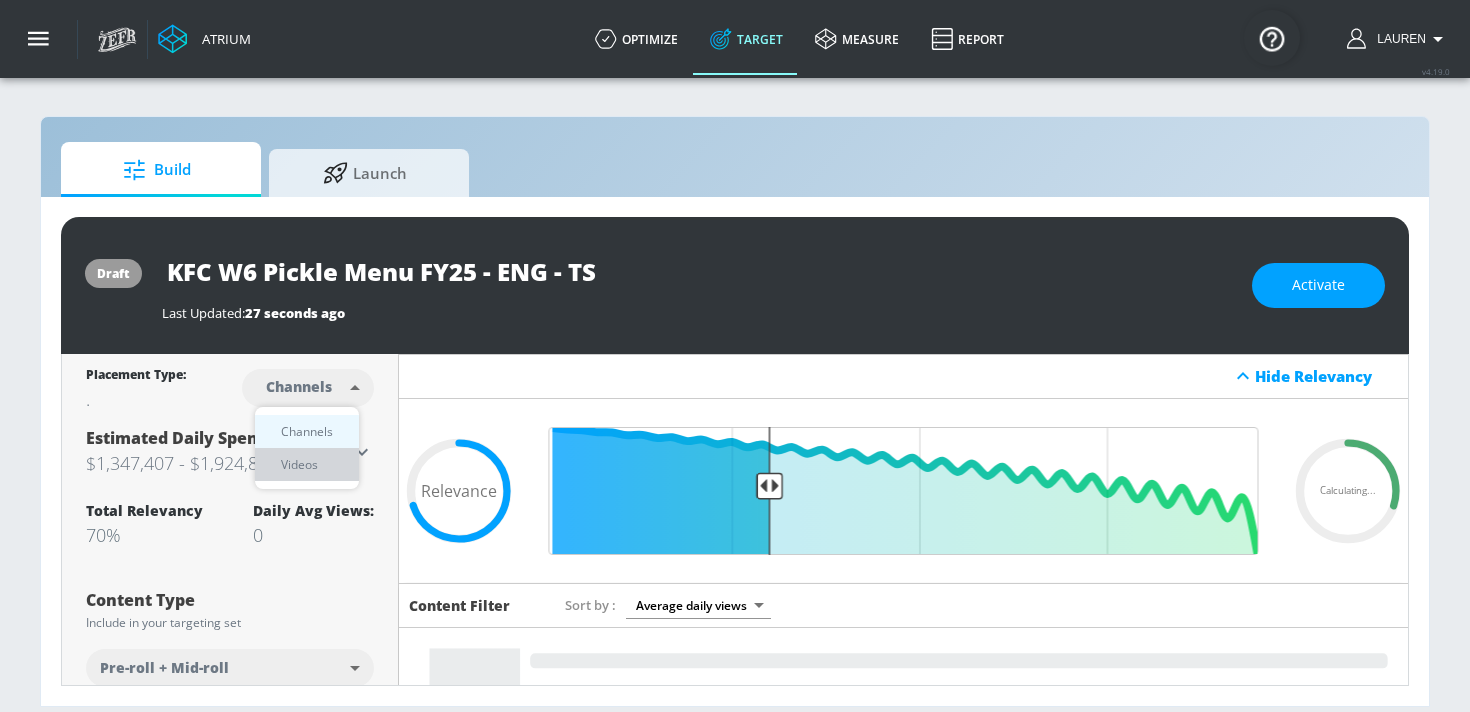 click on "Videos" at bounding box center [307, 464] 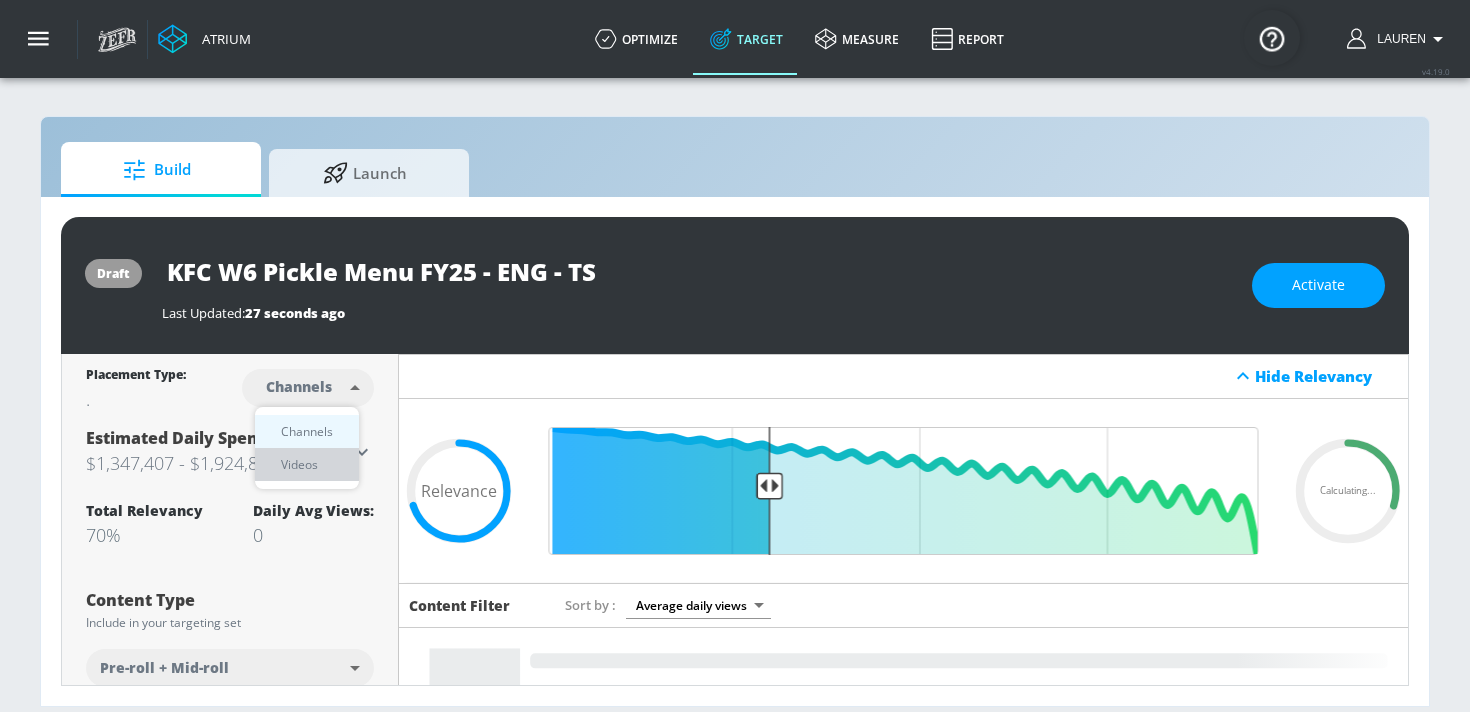 type on "videos" 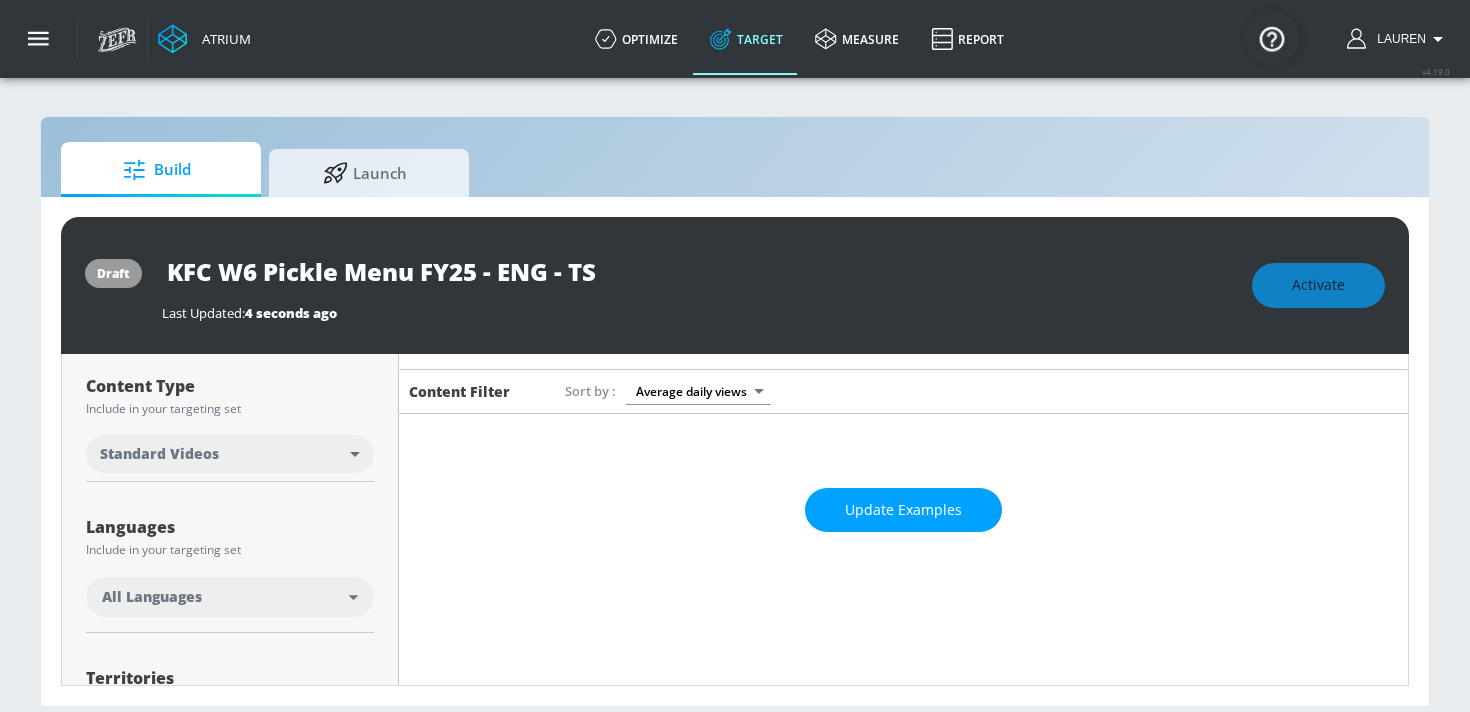 scroll, scrollTop: 306, scrollLeft: 0, axis: vertical 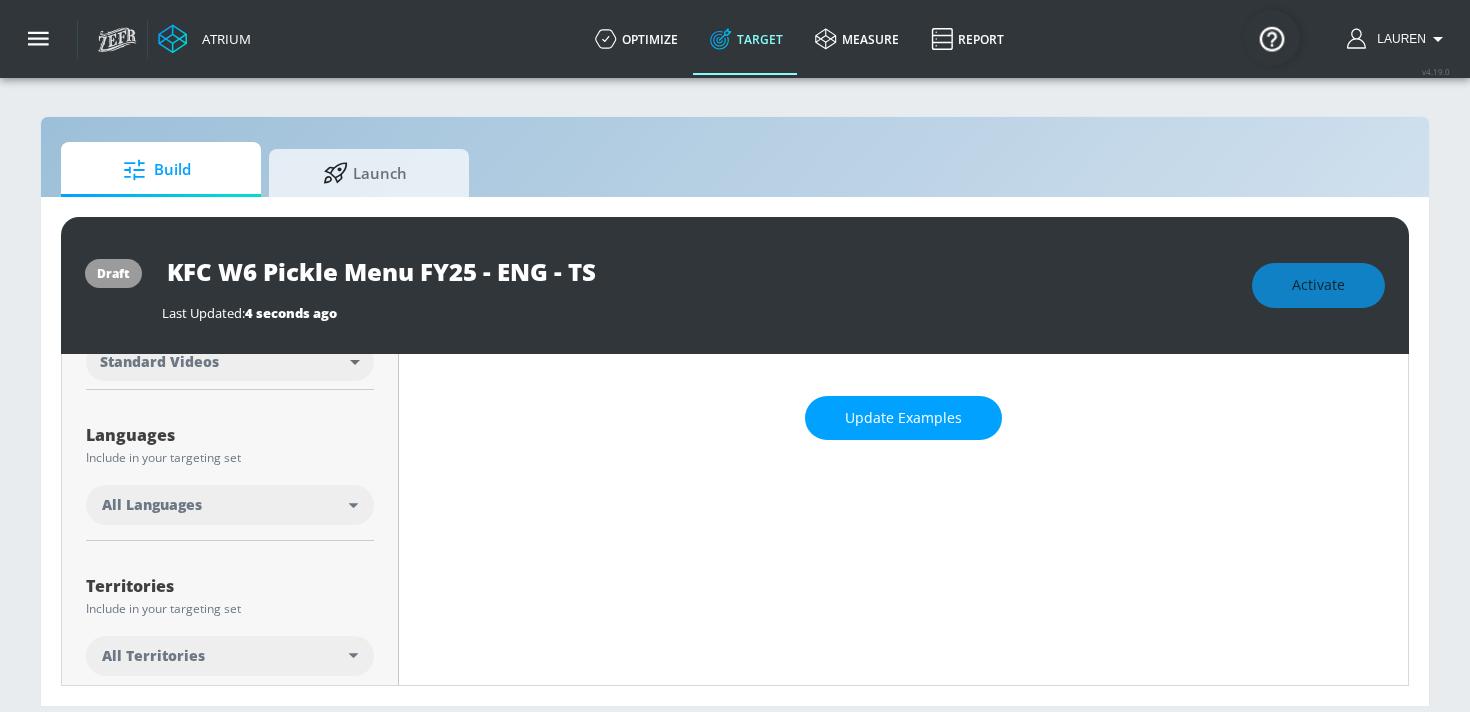 click on "All Languages" at bounding box center (225, 505) 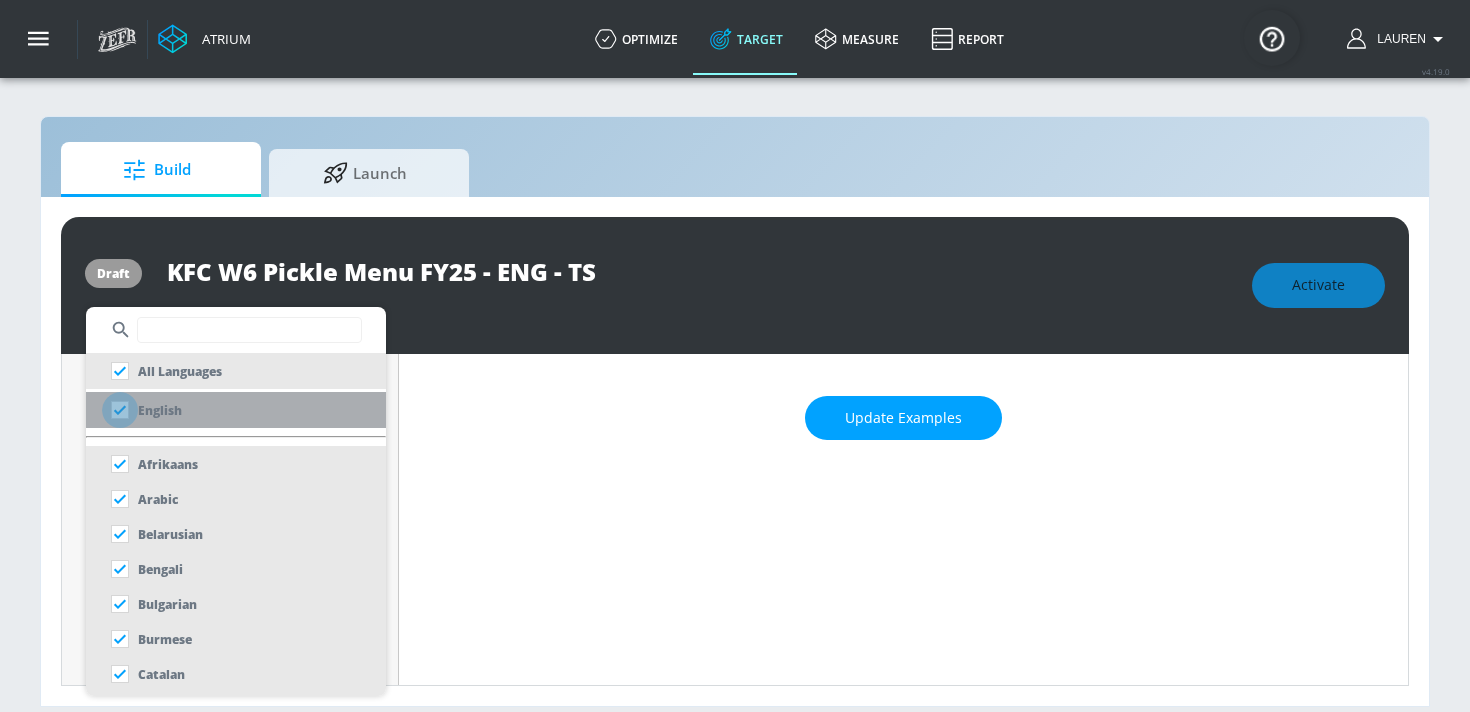 click at bounding box center (120, 410) 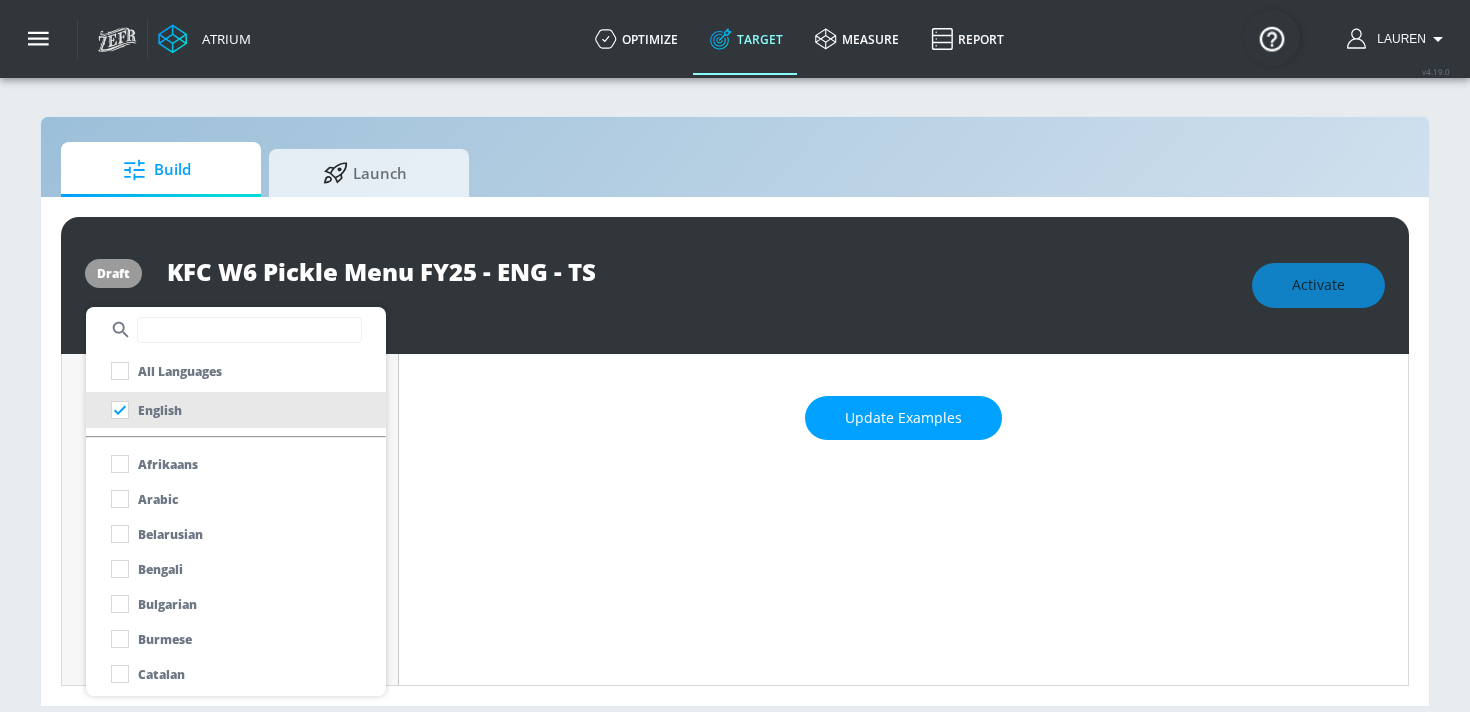 click at bounding box center [735, 356] 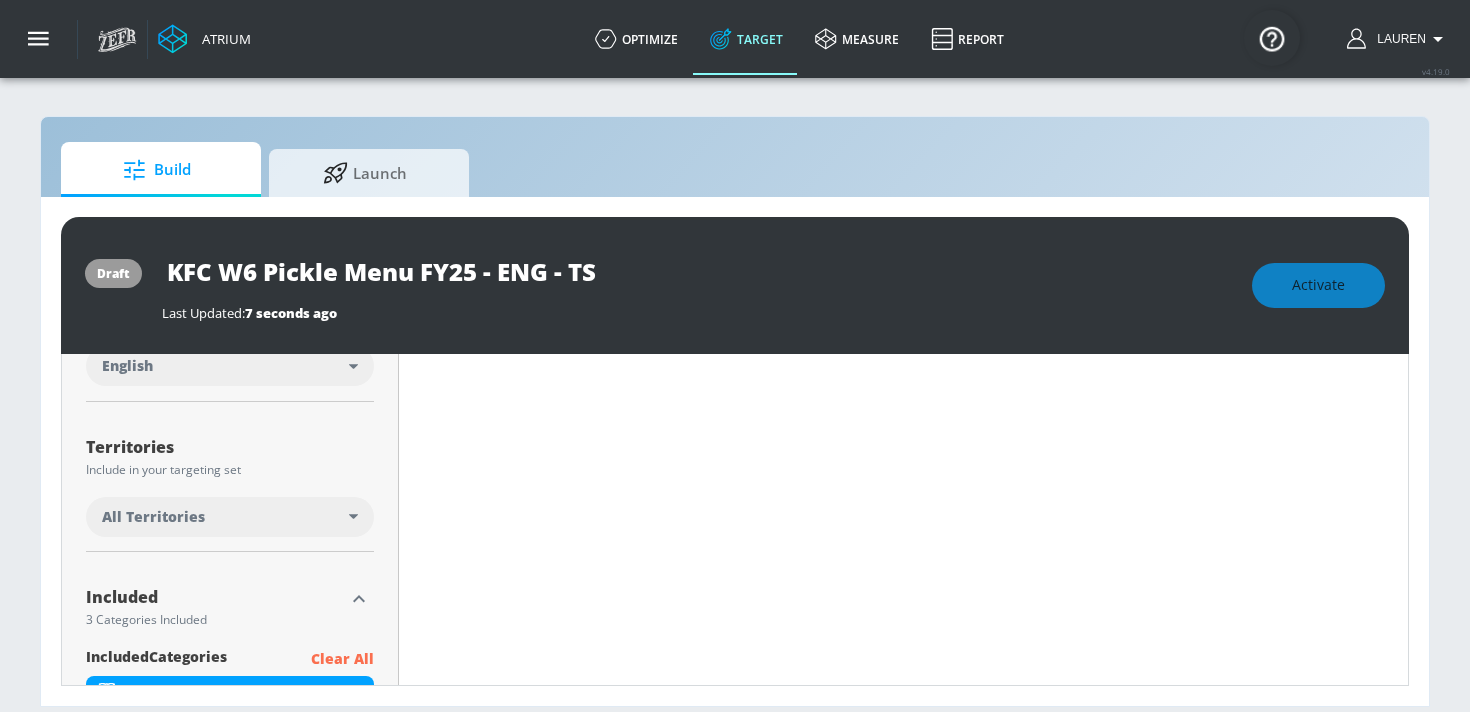 scroll, scrollTop: 428, scrollLeft: 0, axis: vertical 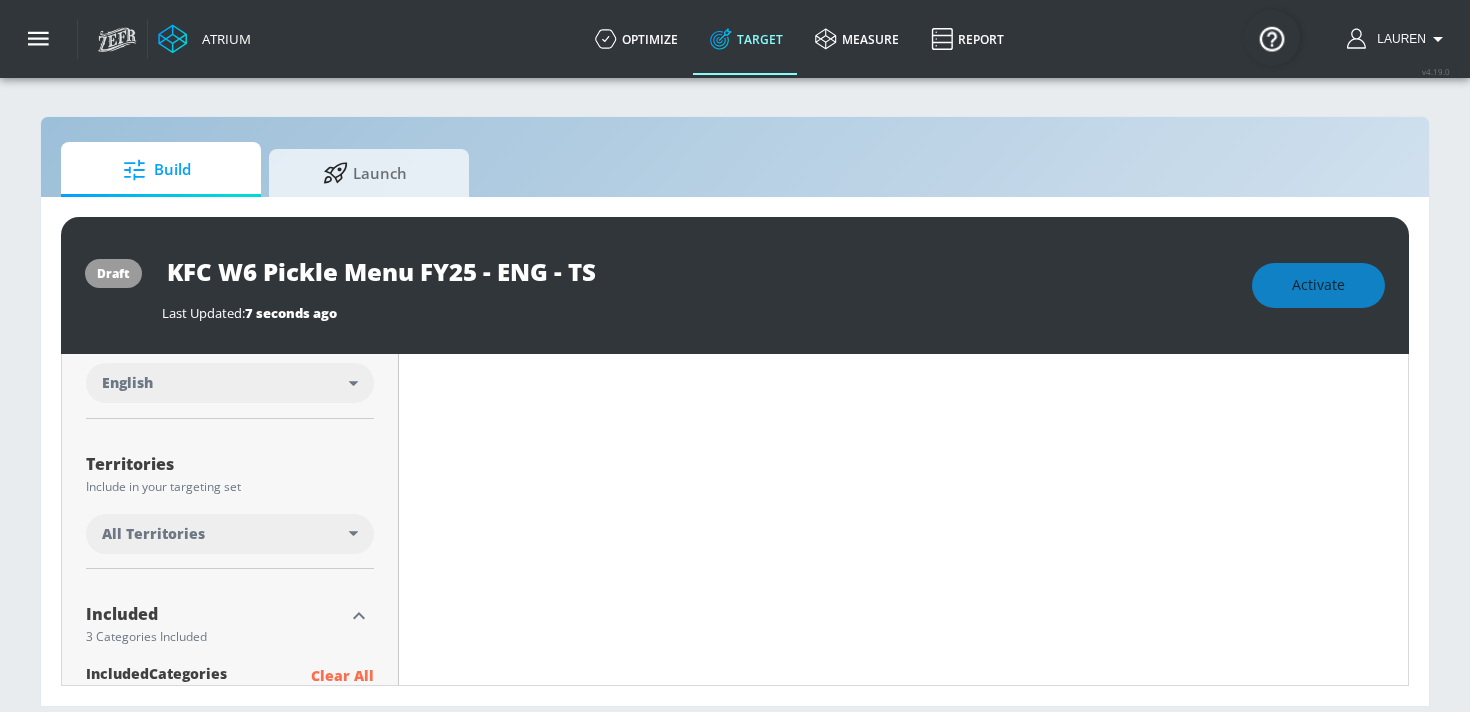 click on "All Territories" at bounding box center (225, 534) 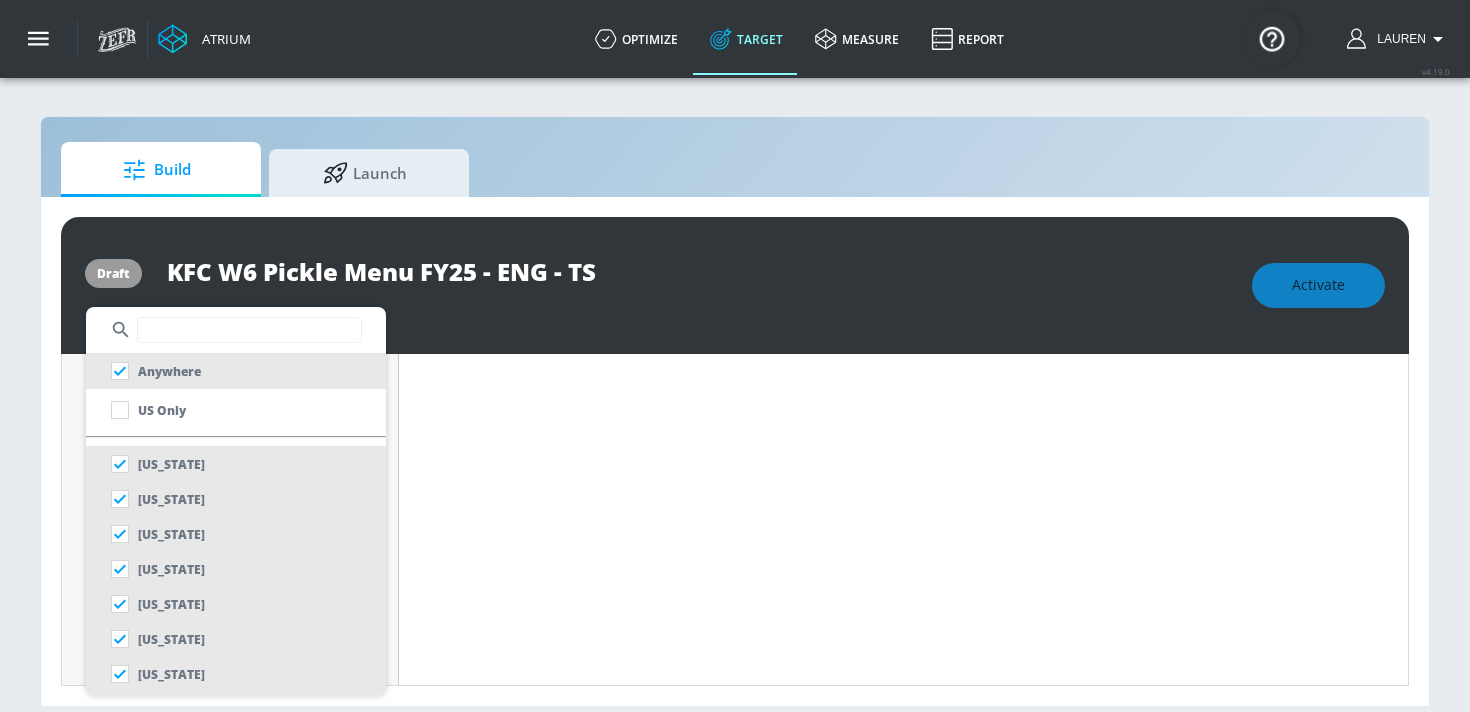click at bounding box center [249, 330] 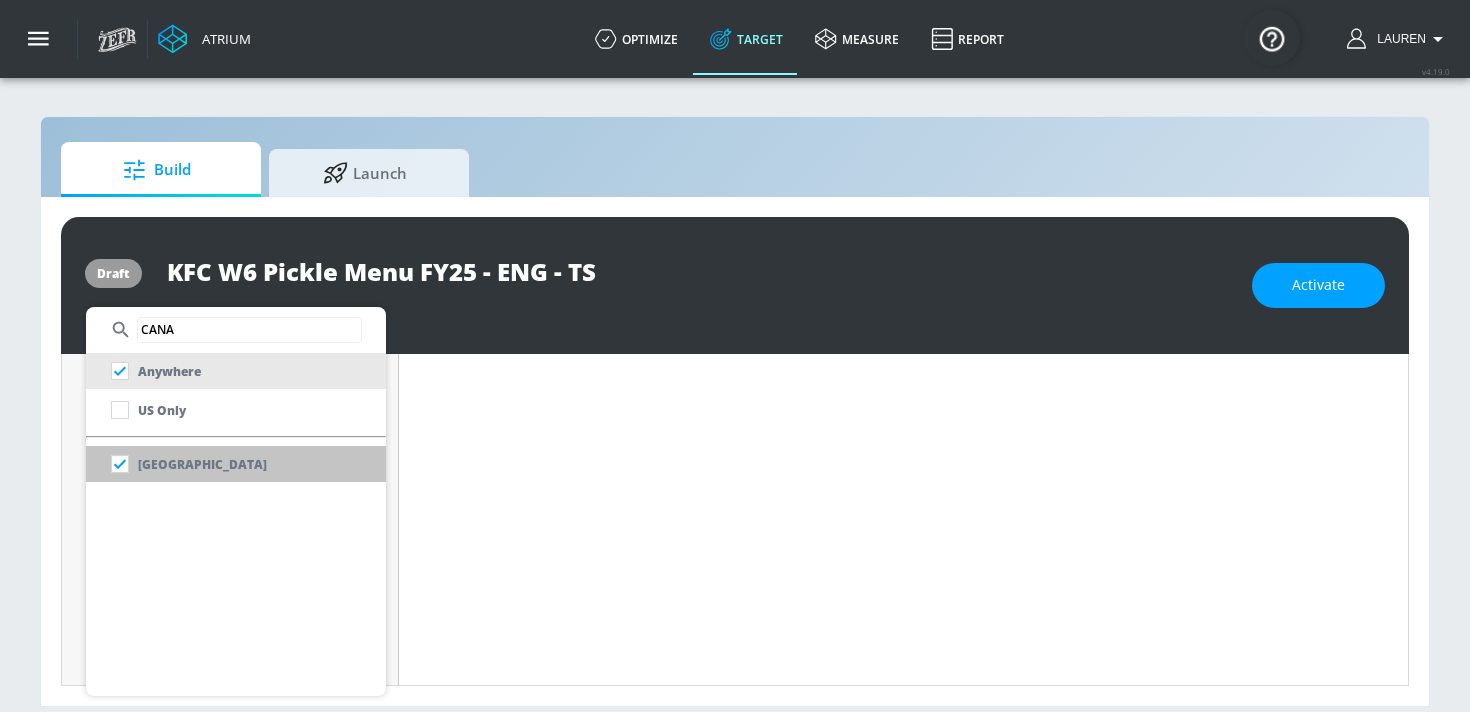 type on "CANA" 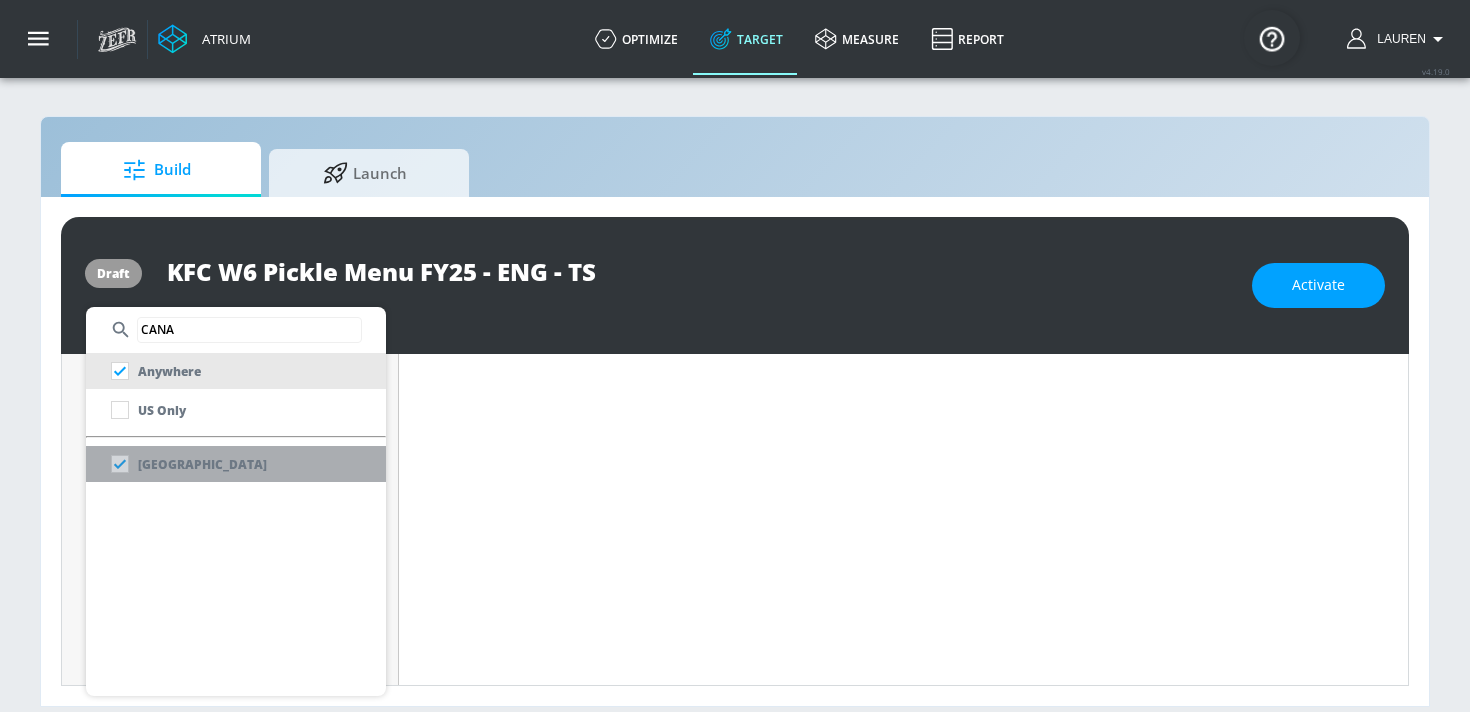 click on "[GEOGRAPHIC_DATA]" at bounding box center [202, 464] 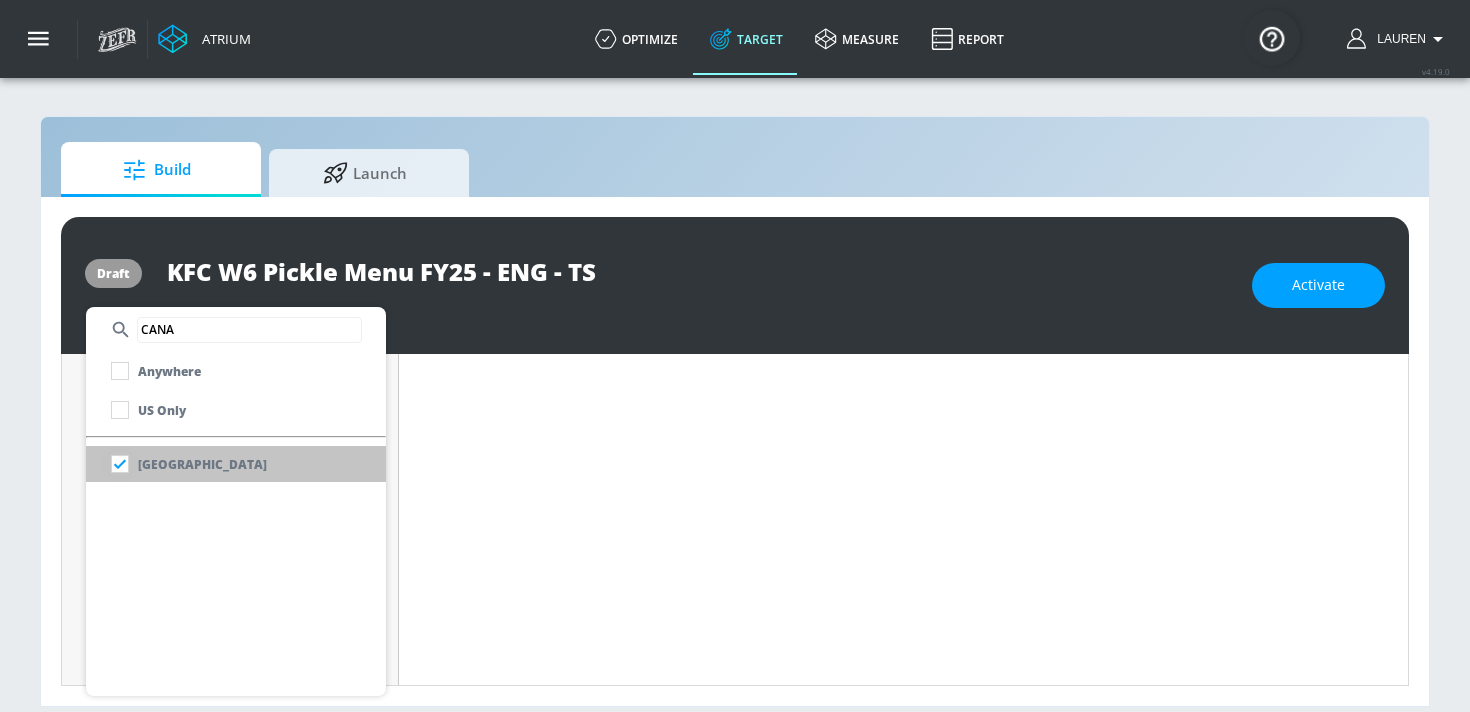 click at bounding box center (120, 464) 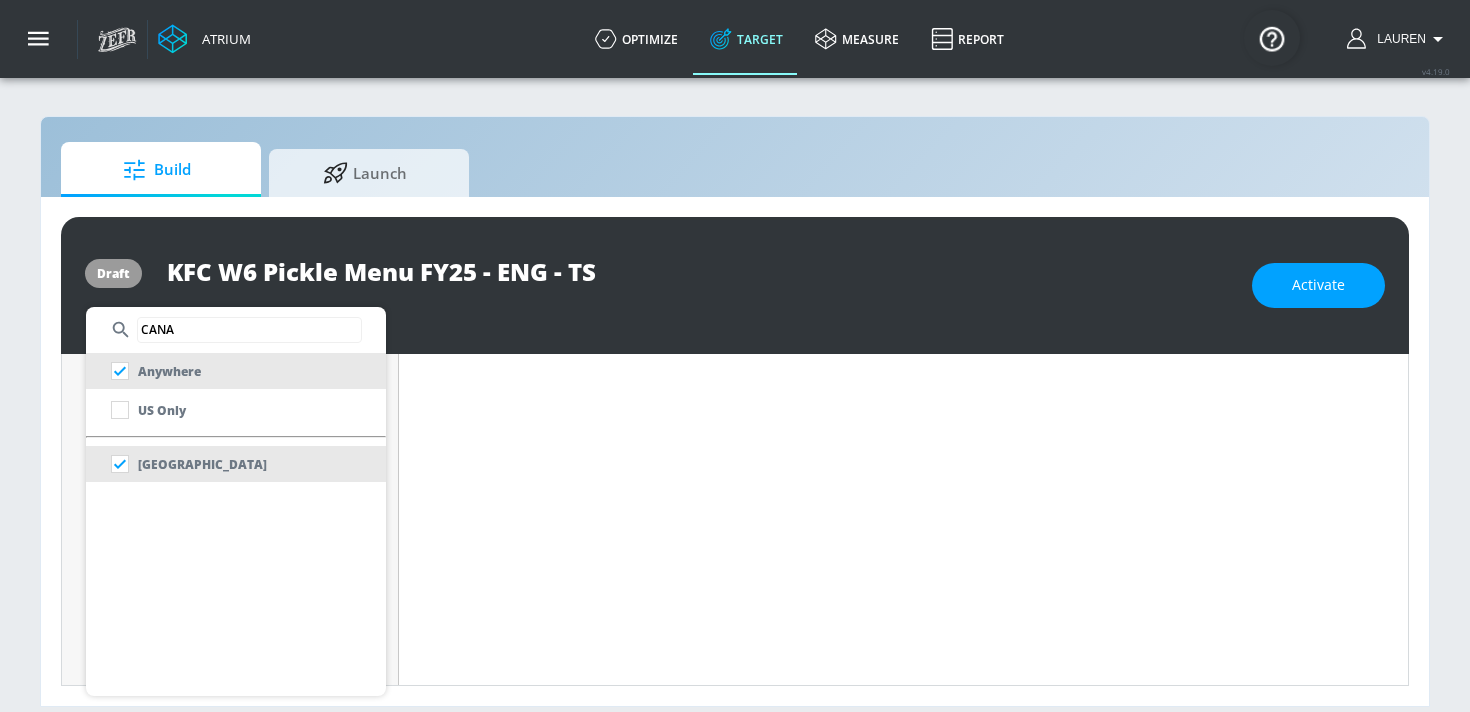 click at bounding box center (735, 356) 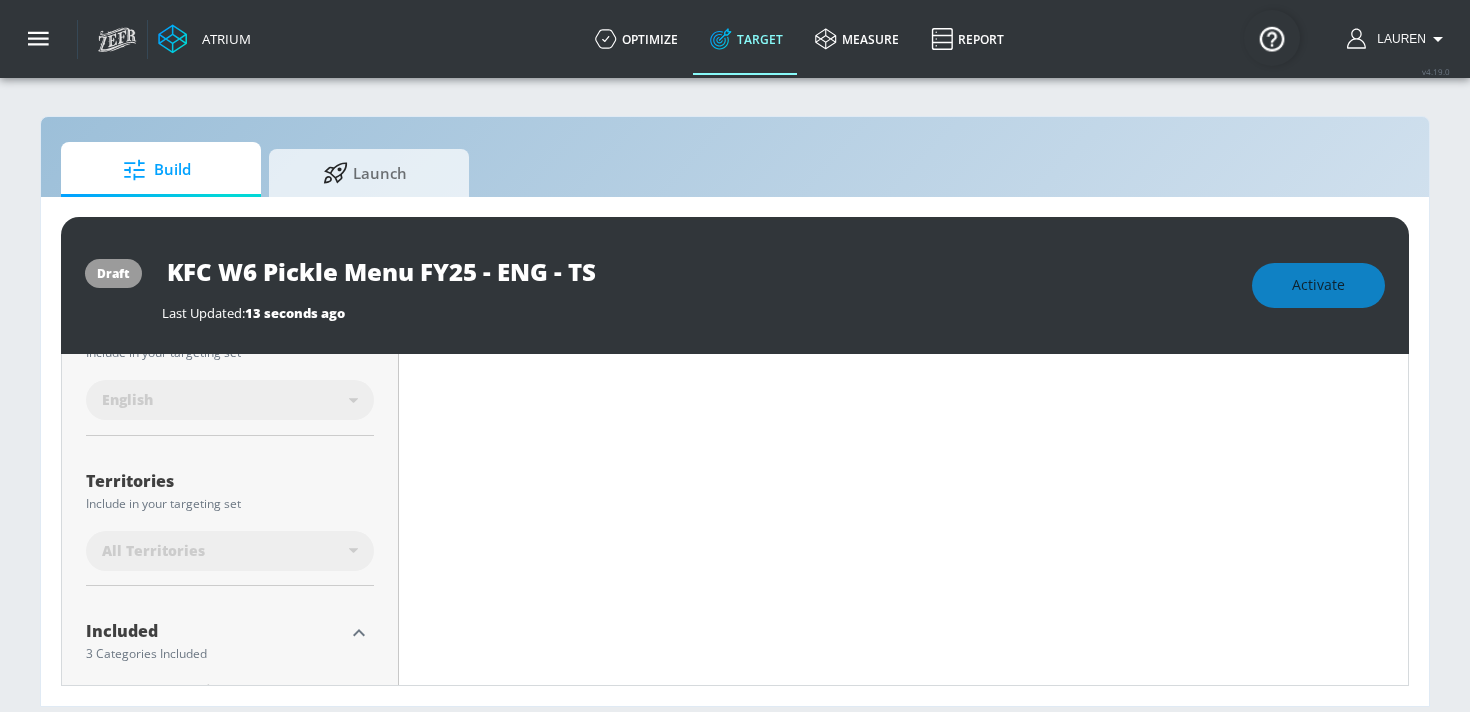 scroll, scrollTop: 445, scrollLeft: 0, axis: vertical 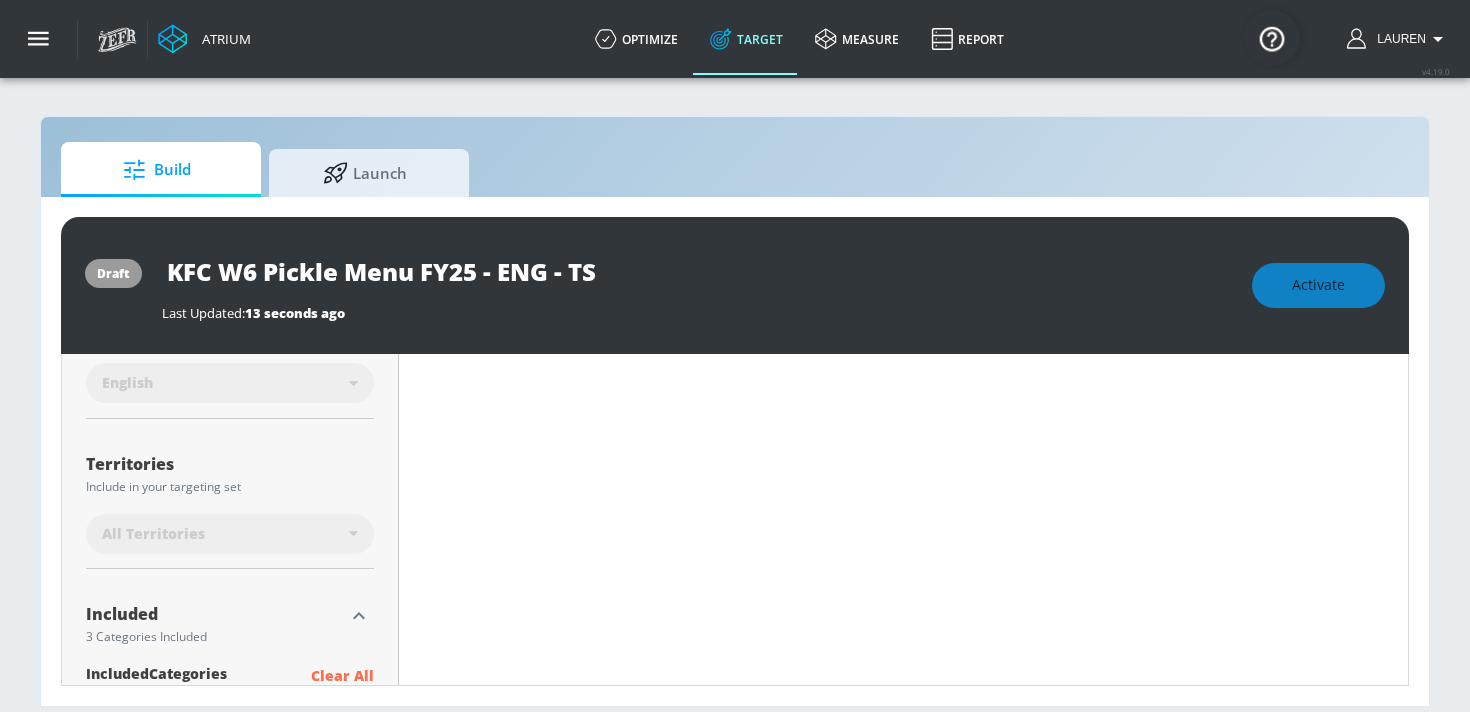 click on "All Territories" at bounding box center [230, 534] 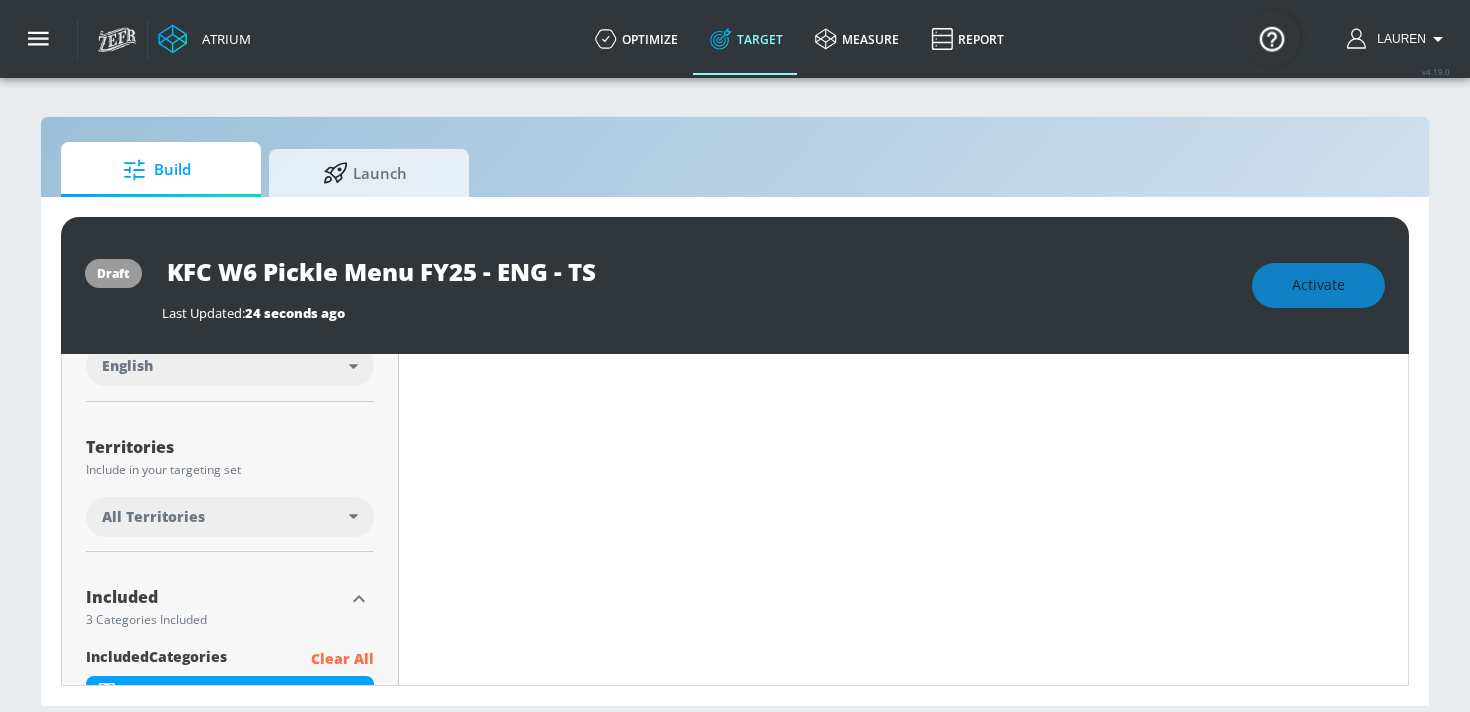 scroll, scrollTop: 428, scrollLeft: 0, axis: vertical 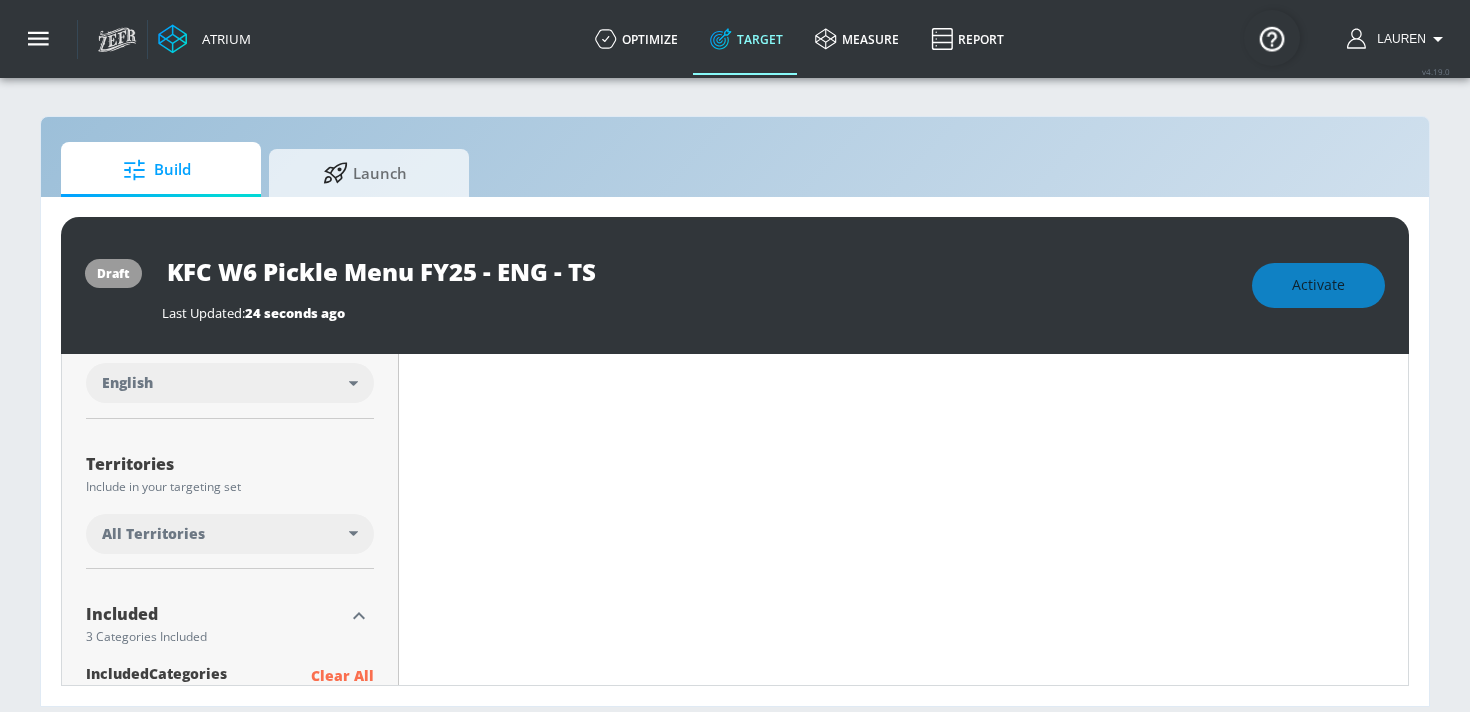 click on "All Territories" at bounding box center [230, 534] 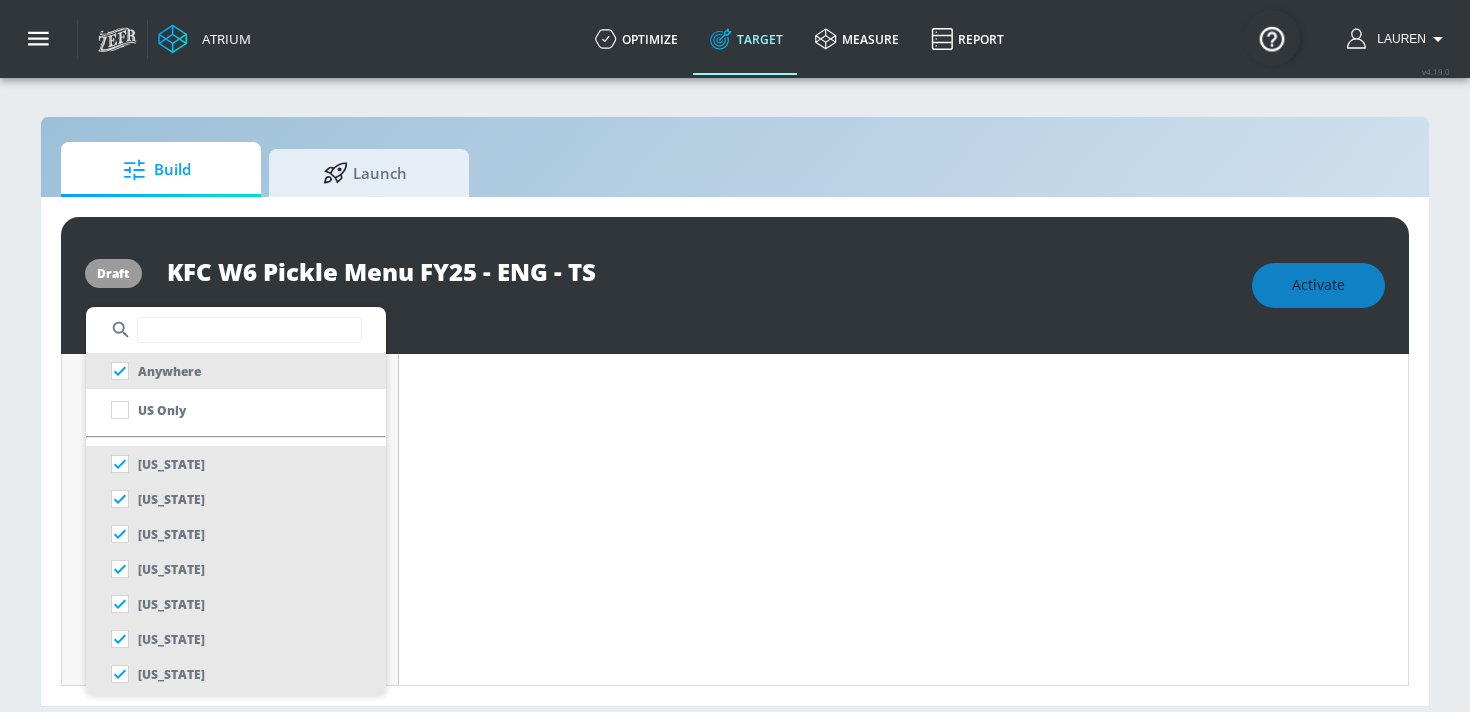 click at bounding box center (249, 330) 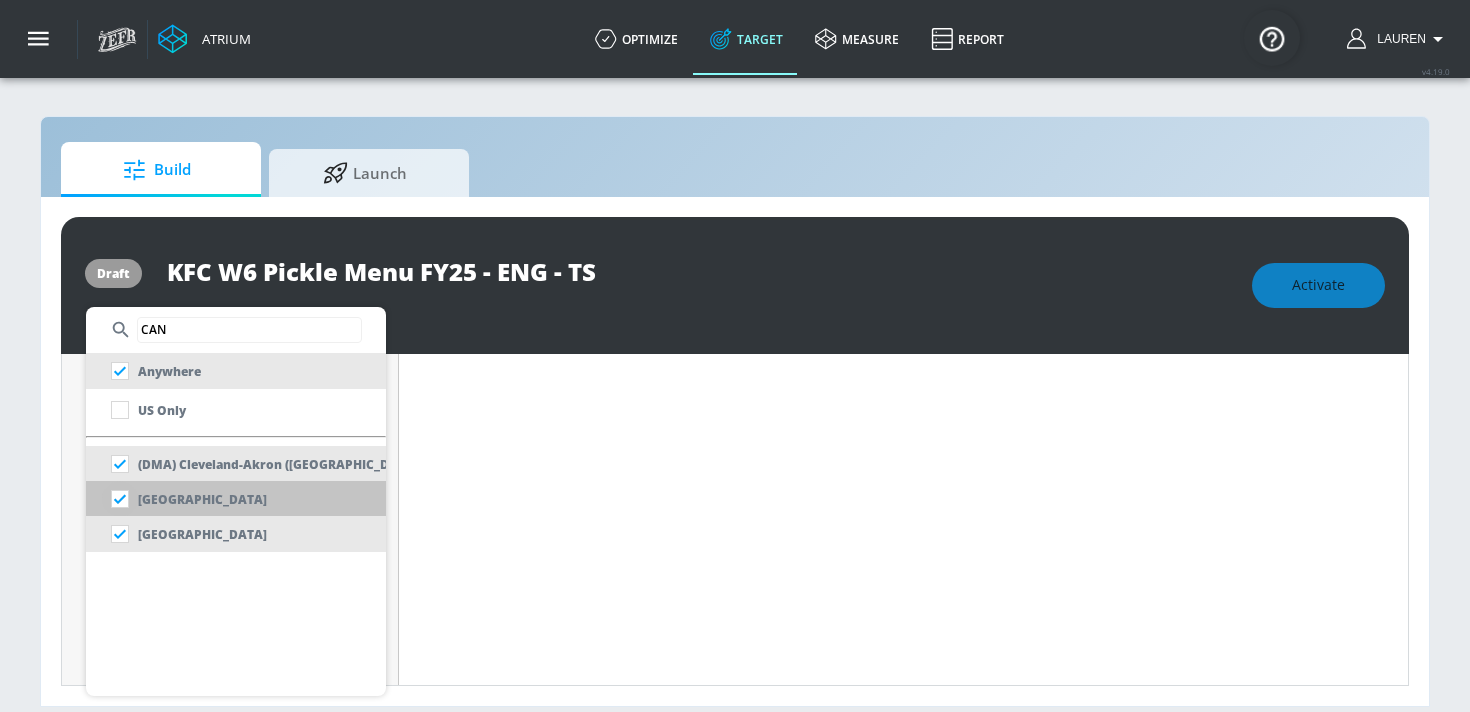 type on "CAN" 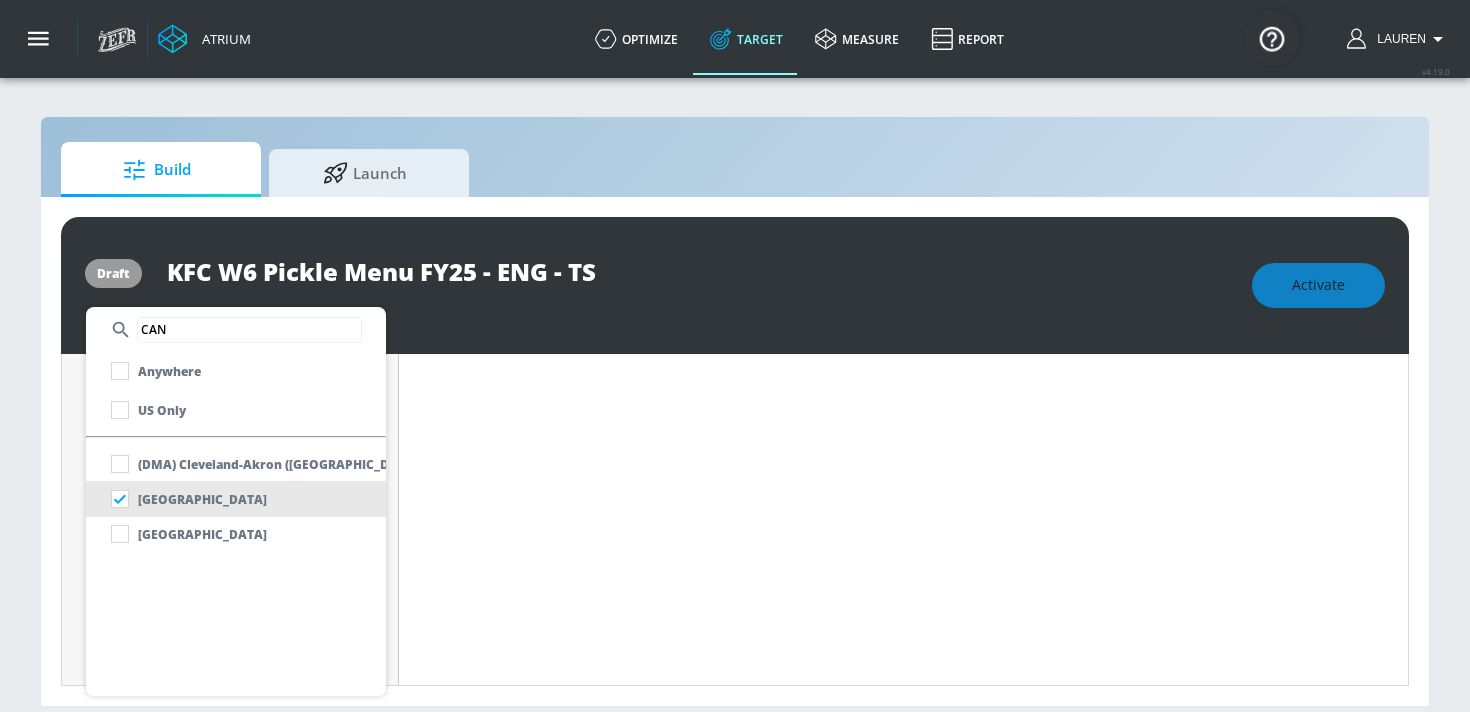 click at bounding box center (735, 356) 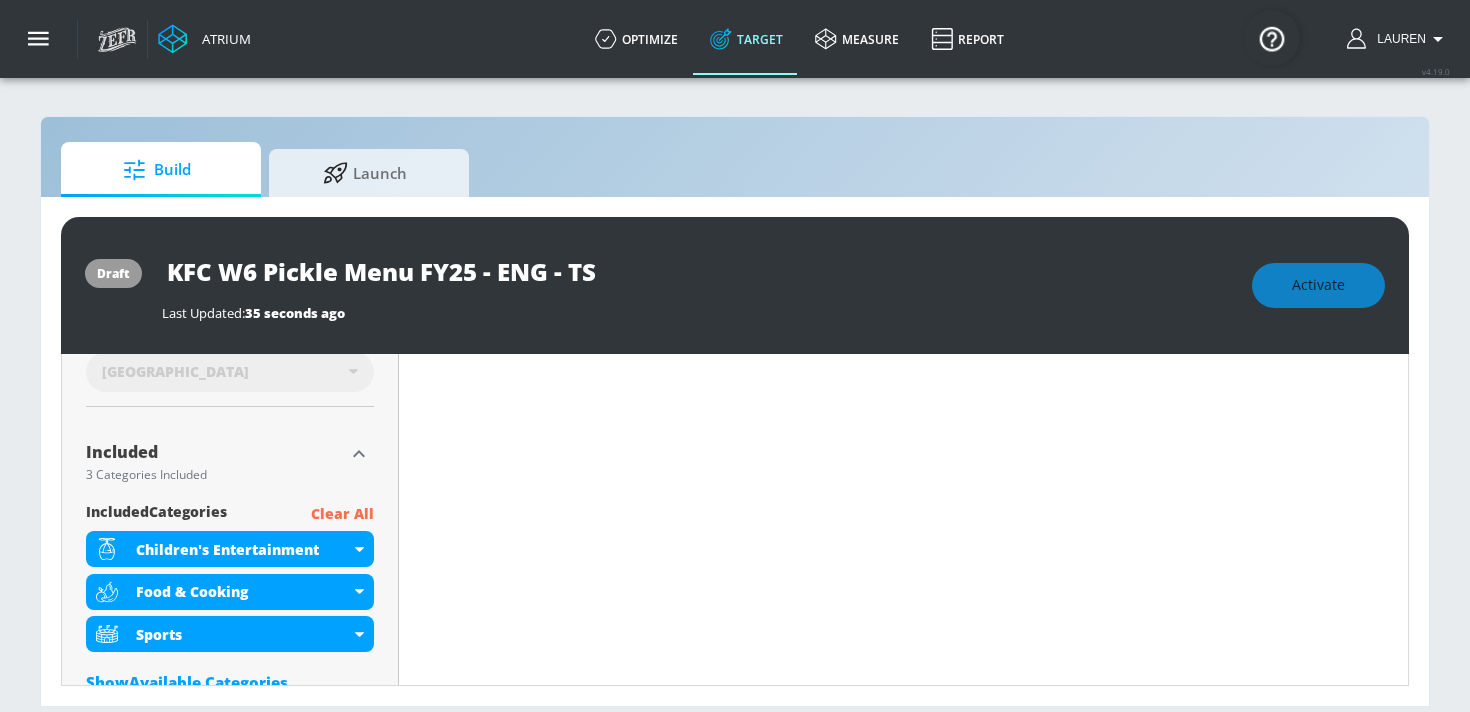 scroll, scrollTop: 608, scrollLeft: 0, axis: vertical 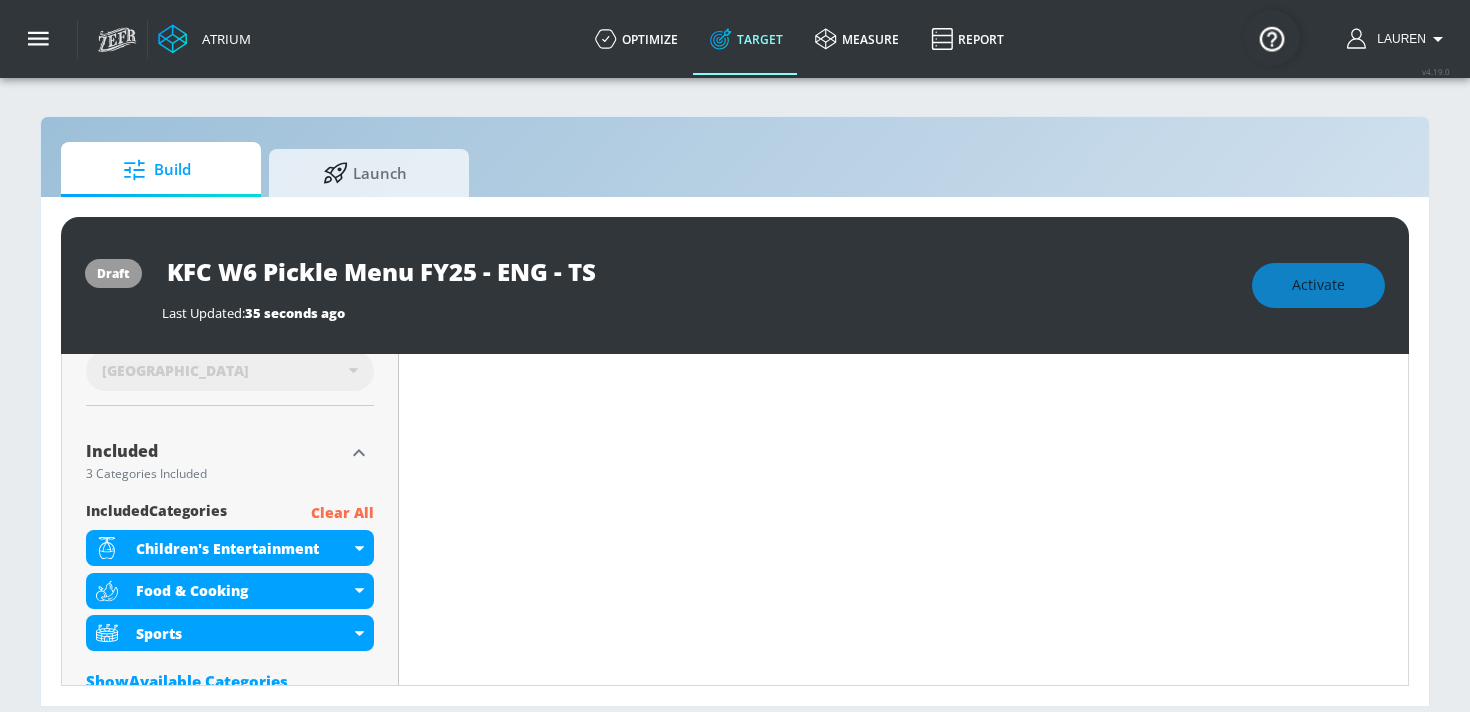 click on "Included 3 Categories Included included  Categories Clear All
Children's Entertainment
Food & Cooking
Sports Show  Available Categories" at bounding box center (230, 566) 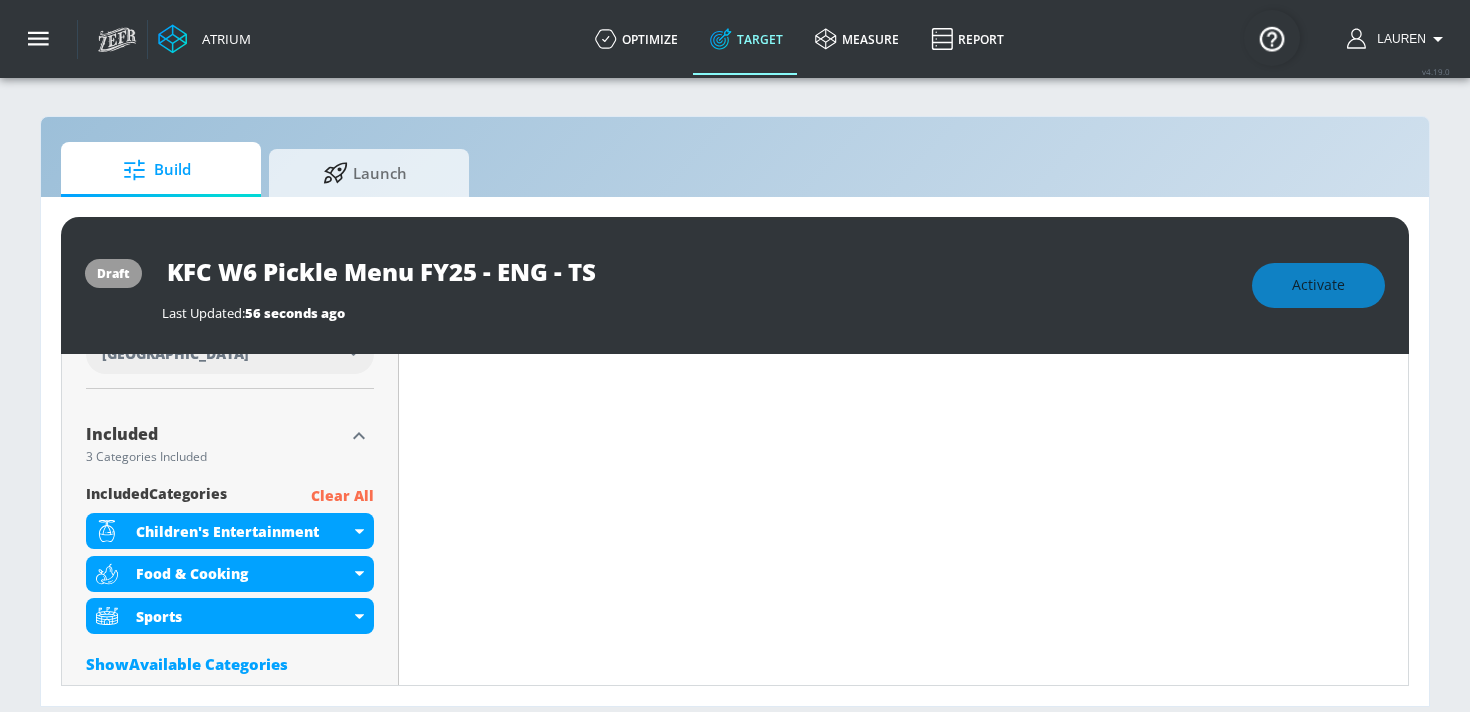 scroll, scrollTop: 591, scrollLeft: 0, axis: vertical 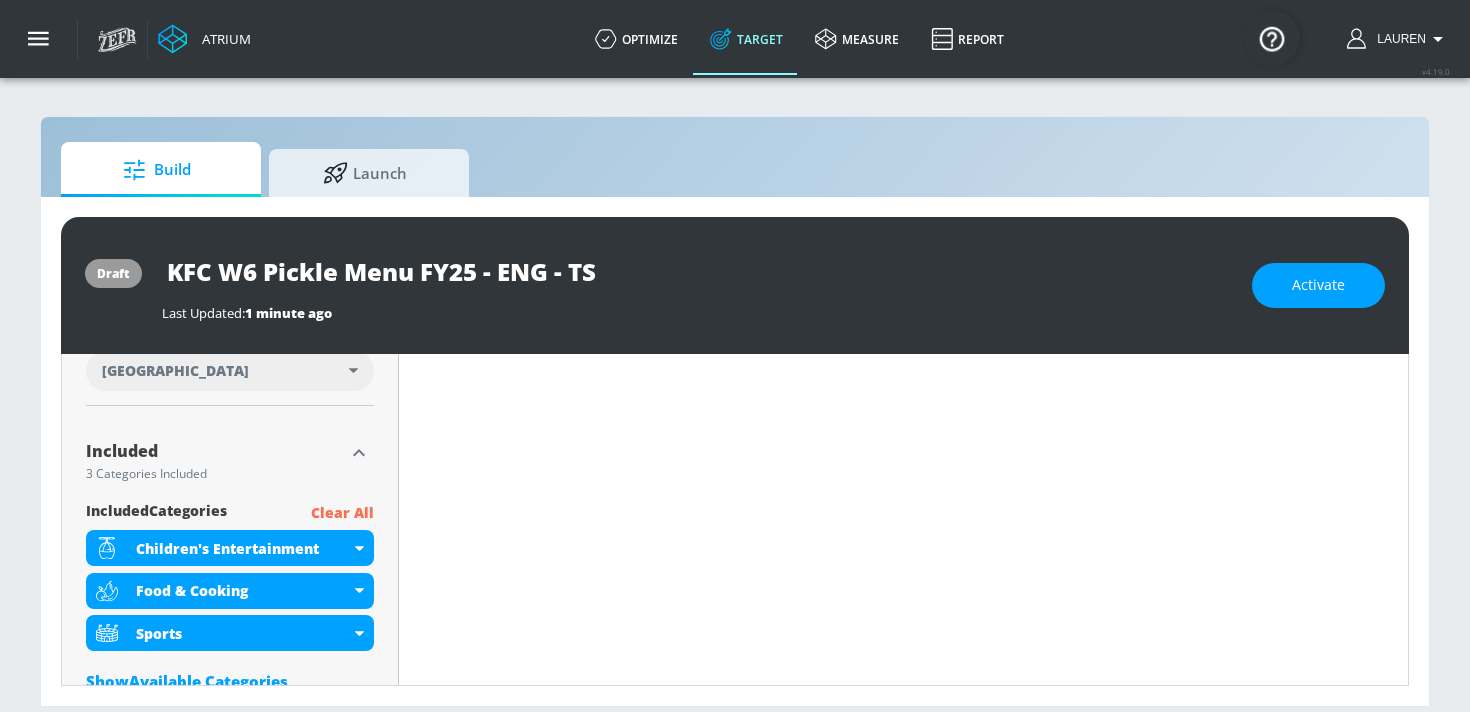 click on "Clear All" at bounding box center (342, 513) 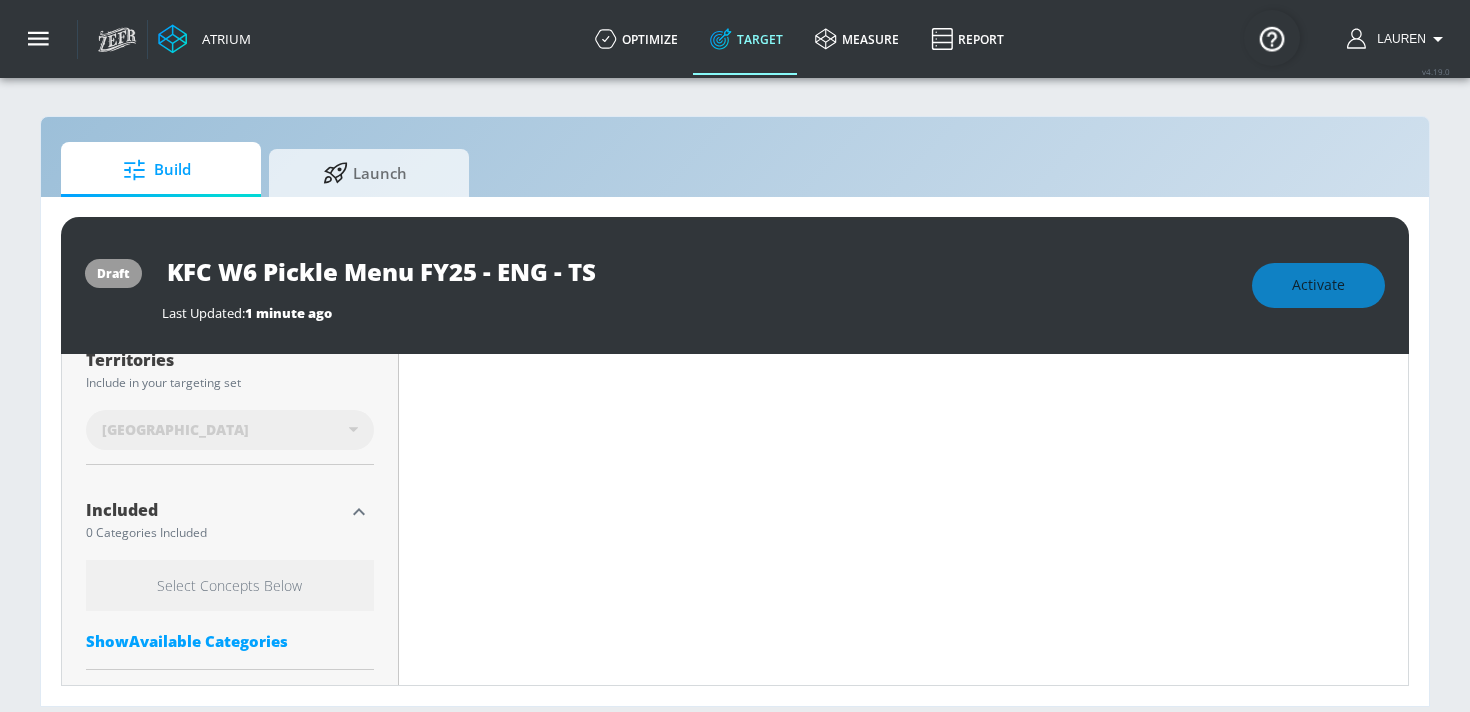 scroll, scrollTop: 554, scrollLeft: 0, axis: vertical 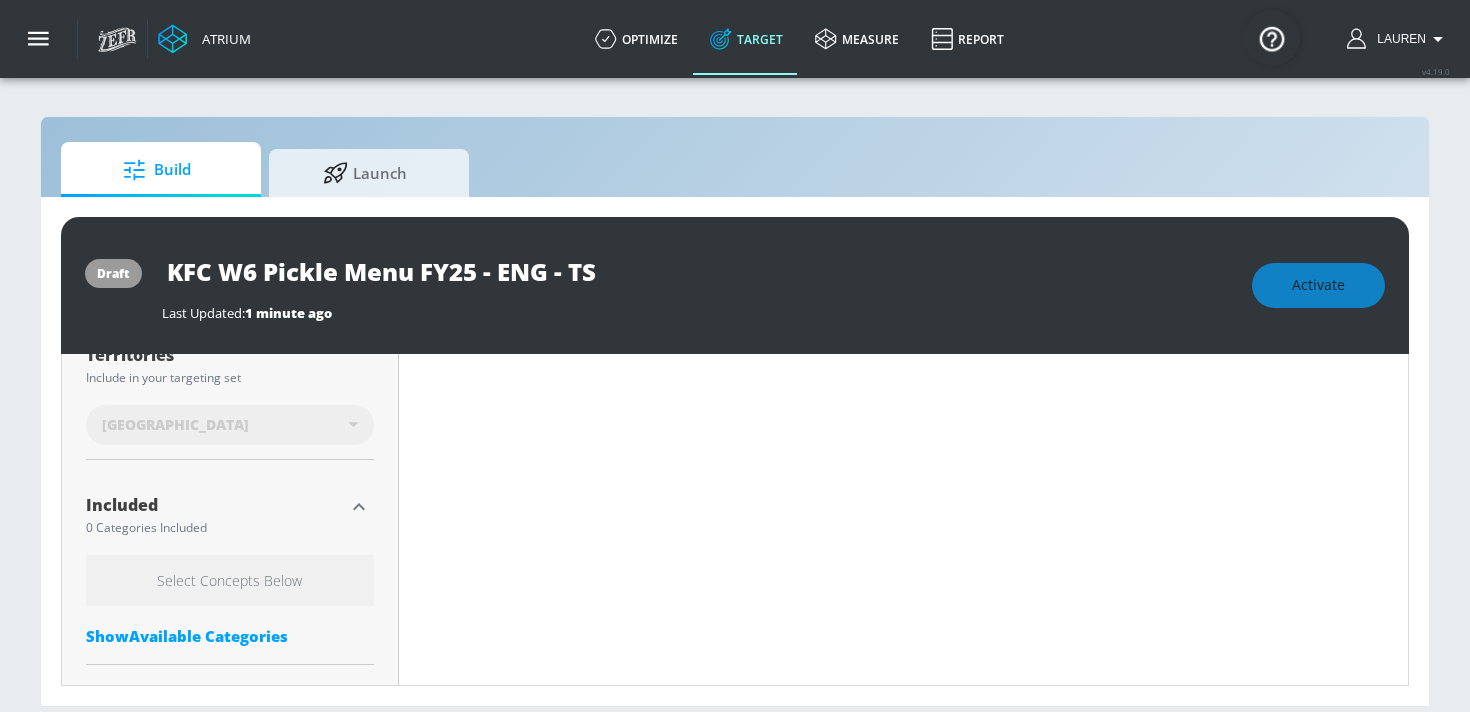 click on "Show  Available Categories" at bounding box center [230, 636] 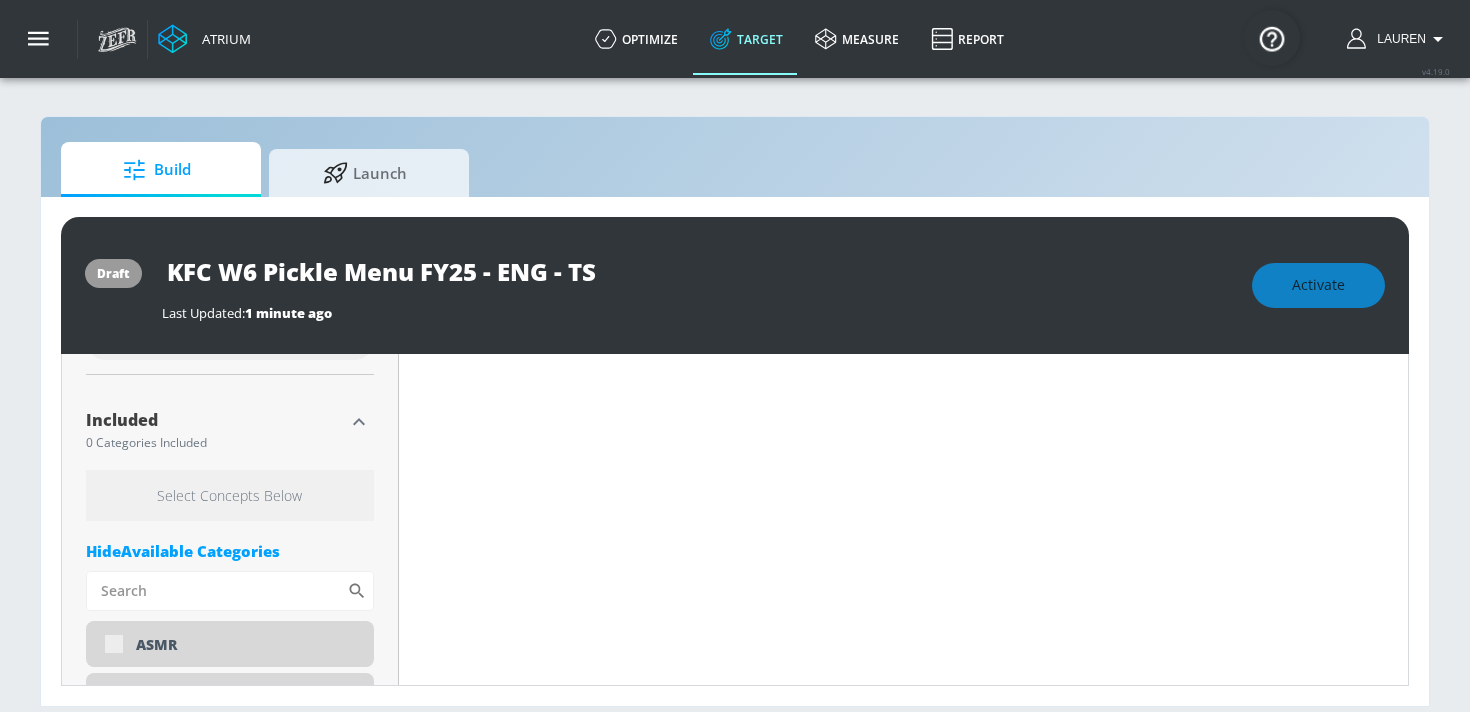 scroll, scrollTop: 640, scrollLeft: 0, axis: vertical 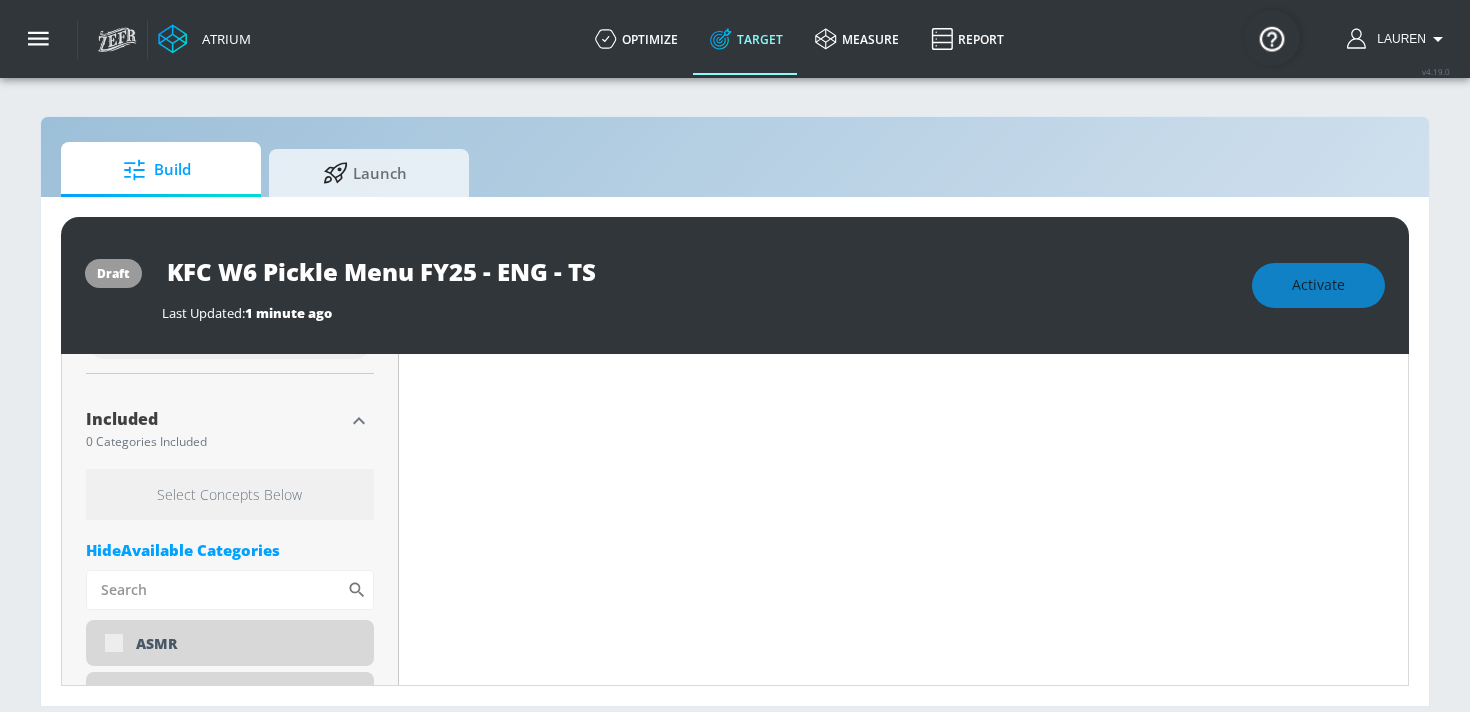 click on "Sort By" at bounding box center (216, 590) 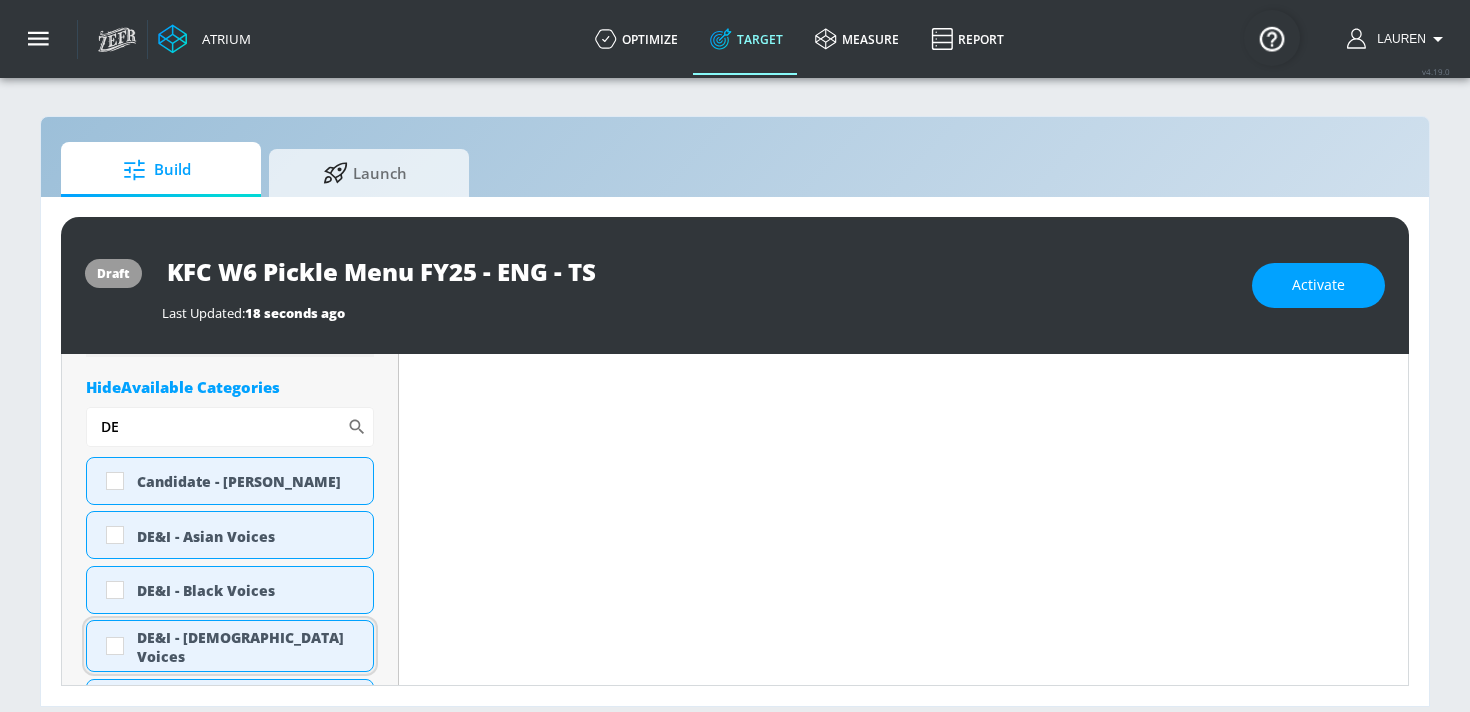 scroll, scrollTop: 810, scrollLeft: 0, axis: vertical 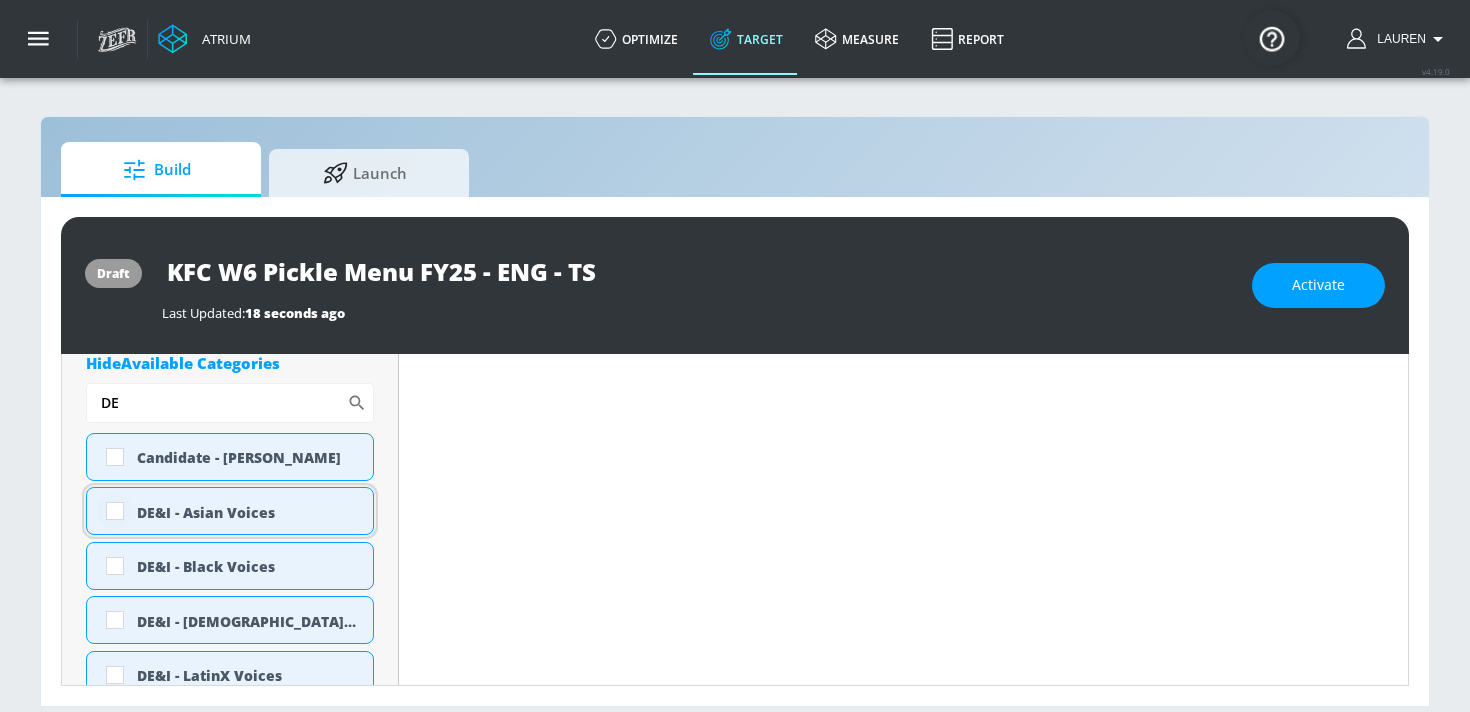 type on "DE" 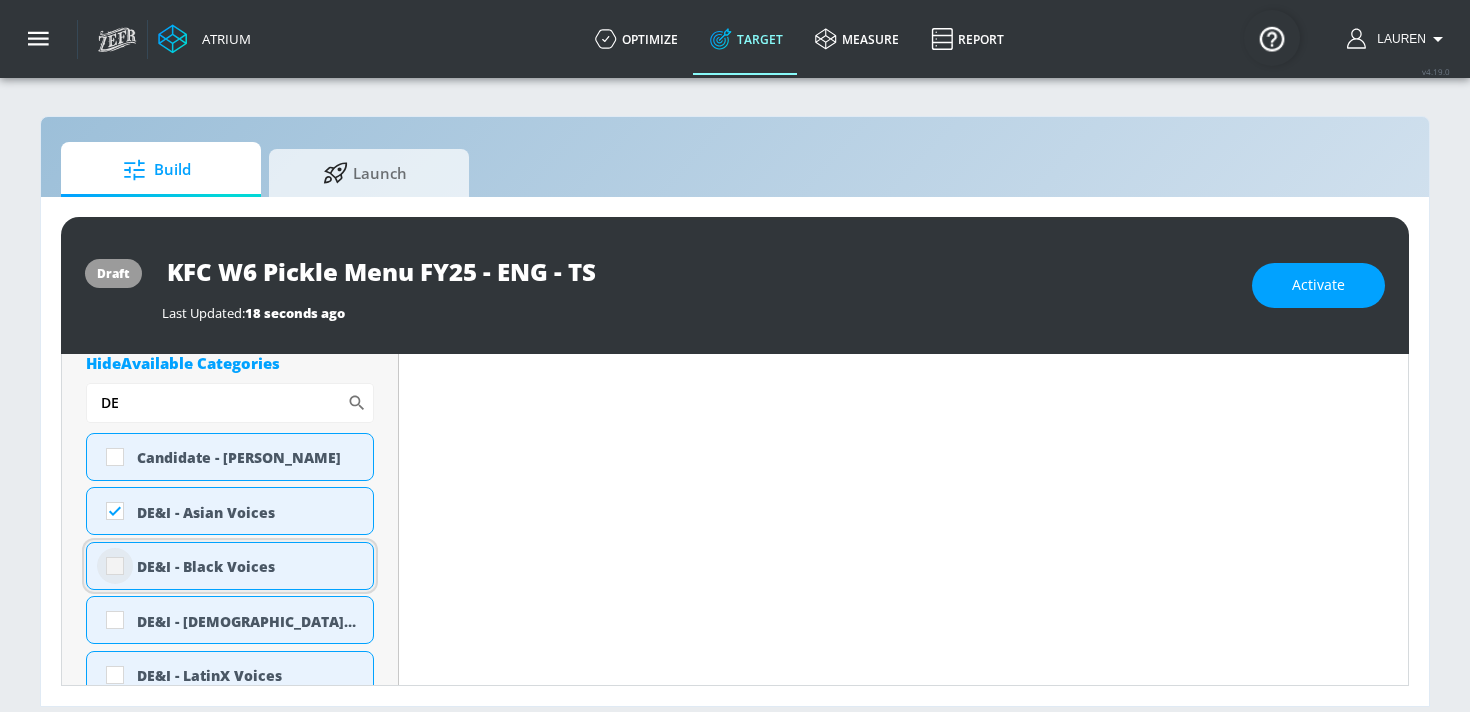 click at bounding box center [115, 566] 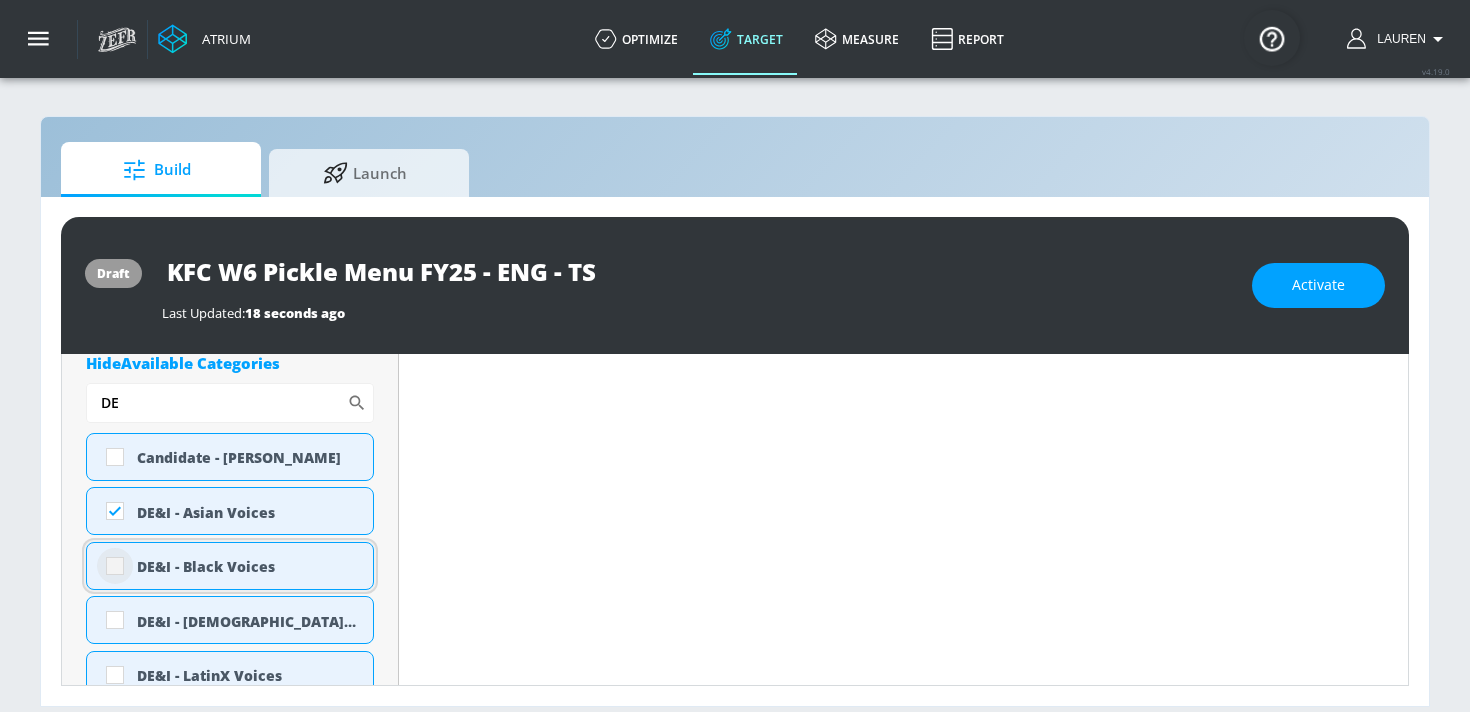 checkbox on "true" 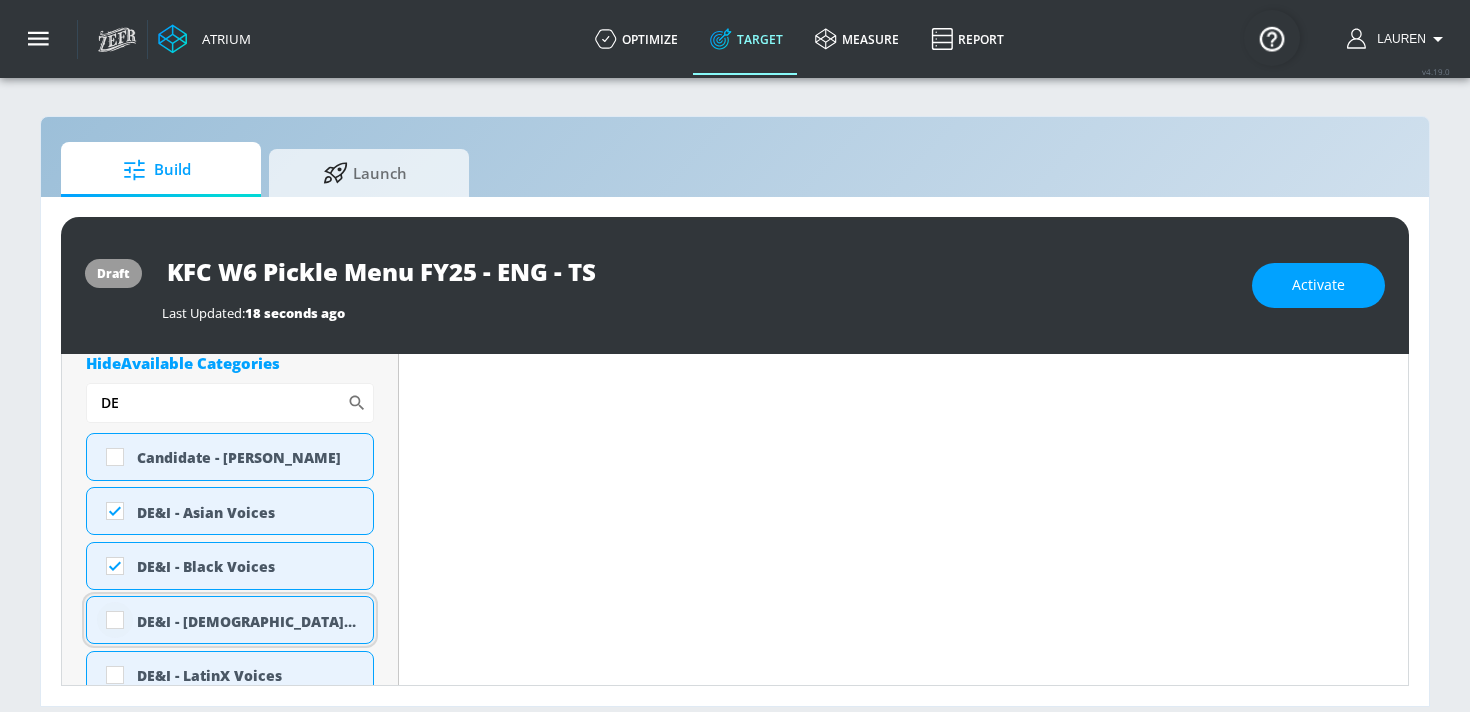 click at bounding box center (115, 620) 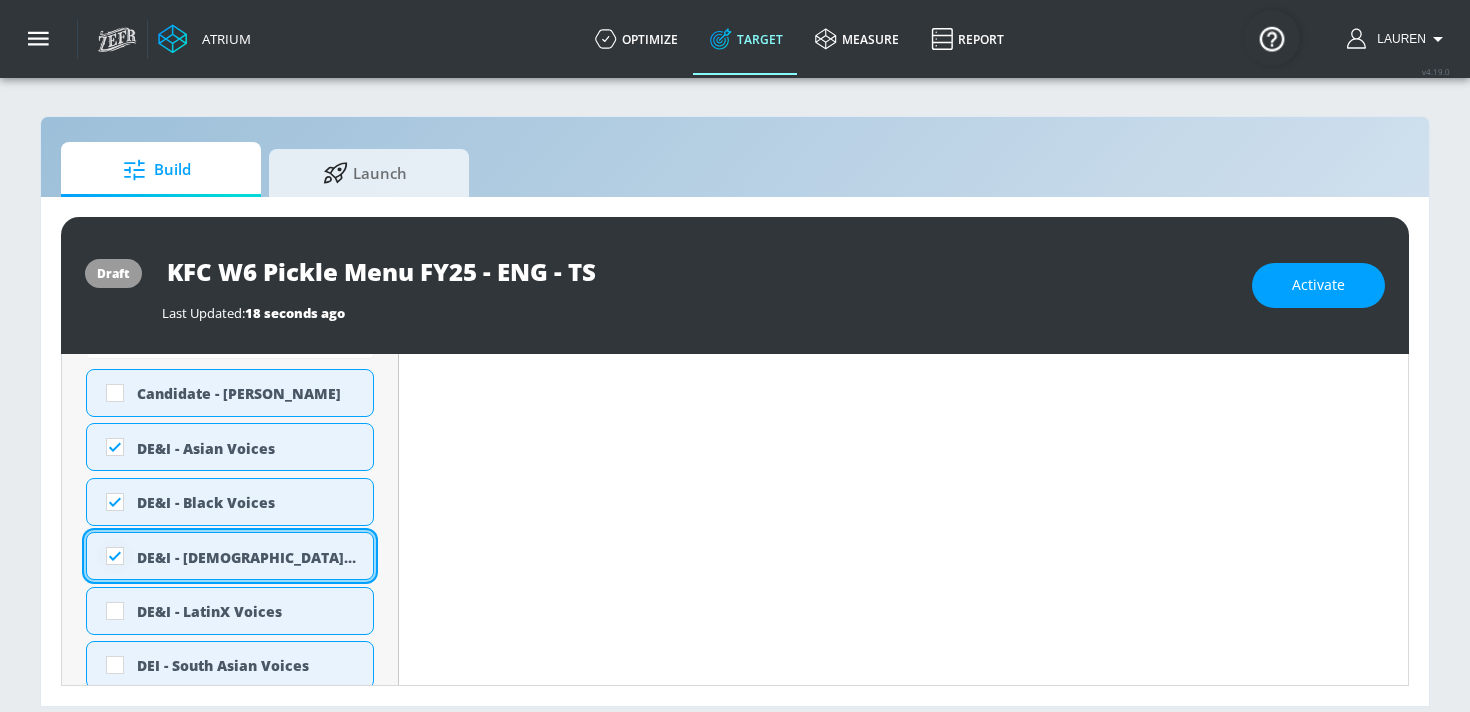 scroll, scrollTop: 878, scrollLeft: 0, axis: vertical 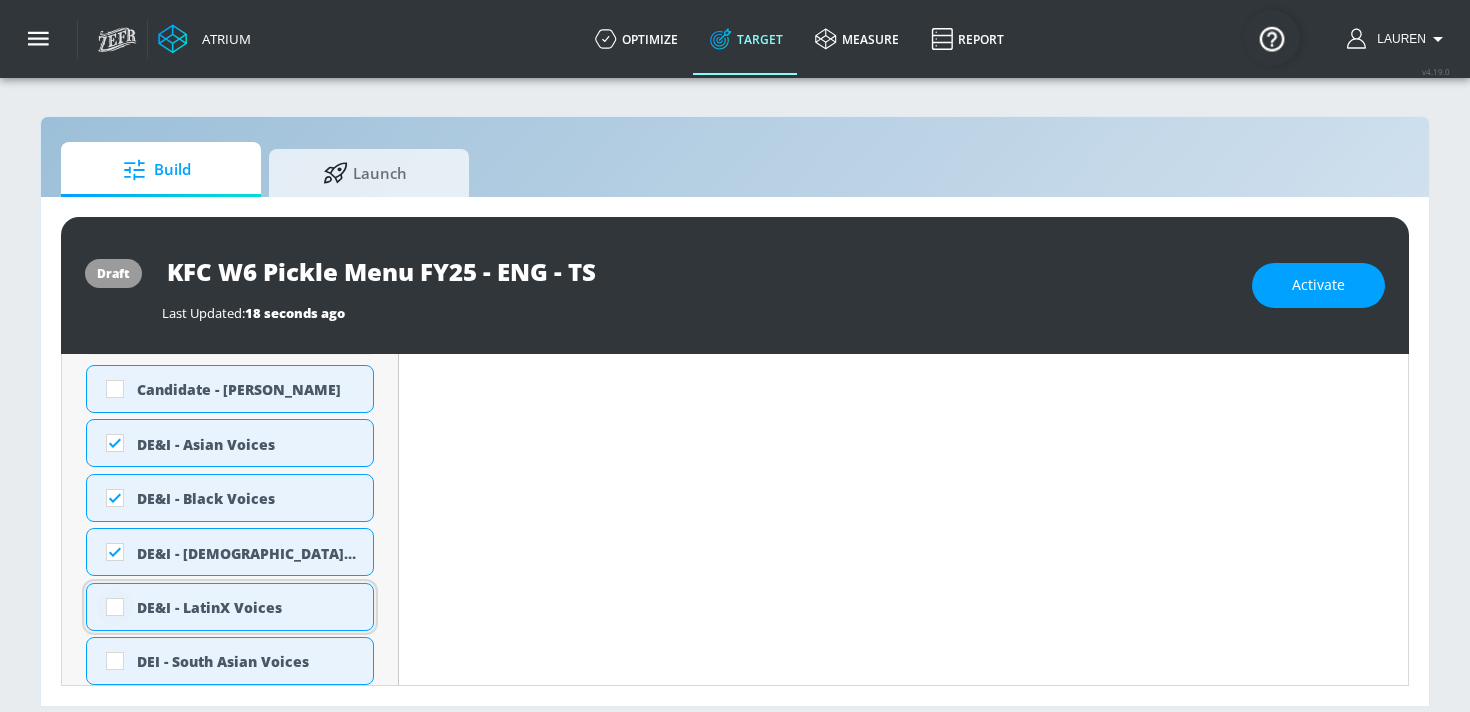 click at bounding box center [115, 607] 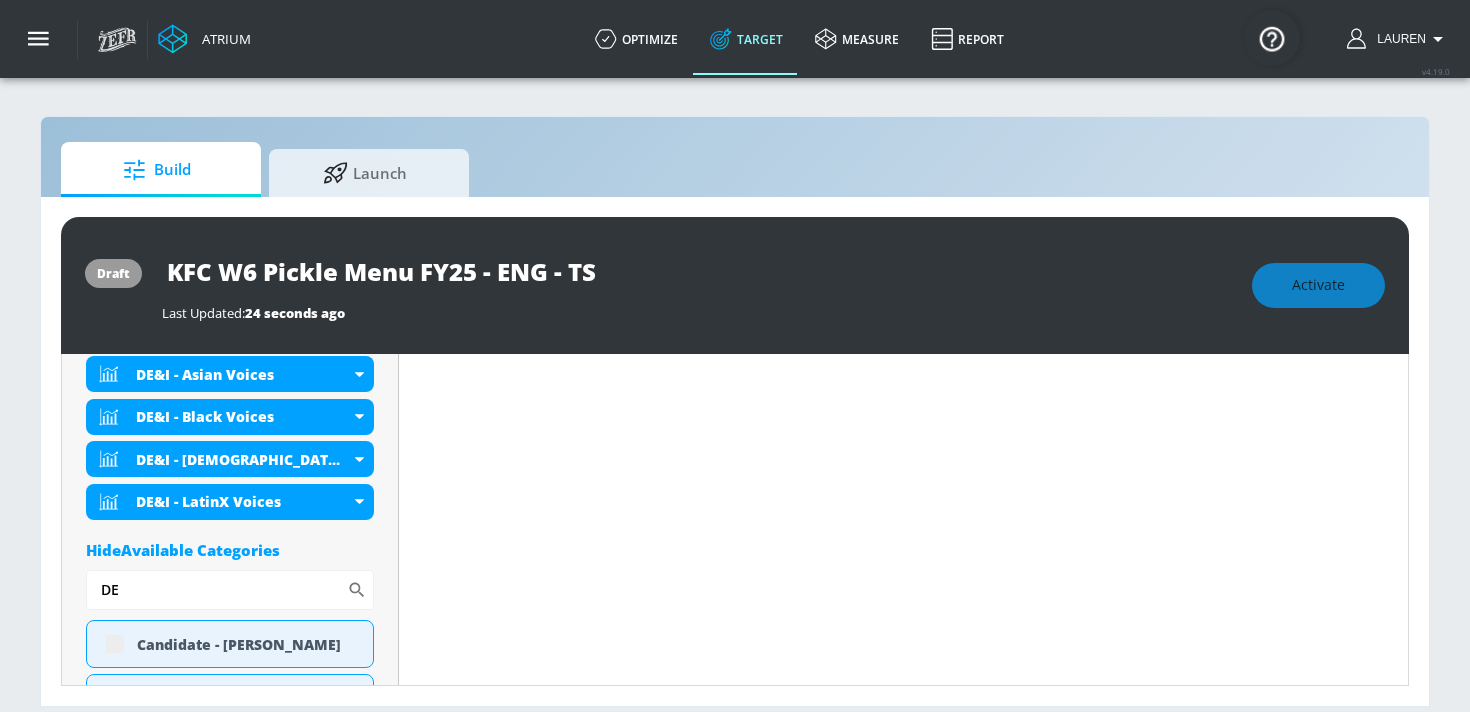 scroll, scrollTop: 823, scrollLeft: 0, axis: vertical 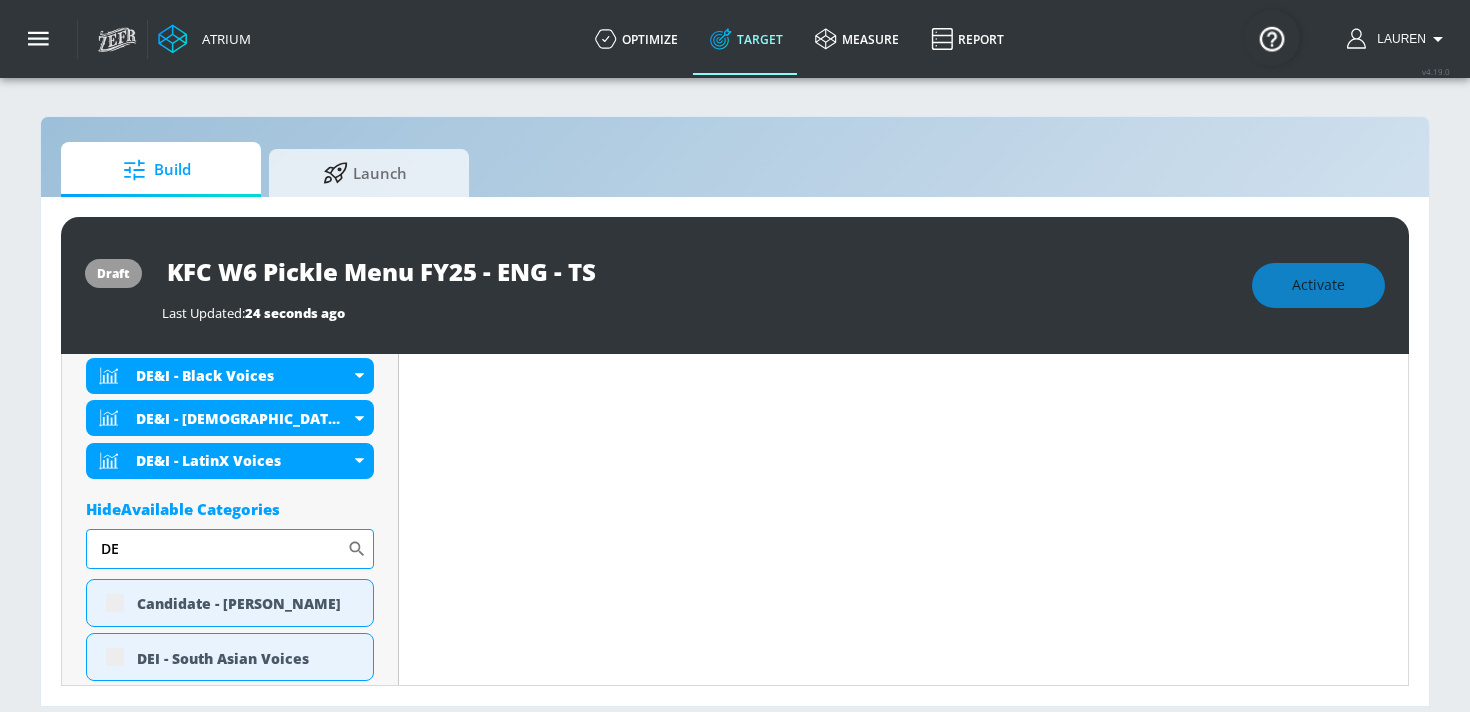 click on "DE" at bounding box center [216, 549] 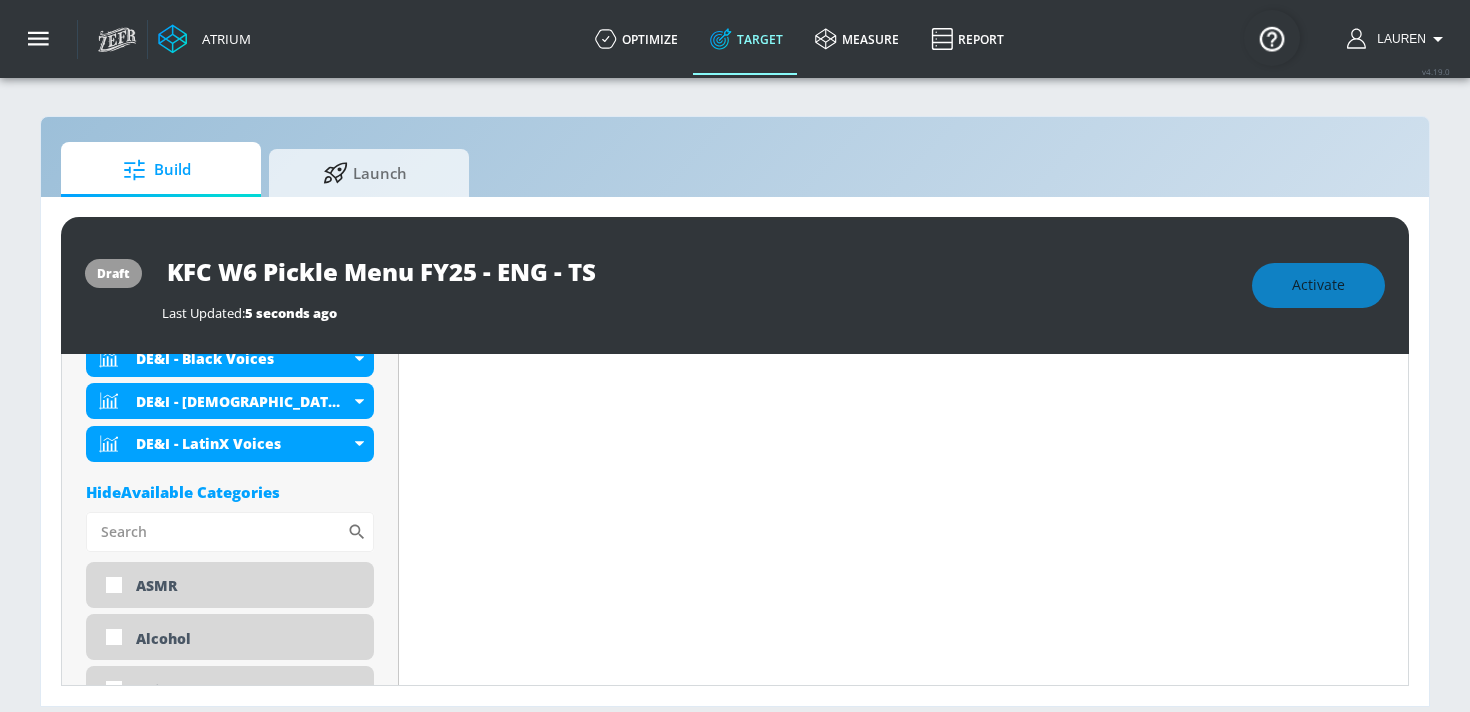 scroll, scrollTop: 806, scrollLeft: 0, axis: vertical 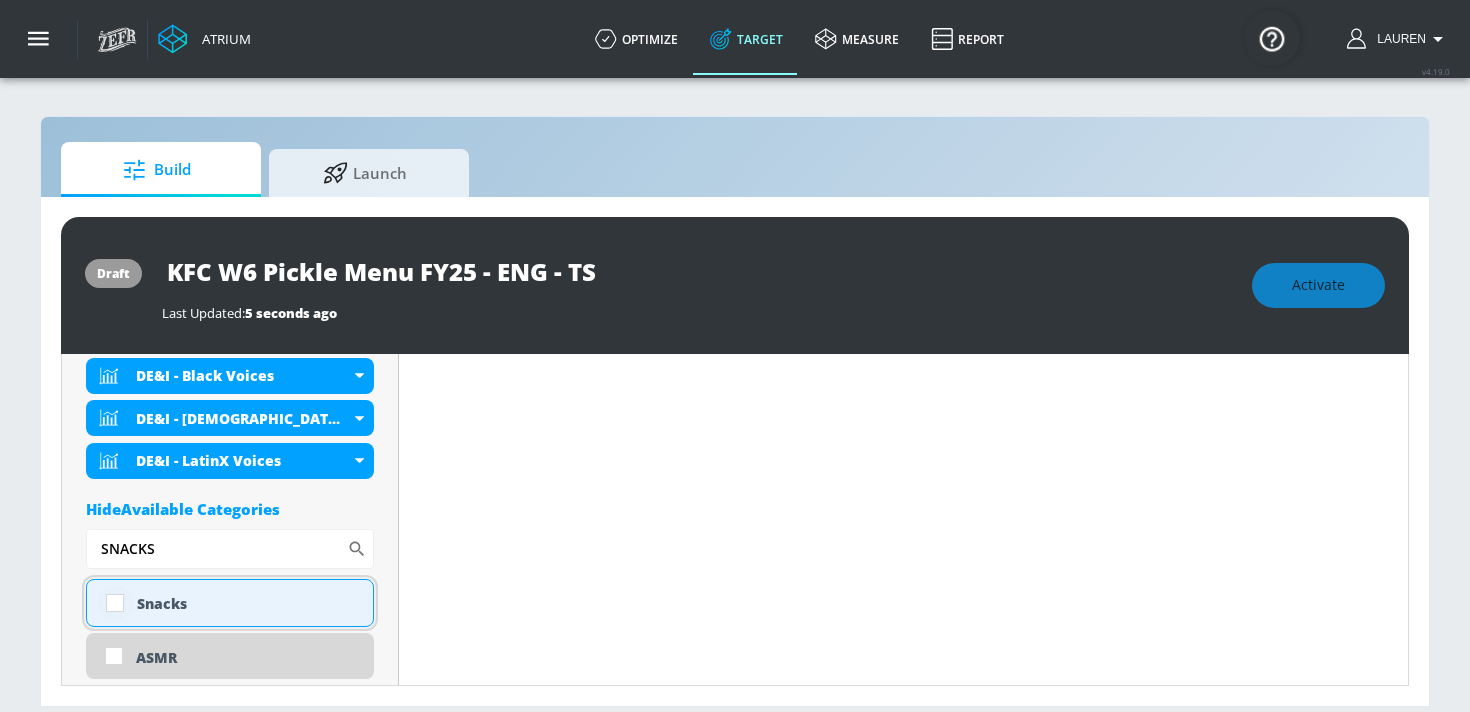 type on "SNACKS" 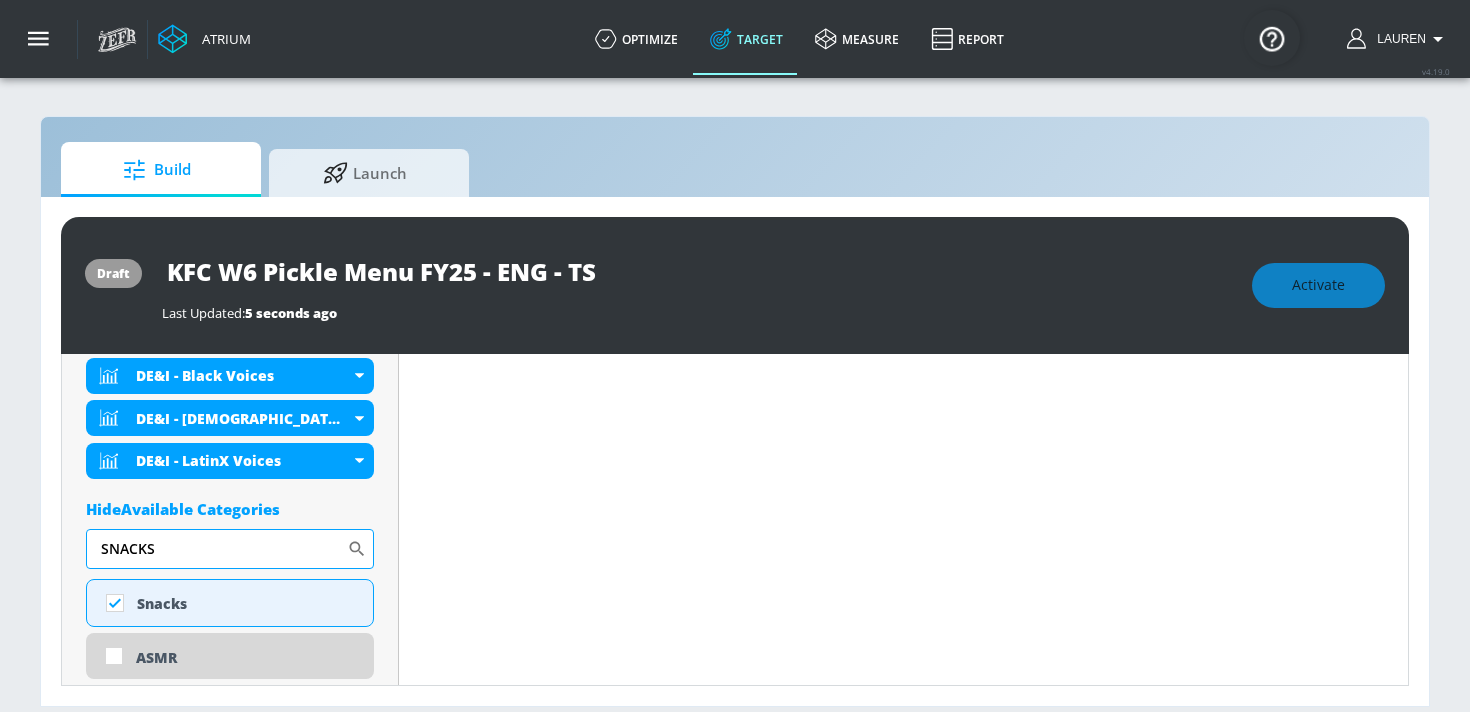 click on "SNACKS" at bounding box center [216, 549] 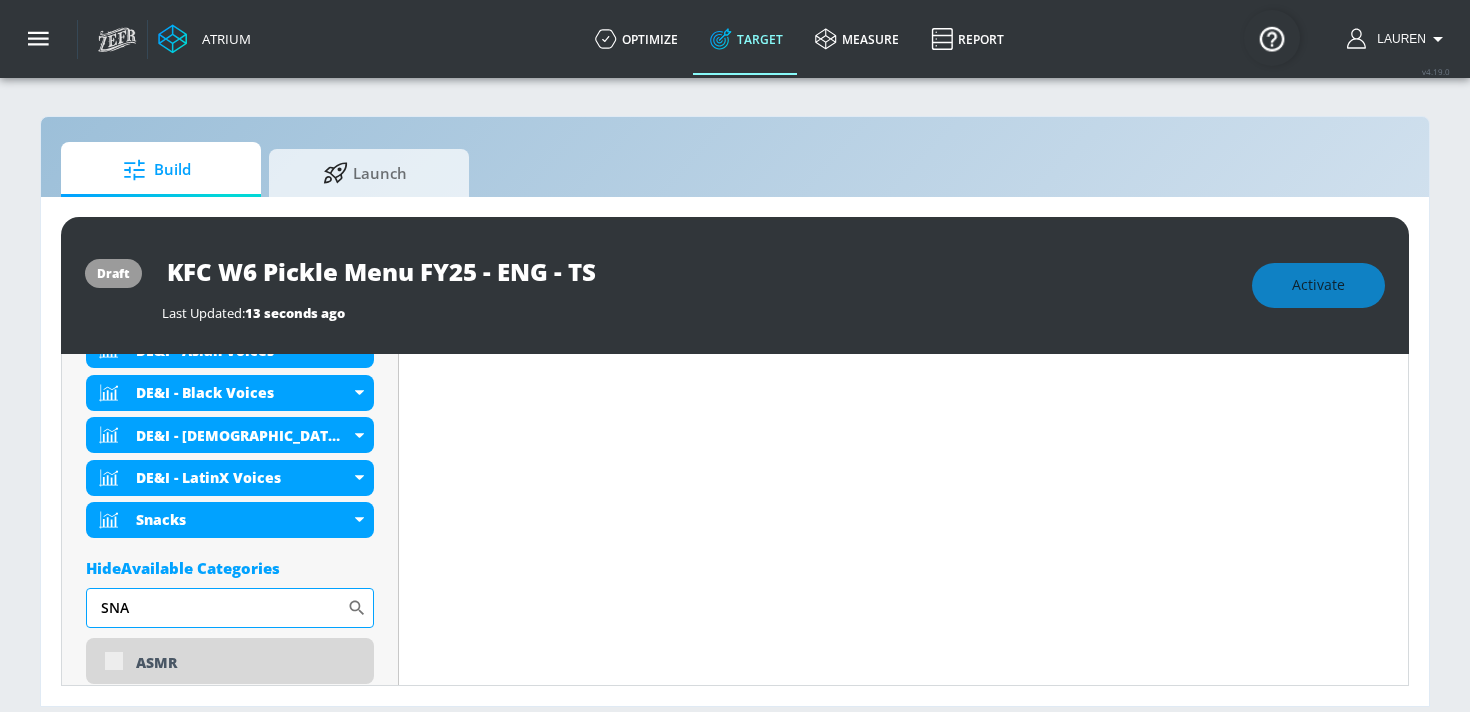 scroll, scrollTop: 823, scrollLeft: 0, axis: vertical 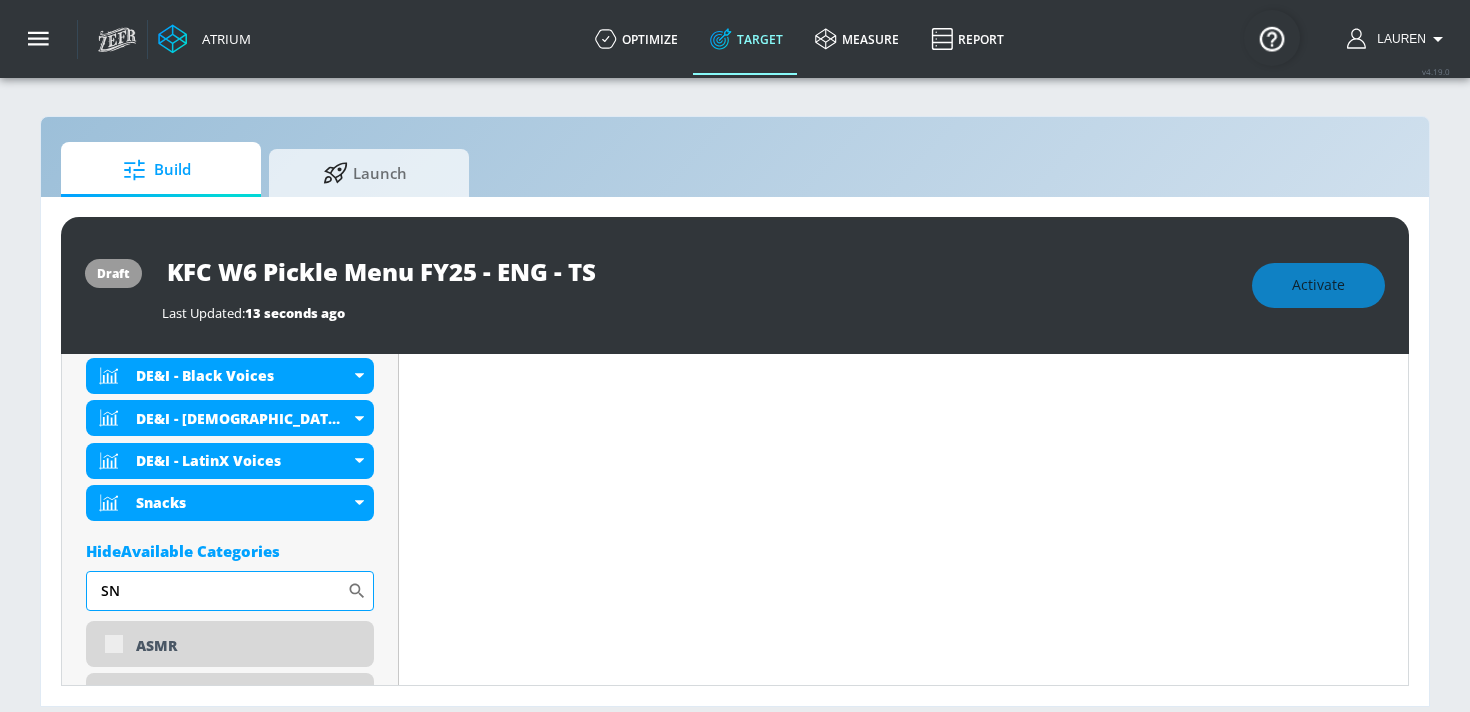type on "S" 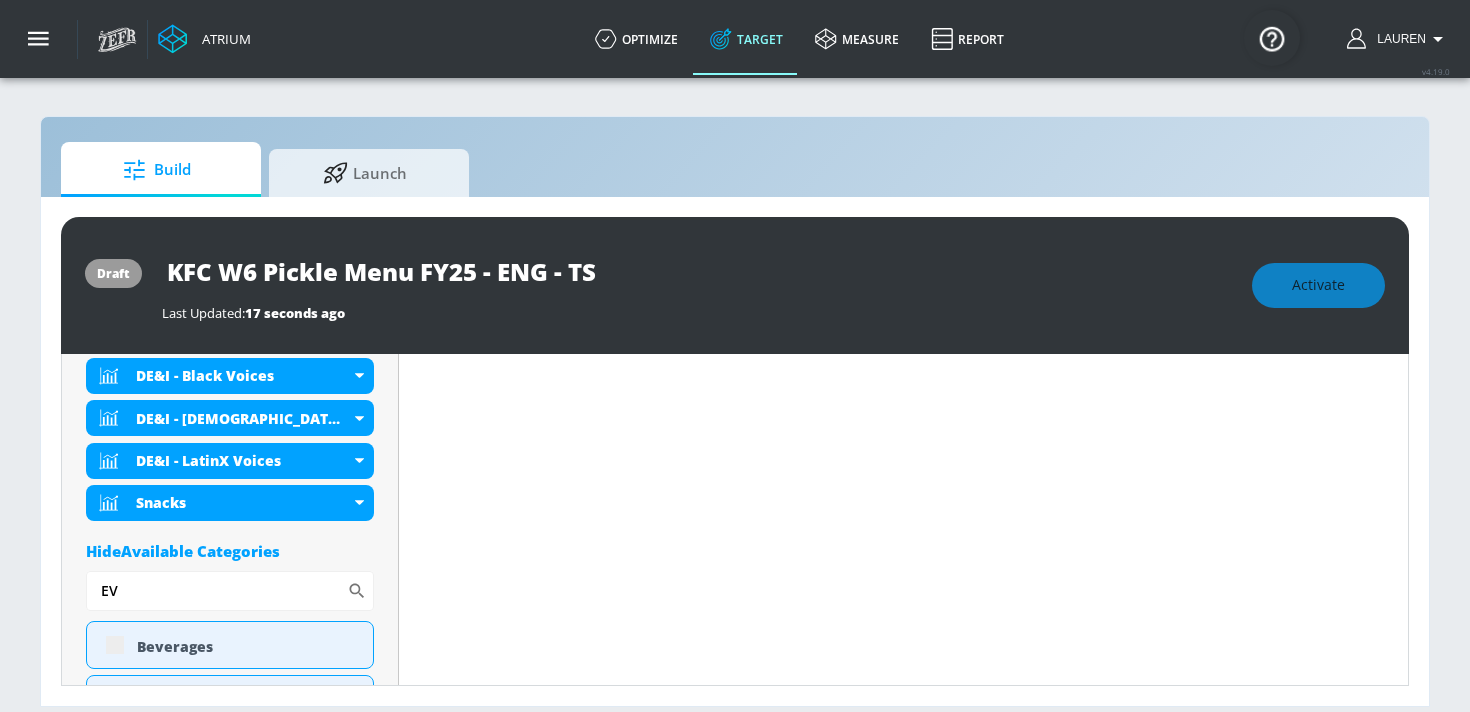 scroll, scrollTop: 806, scrollLeft: 0, axis: vertical 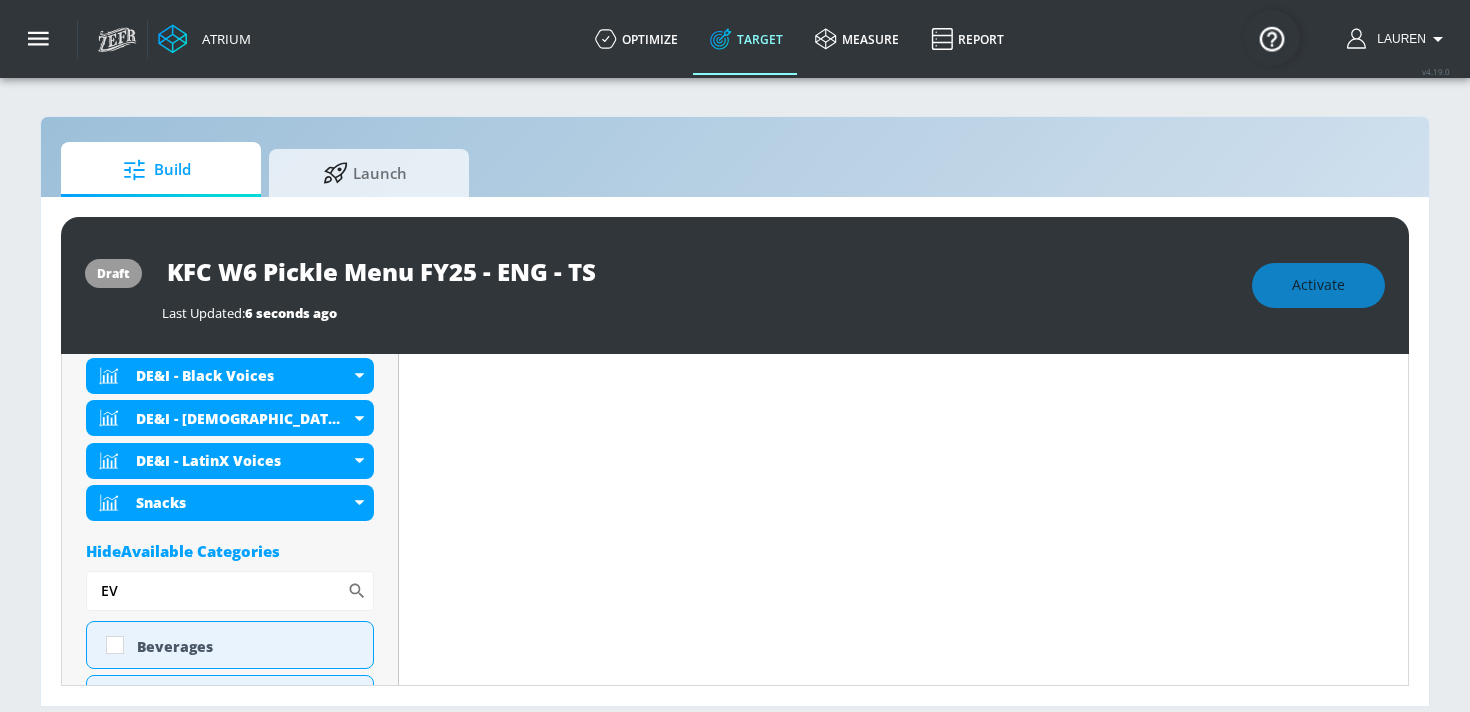 type on "E" 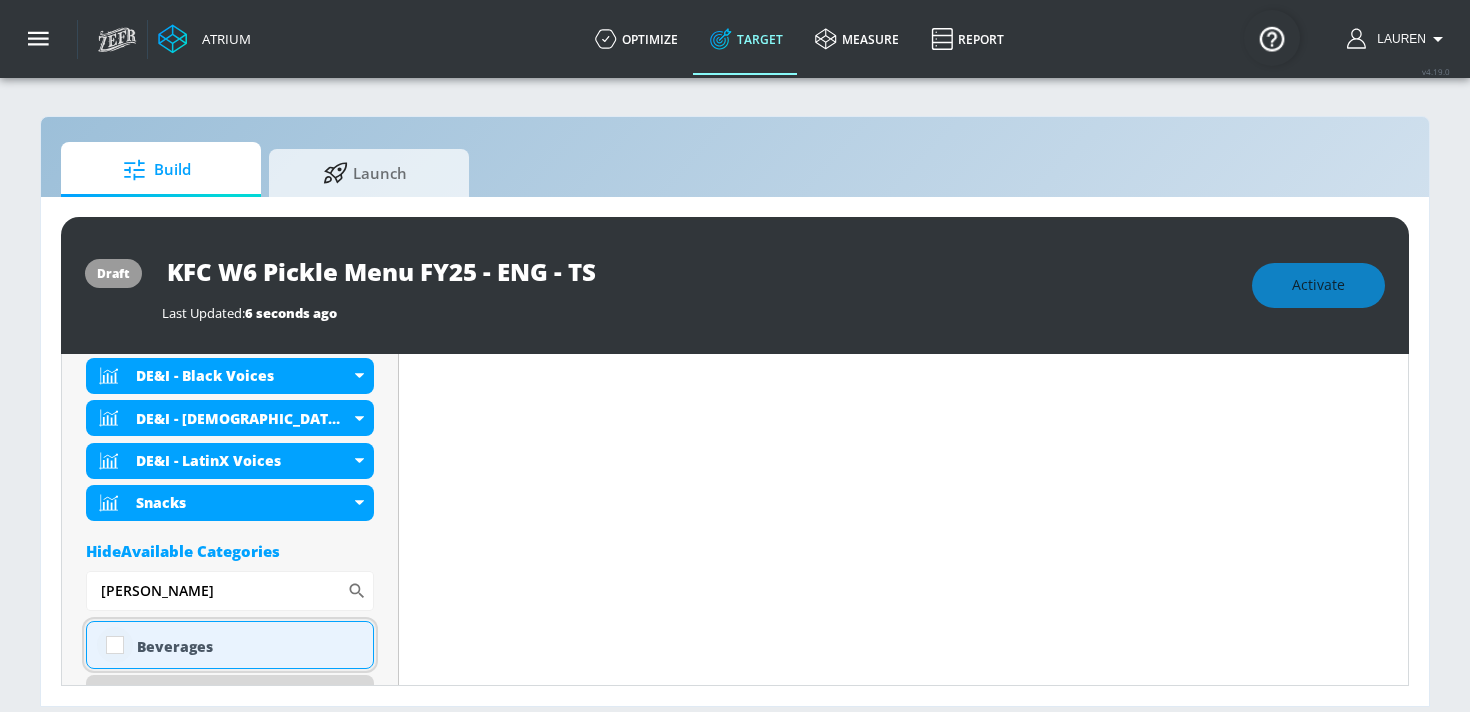 type on "BEV" 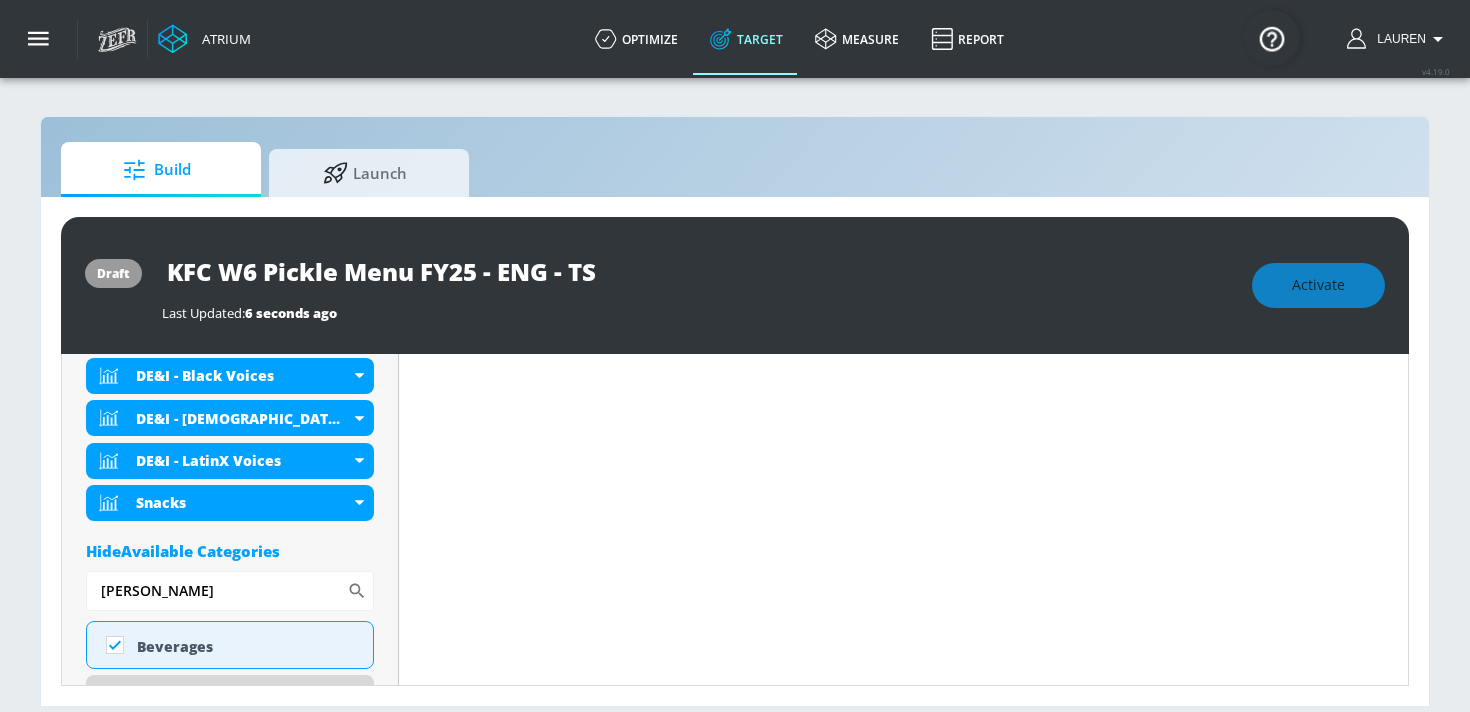 drag, startPoint x: 154, startPoint y: 584, endPoint x: 41, endPoint y: 584, distance: 113 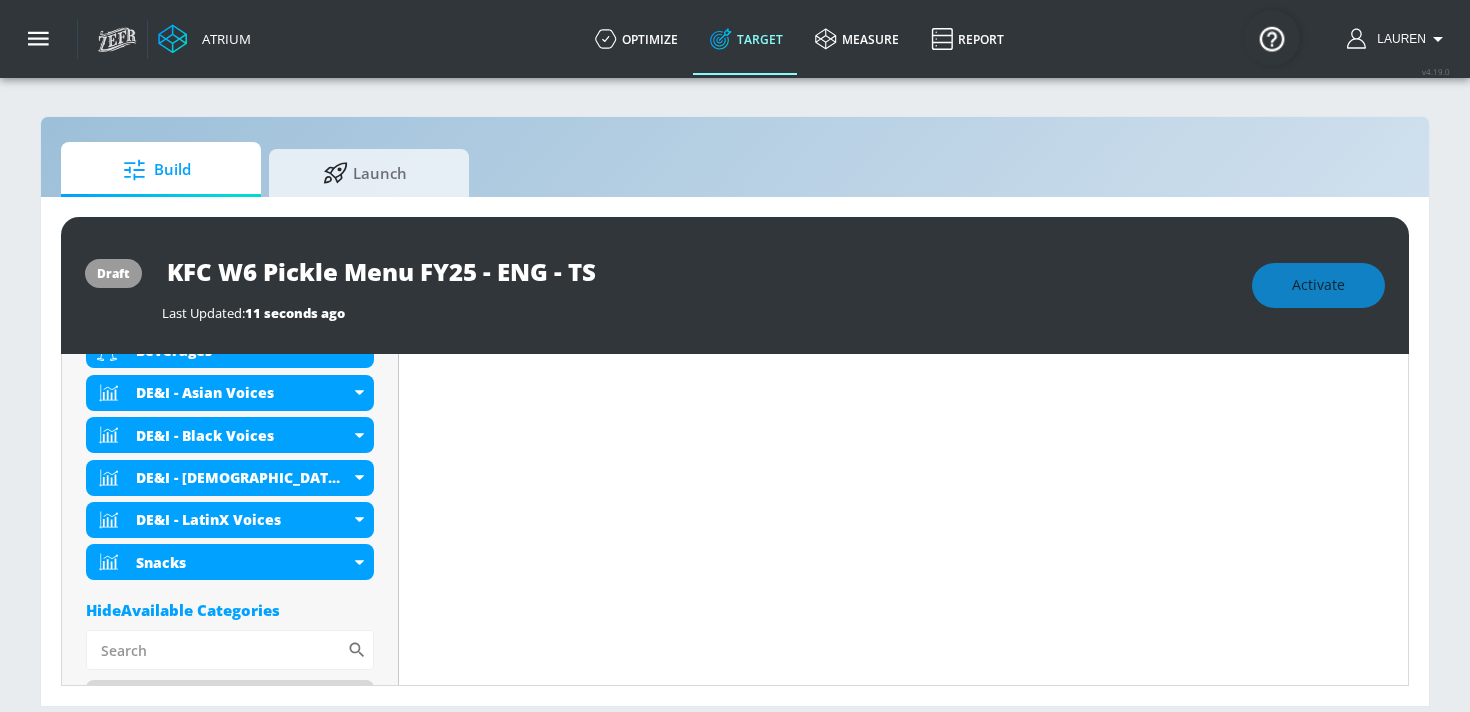 scroll, scrollTop: 865, scrollLeft: 0, axis: vertical 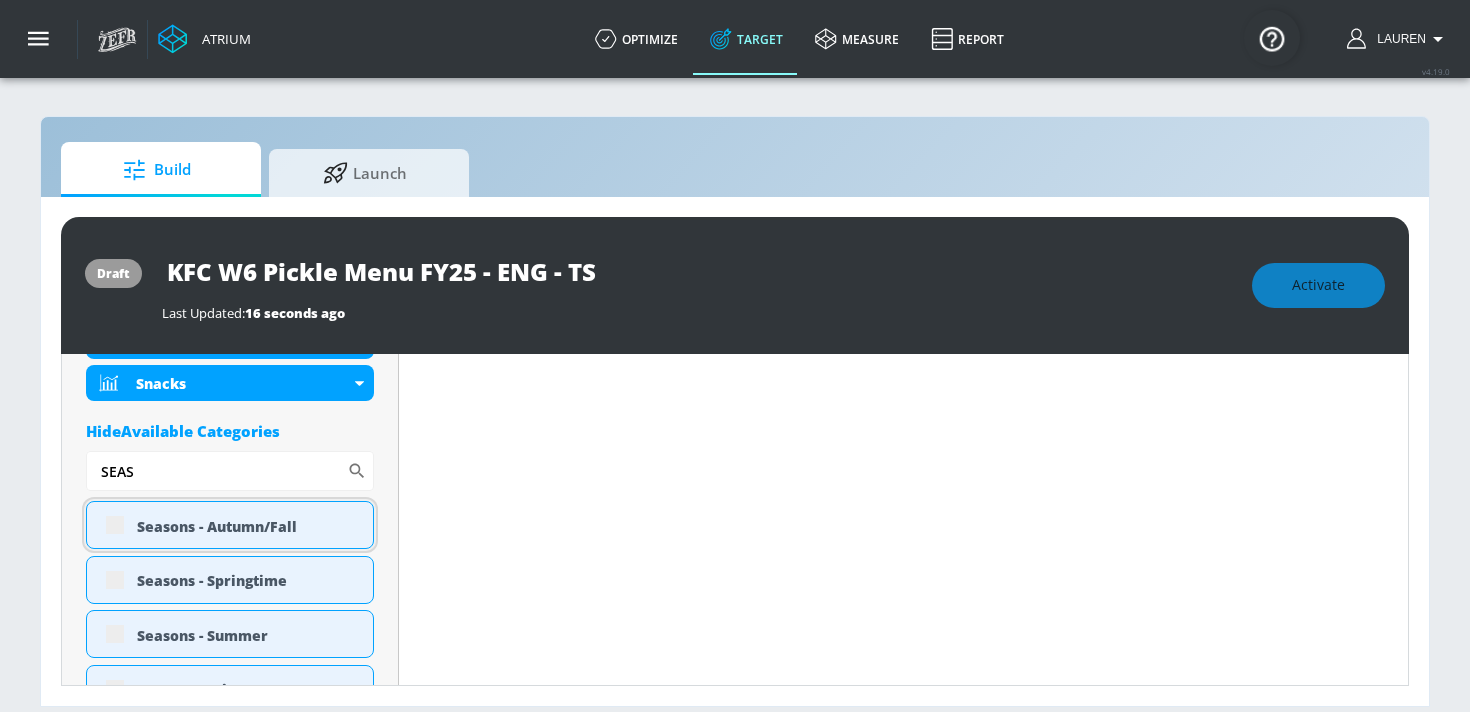 type on "SEAS" 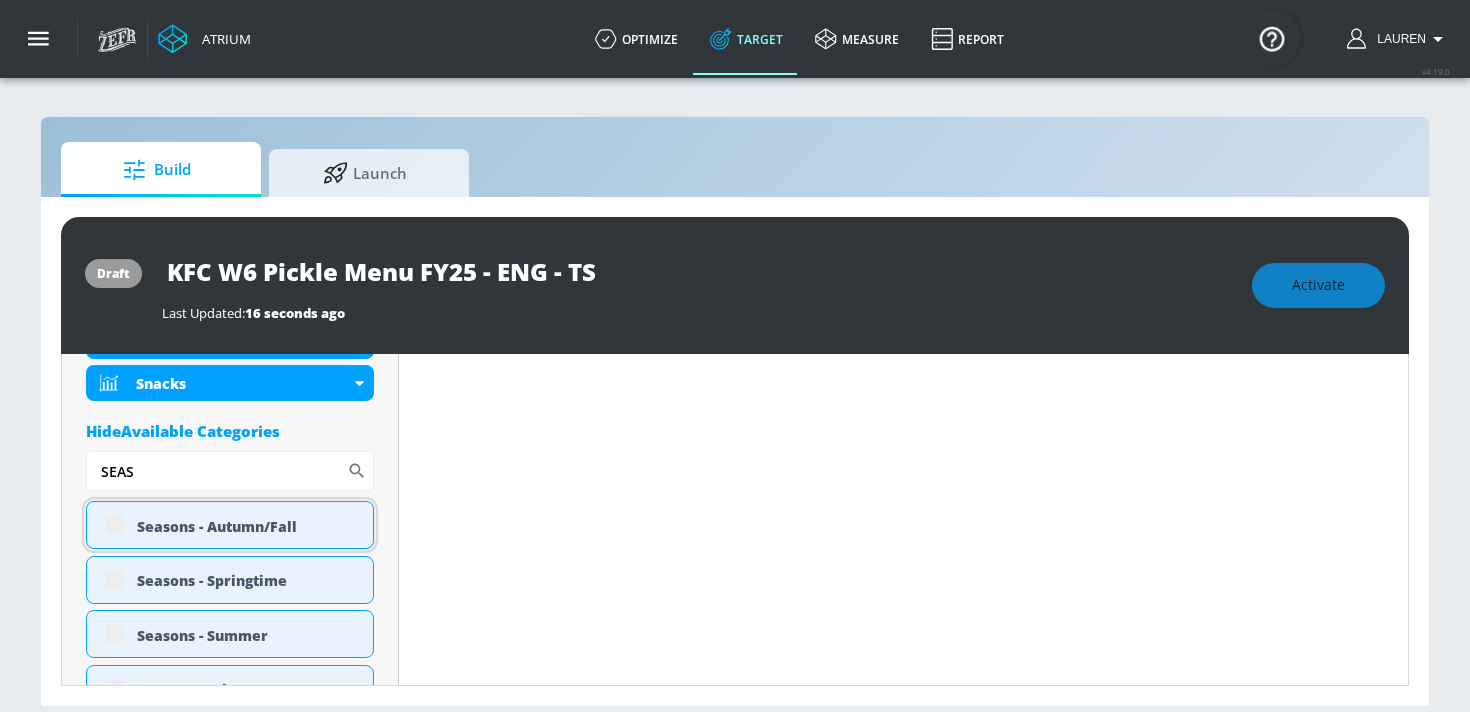 click on "Seasons - Autumn/Fall" at bounding box center [230, 525] 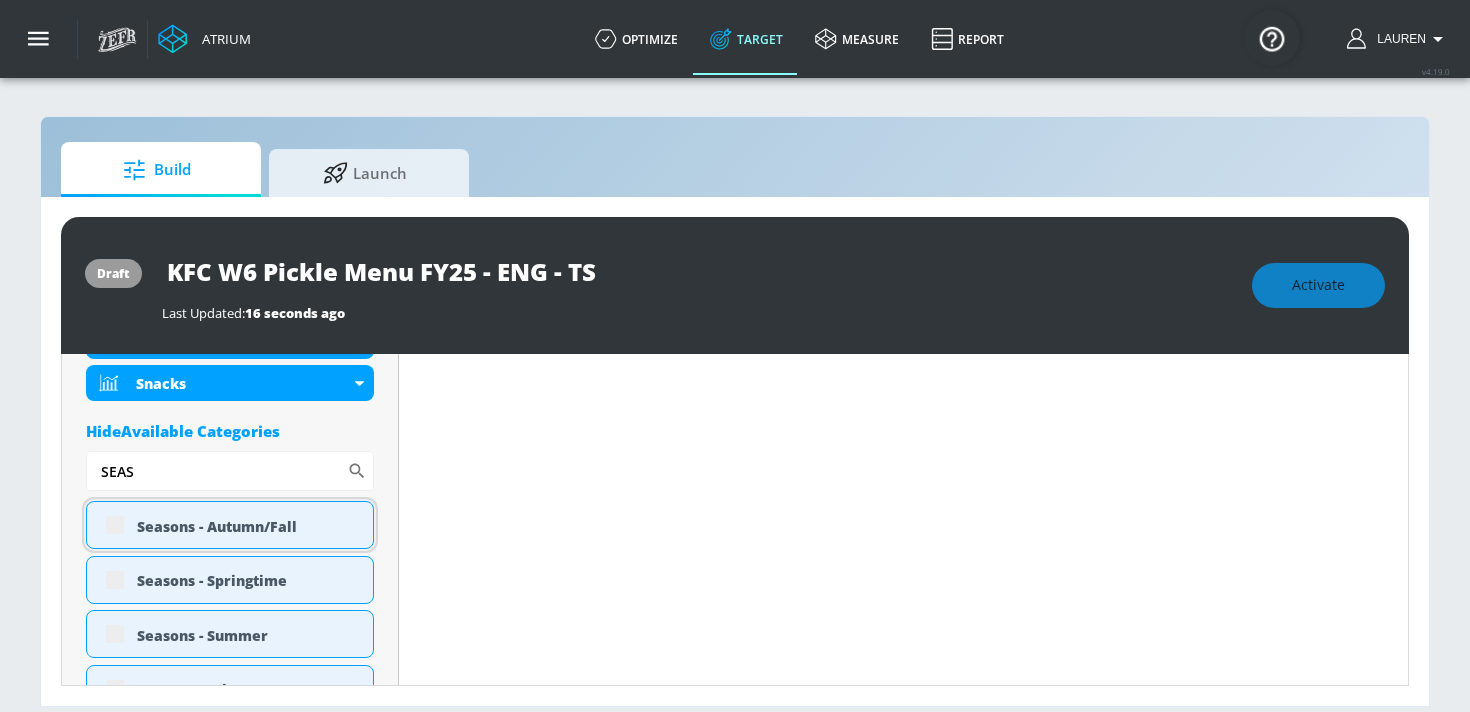 click on "Seasons - Autumn/Fall" at bounding box center [230, 525] 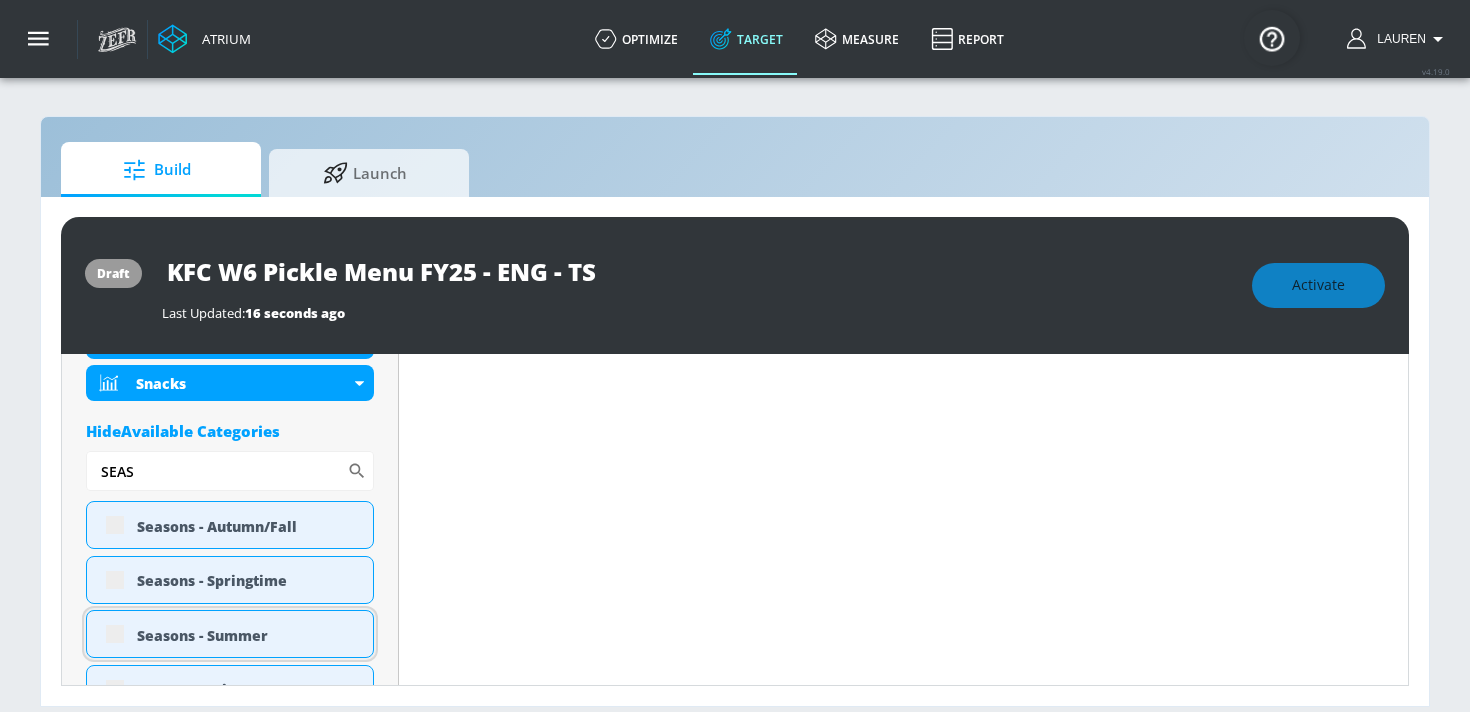 click on "Seasons - Summer" at bounding box center [230, 634] 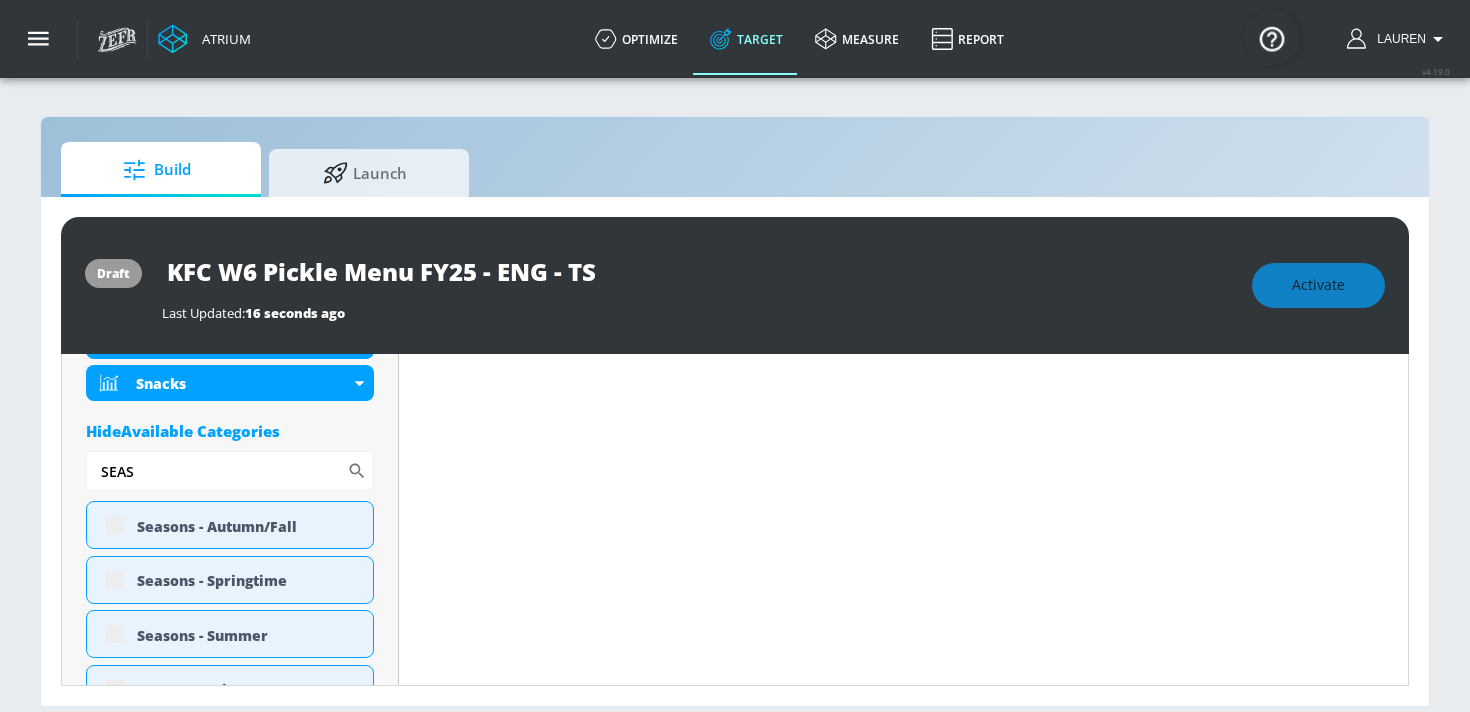 click on "Content Filter Sort by Average daily views avg_daily_views_last_7_days Update Examples" at bounding box center (904, 2886) 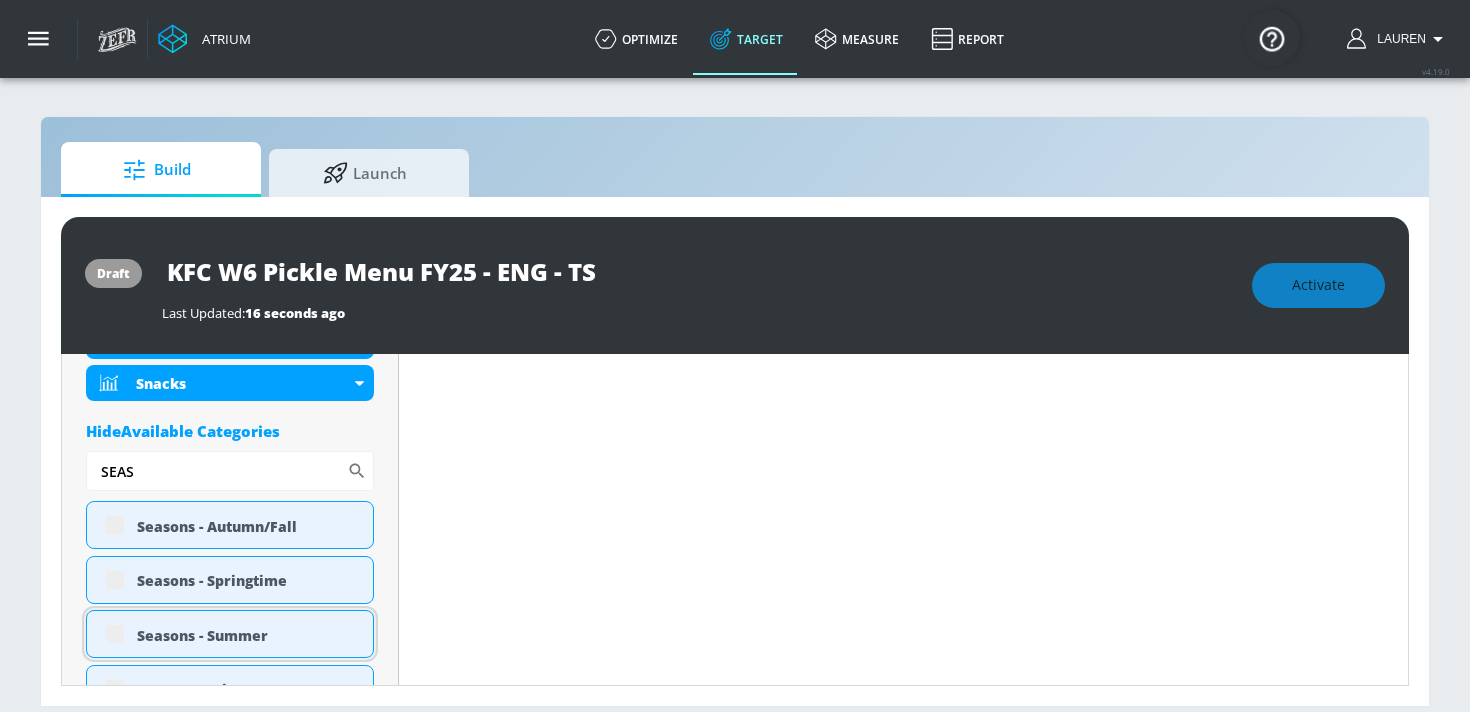 click on "Seasons - Summer" at bounding box center [230, 634] 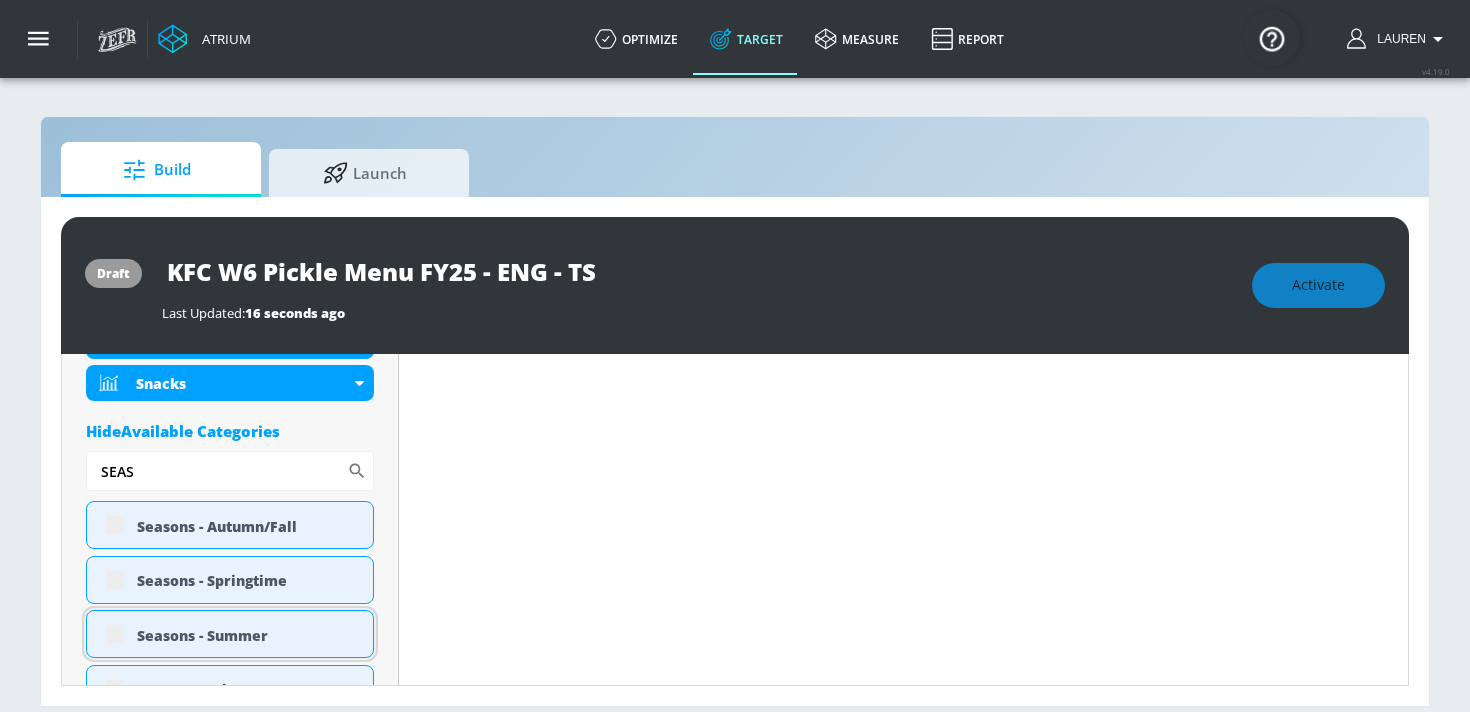 click on "Seasons - Summer" at bounding box center (230, 634) 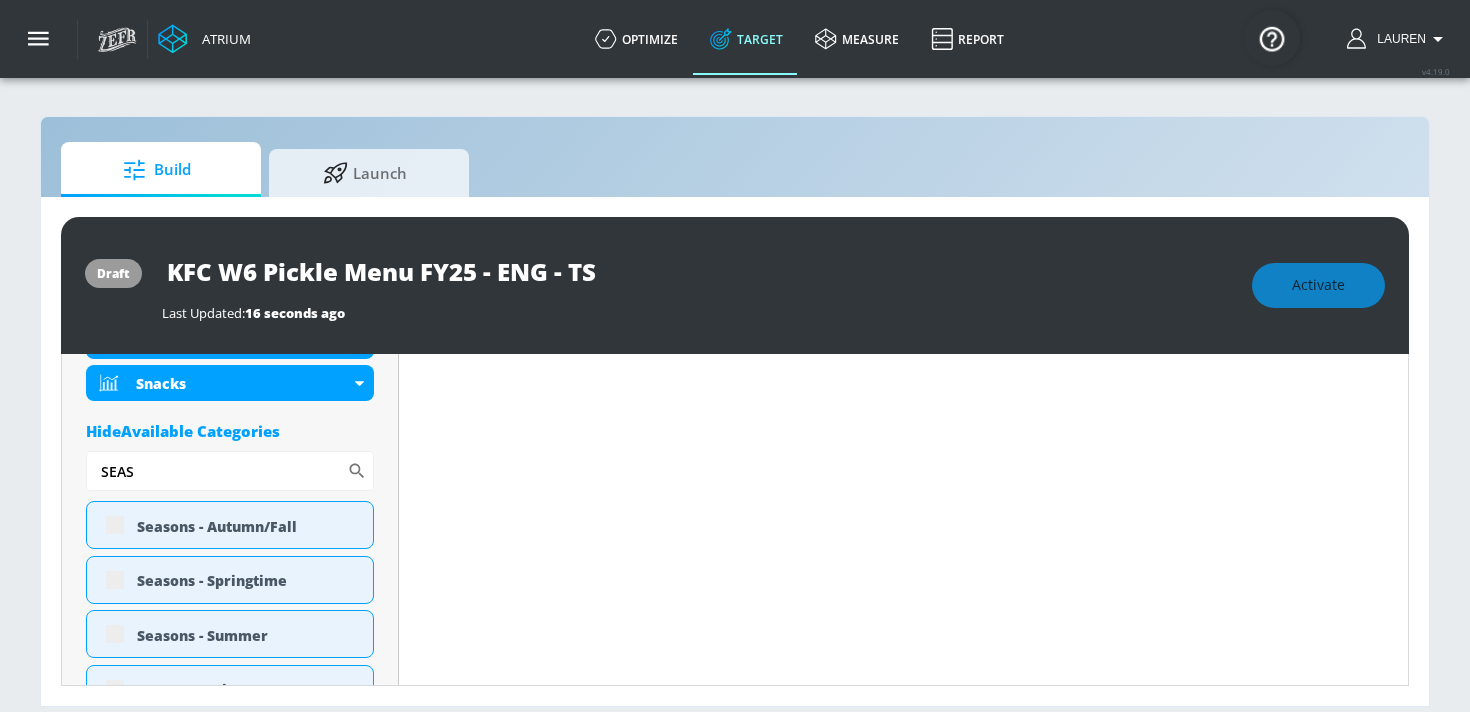 click on "Content Filter Sort by Average daily views avg_daily_views_last_7_days Update Examples" at bounding box center [904, 2886] 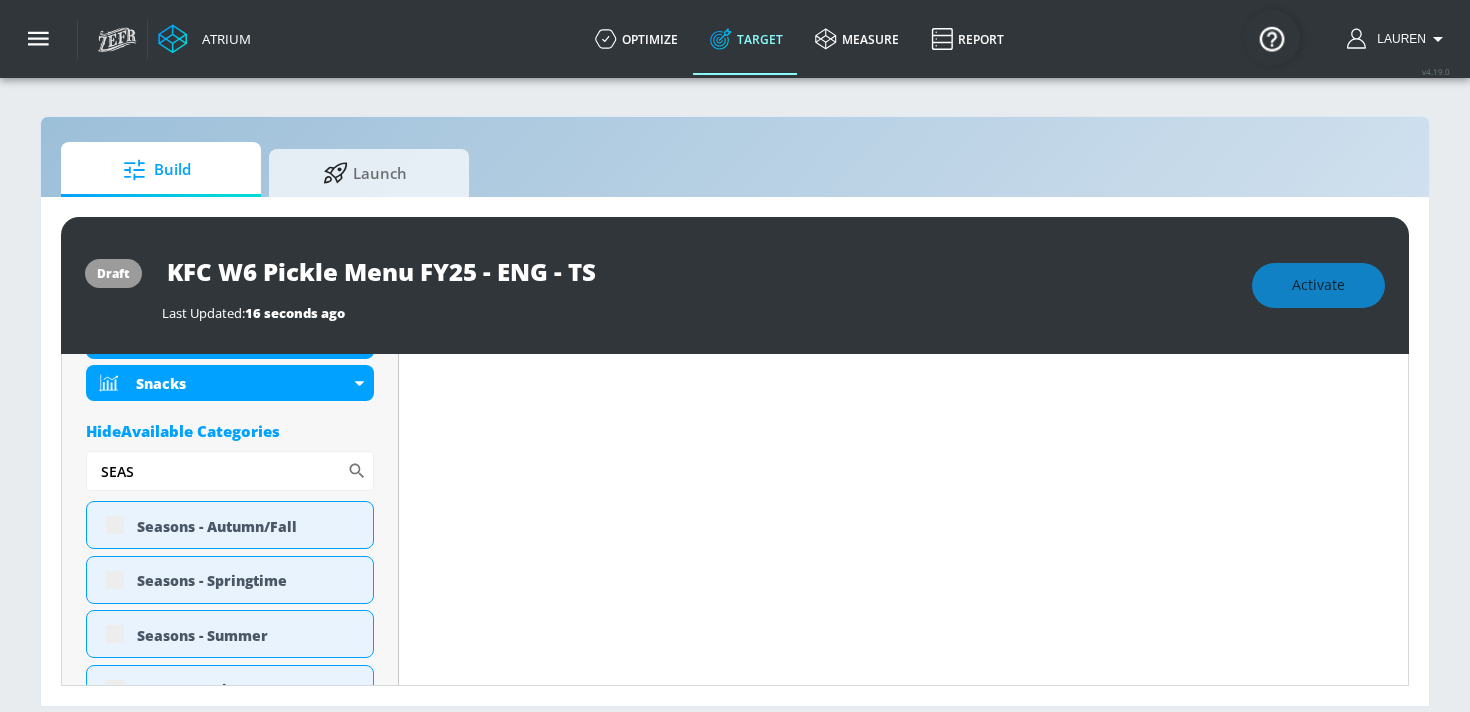 click on "Content Filter Sort by Average daily views avg_daily_views_last_7_days Update Examples" at bounding box center [904, 2886] 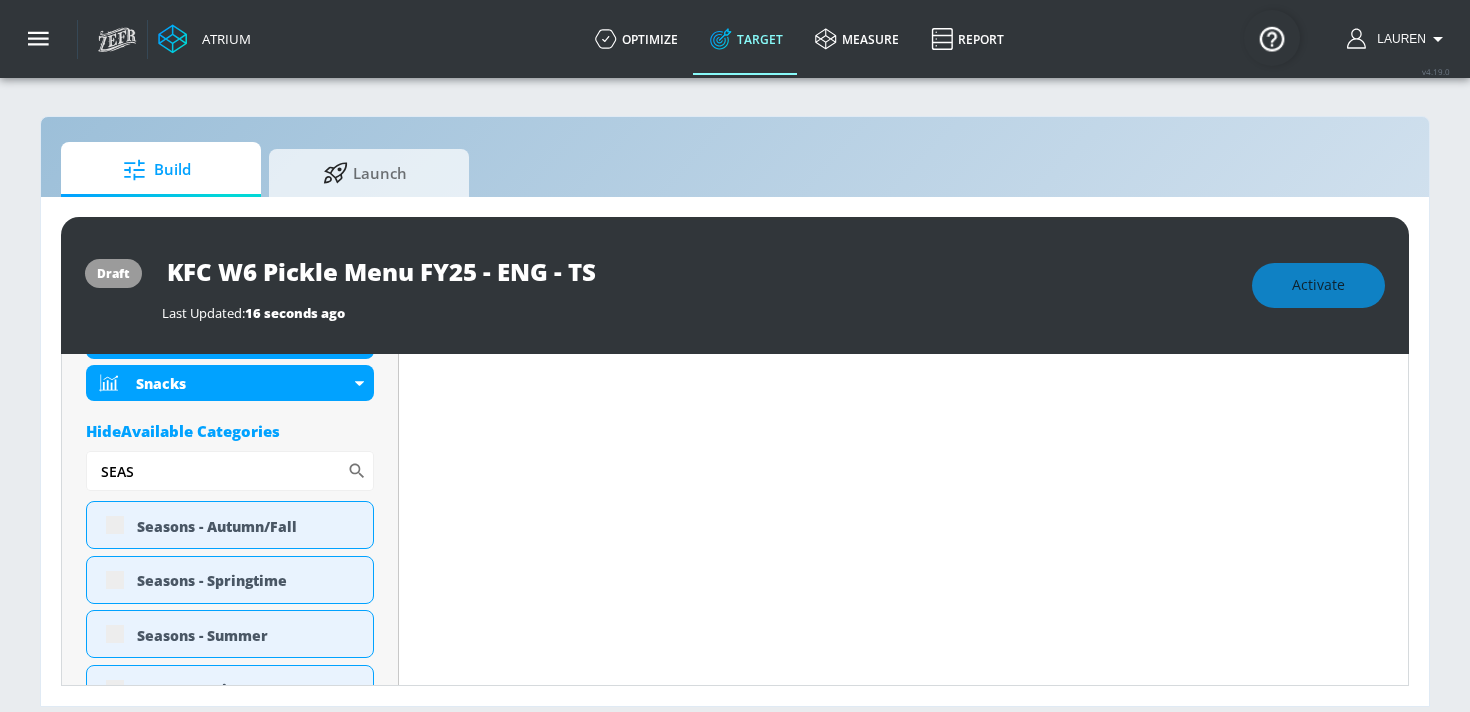scroll, scrollTop: 968, scrollLeft: 0, axis: vertical 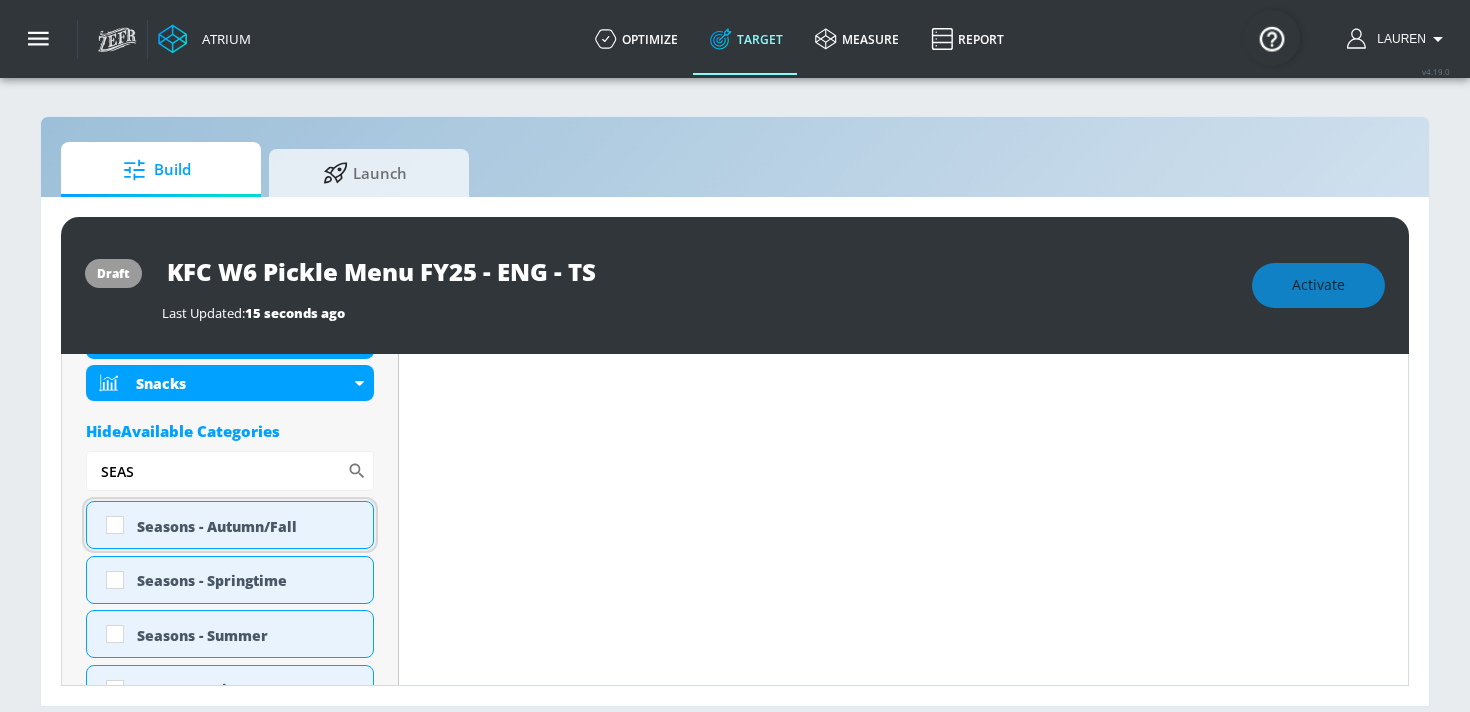 click on "Seasons - Autumn/Fall" at bounding box center [247, 526] 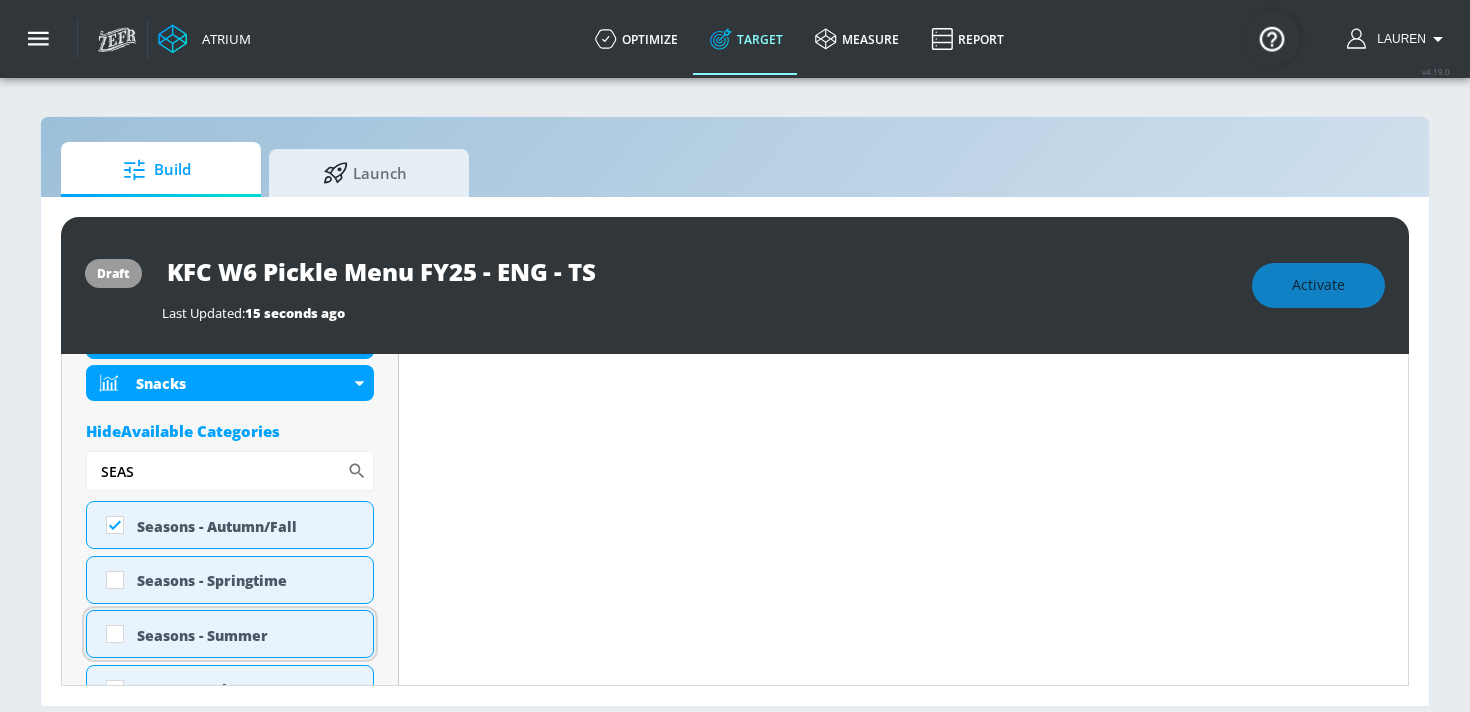 click on "Seasons - Summer" at bounding box center [247, 635] 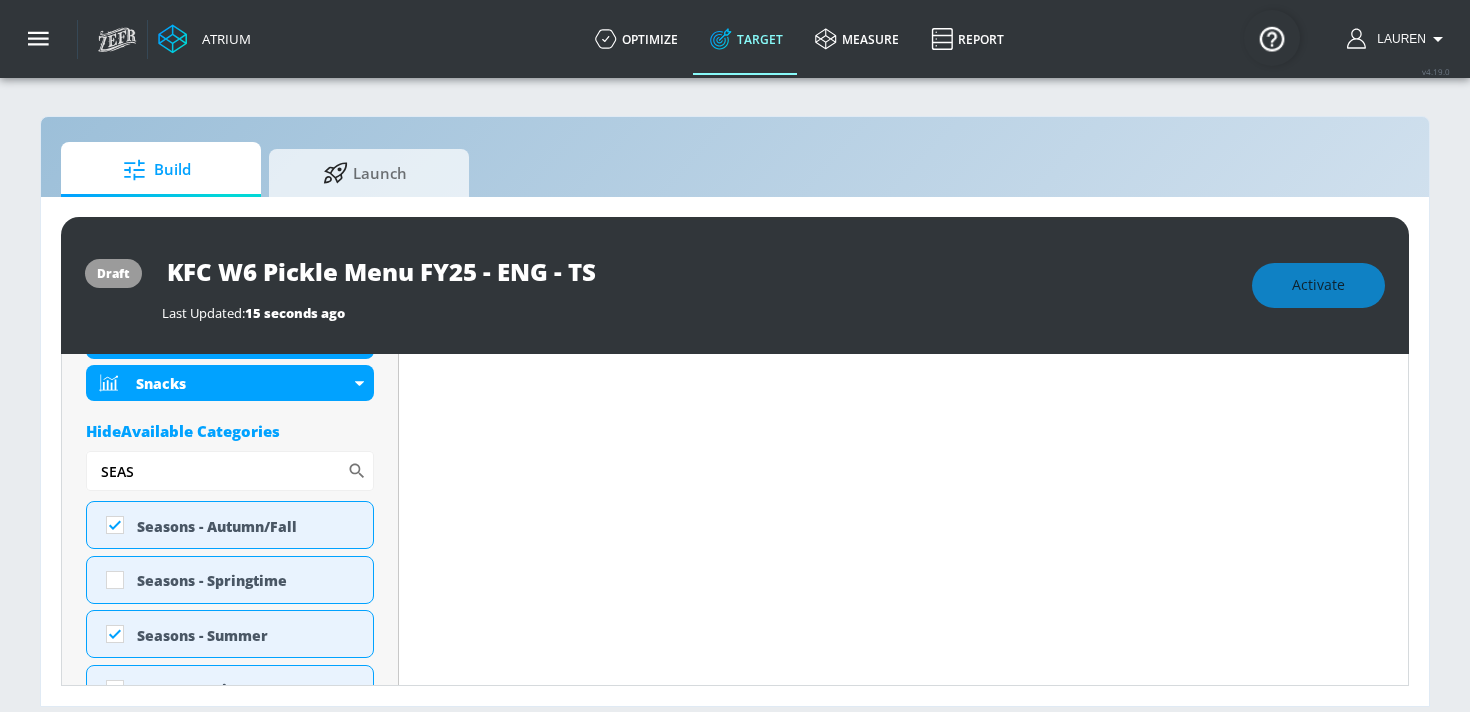 drag, startPoint x: 155, startPoint y: 477, endPoint x: 52, endPoint y: 476, distance: 103.00485 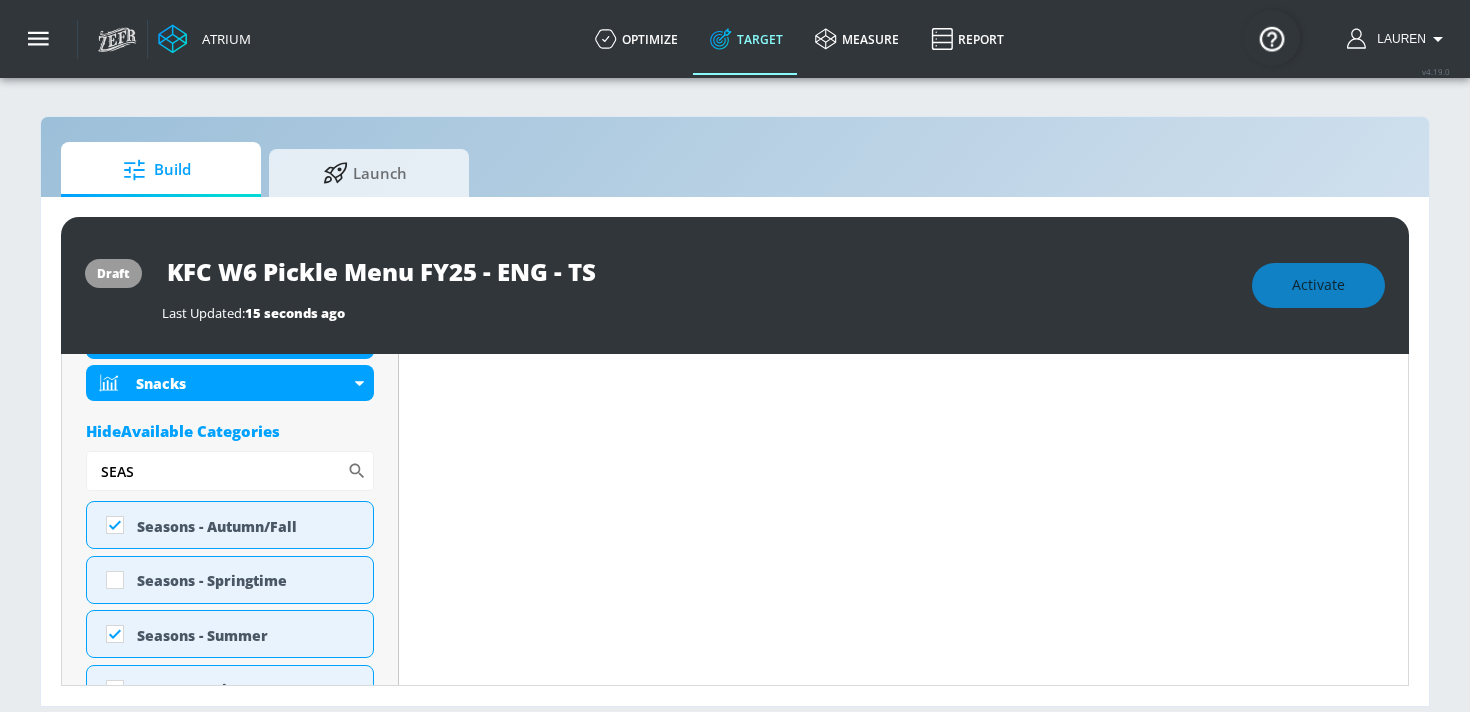 scroll, scrollTop: 985, scrollLeft: 0, axis: vertical 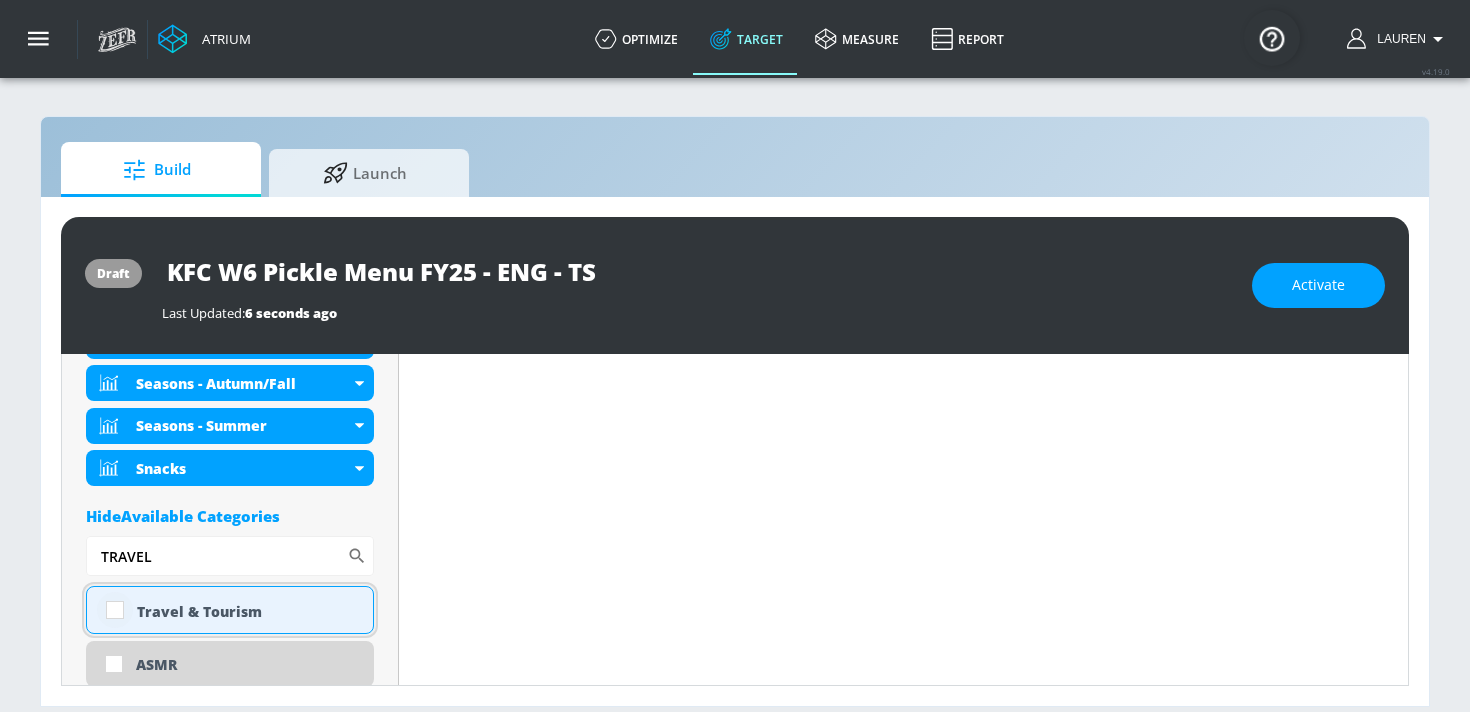 type on "TRAVEL" 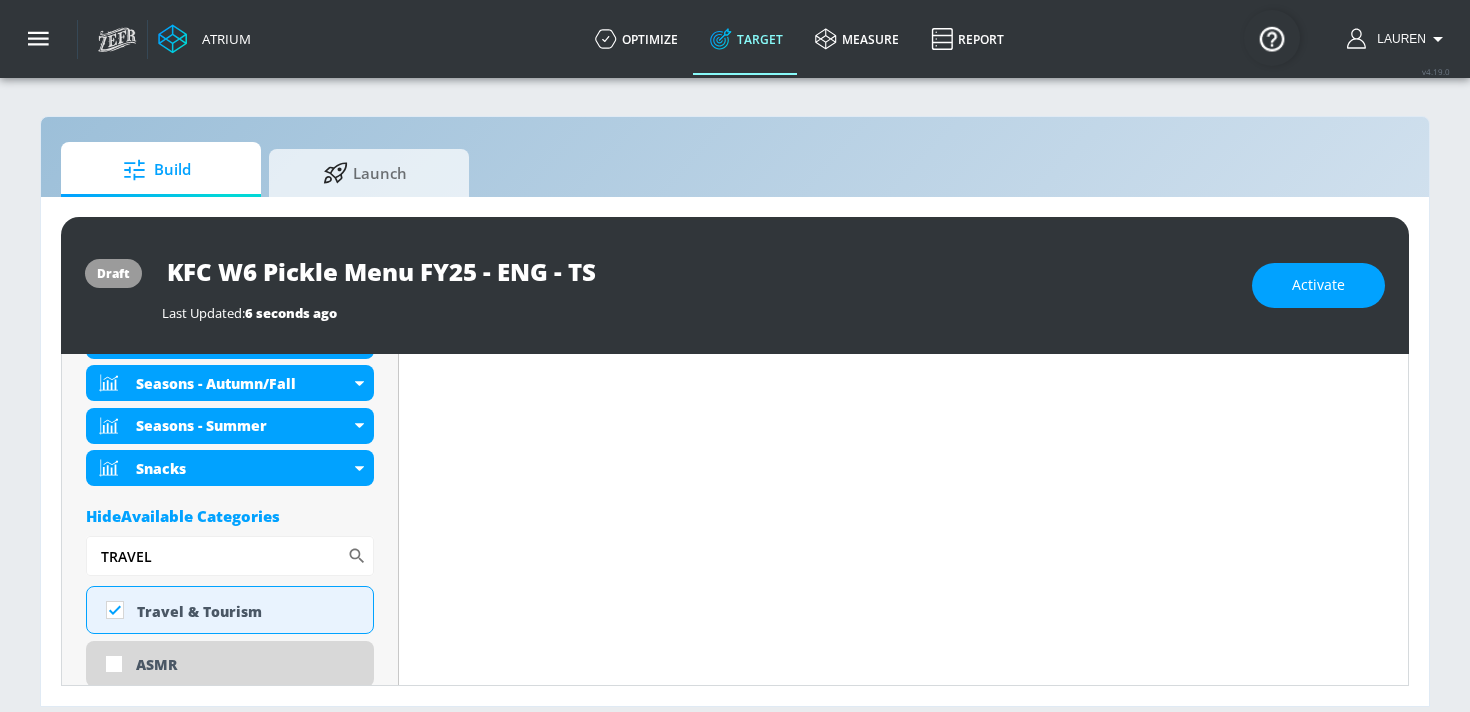 drag, startPoint x: 183, startPoint y: 554, endPoint x: 38, endPoint y: 553, distance: 145.00345 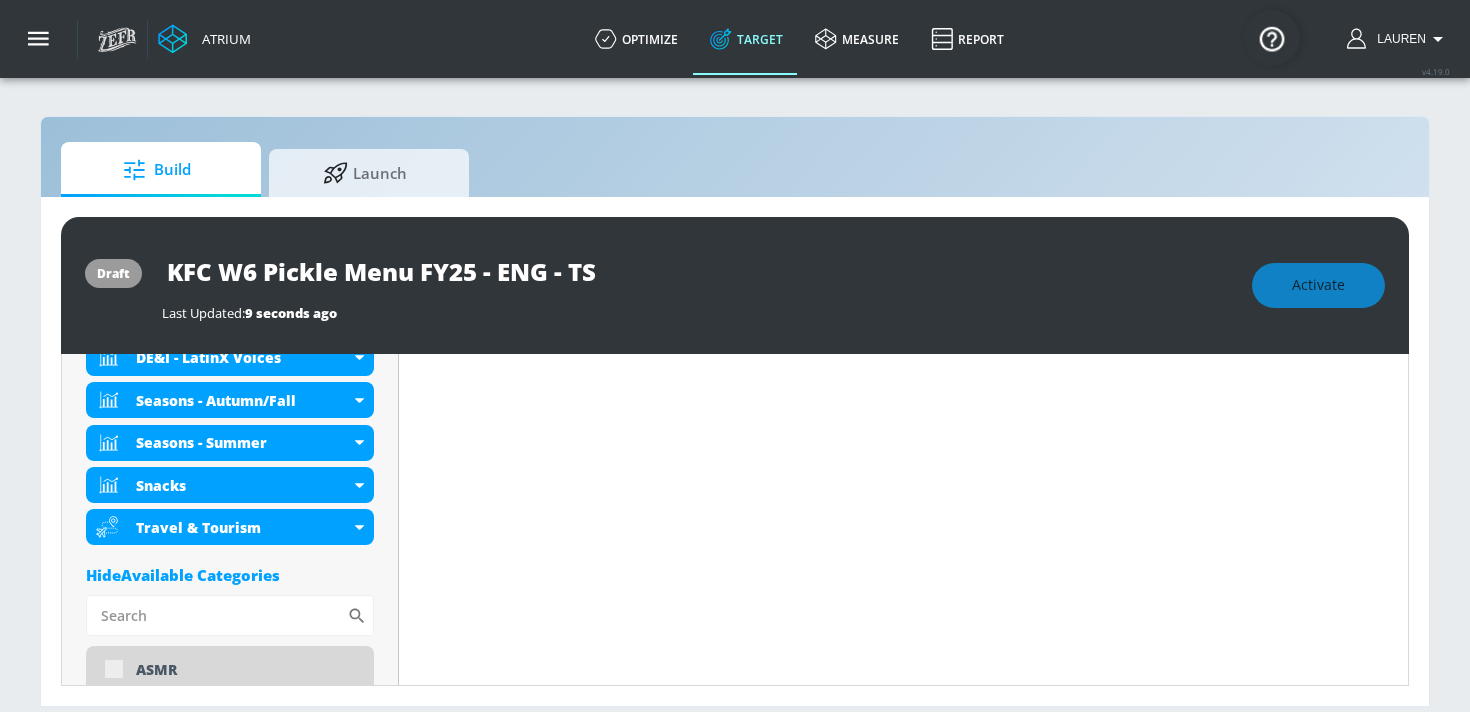 scroll, scrollTop: 985, scrollLeft: 0, axis: vertical 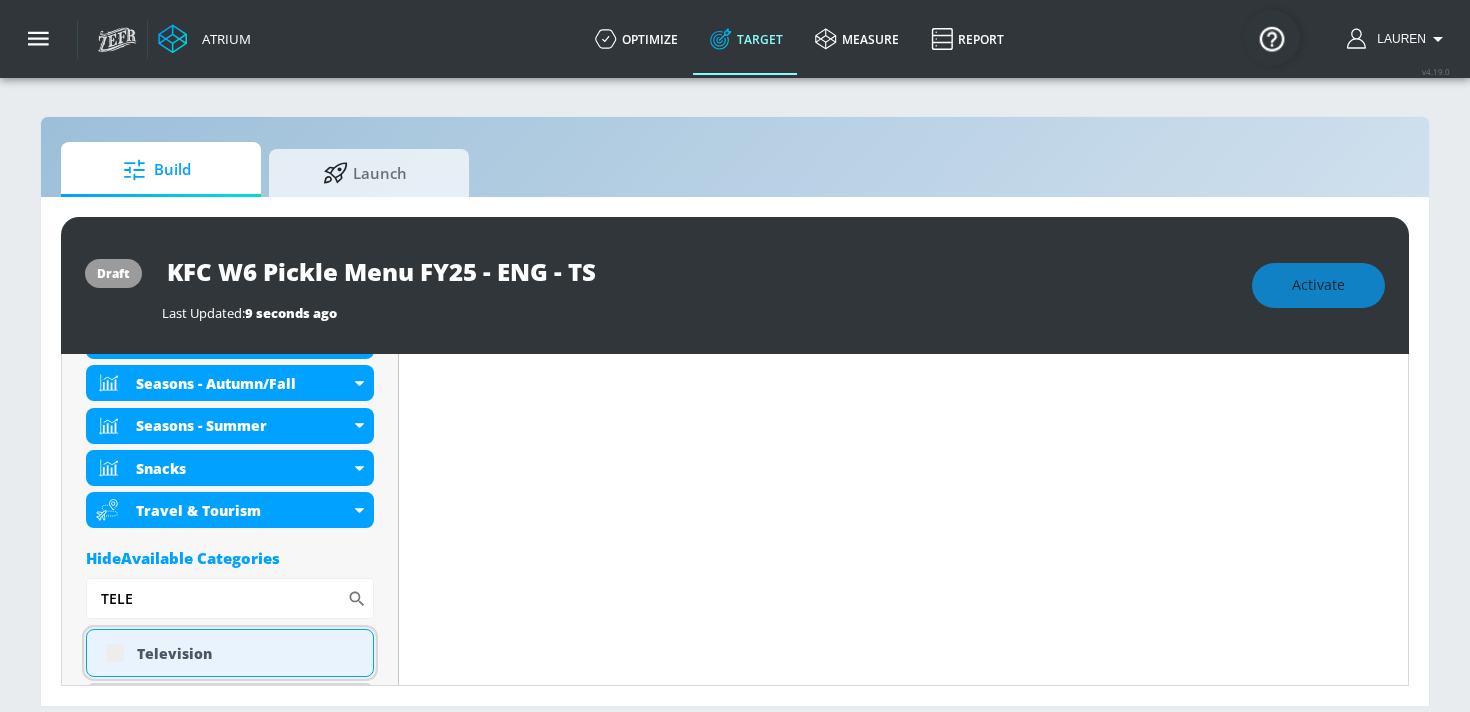 type on "TELE" 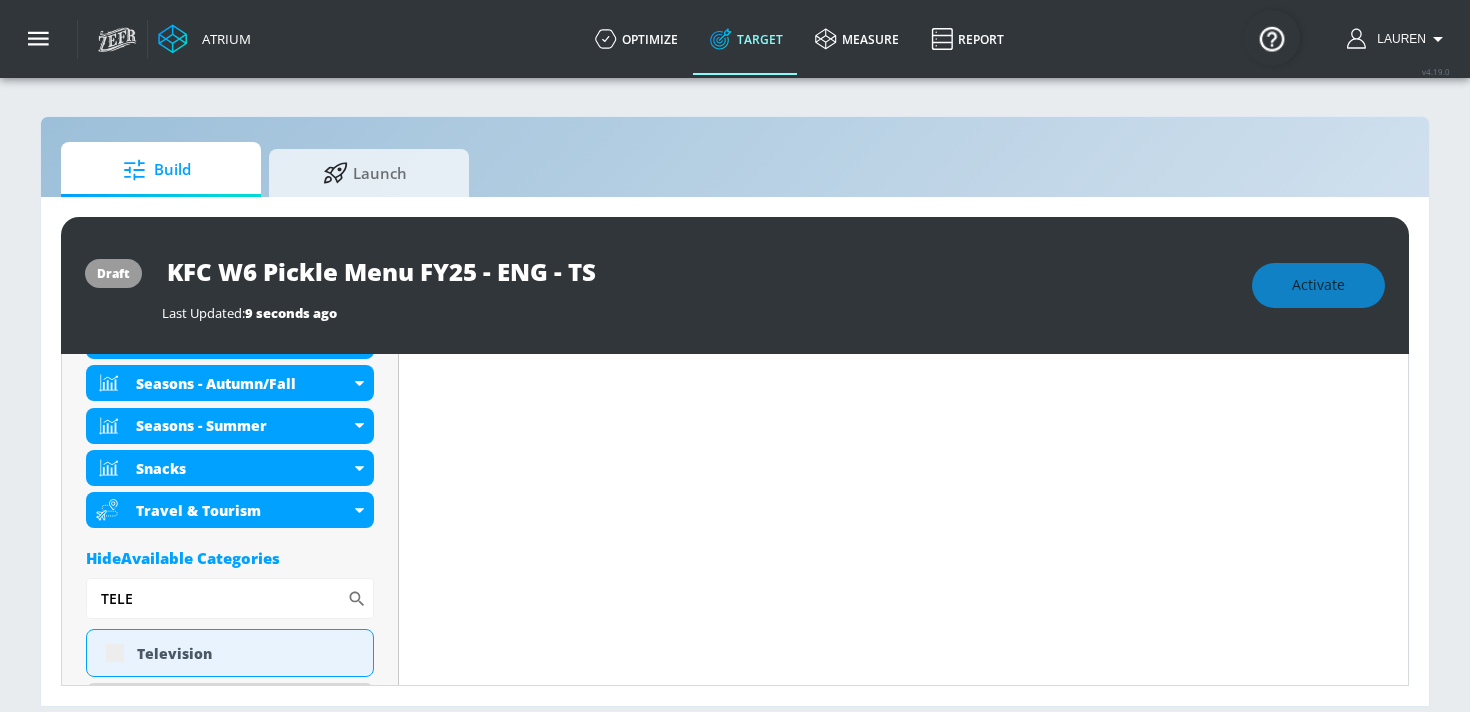 click on "draft KFC W6 Pickle Menu FY25 - ENG - TS Last Updated:  9 seconds ago Activate Placement Type: Videos videos ​ Estimated Daily Spend Loading... Activation Platform Google Ads Age Any Devices Any Gender Any Ad Type No Preference Number of Ad Groups 0 Edit Total Relevancy Daily Avg Views: Content Type Include in your targeting set Standard Videos standard ​ Languages Include in your targeting set English Territories Include in your targeting set Canada Included 9 Categories Included included  Categories Clear All
Beverages
DE&I - Asian Voices
DE&I - Black Voices
DE&I - LGBTQ+ Voices
DE&I - LatinX Voices
Seasons - Autumn/Fall
Seasons - Summer
Snacks
Travel & Tourism Hide  Available Categories TELE ​ Television ASMR Alcohol Anime Arts & Crafts Automotive Award Shows Back to School Beauty & Personal Care Business & Finance Candidate - Donald Trump Candidate - Joe Biden Dance Drag" at bounding box center (735, 451) 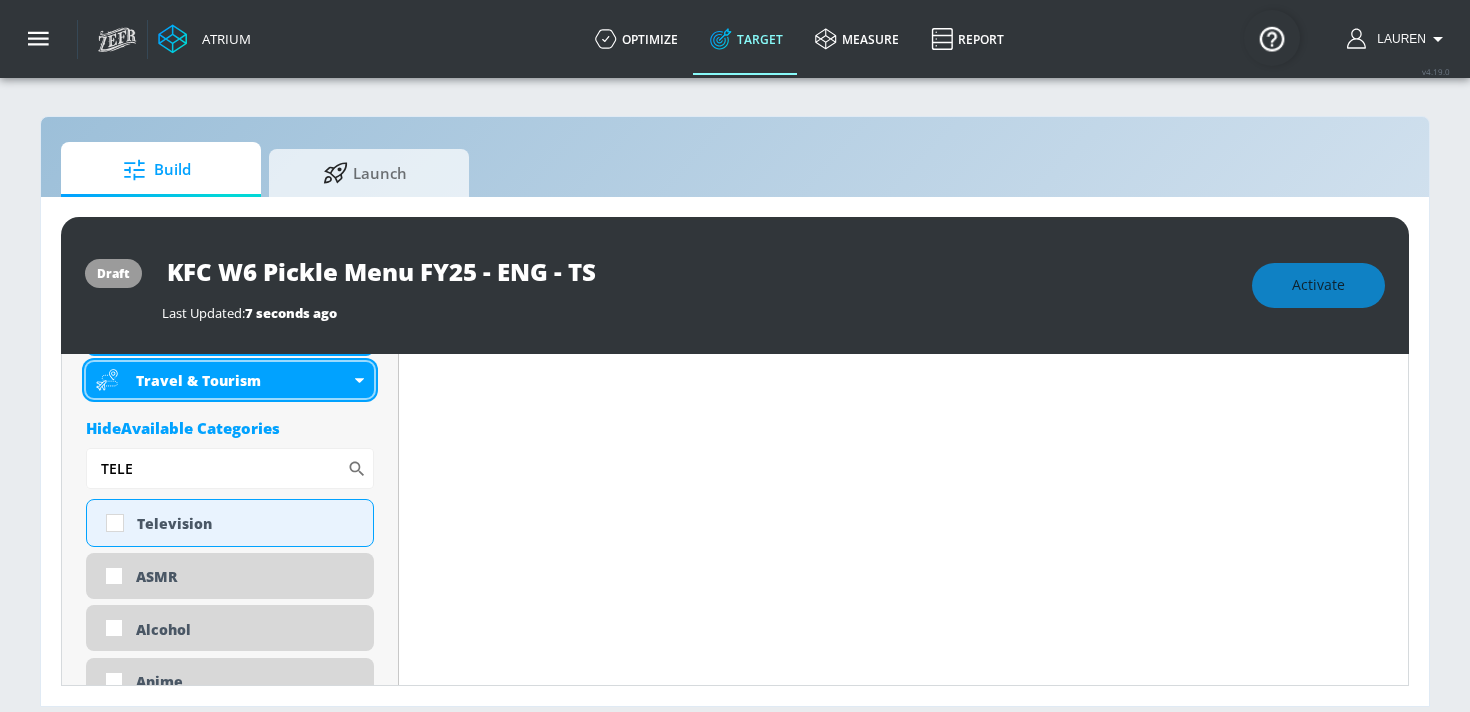 scroll, scrollTop: 1102, scrollLeft: 0, axis: vertical 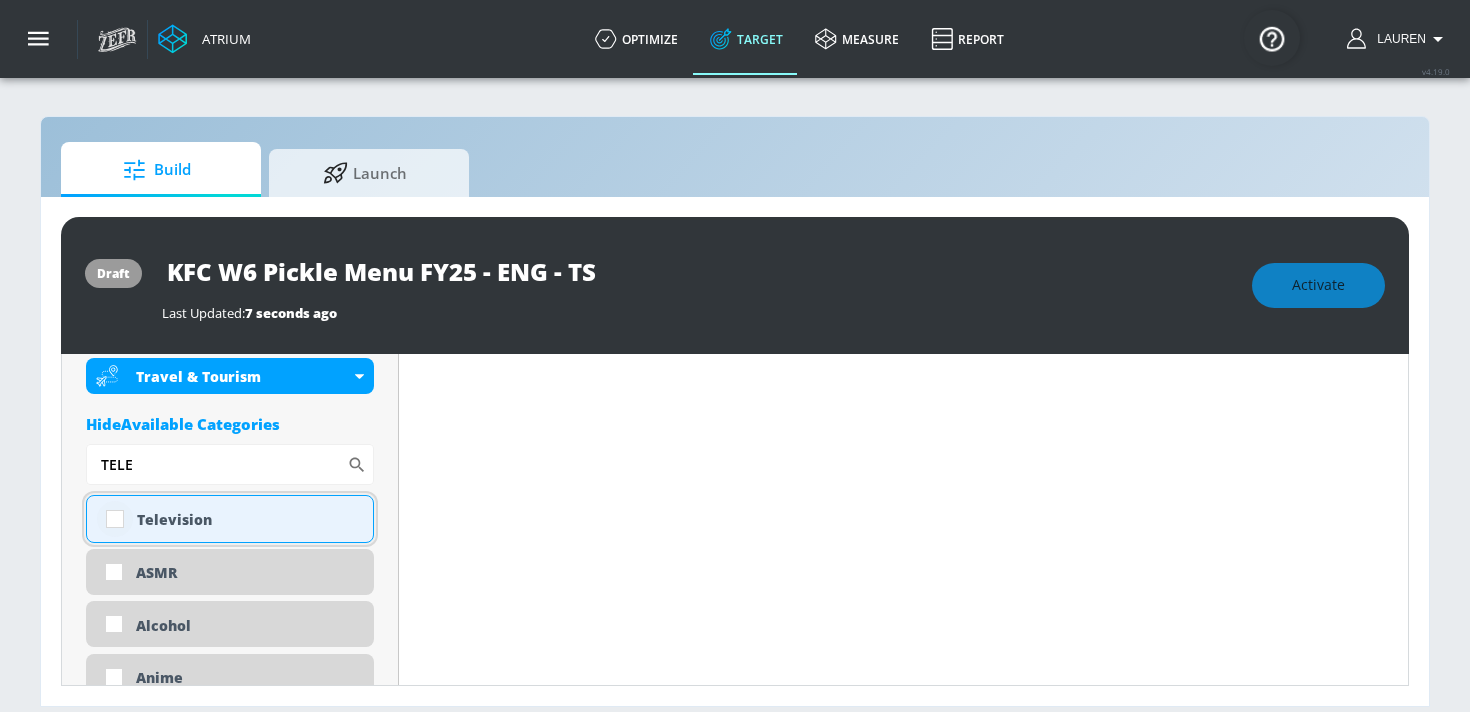 click at bounding box center [115, 519] 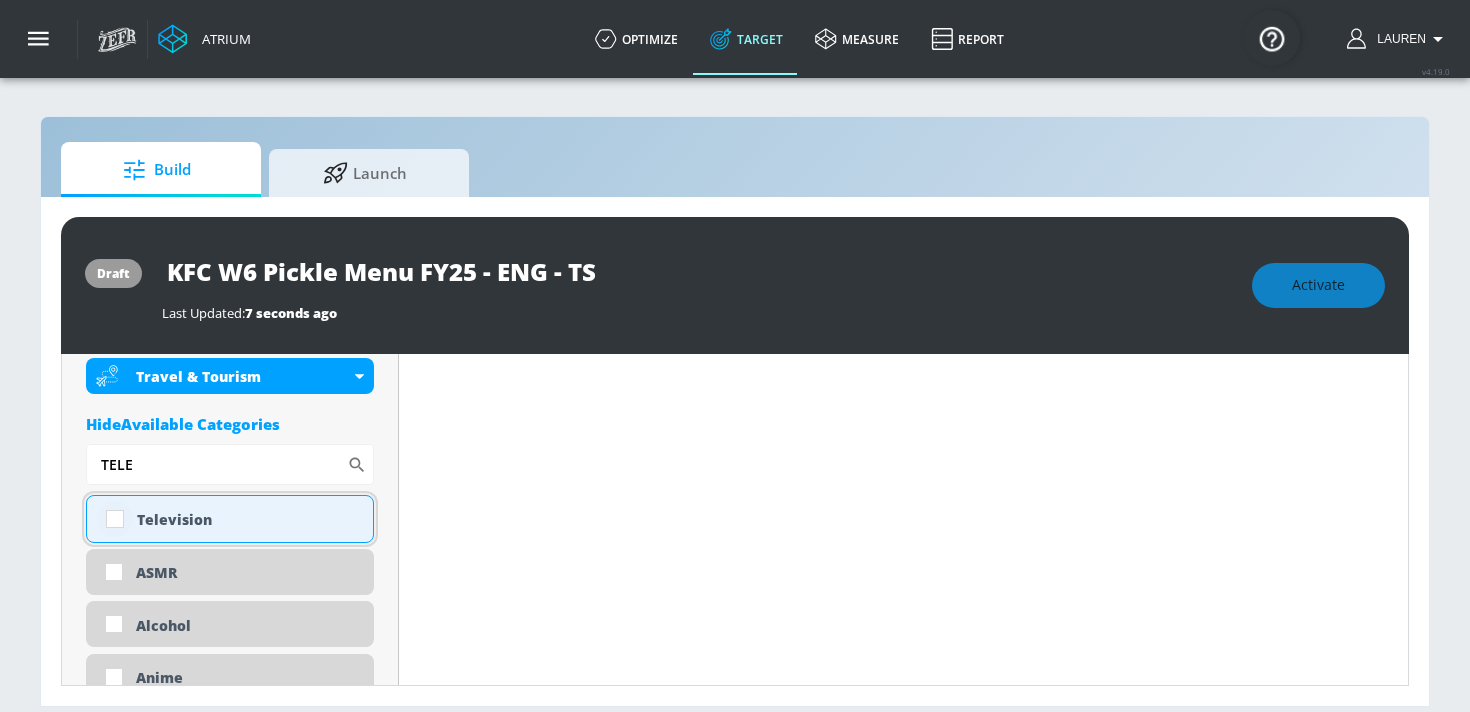 checkbox on "true" 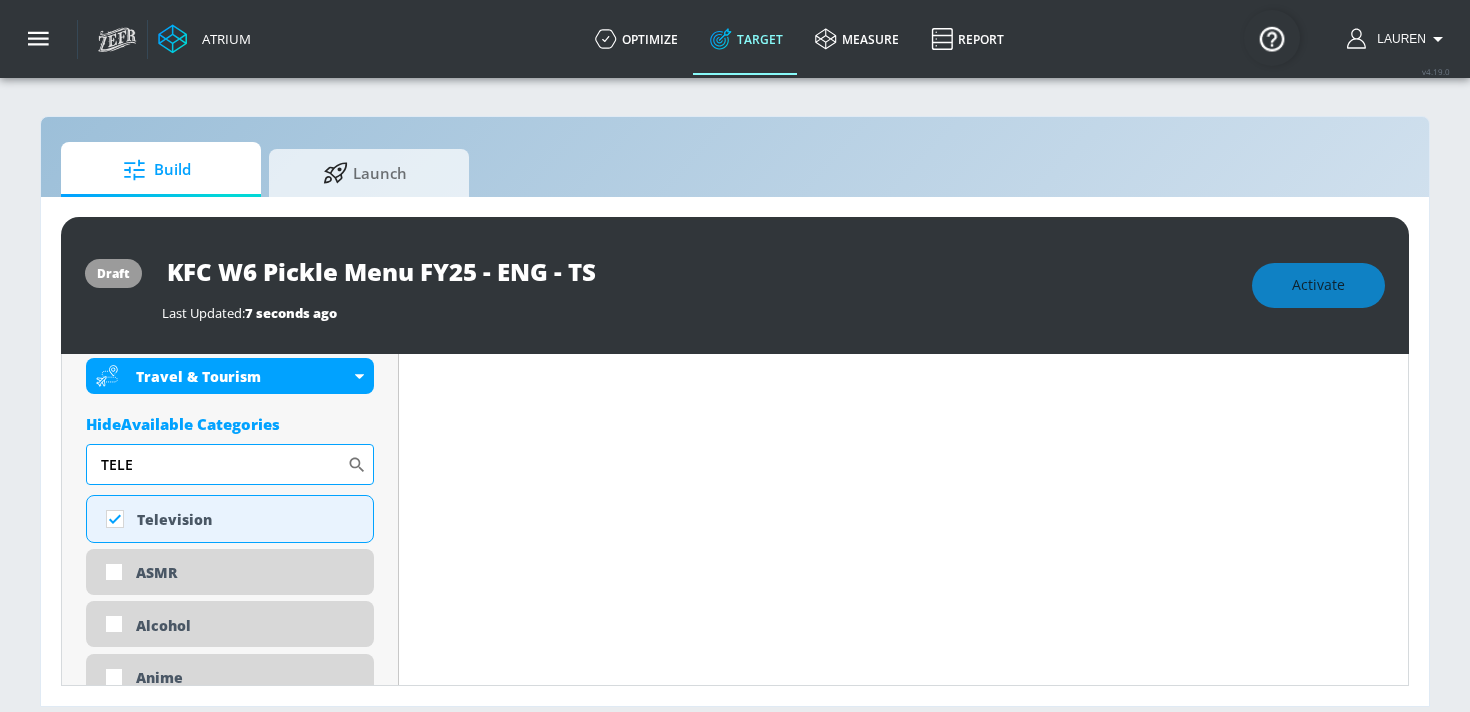 click on "TELE" at bounding box center (216, 464) 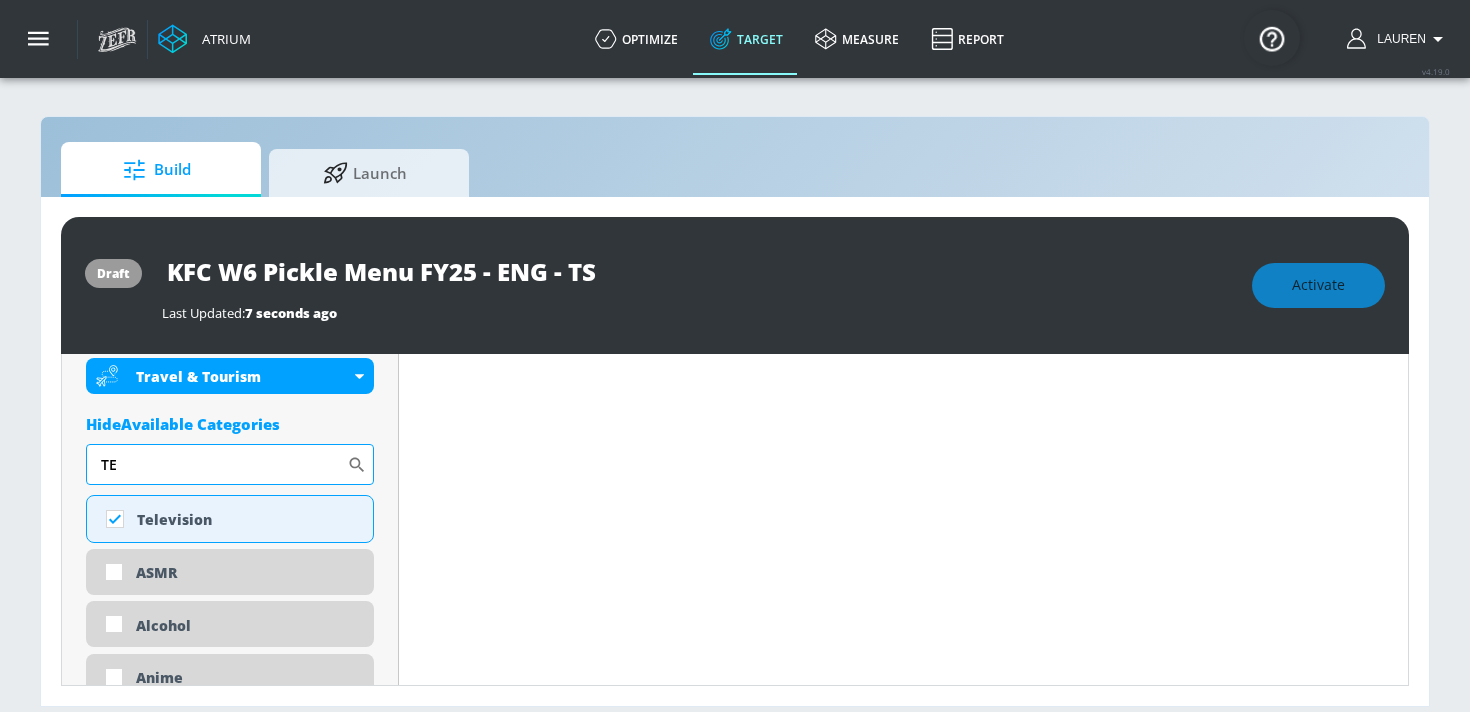 type on "T" 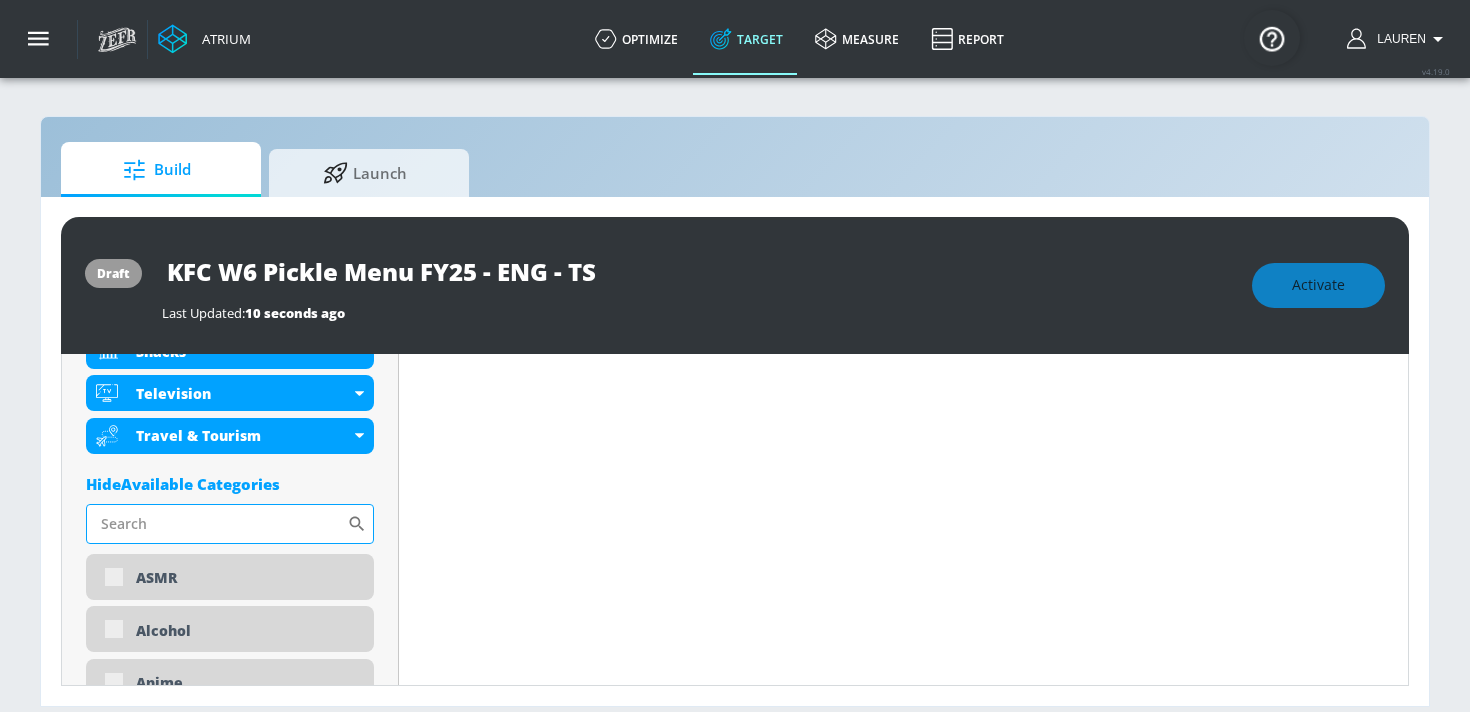 scroll, scrollTop: 1161, scrollLeft: 0, axis: vertical 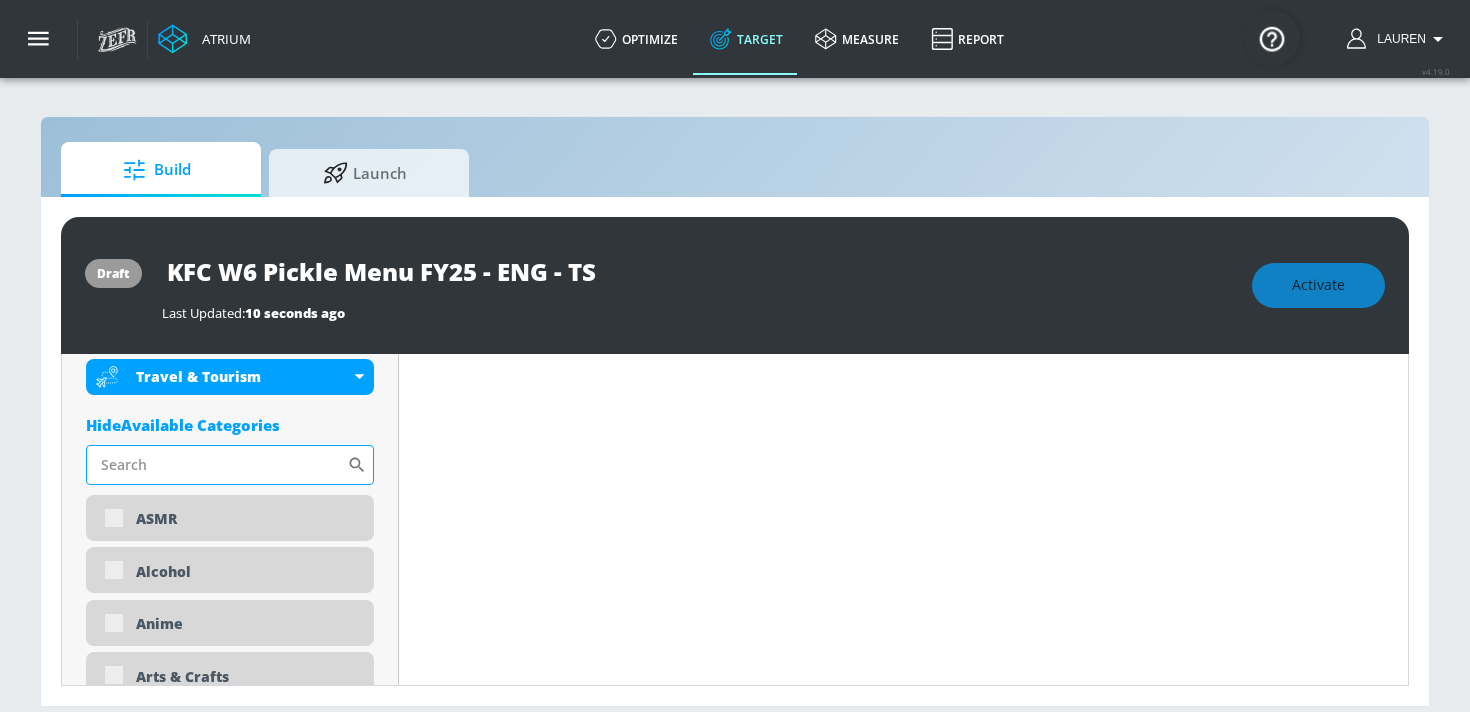 type on "O" 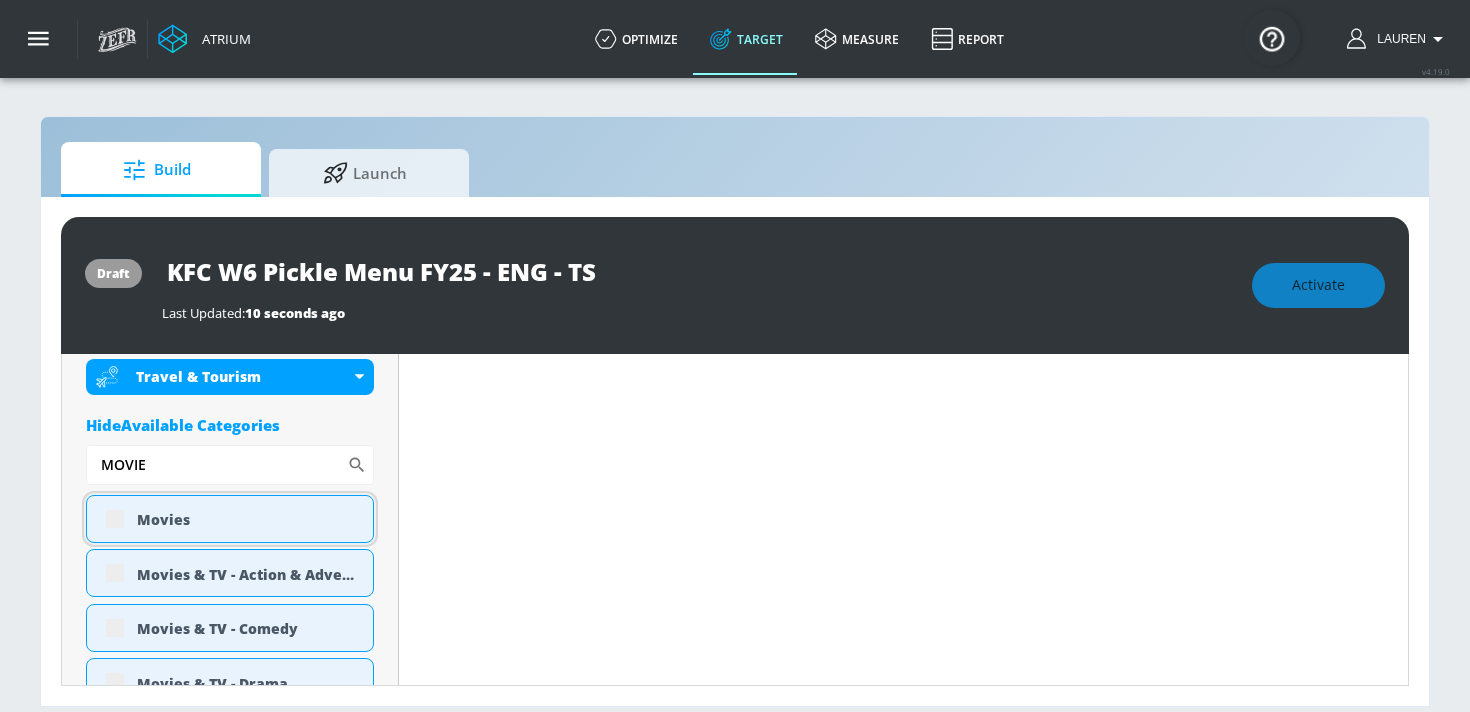type on "MOVIE" 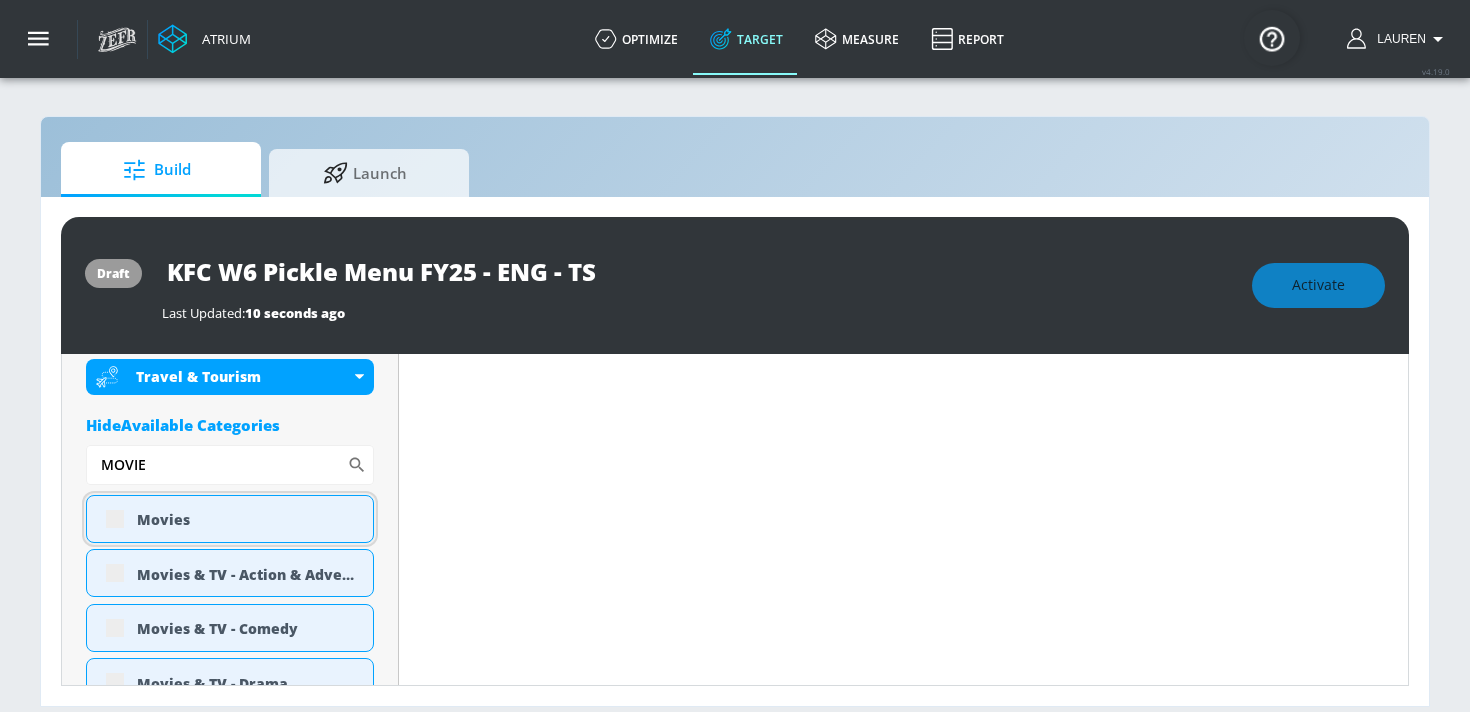 click on "Movies" at bounding box center [230, 519] 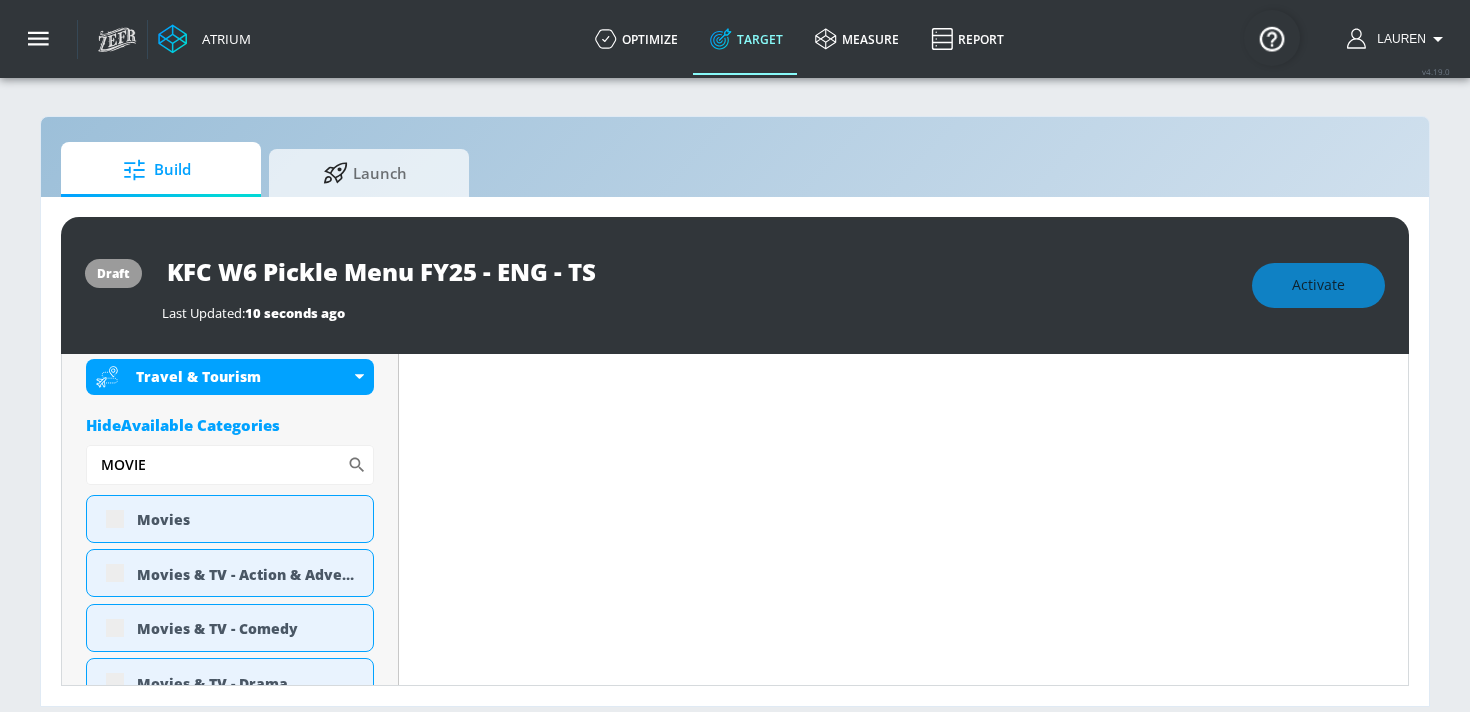 click on "Content Filter Sort by Average daily views avg_daily_views_last_7_days Update Examples" at bounding box center (904, 2693) 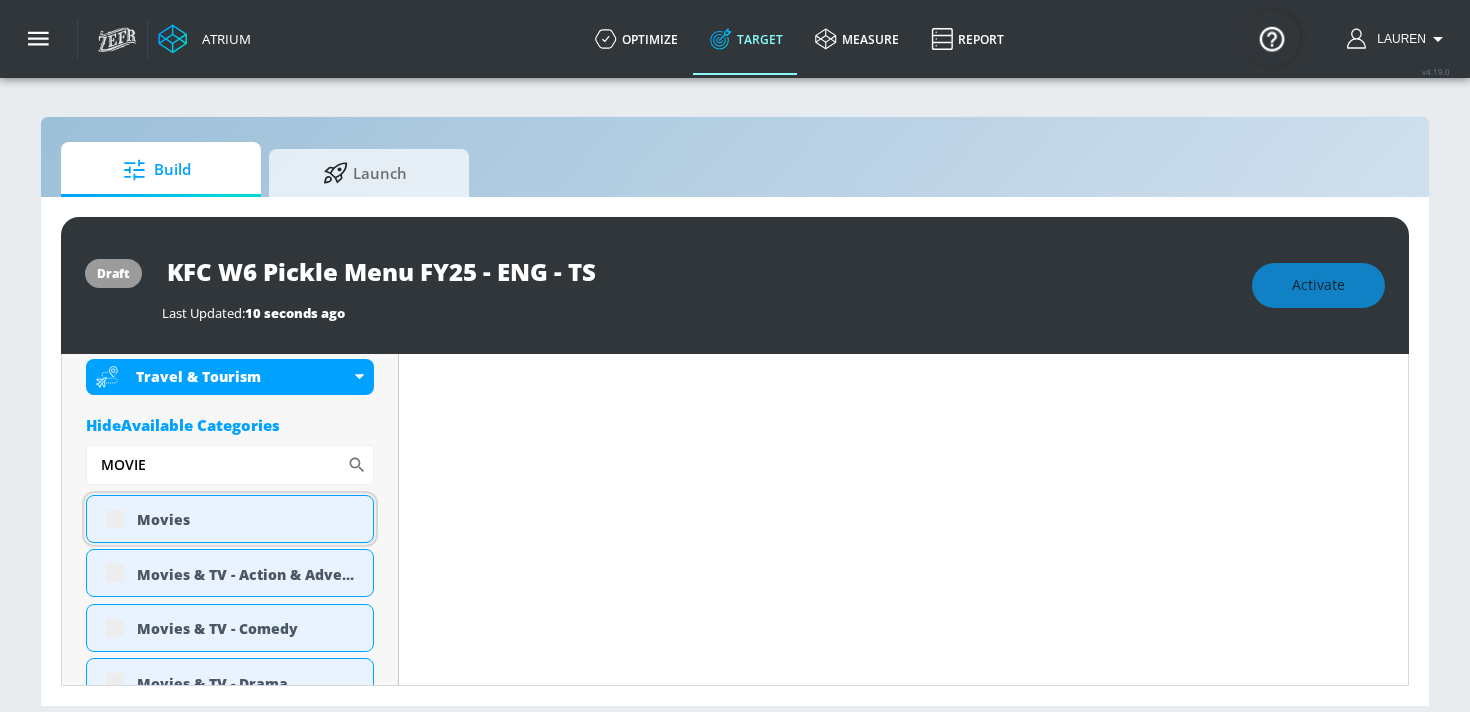 click on "Movies" at bounding box center [230, 519] 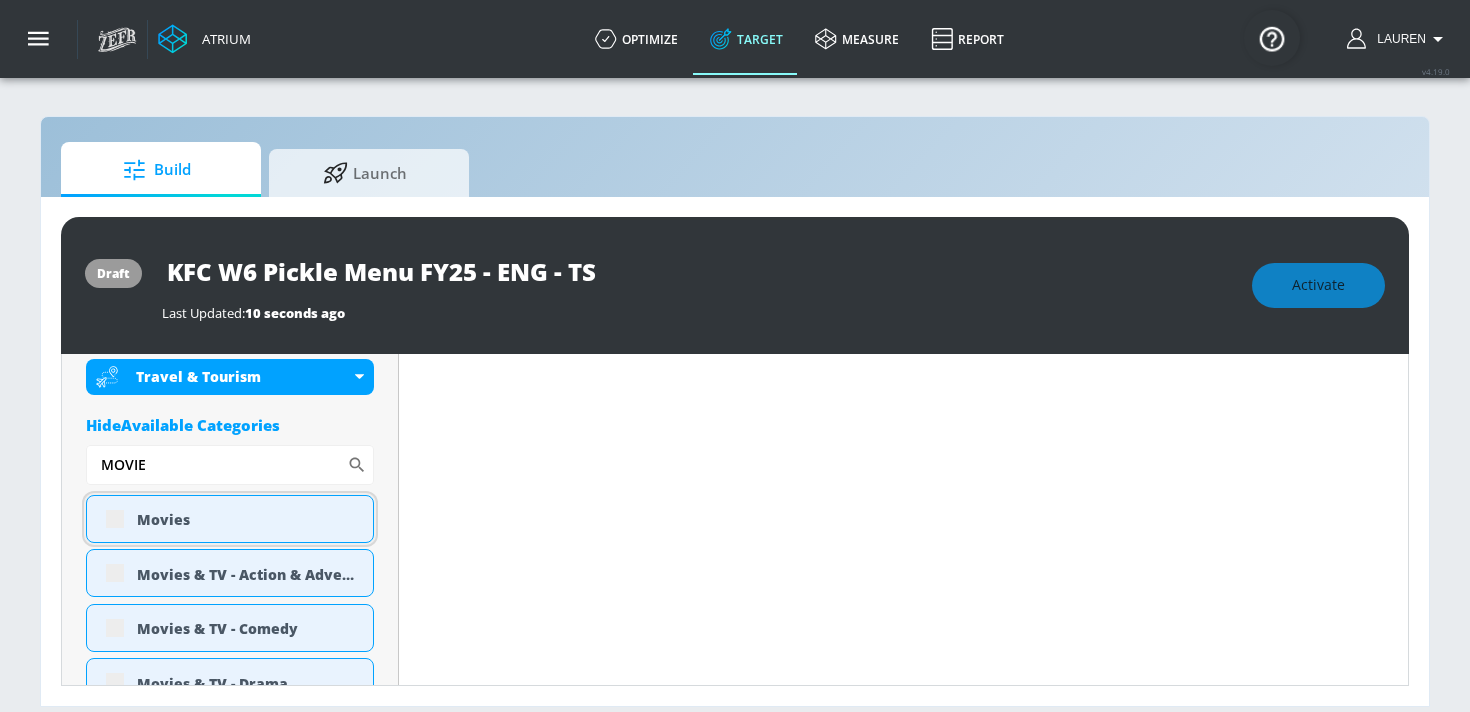 click on "Movies" at bounding box center [230, 519] 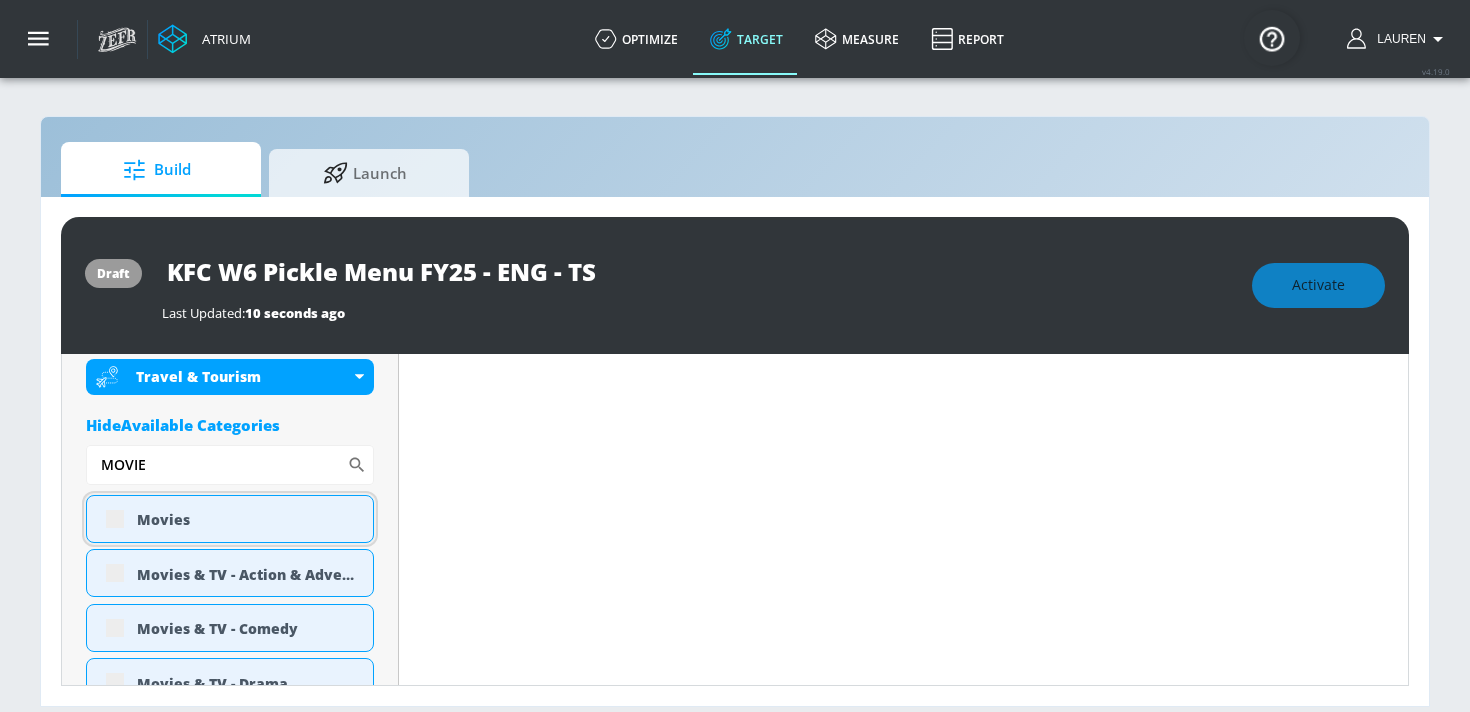 click on "Movies" at bounding box center [230, 519] 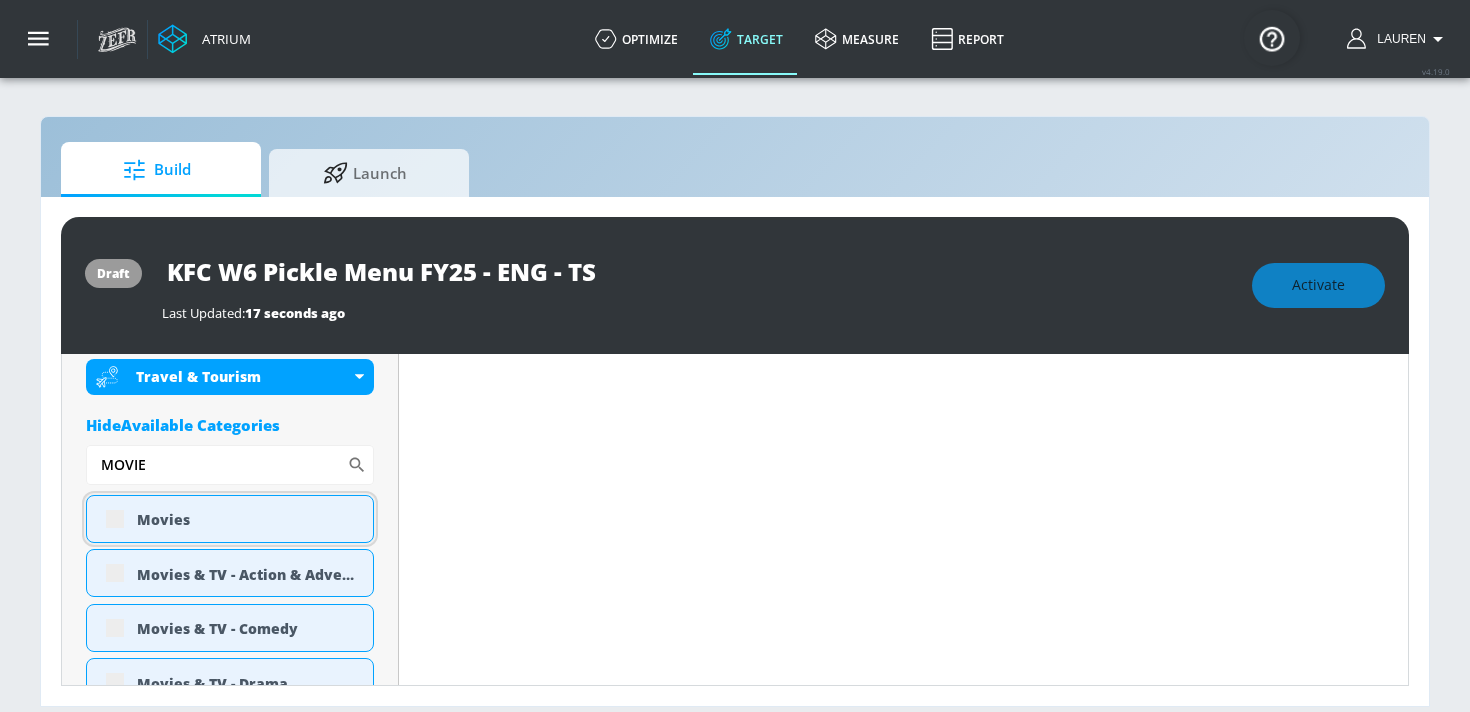click on "Movies" at bounding box center [230, 519] 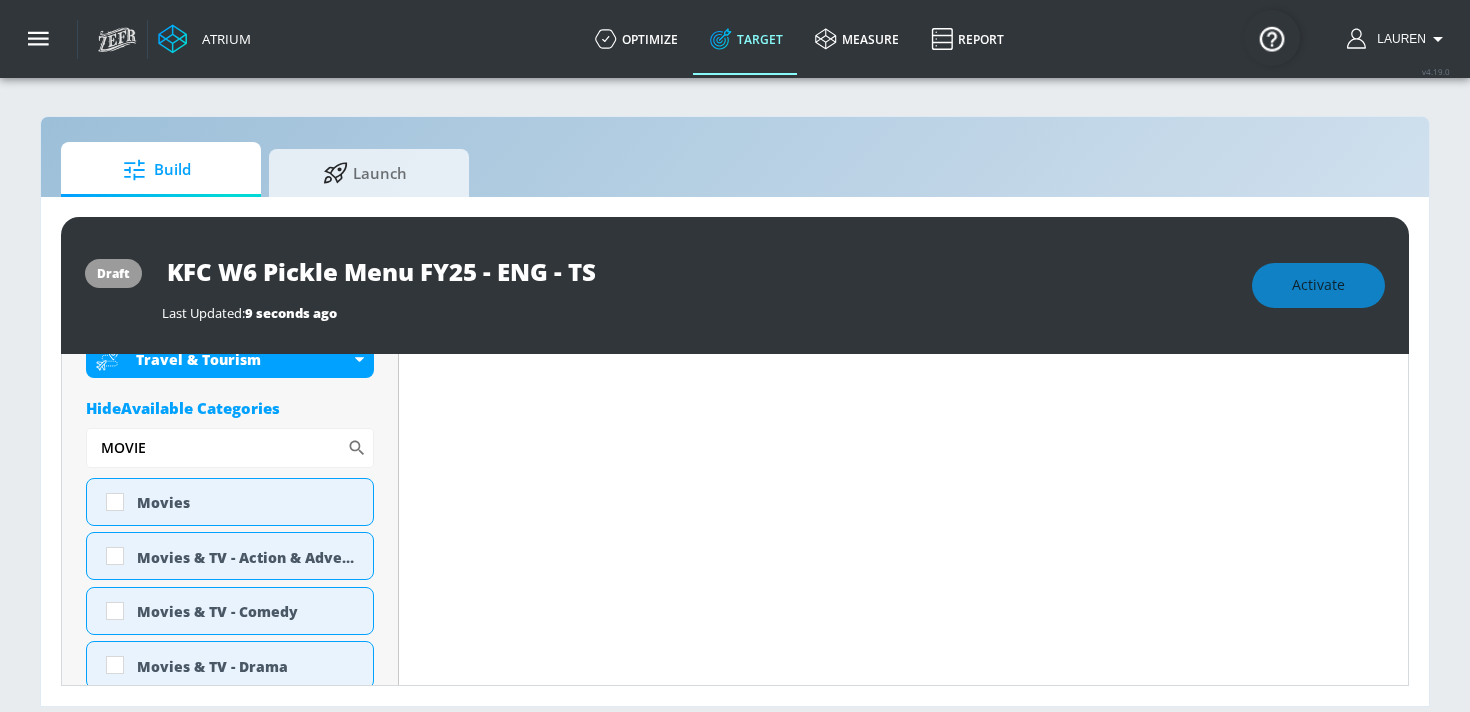 scroll, scrollTop: 1145, scrollLeft: 0, axis: vertical 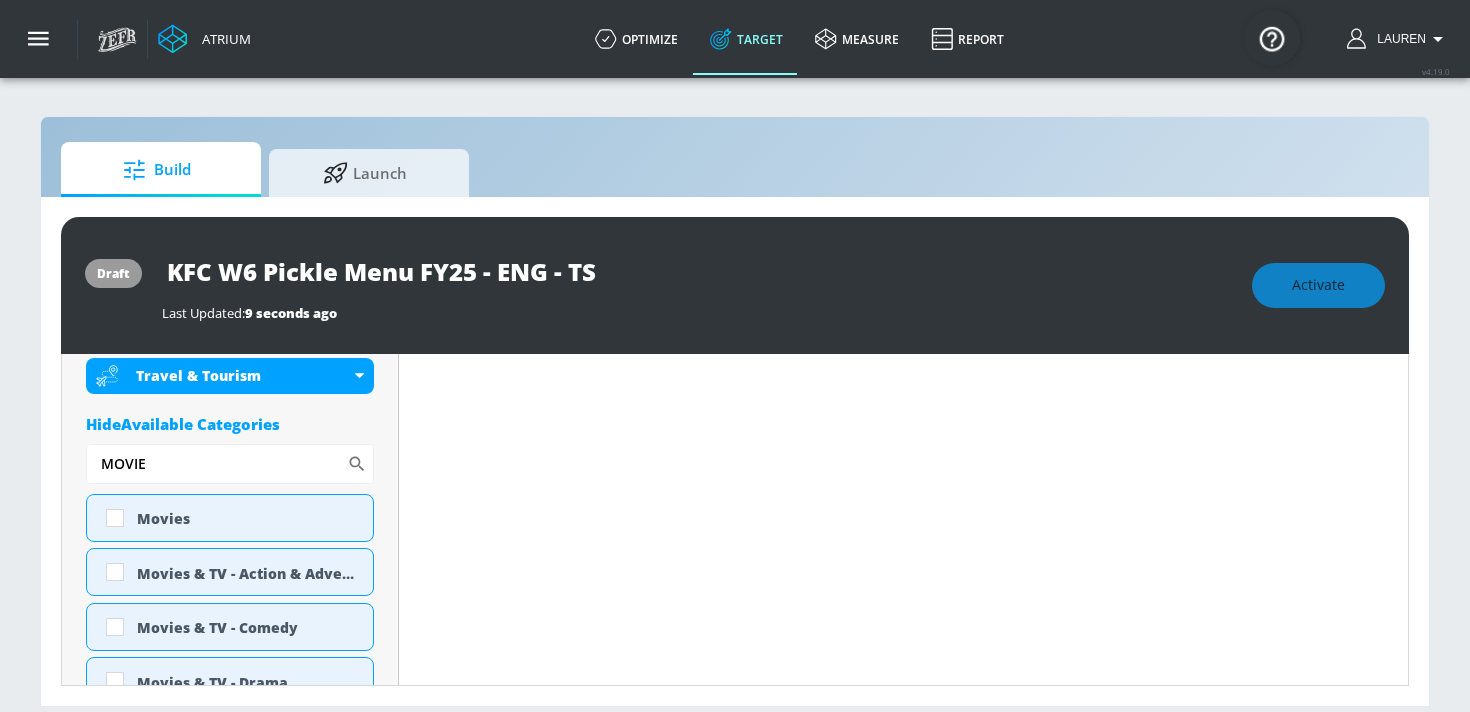 click on "Content Filter Sort by Average daily views avg_daily_views_last_7_days Update Examples" at bounding box center [904, 2701] 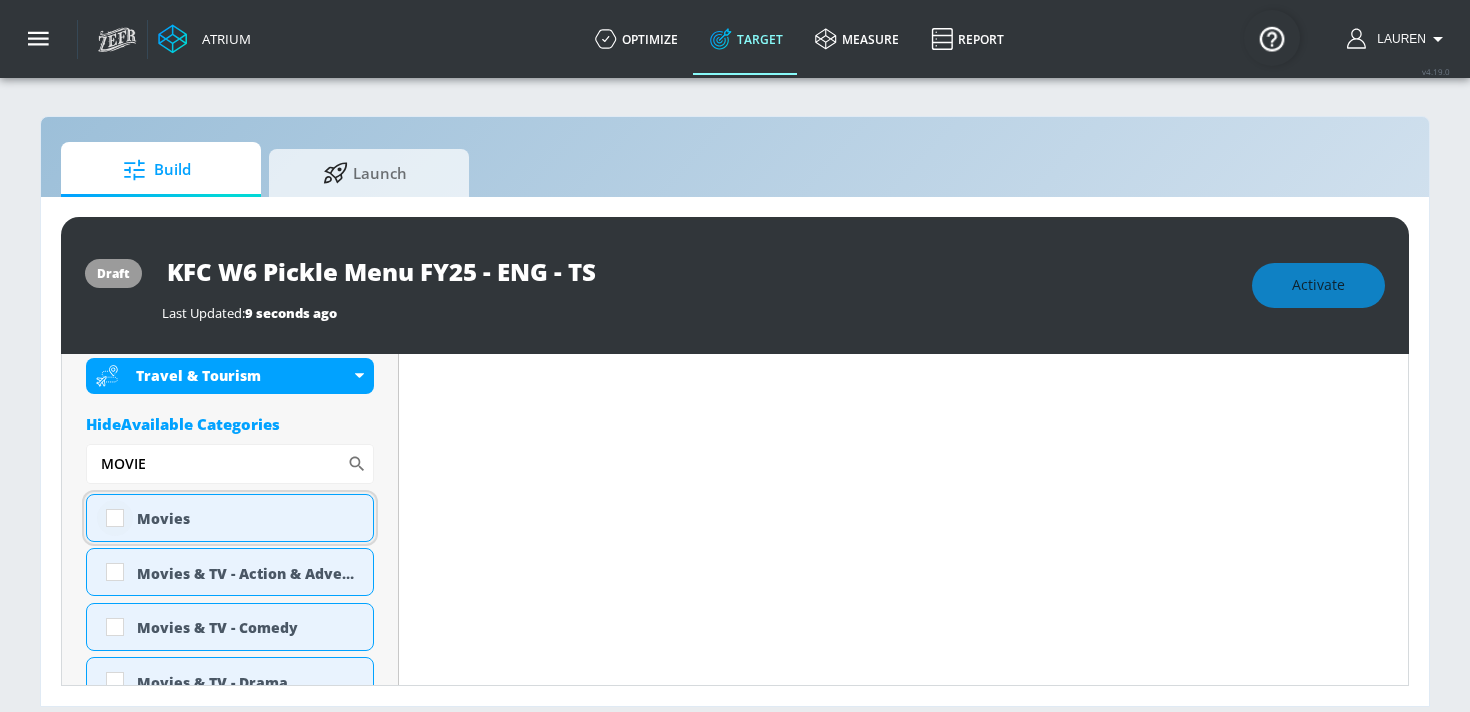 click at bounding box center (115, 518) 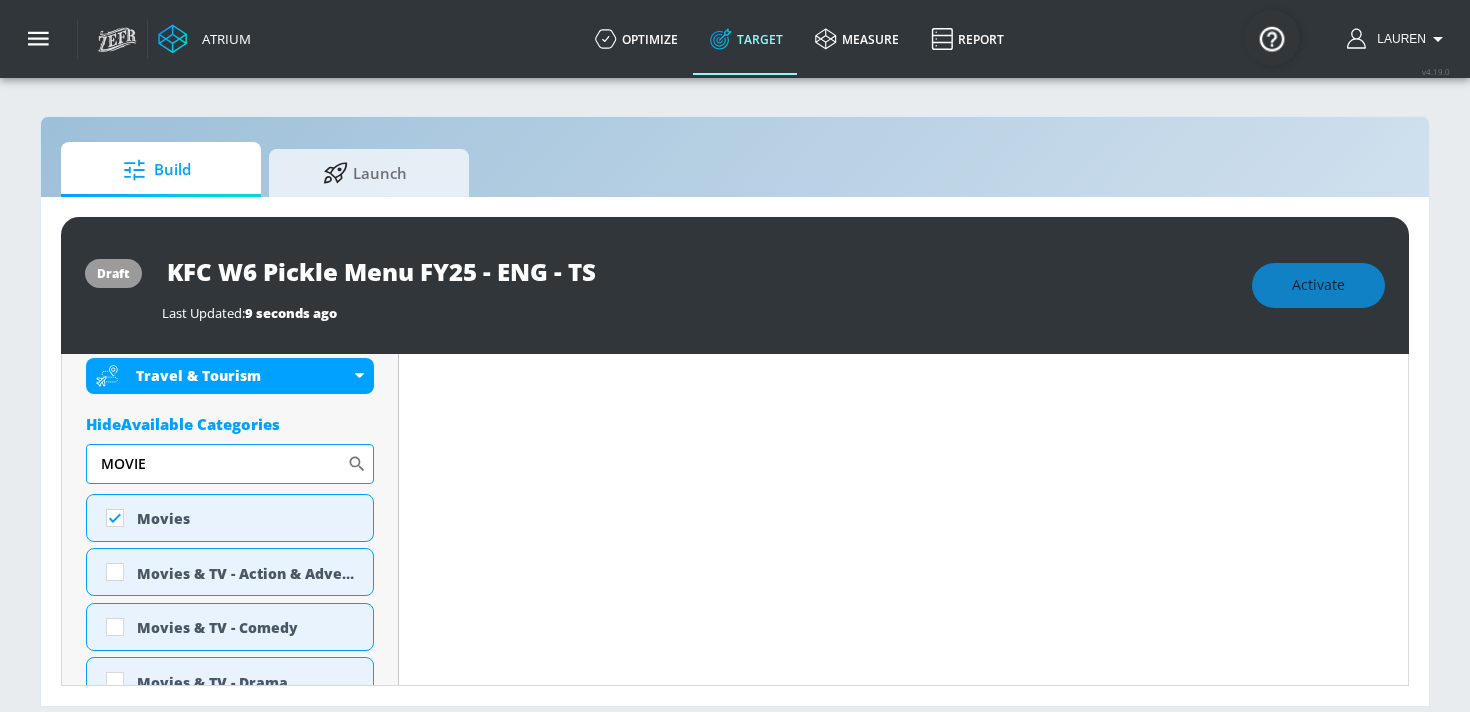 click on "MOVIE" at bounding box center [216, 464] 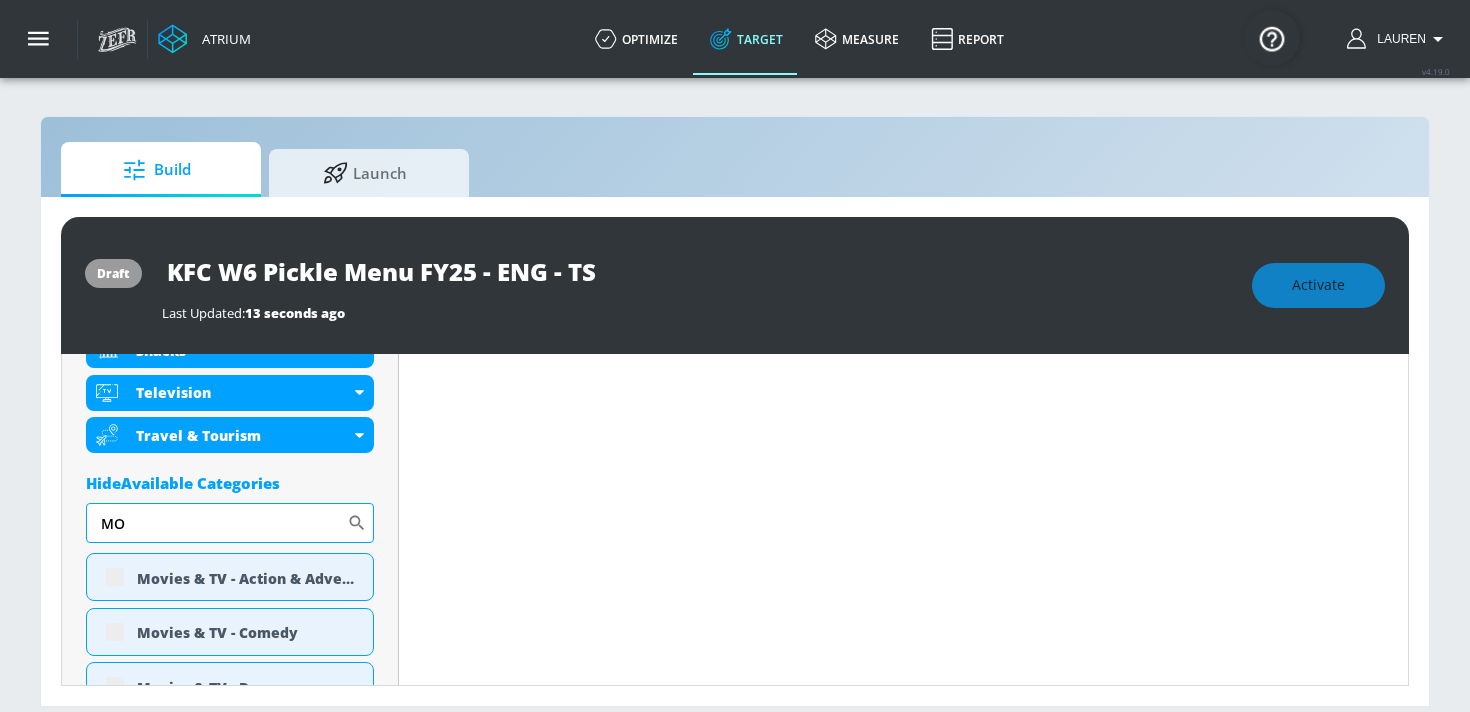 type on "M" 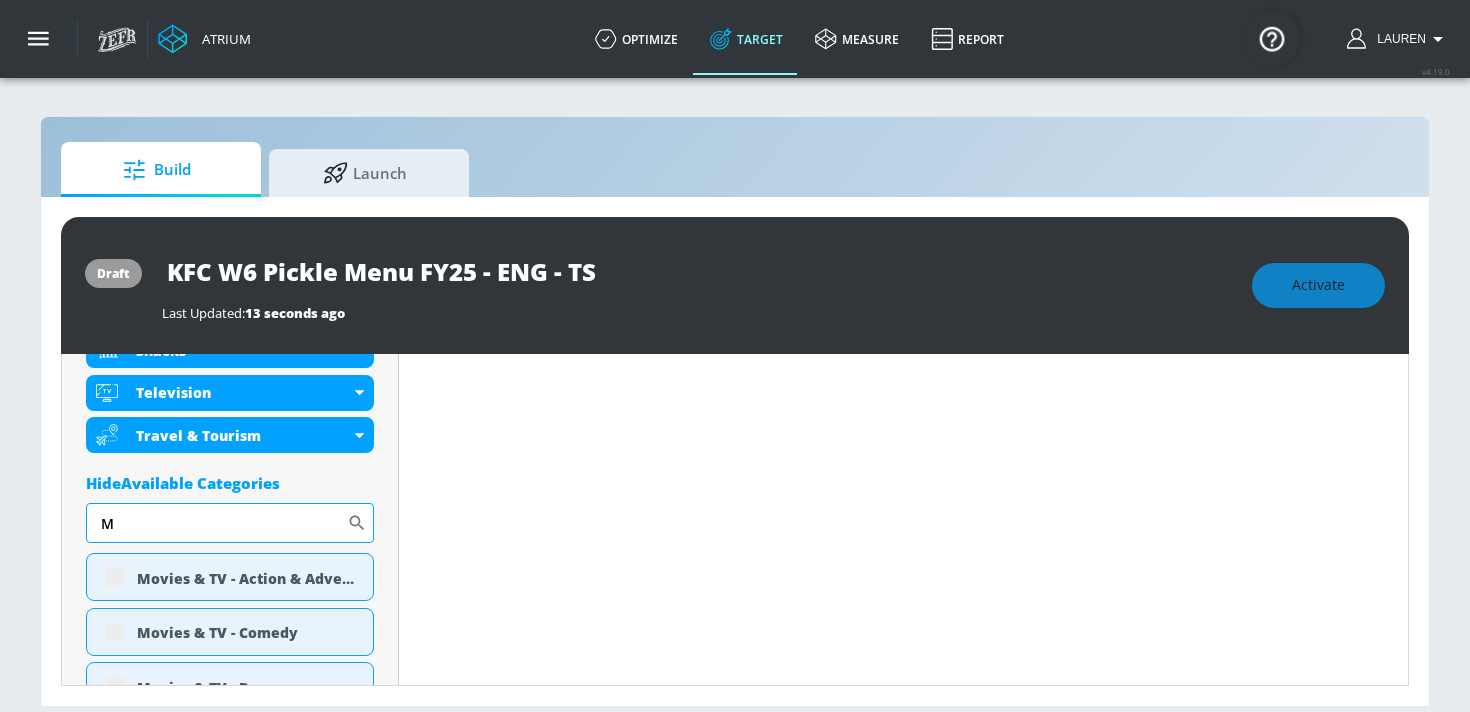 scroll, scrollTop: 1204, scrollLeft: 0, axis: vertical 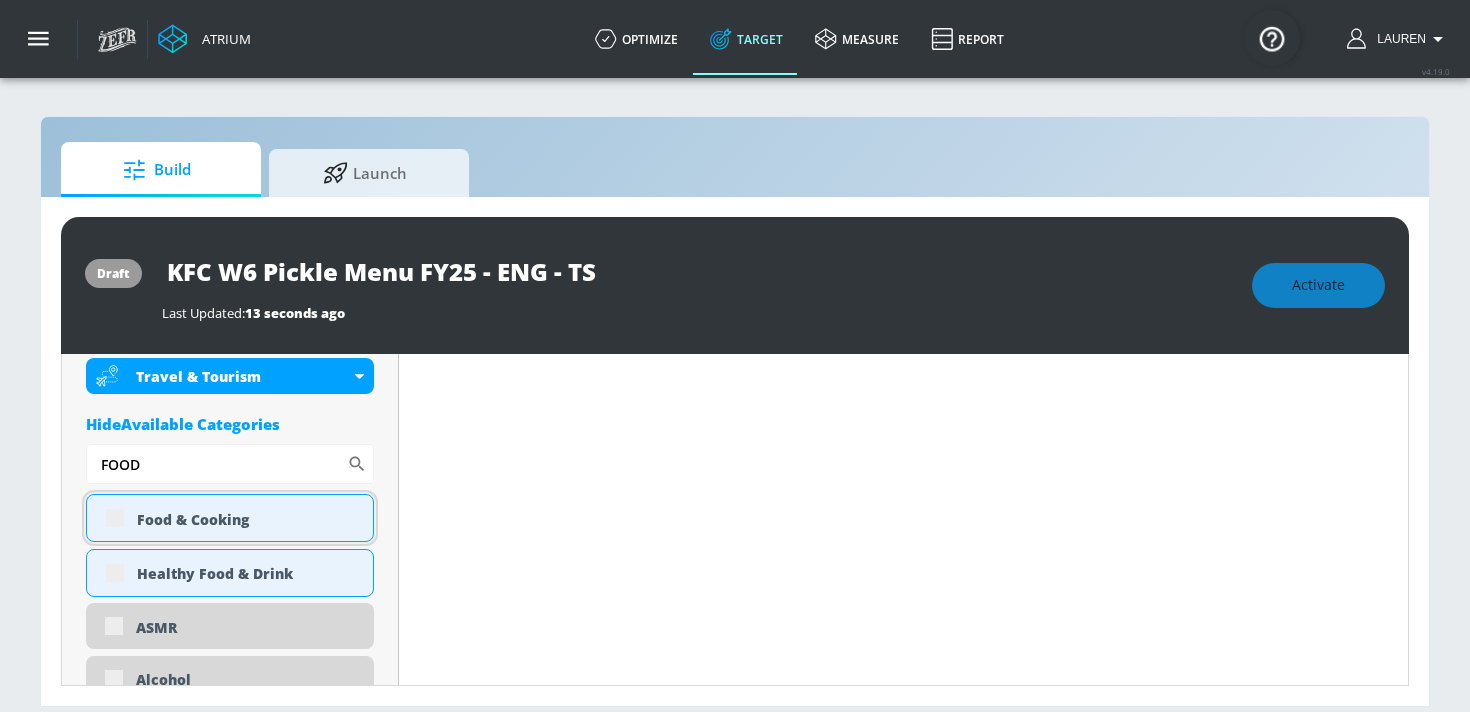 type on "FOOD" 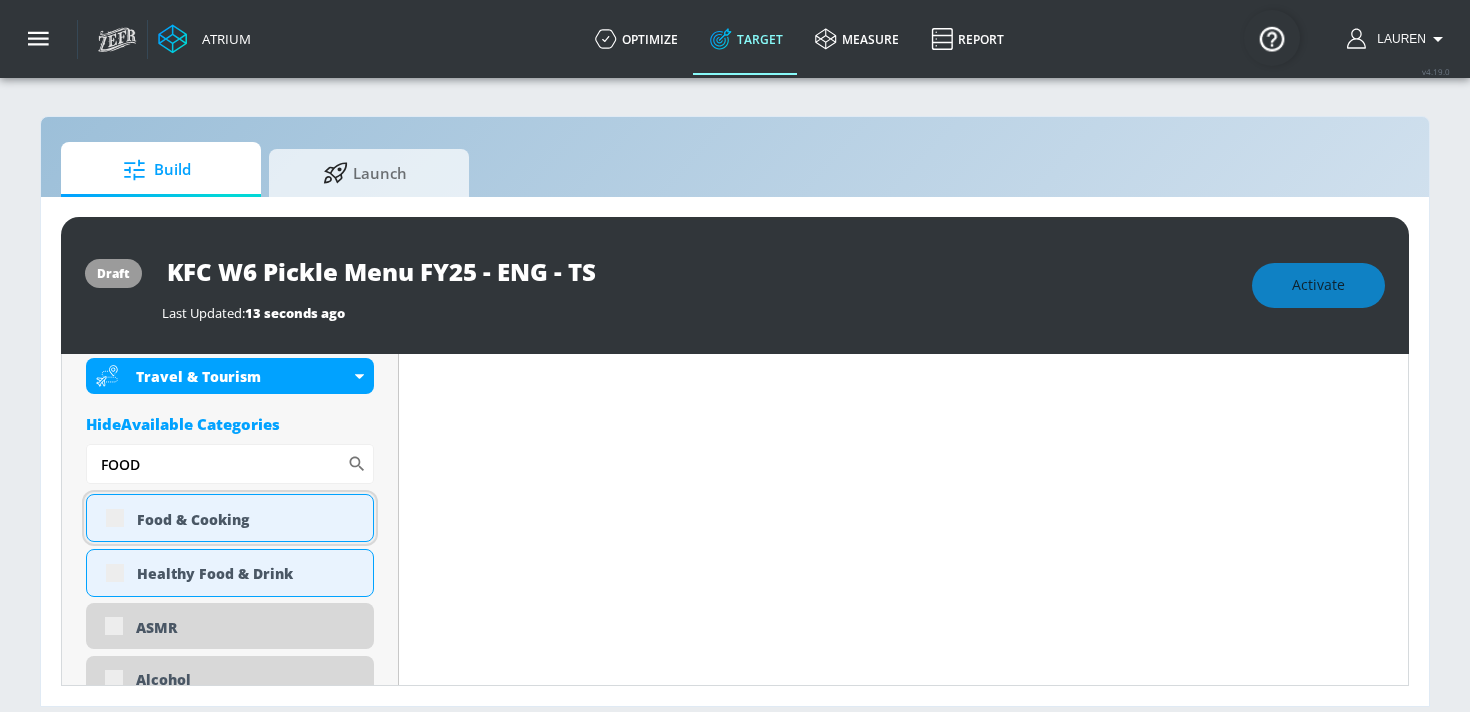 click on "Food & Cooking" at bounding box center (230, 518) 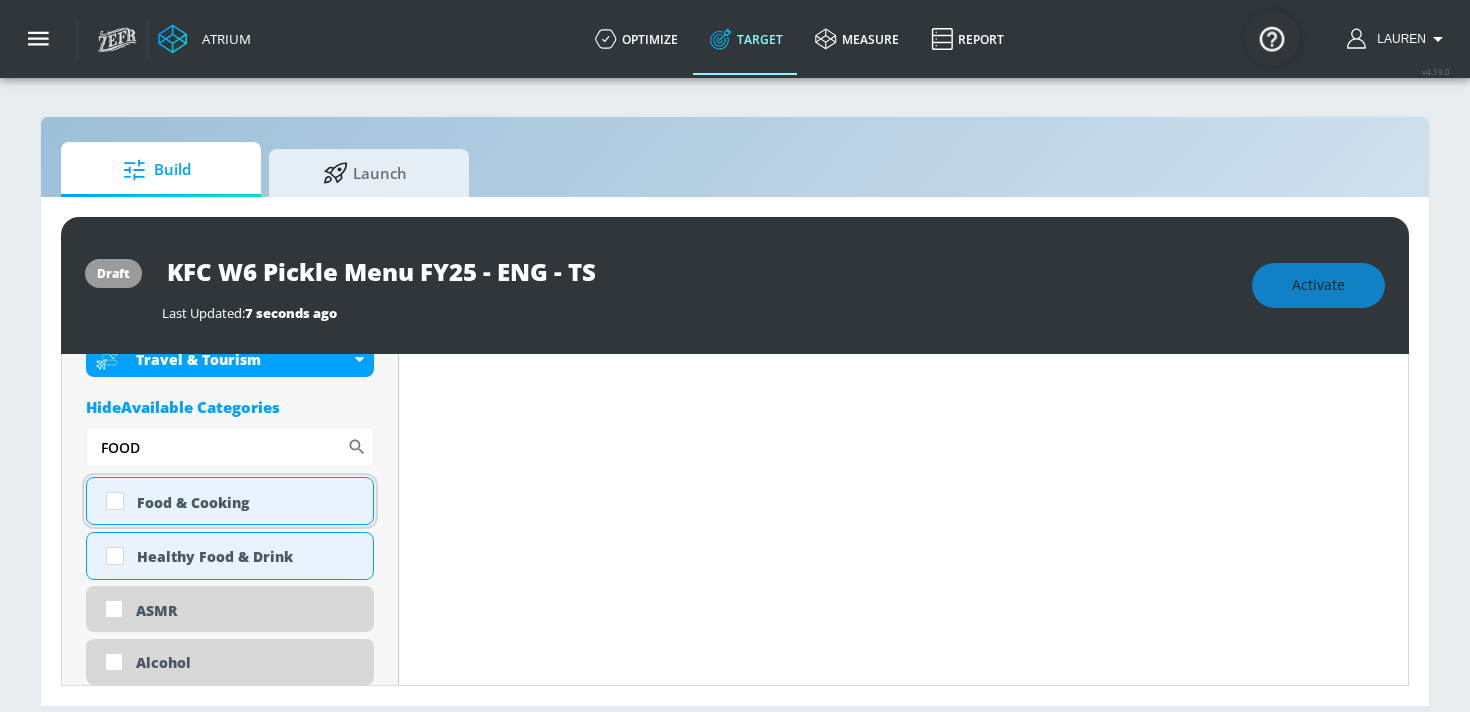 scroll, scrollTop: 1187, scrollLeft: 0, axis: vertical 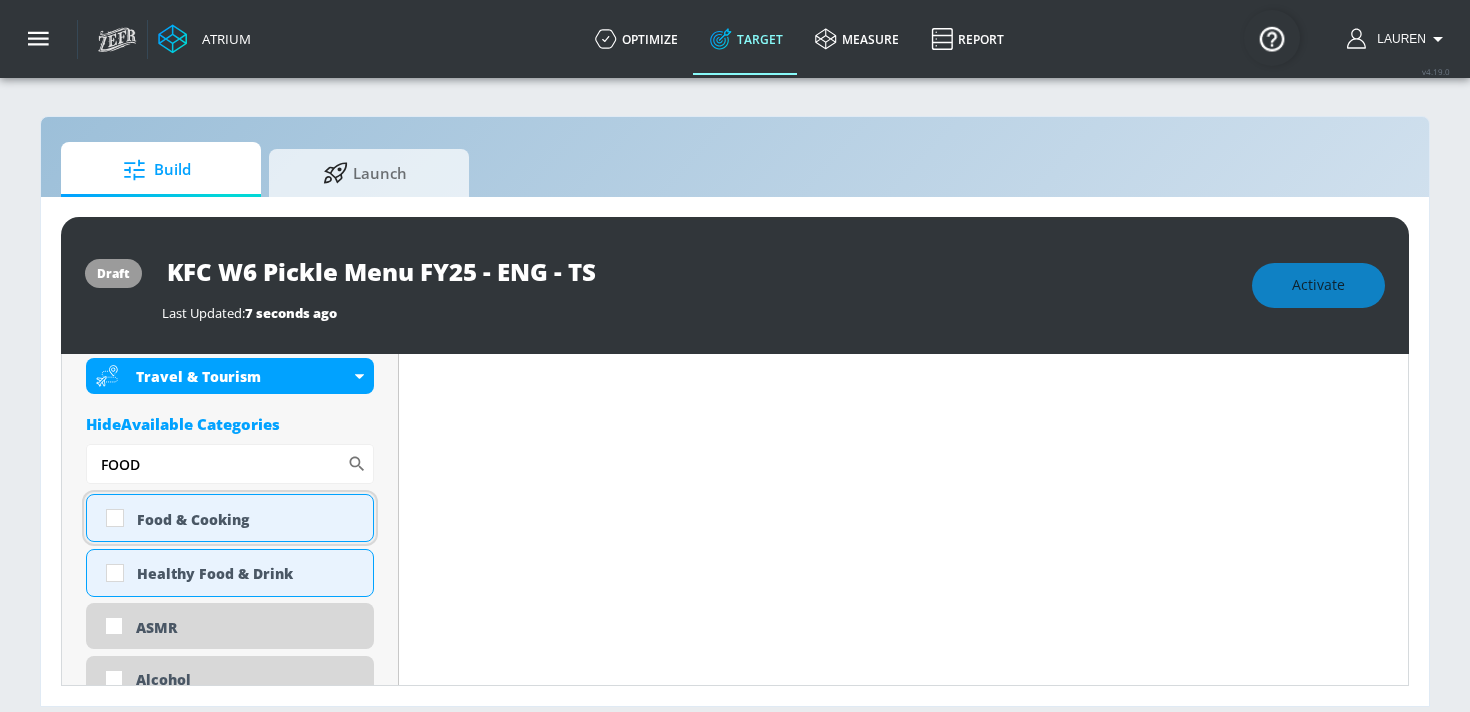 click at bounding box center (115, 518) 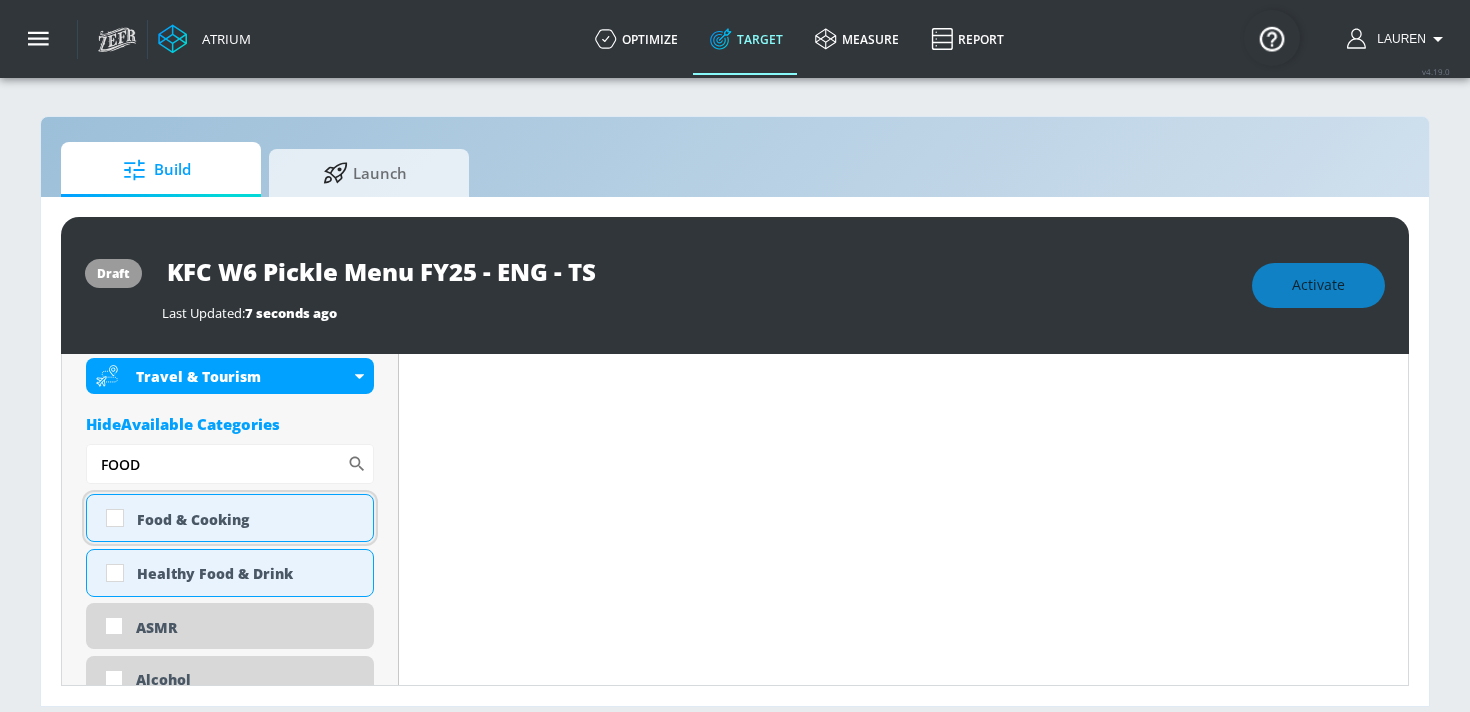 checkbox on "true" 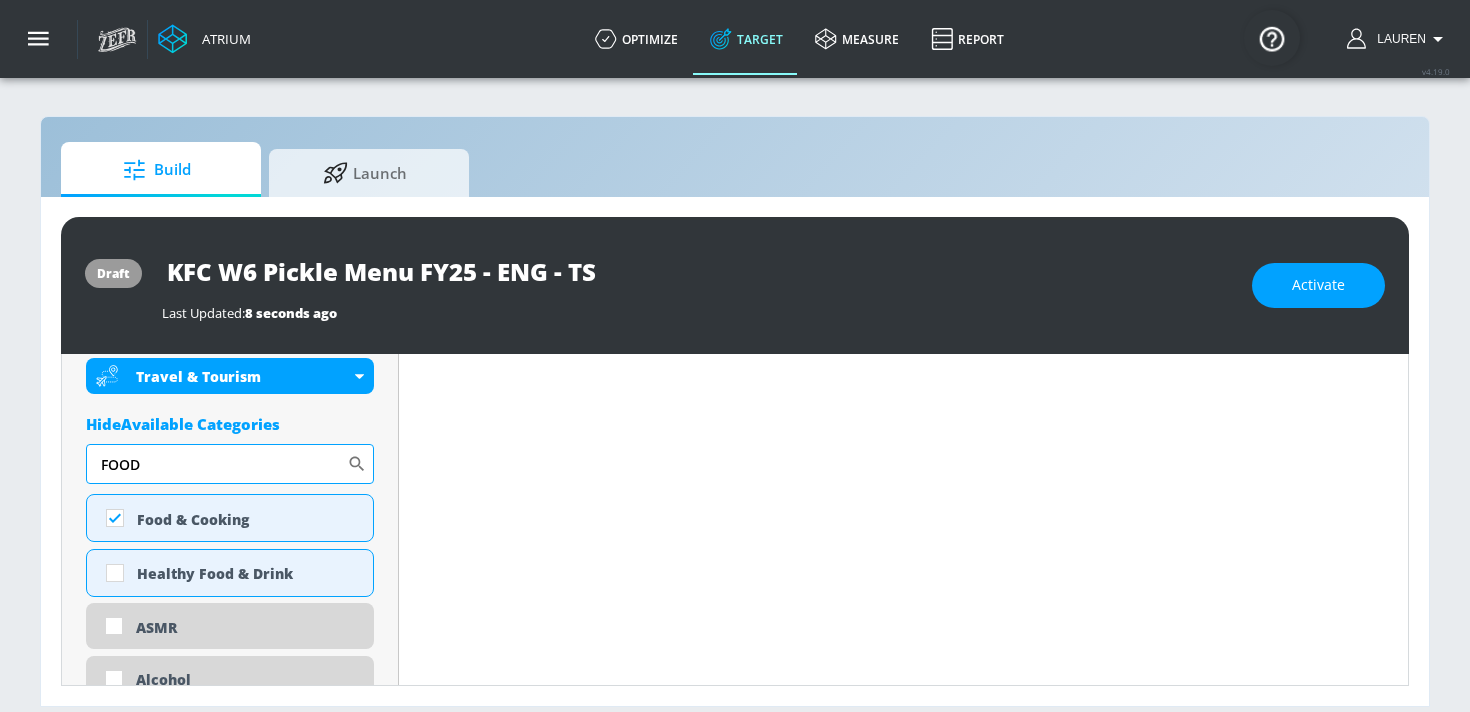 click on "FOOD" at bounding box center (216, 464) 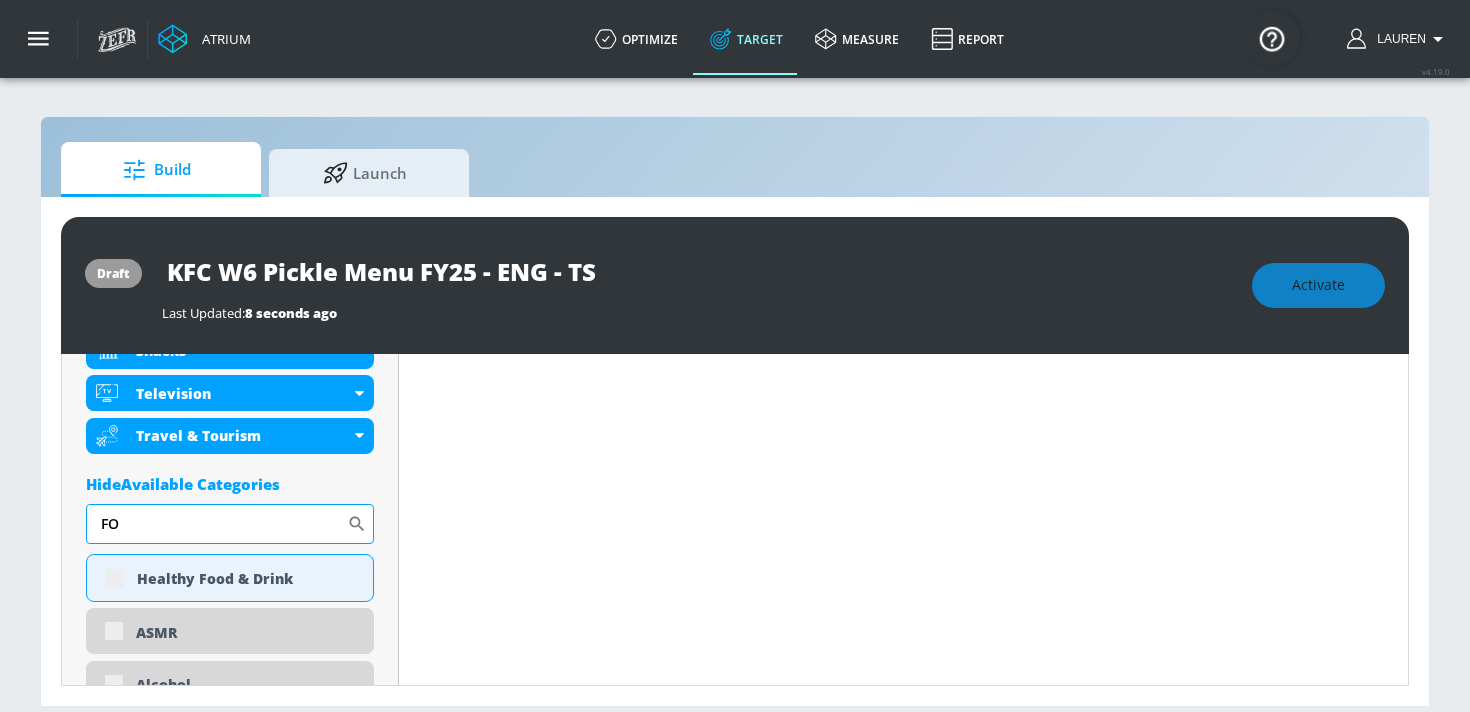 type on "F" 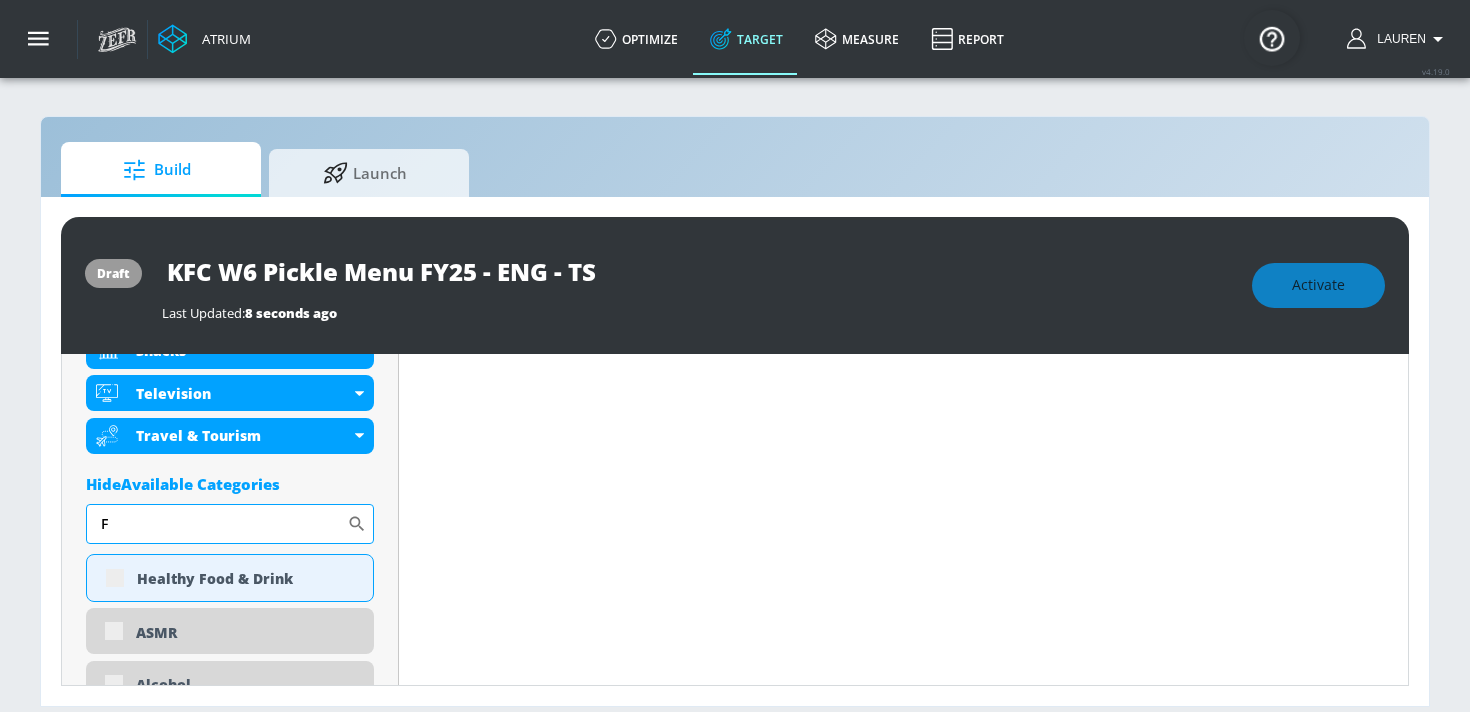 scroll, scrollTop: 1246, scrollLeft: 0, axis: vertical 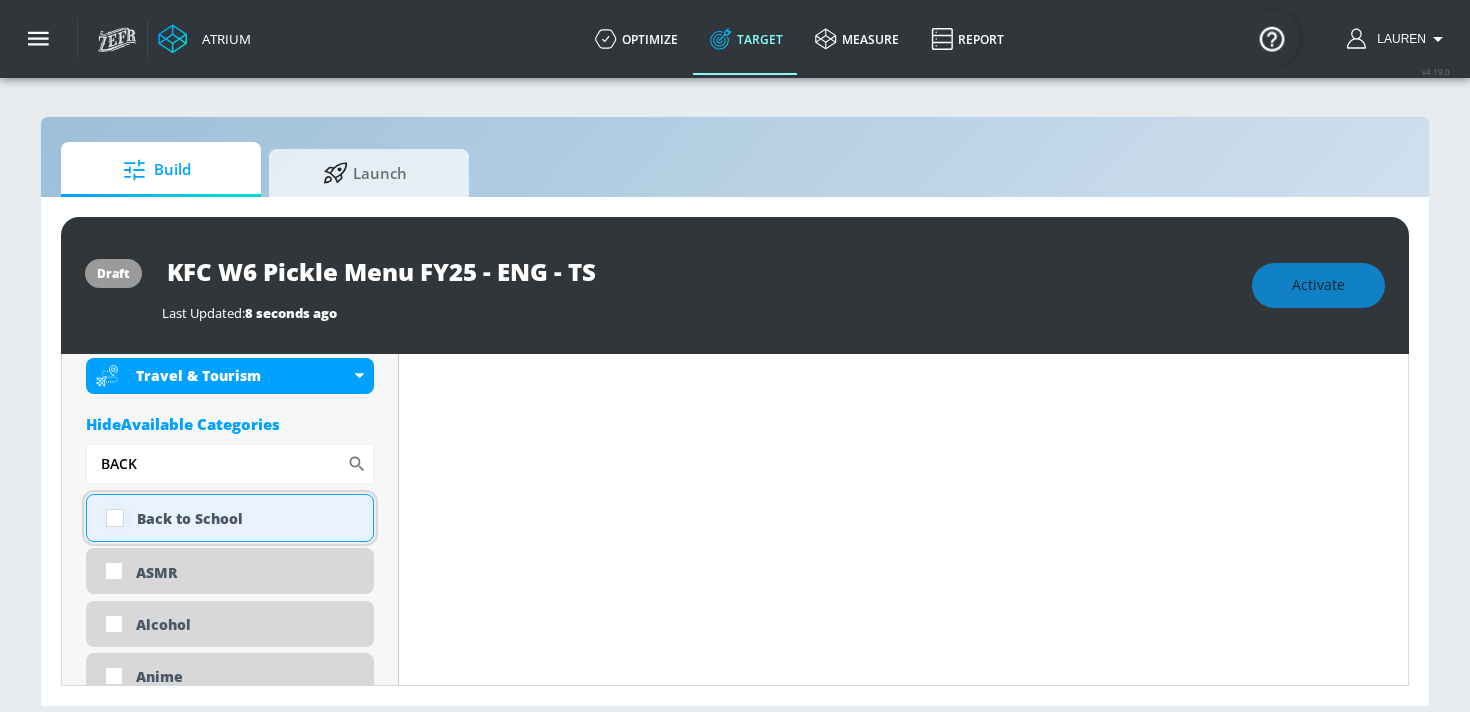 type on "BACK" 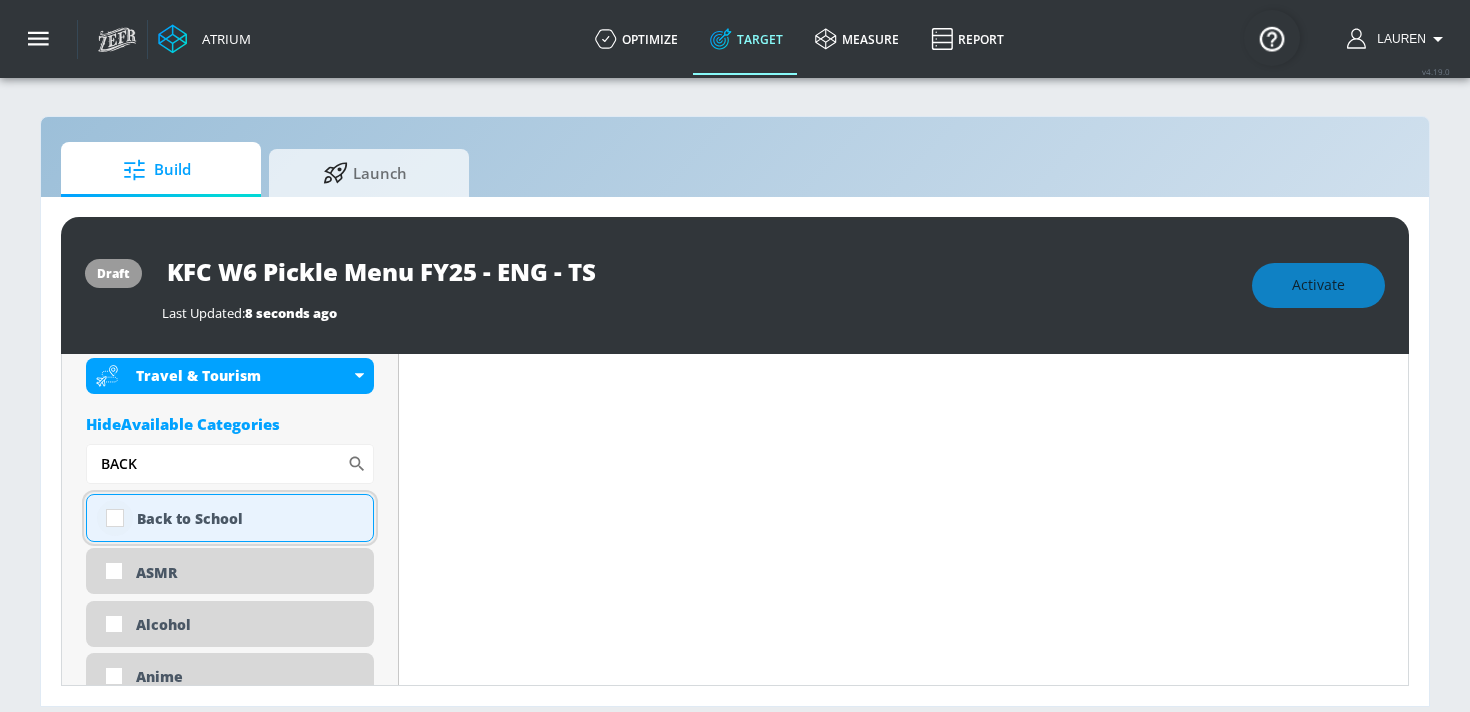 click at bounding box center [115, 518] 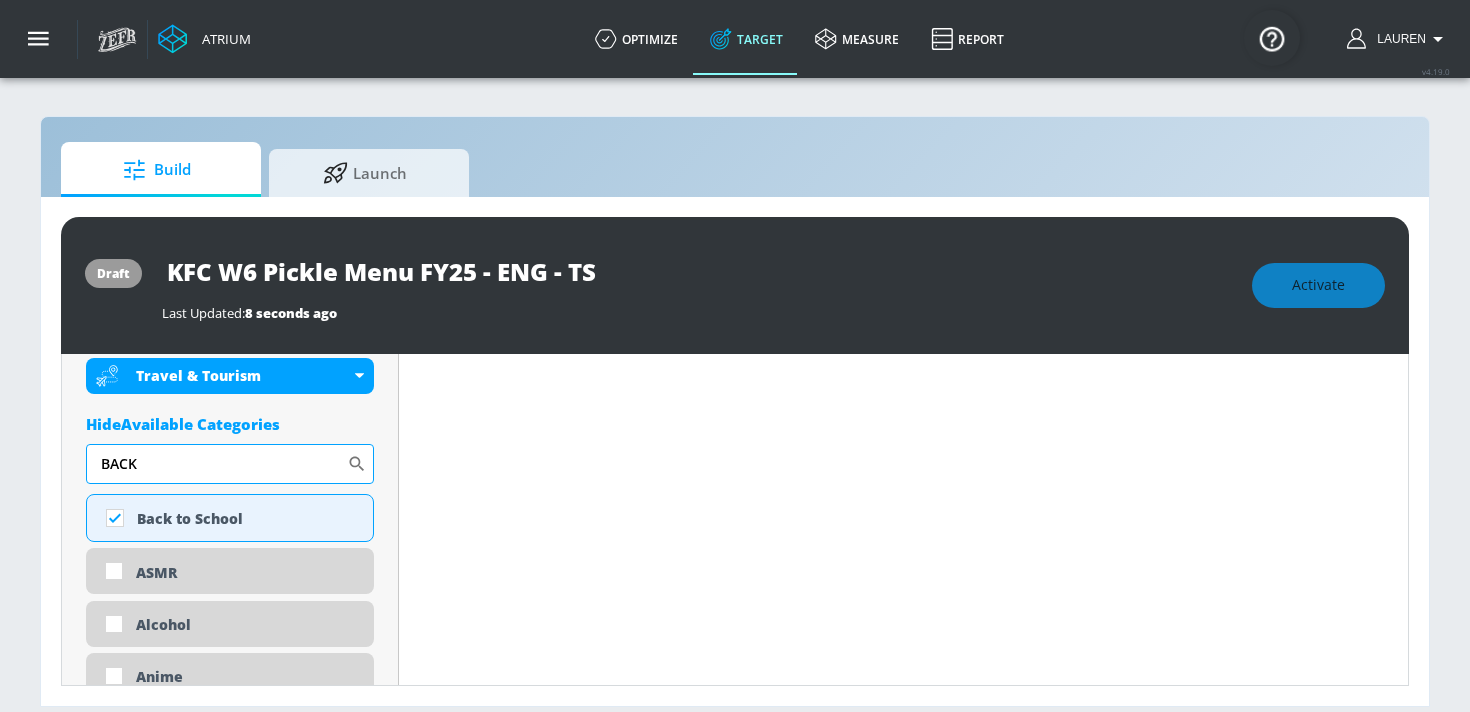 click on "BACK" at bounding box center (216, 464) 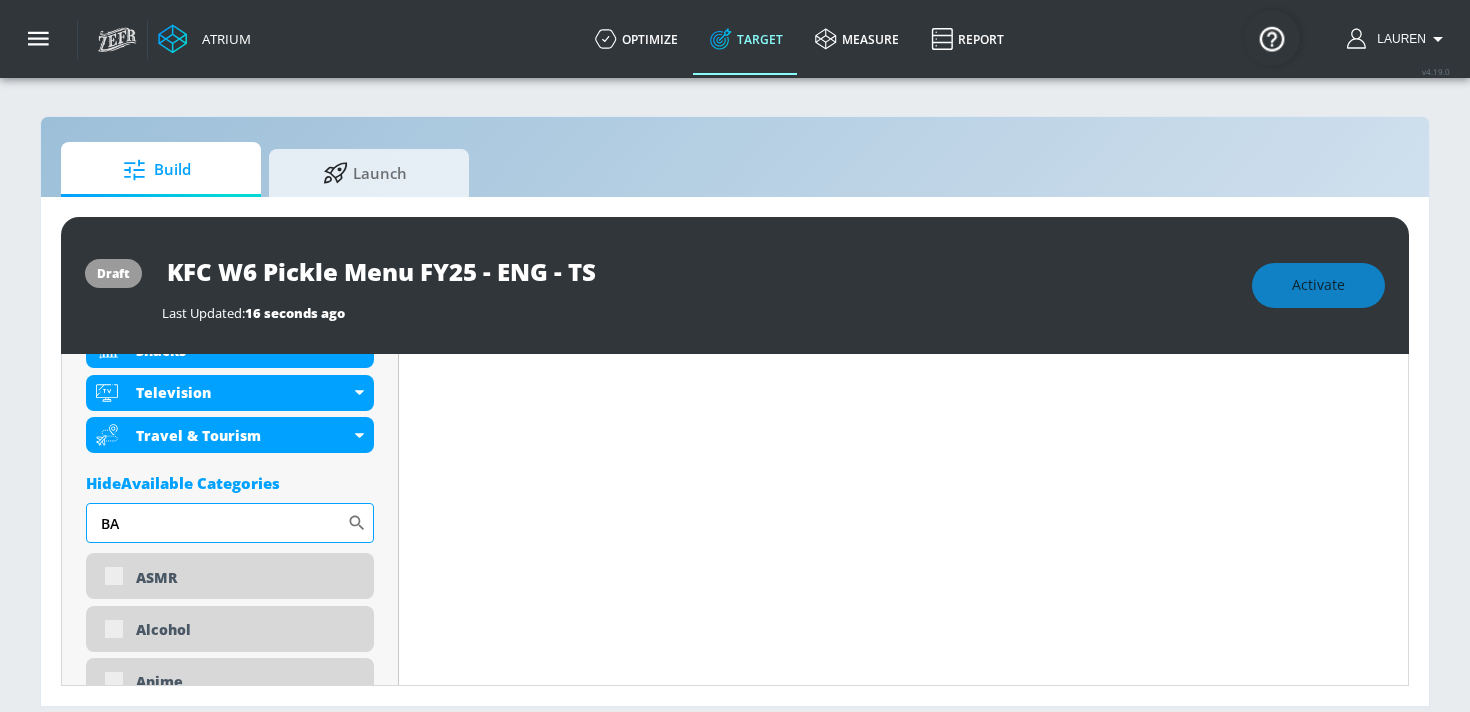 type on "B" 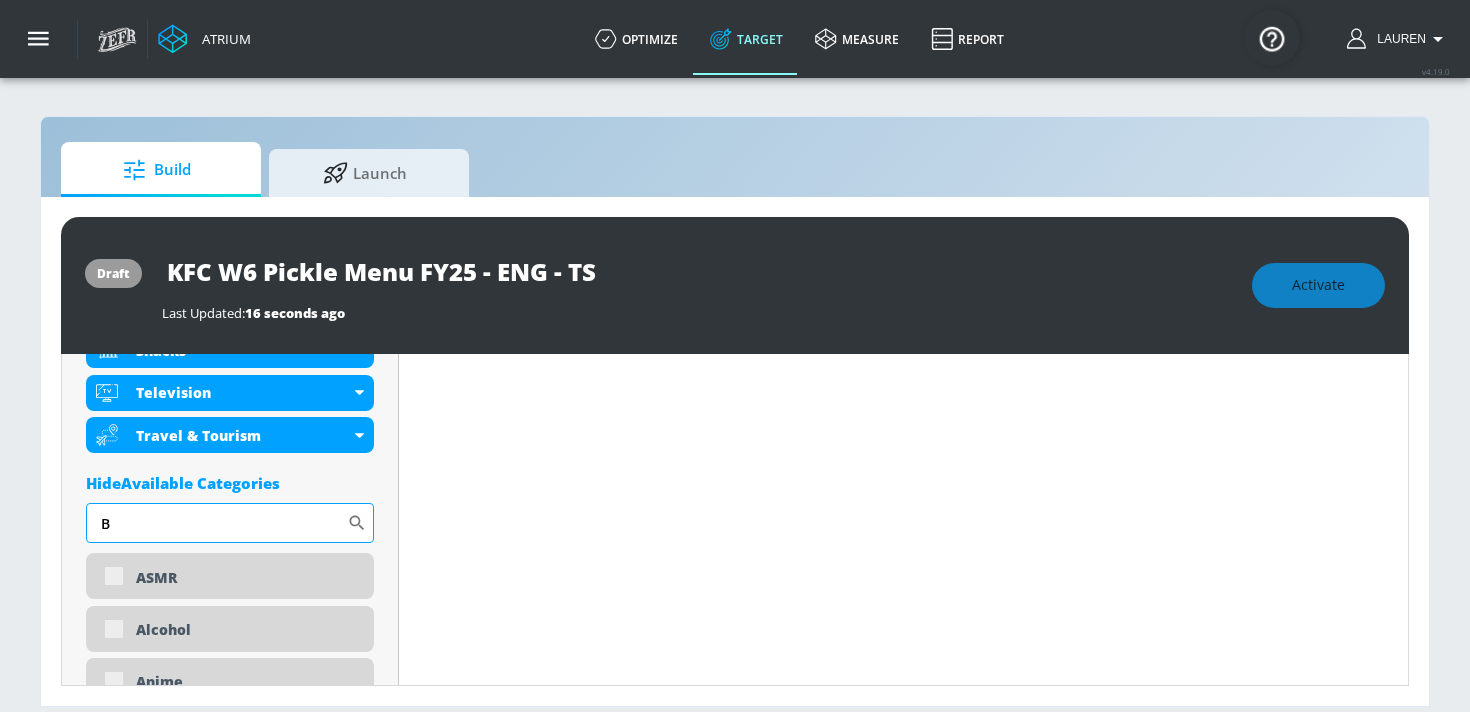 scroll, scrollTop: 1288, scrollLeft: 0, axis: vertical 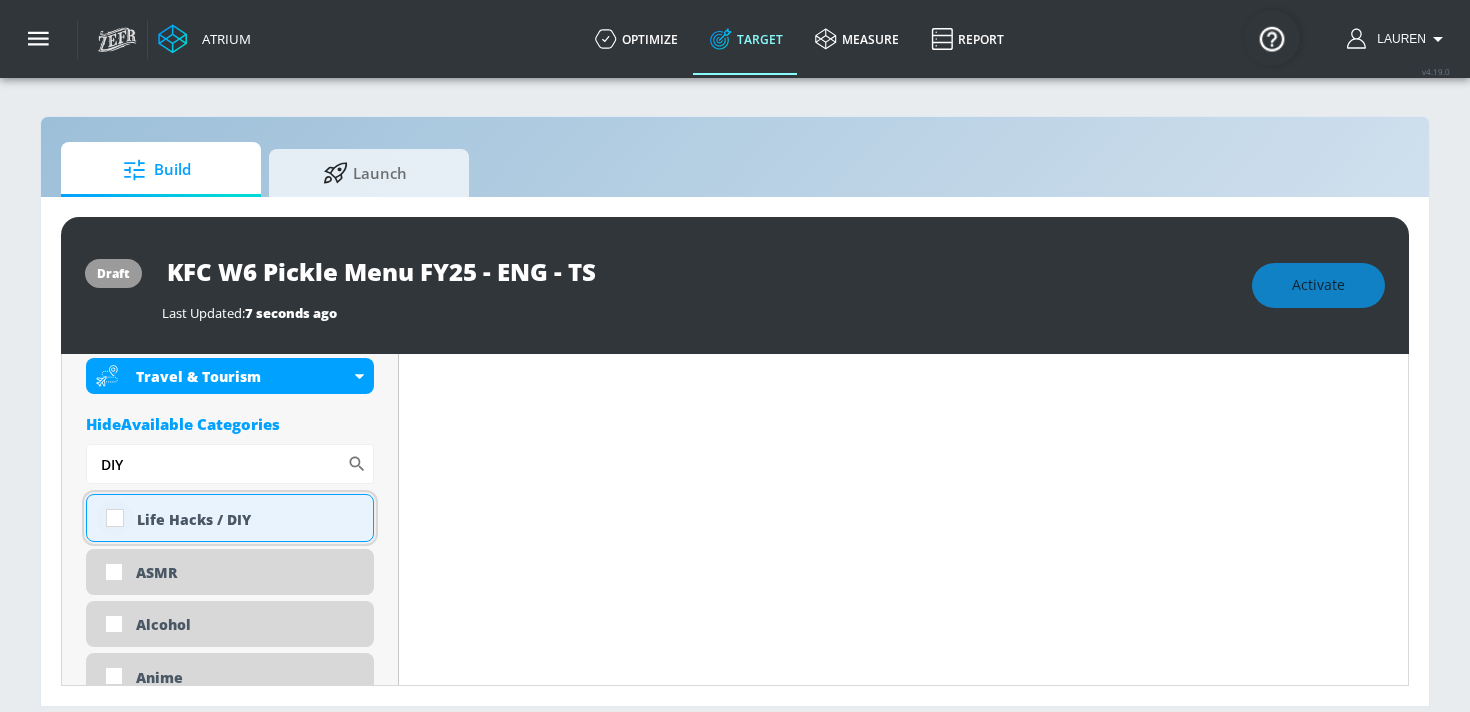 type on "DIY" 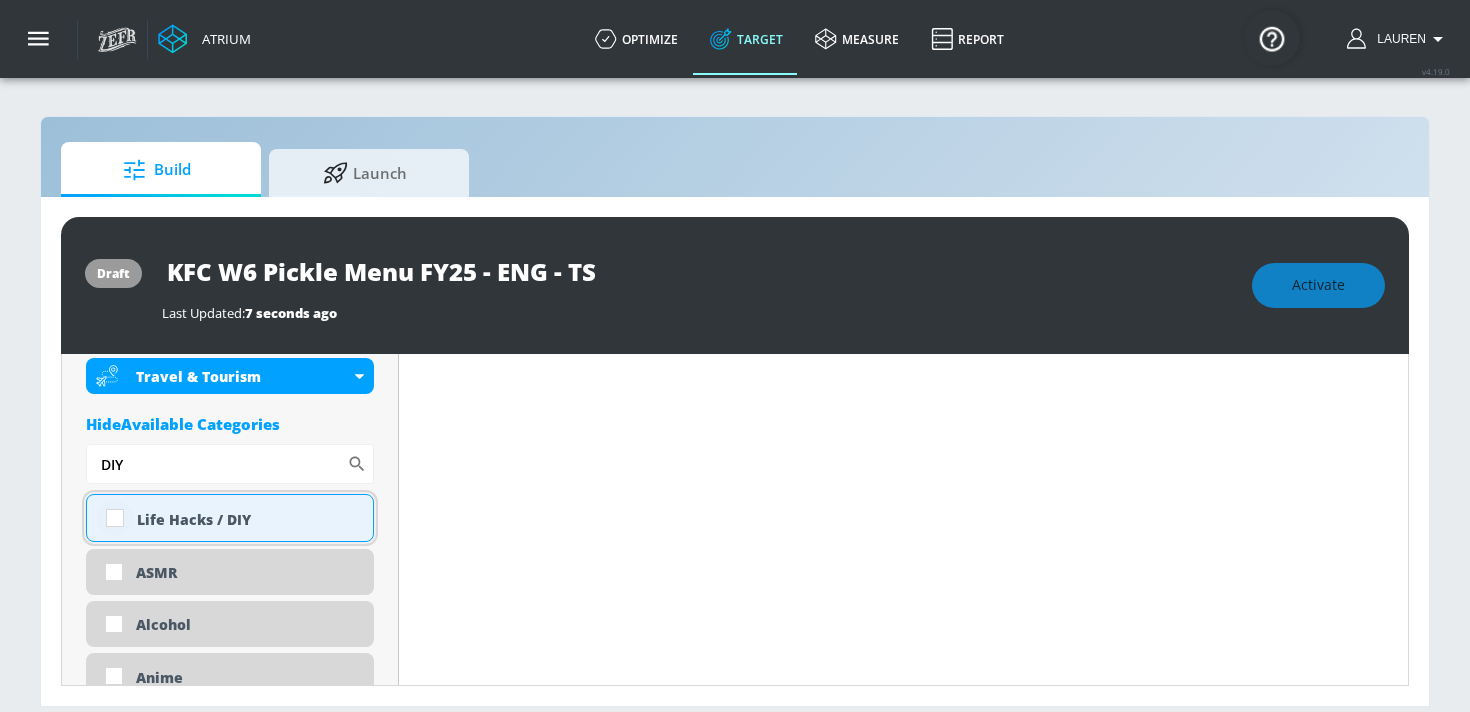 checkbox on "true" 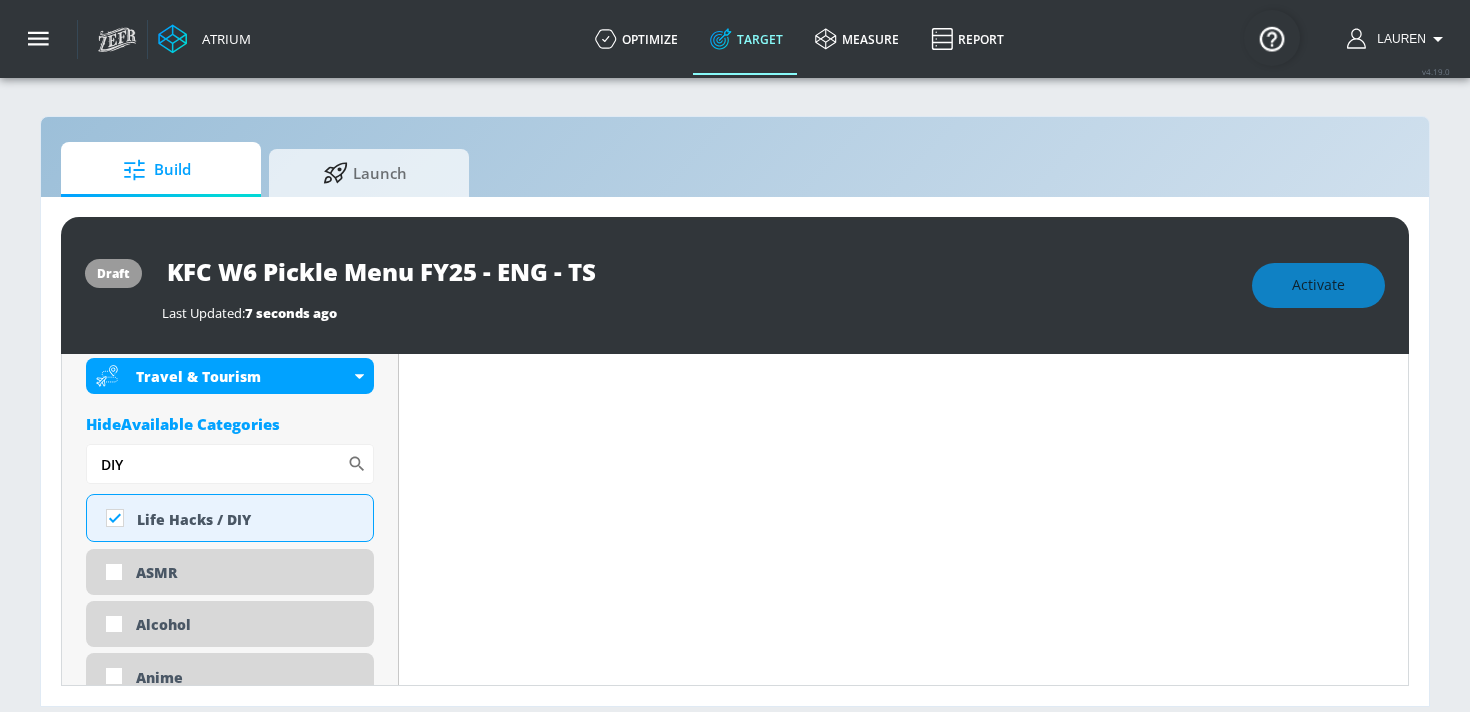 drag, startPoint x: 142, startPoint y: 474, endPoint x: 19, endPoint y: 467, distance: 123.19903 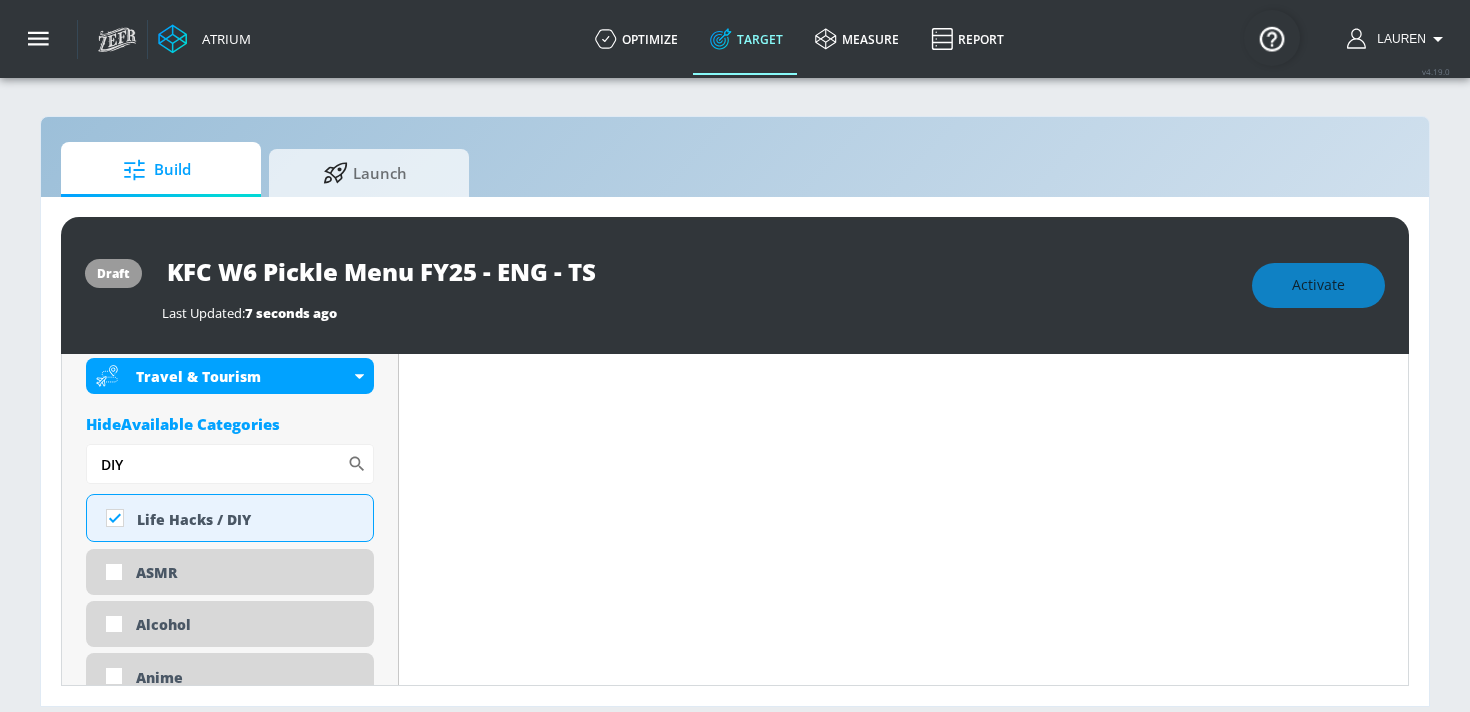 click on "Build Launch draft KFC W6 Pickle Menu FY25 - ENG - TS Last Updated:  7 seconds ago Activate Placement Type: Videos videos ​ Estimated Daily Spend $5,256 - $7,509 Activation Platform Google Ads Age Any Devices Any Gender Any Ad Type No Preference Number of Ad Groups 0 Edit Total Relevancy Daily Avg Views: Content Type Include in your targeting set Standard Videos standard ​ Languages Include in your targeting set English Territories Include in your targeting set Canada Included 13 Categories Included included  Categories Clear All
Back to School
Beverages
DE&I - Asian Voices
DE&I - Black Voices
DE&I - LGBTQ+ Voices
DE&I - LatinX Voices
Food & Cooking
Movies
Seasons - Autumn/Fall
Seasons - Summer
Snacks
Television
Travel & Tourism Hide  Available Categories DIY ​ Life Hacks / DIY ASMR Alcohol Anime Arts & Crafts Automotive Award Shows" at bounding box center (735, 394) 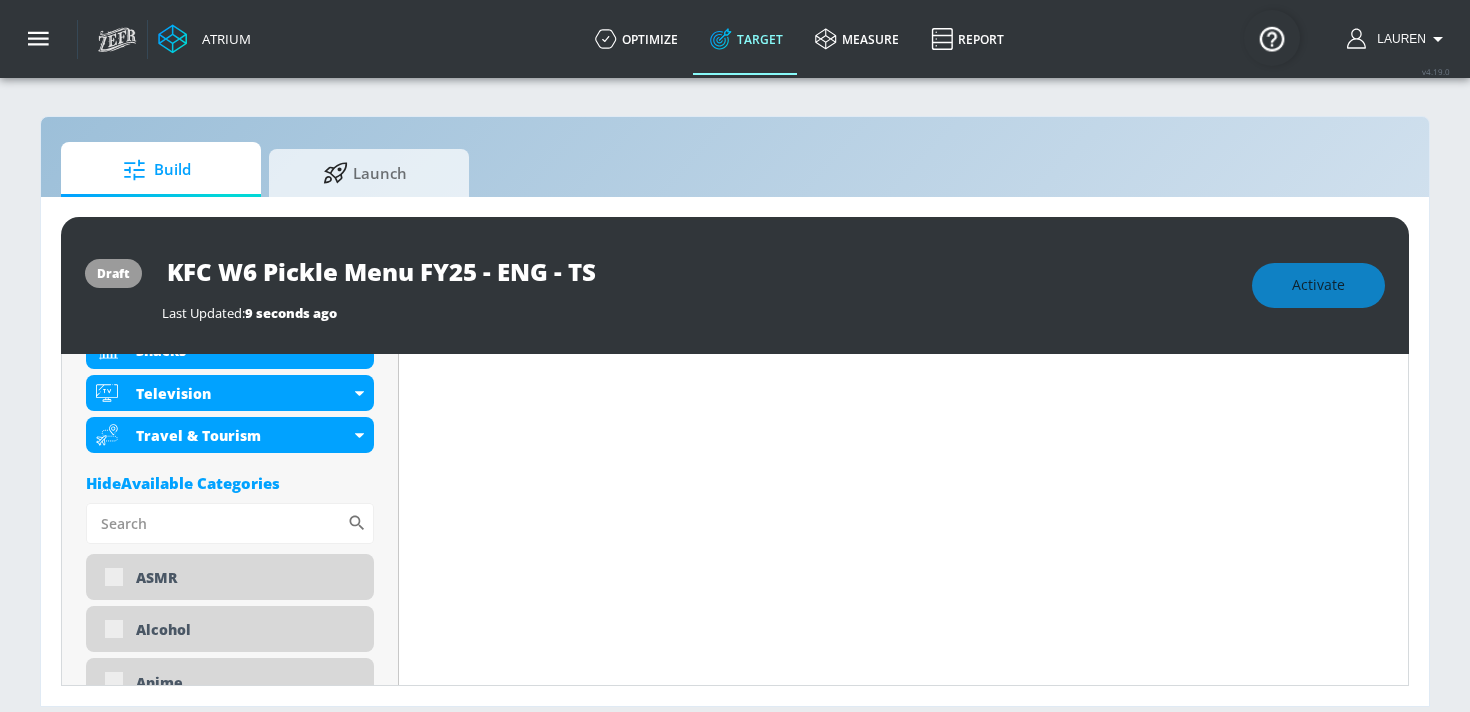 scroll, scrollTop: 1331, scrollLeft: 0, axis: vertical 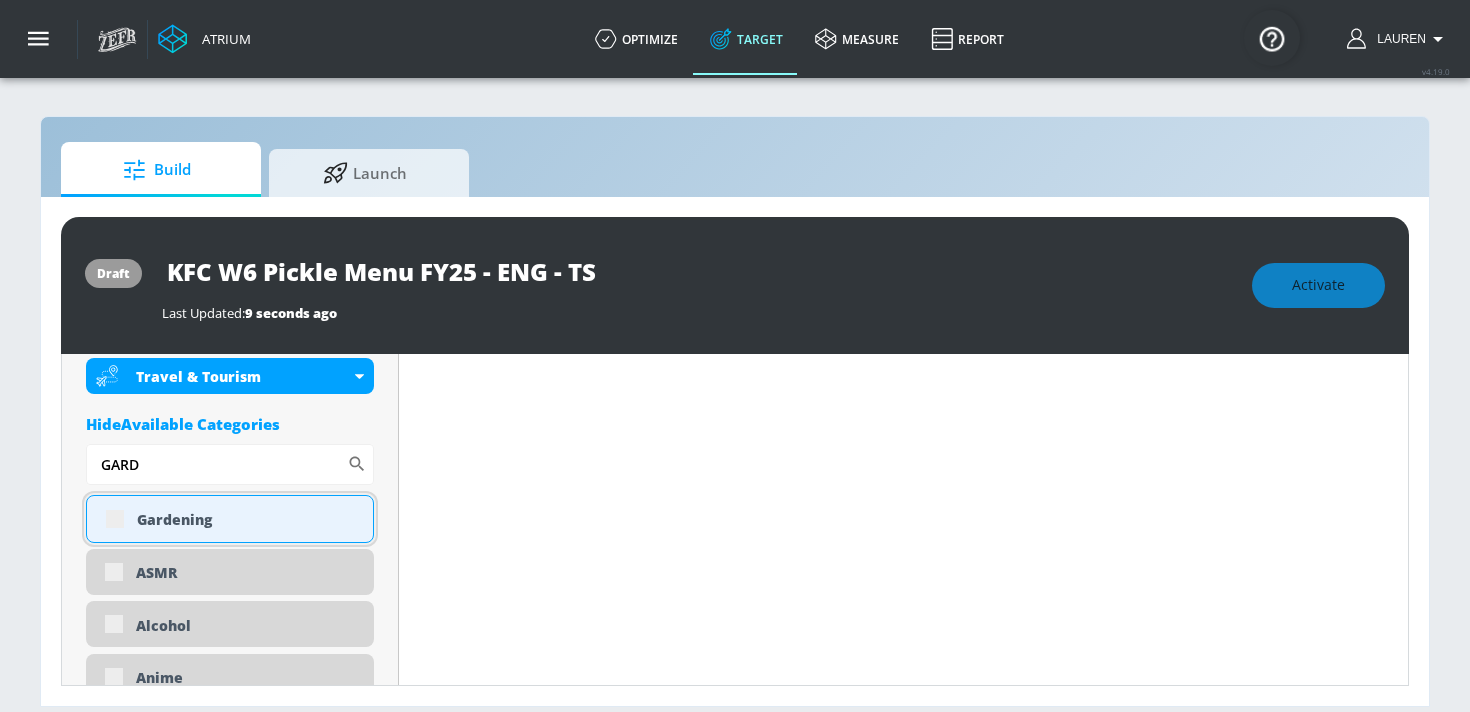 type on "GARD" 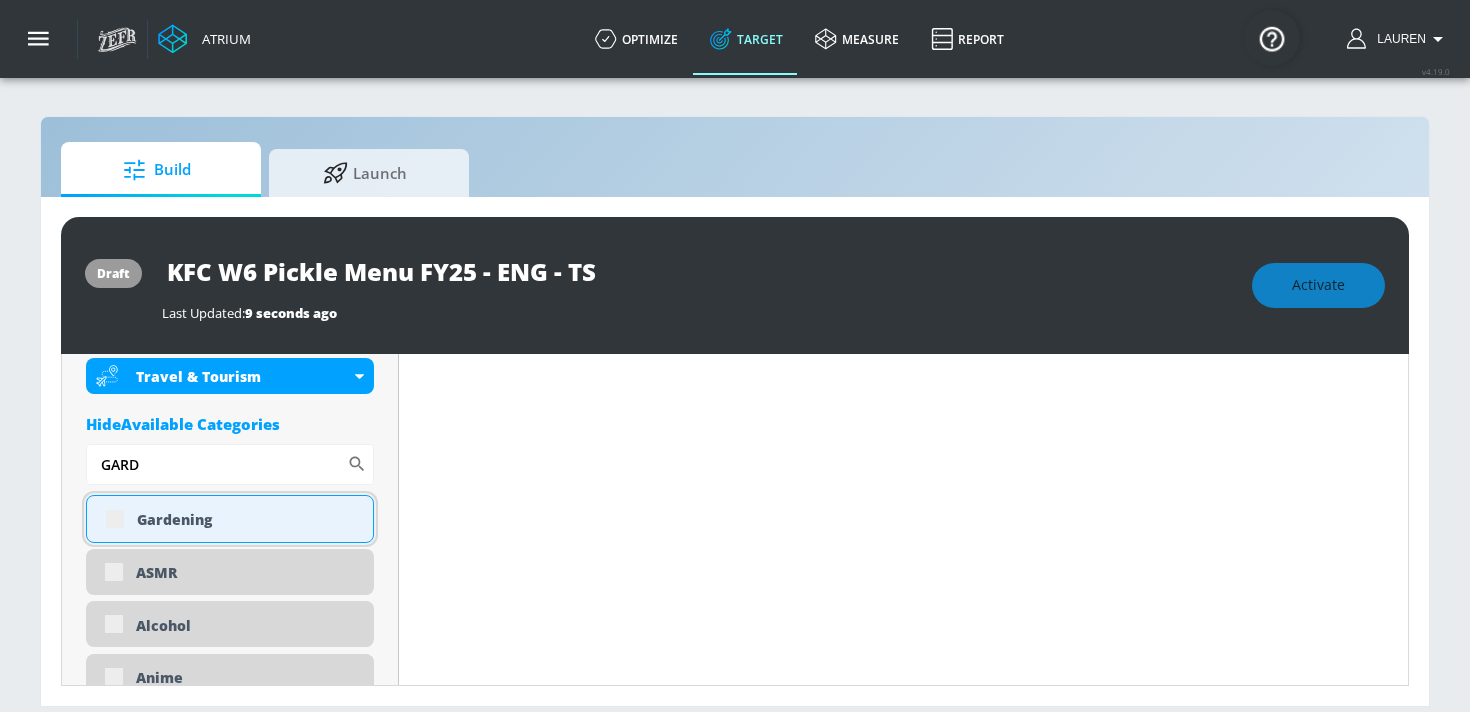 click on "Gardening" at bounding box center (230, 519) 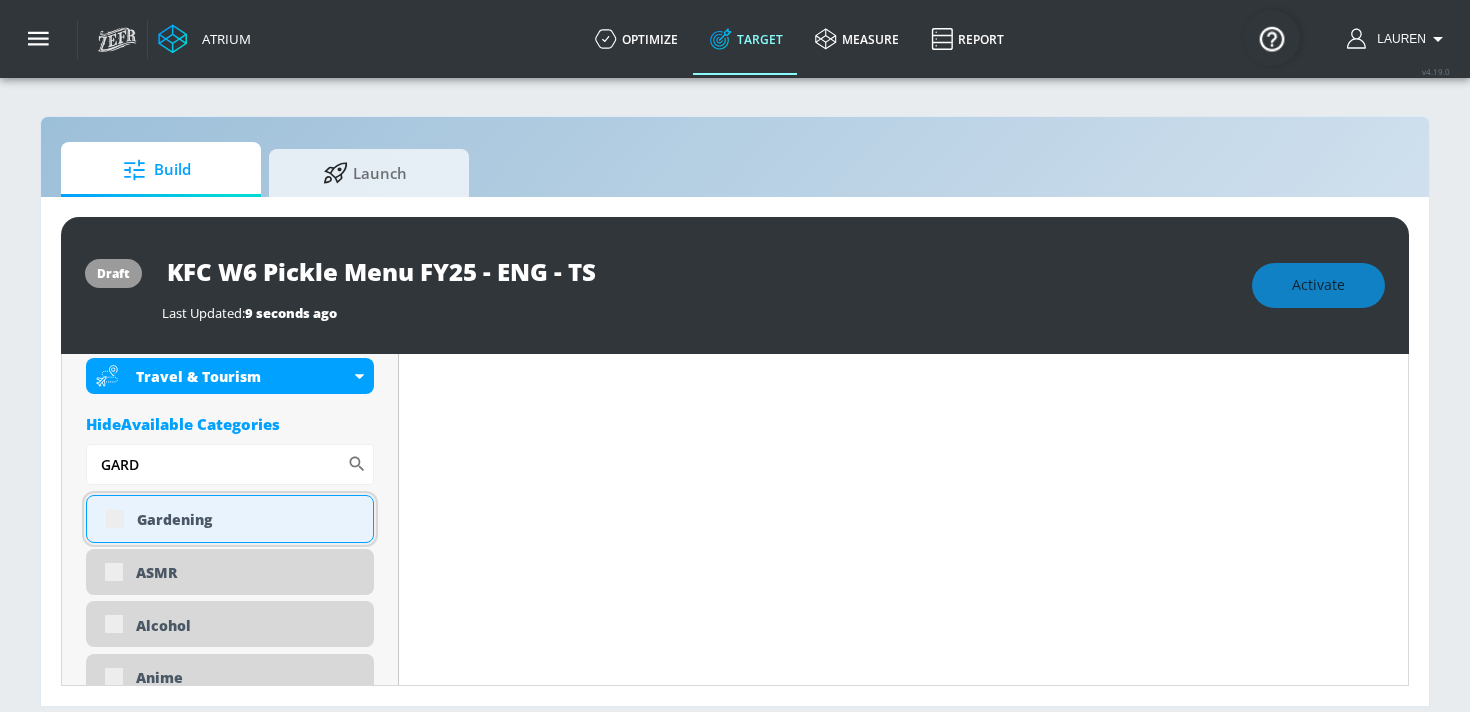 click on "Gardening" at bounding box center (230, 519) 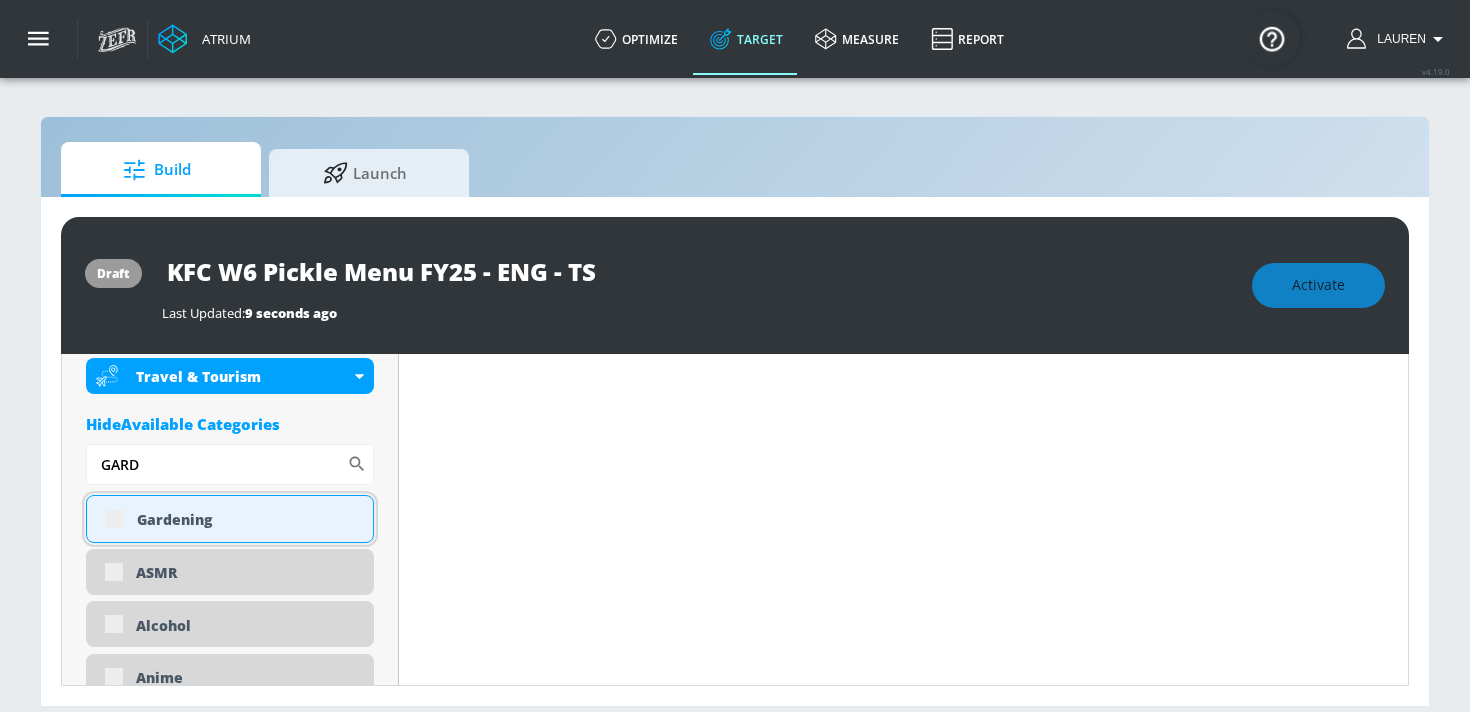 click on "Gardening" at bounding box center (230, 519) 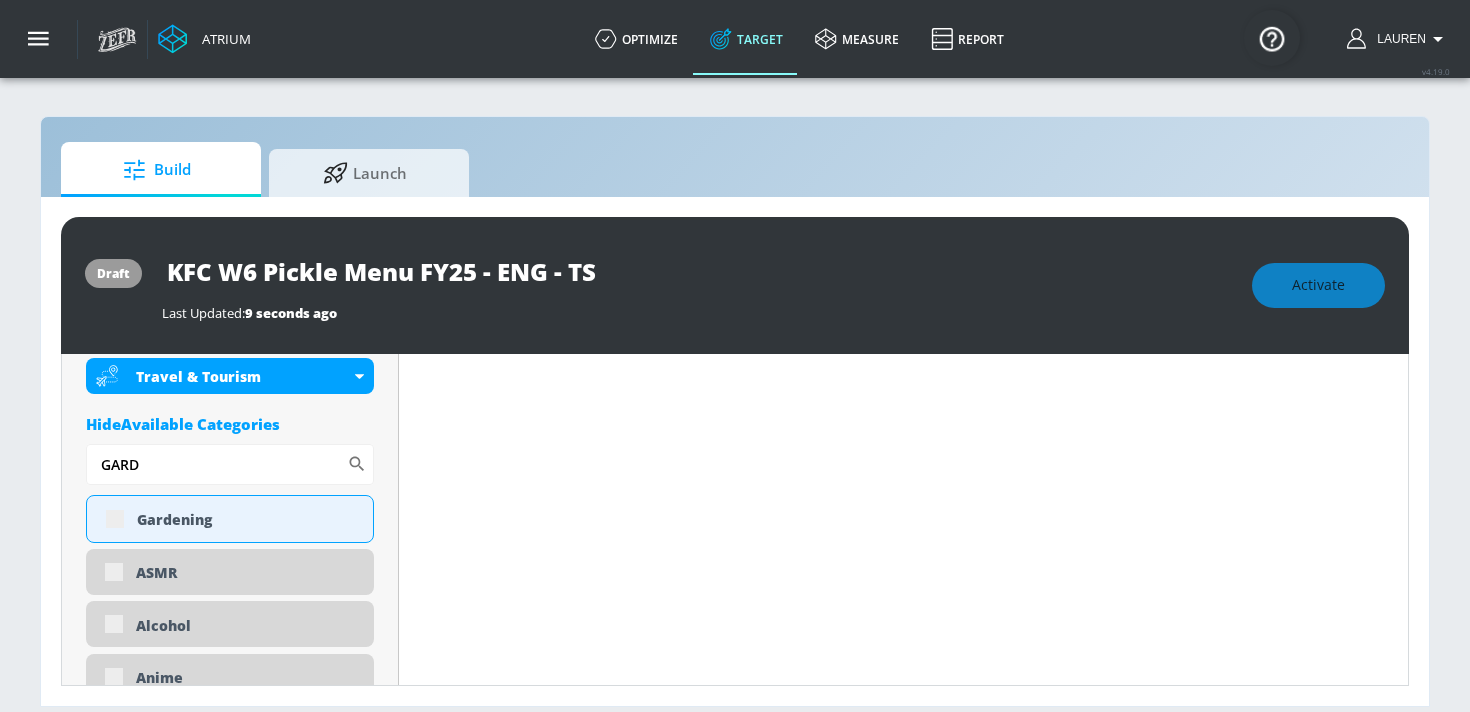 click on "Content Filter Sort by Average daily views avg_daily_views_last_7_days Update Examples" at bounding box center (904, 2497) 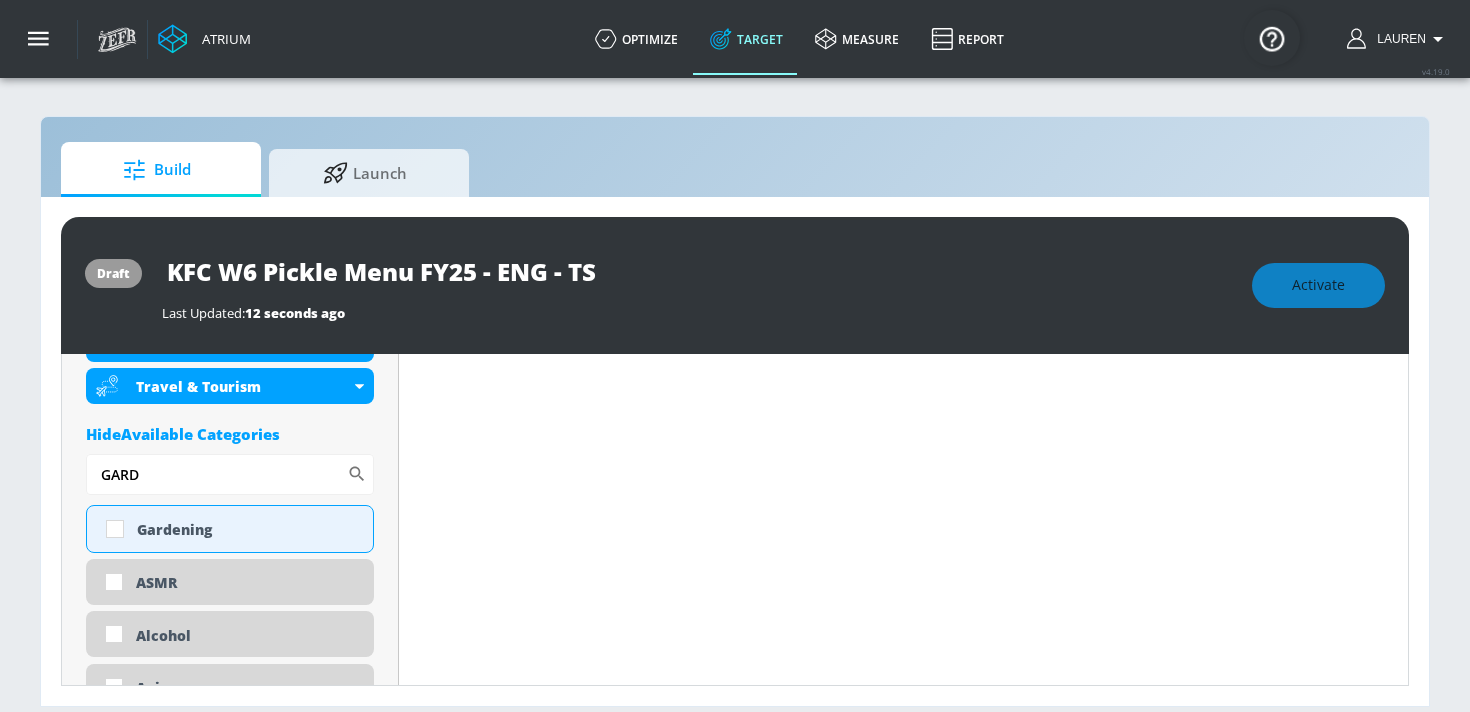 scroll, scrollTop: 1287, scrollLeft: 0, axis: vertical 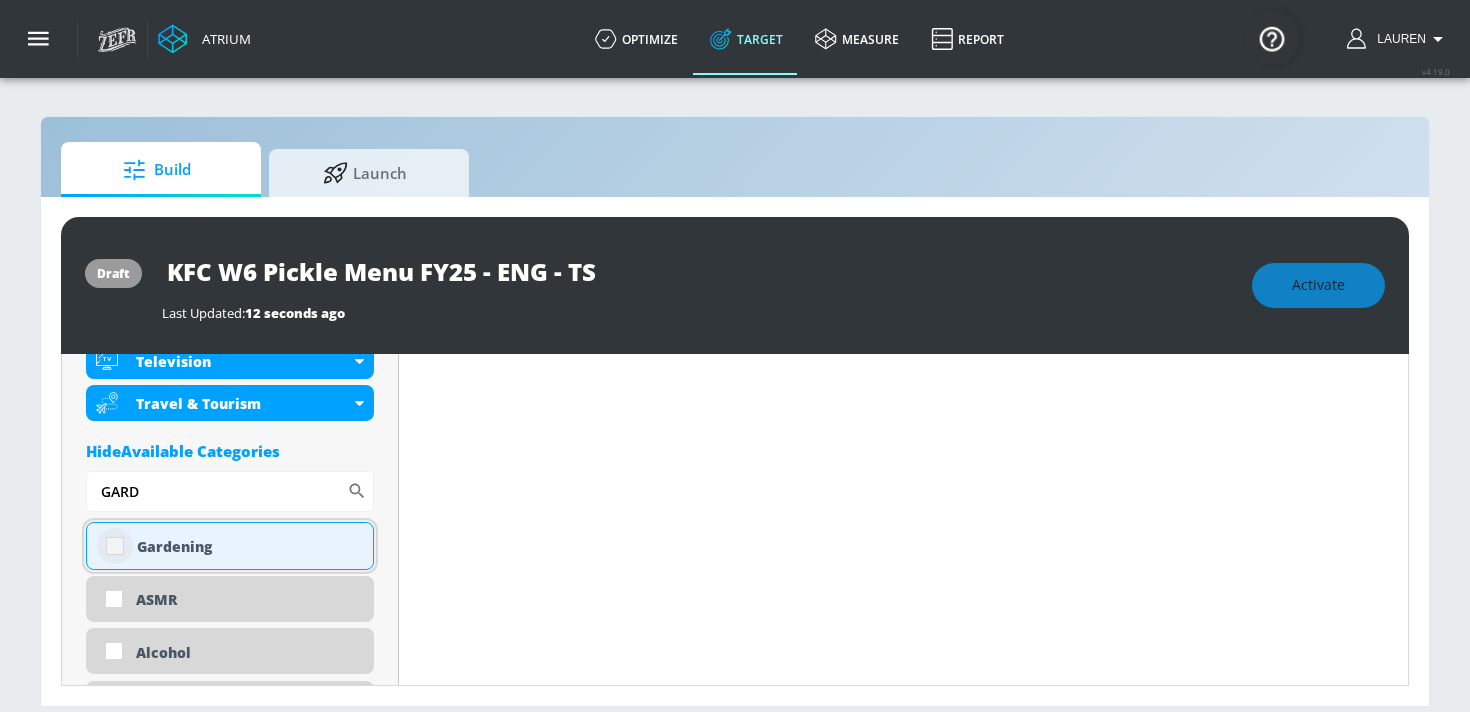click at bounding box center [115, 546] 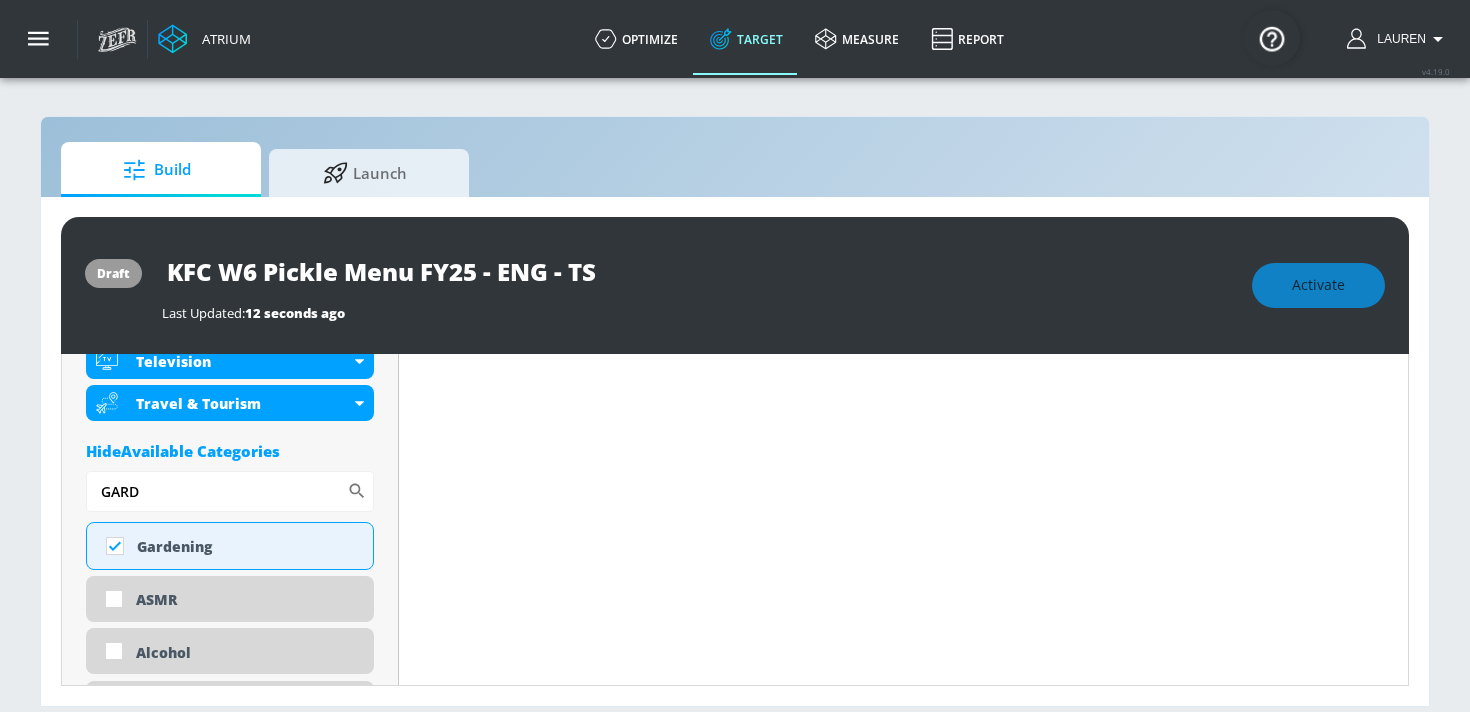 drag, startPoint x: 150, startPoint y: 494, endPoint x: 76, endPoint y: 492, distance: 74.02702 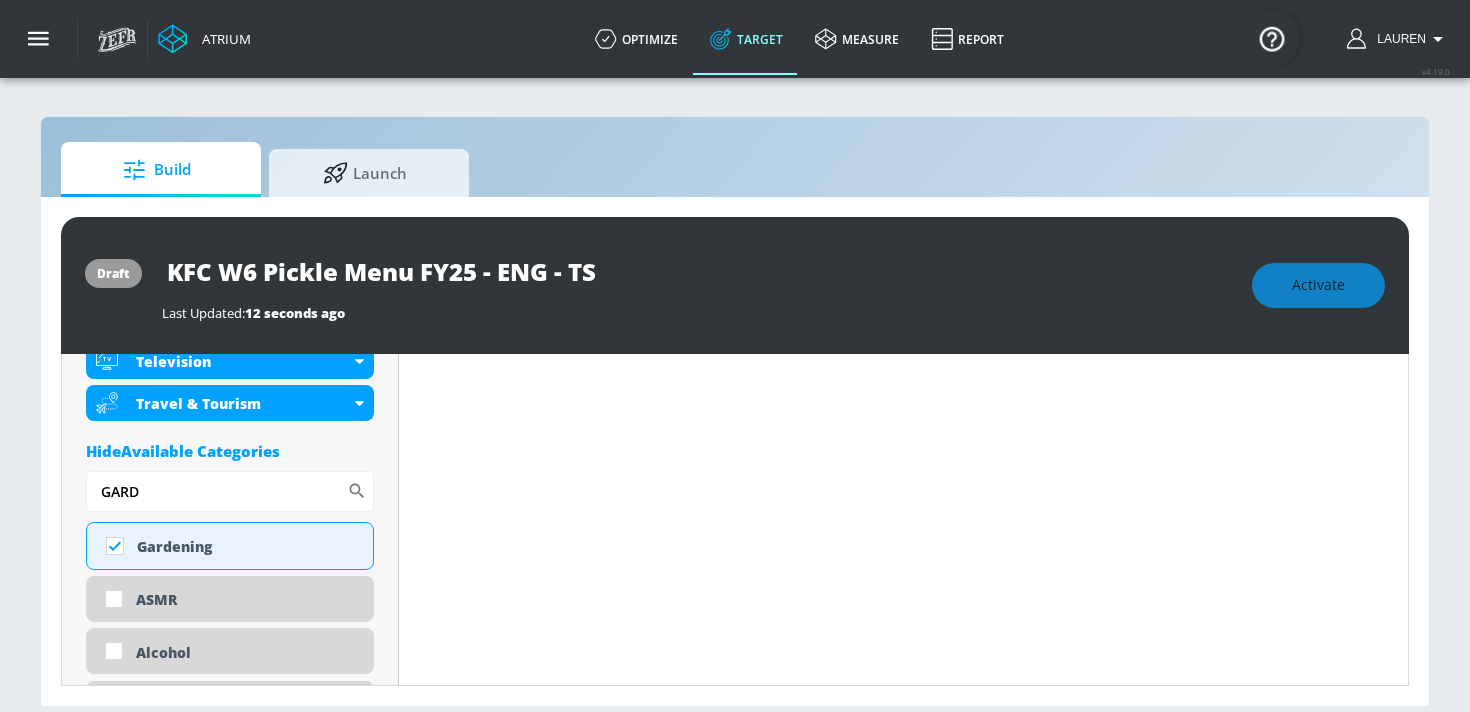 click on "Placement Type: Videos videos ​ Estimated Daily Spend $6,490 - $9,272 Activation Platform Google Ads Age Any Devices Any Gender Any Ad Type No Preference Number of Ad Groups 0 Edit Total Relevancy Daily Avg Views: Content Type Include in your targeting set Standard Videos standard ​ Languages Include in your targeting set English Territories Include in your targeting set Canada Included 14 Categories Included included  Categories Clear All
Back to School
Beverages
DE&I - Asian Voices
DE&I - Black Voices
DE&I - LGBTQ+ Voices
DE&I - LatinX Voices
Food & Cooking
Life Hacks / DIY
Movies
Seasons - Autumn/Fall
Seasons - Summer
Snacks
Television
Travel & Tourism Hide  Available Categories GARD ​ Gardening ASMR Alcohol Anime Arts & Crafts Automotive Award Shows Beauty & Personal Care Business & Finance Candidate - Donald Trump" at bounding box center [230, 2441] 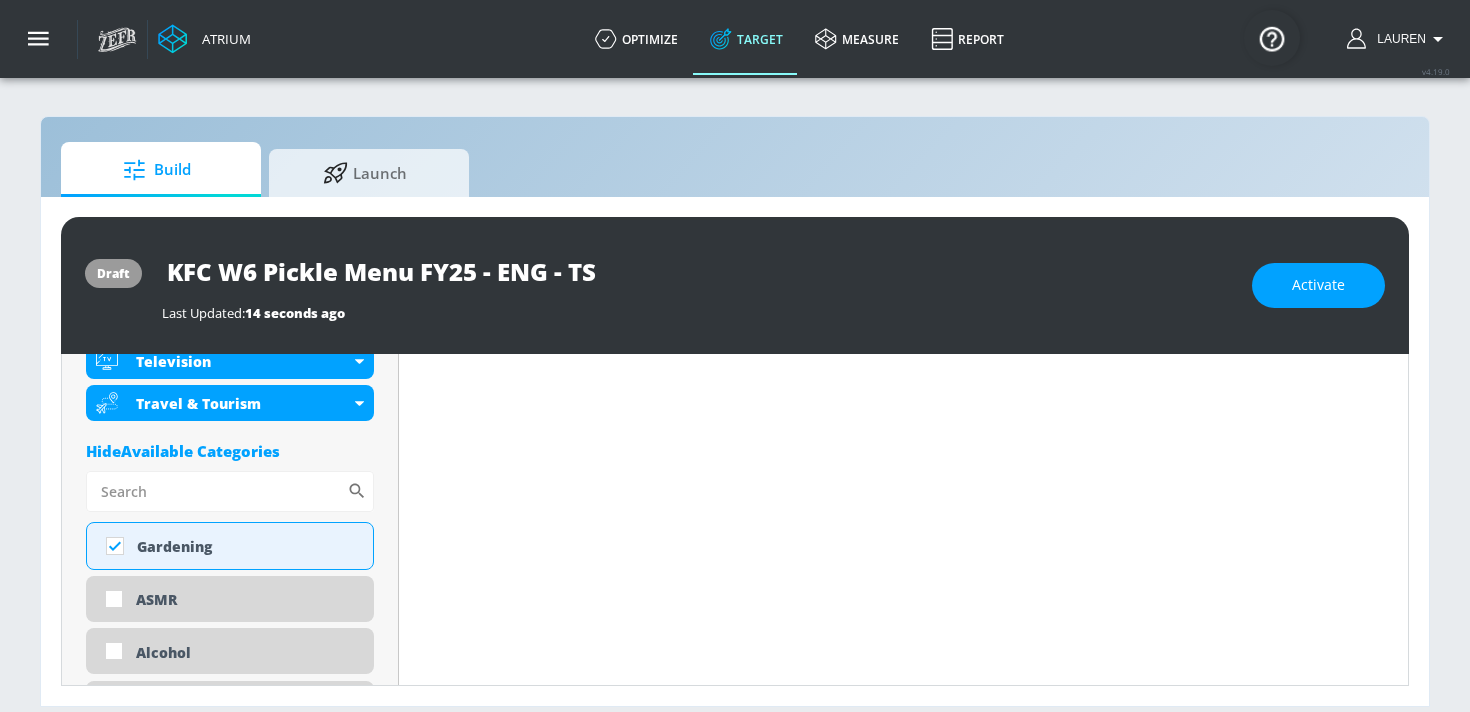 scroll, scrollTop: 1304, scrollLeft: 0, axis: vertical 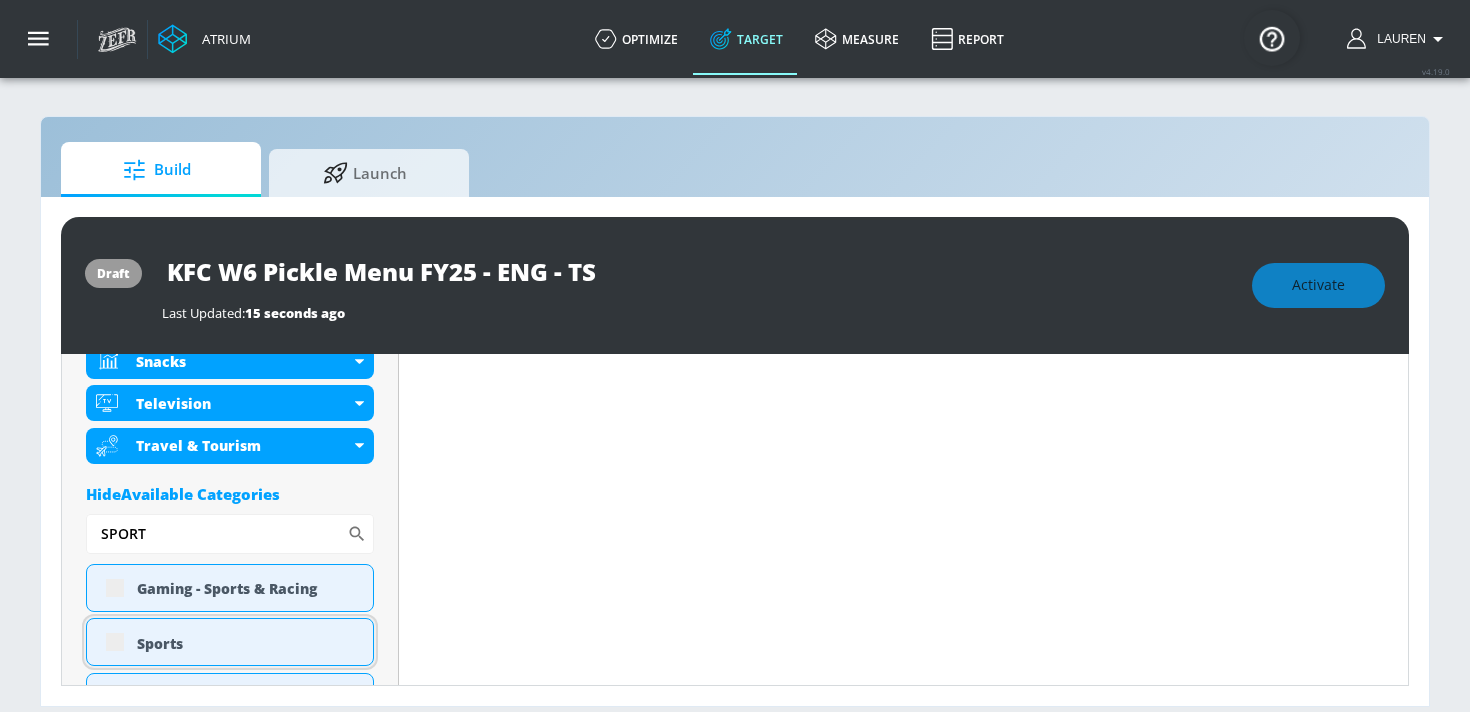 type on "SPORT" 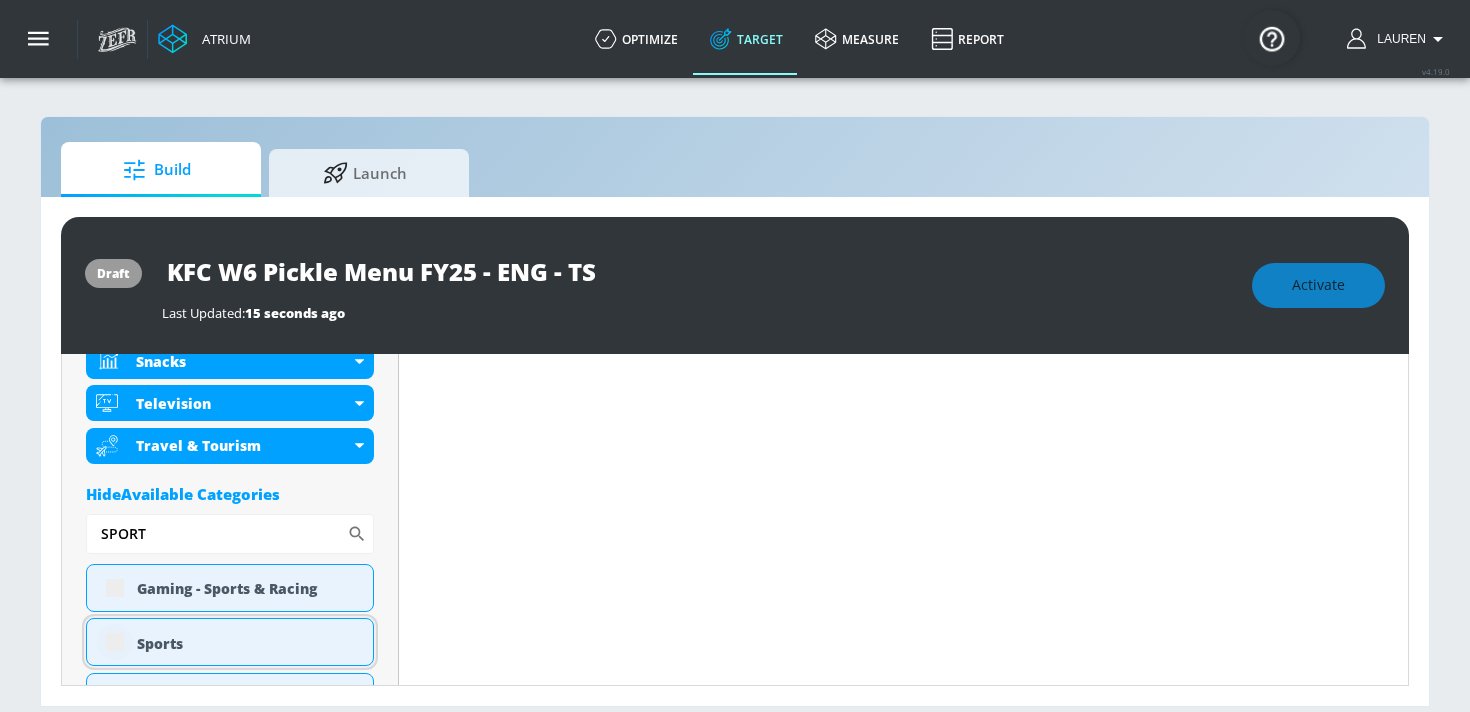 scroll, scrollTop: 1287, scrollLeft: 0, axis: vertical 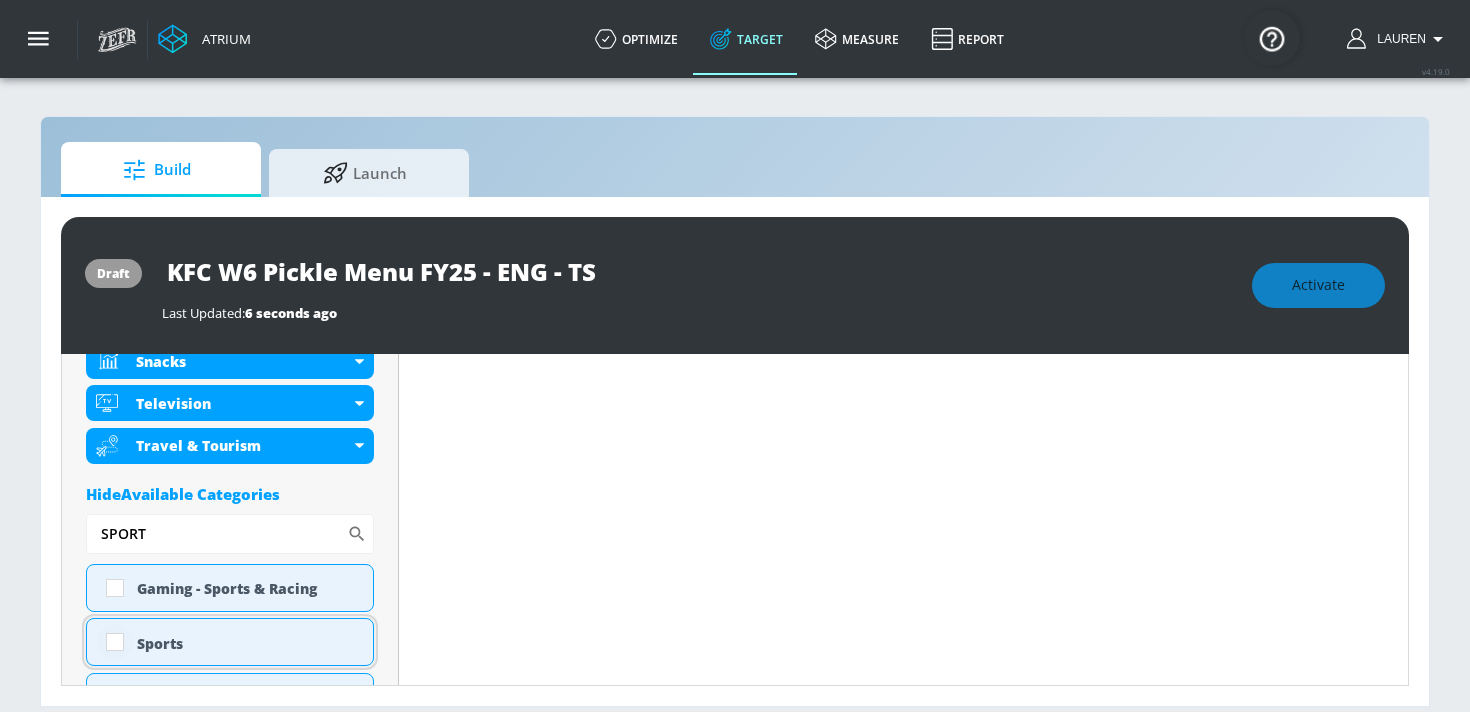 click at bounding box center (115, 642) 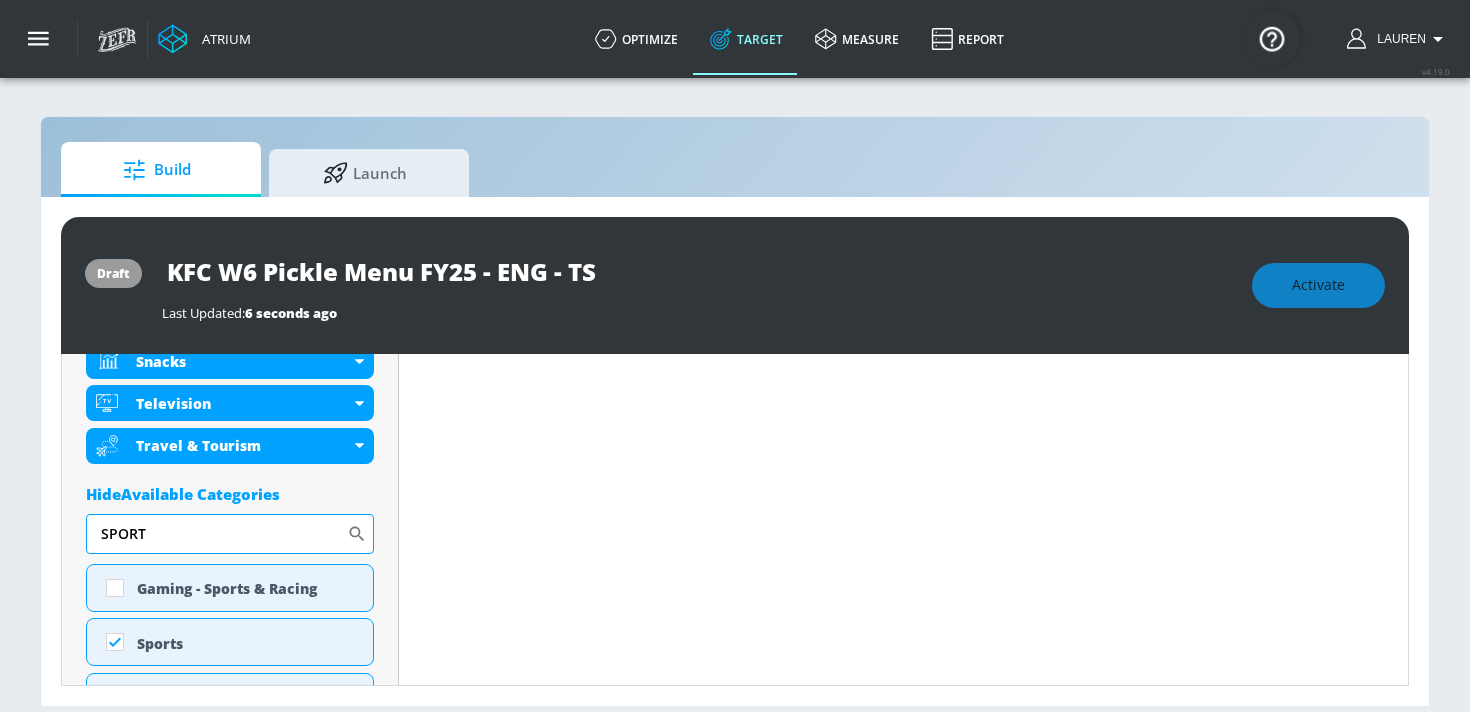 drag, startPoint x: 149, startPoint y: 537, endPoint x: 99, endPoint y: 537, distance: 50 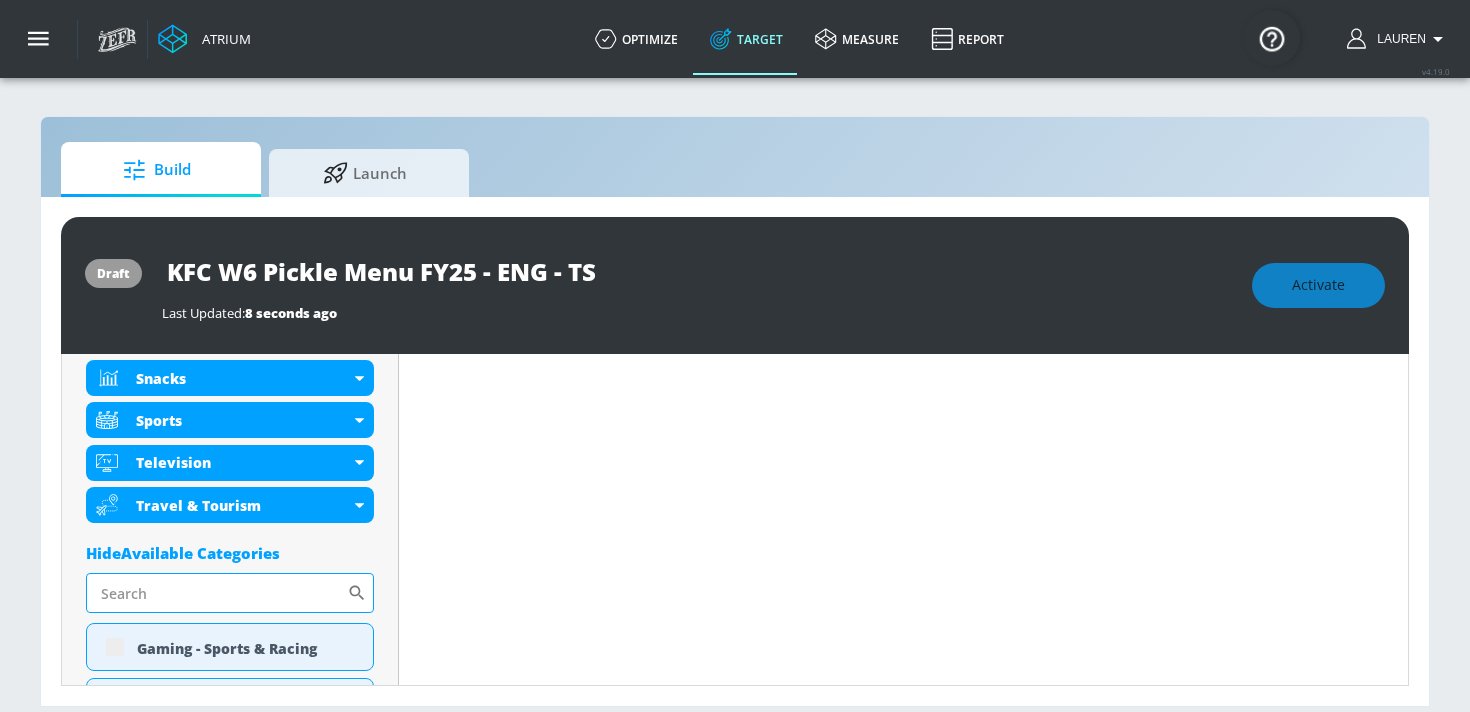 scroll, scrollTop: 1304, scrollLeft: 0, axis: vertical 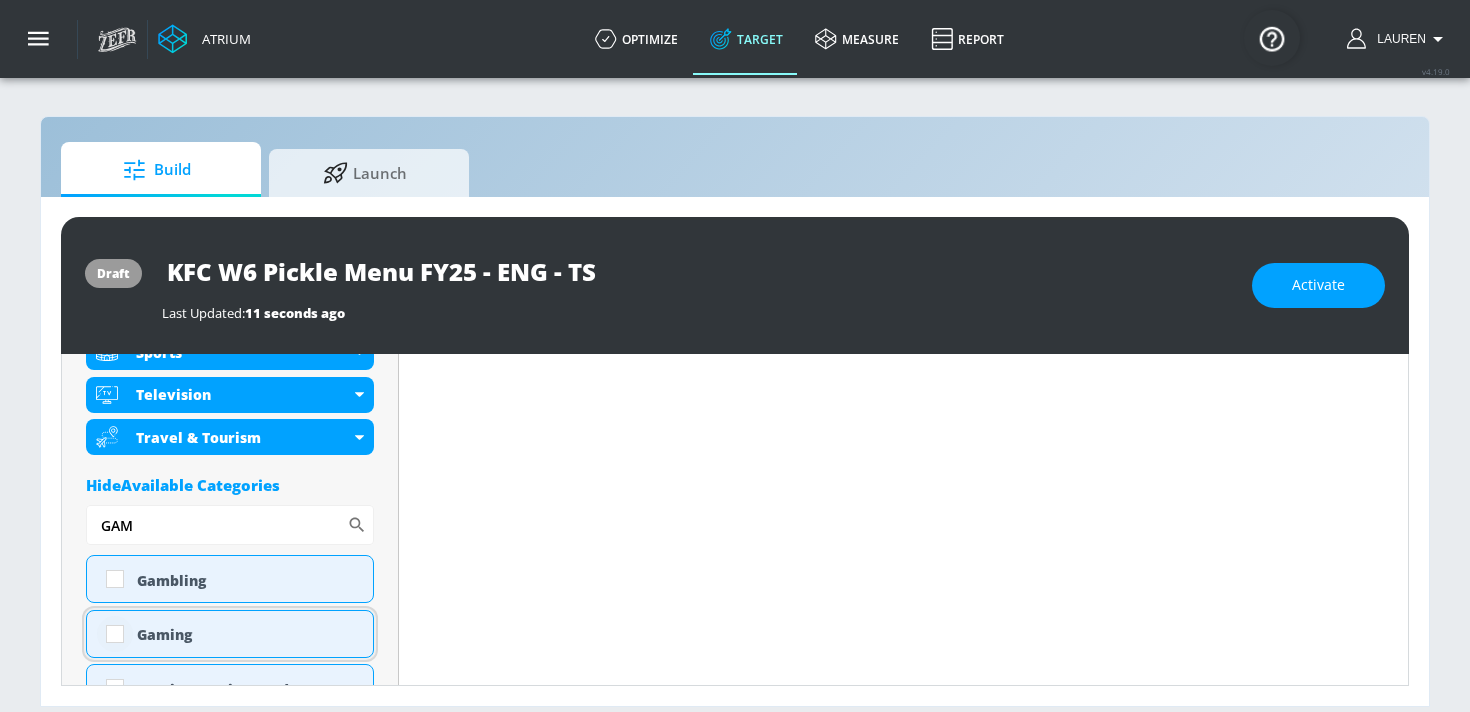 type on "GAM" 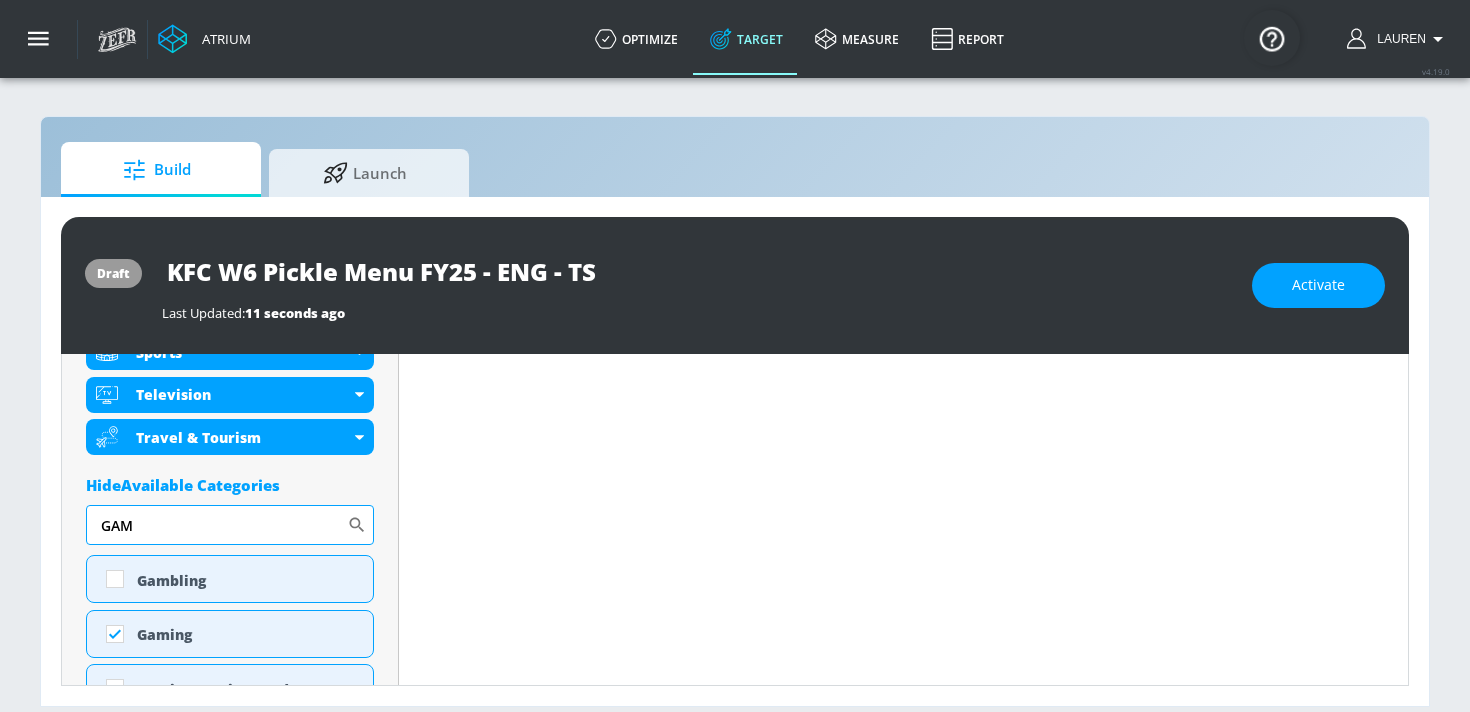click on "GAM" at bounding box center (216, 525) 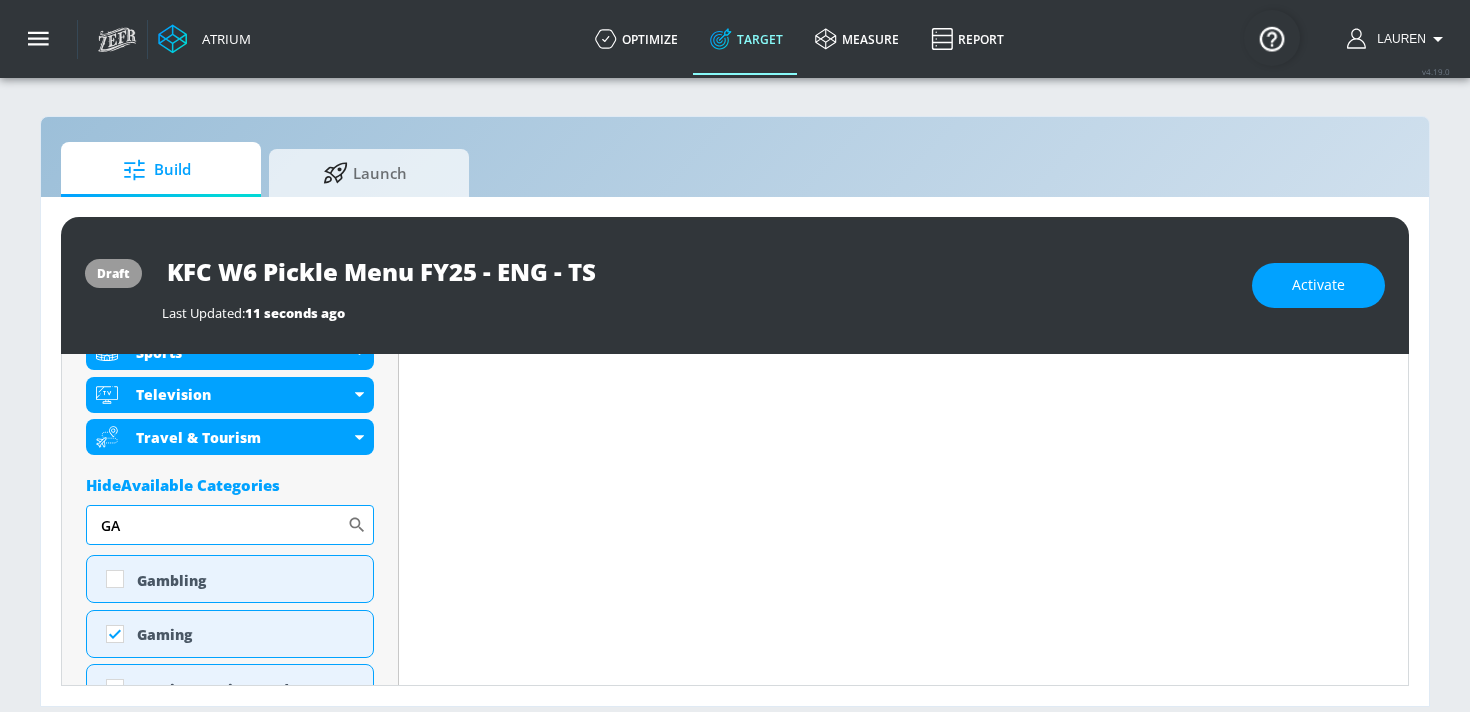 type on "G" 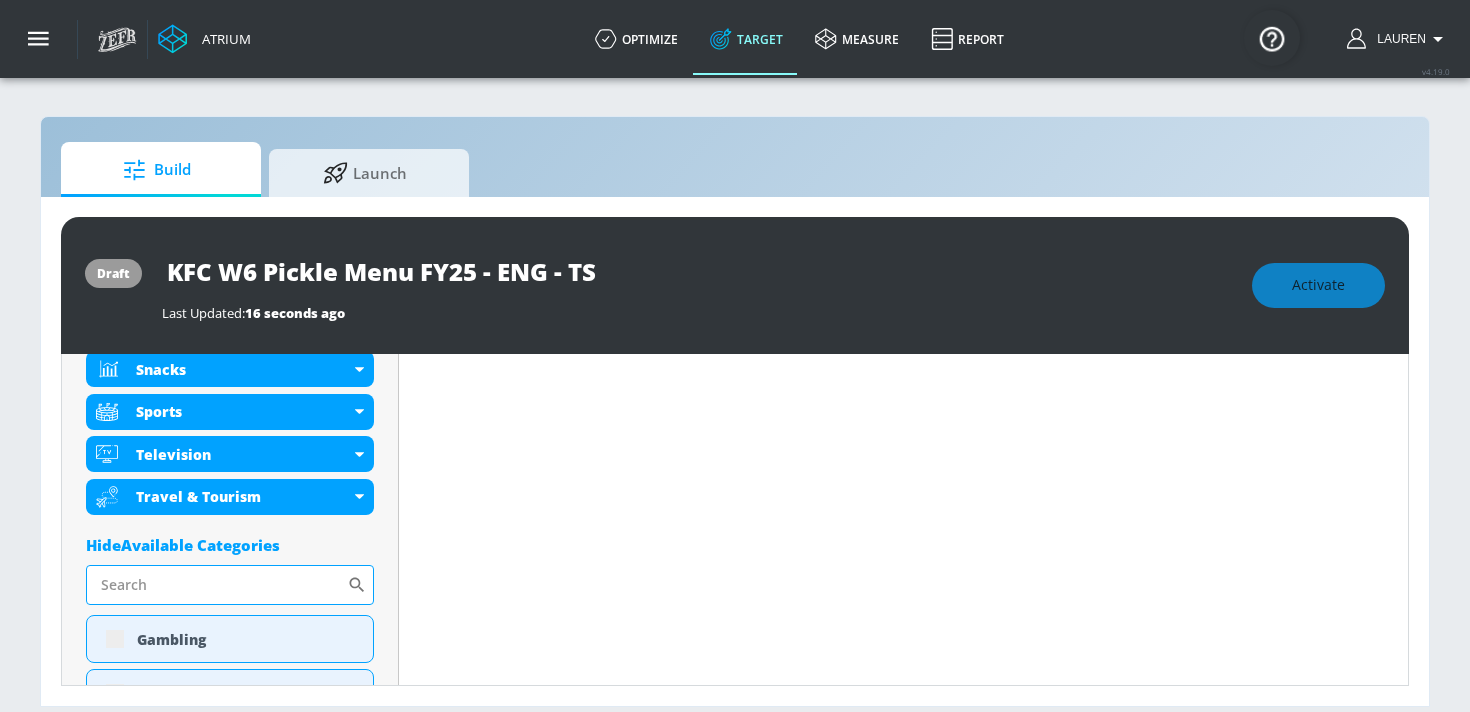 scroll, scrollTop: 1355, scrollLeft: 0, axis: vertical 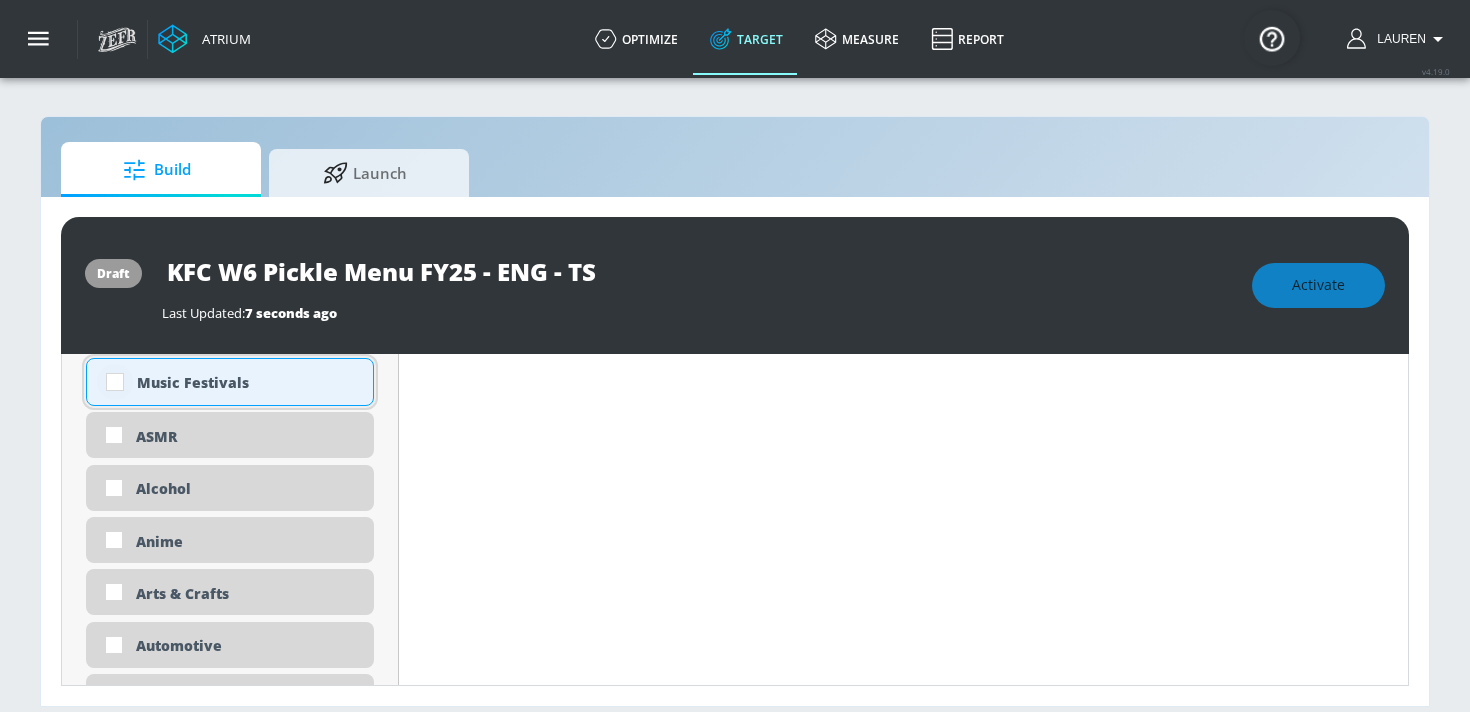 type on "MUSIC" 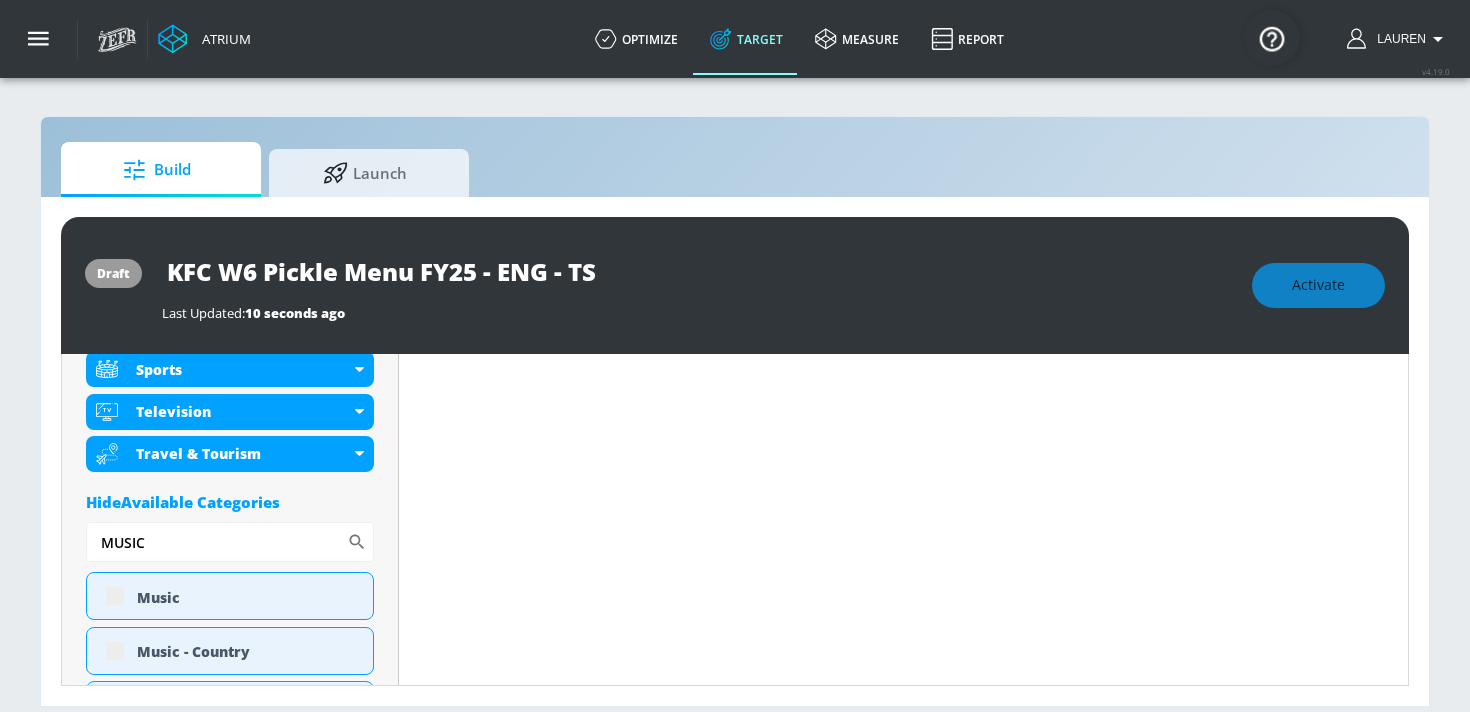 scroll, scrollTop: 1440, scrollLeft: 0, axis: vertical 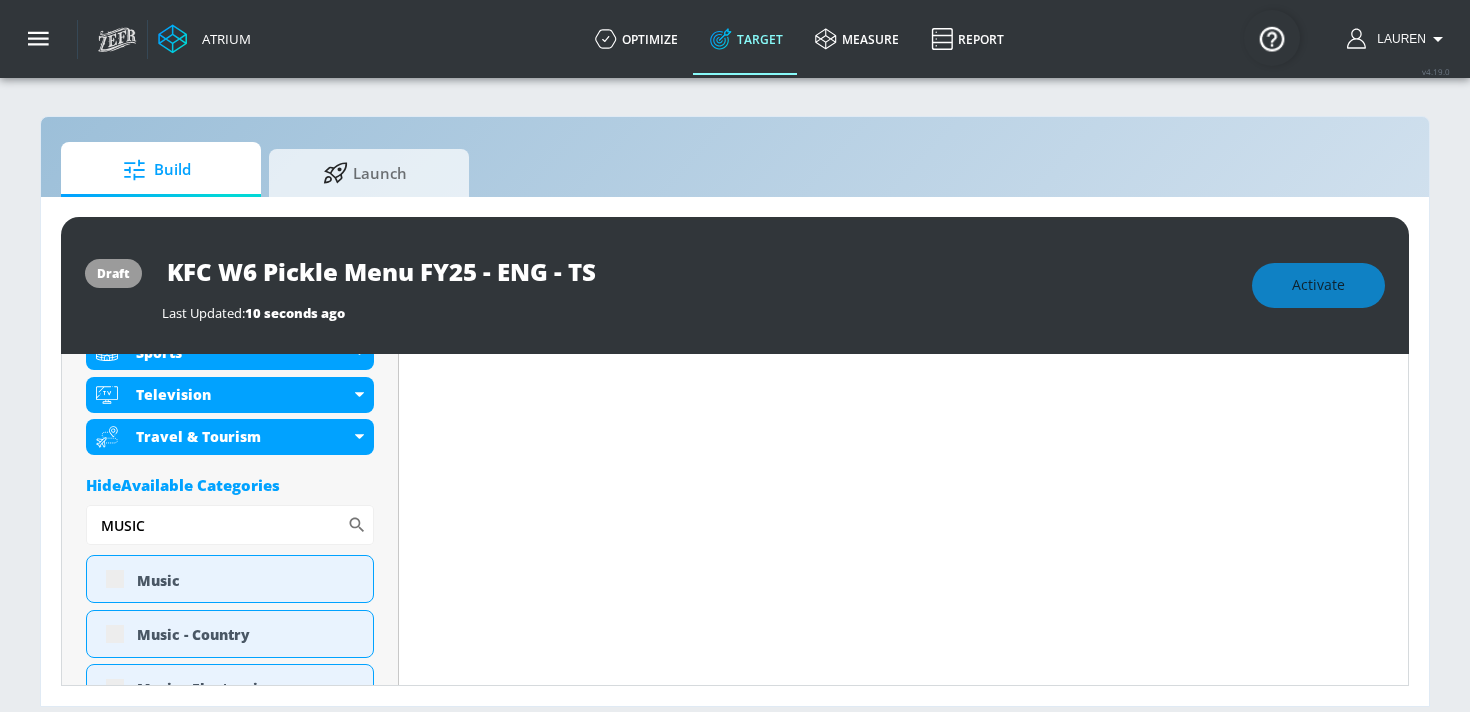 click on "Hide  Available Categories" at bounding box center [230, 485] 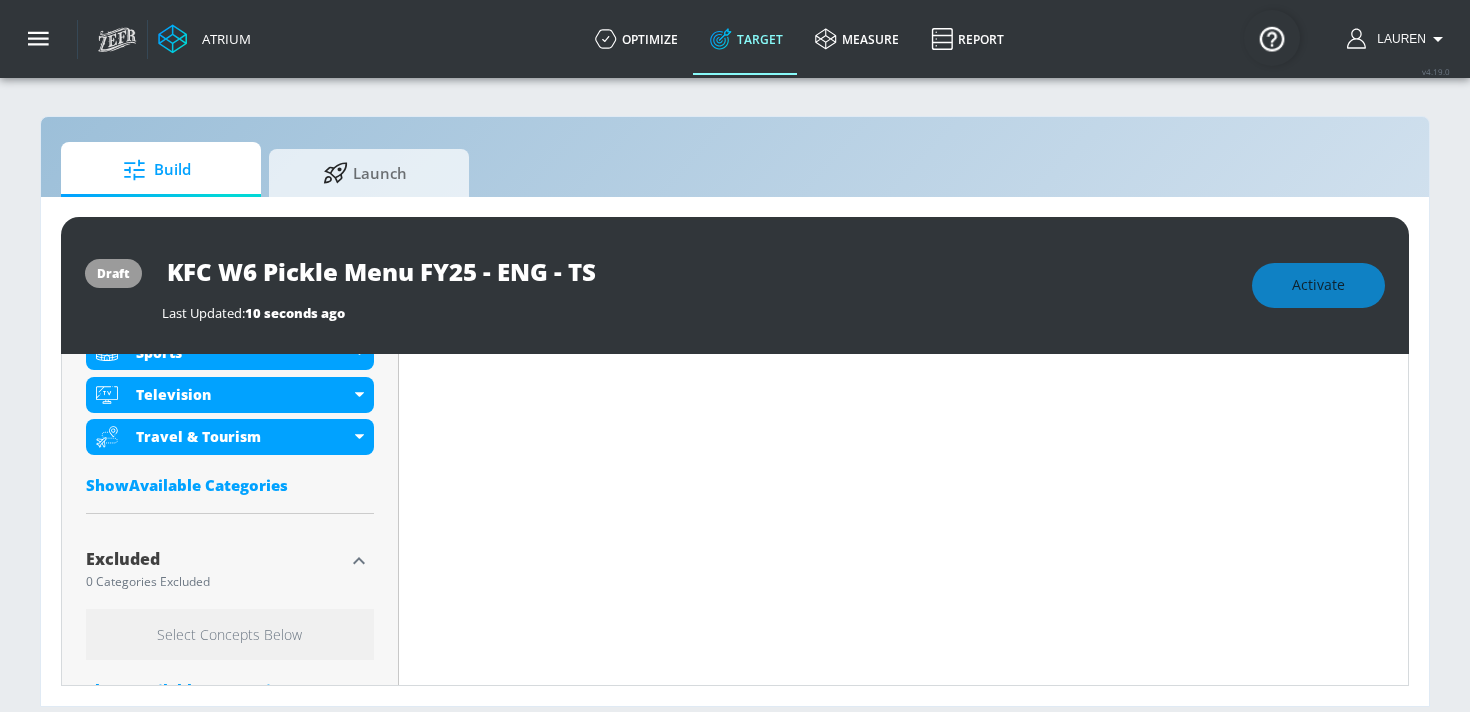 click on "Show  Available Categories" at bounding box center [230, 485] 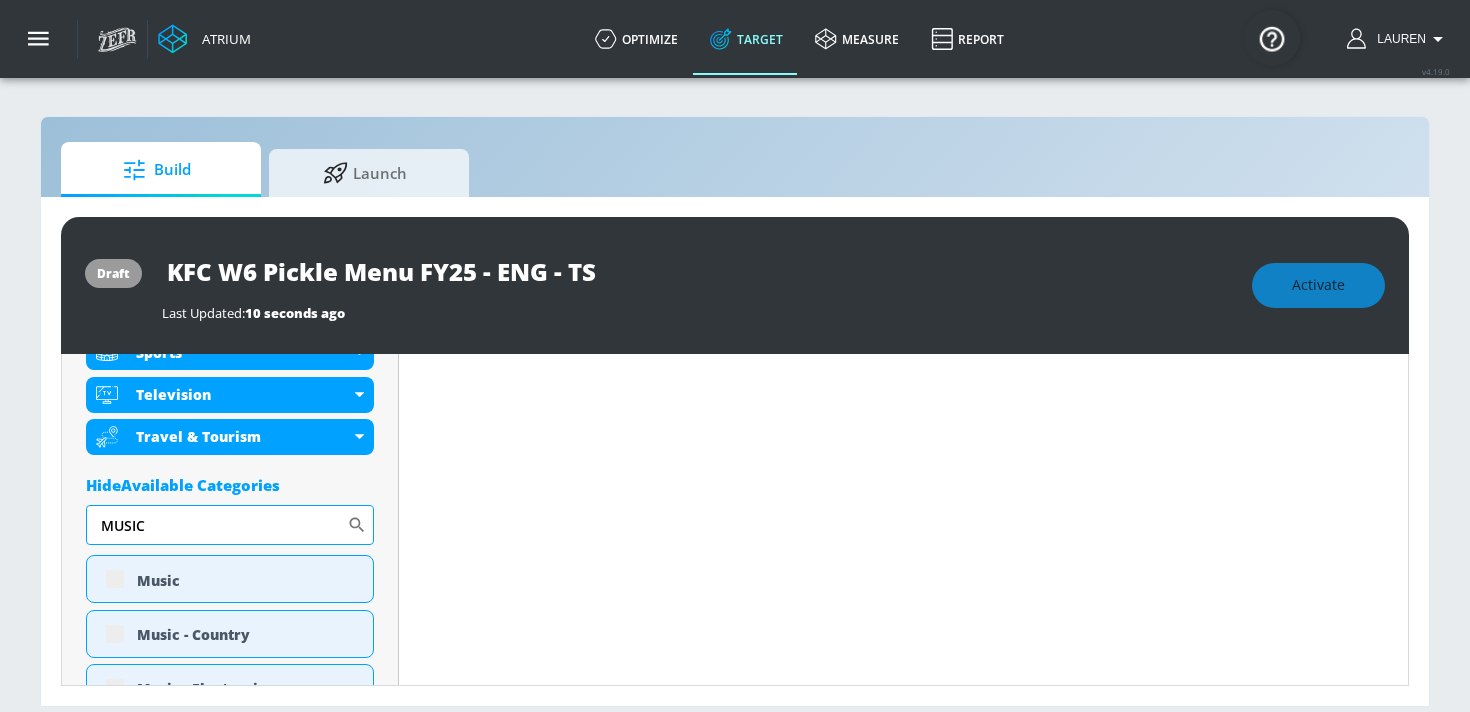 drag, startPoint x: 160, startPoint y: 528, endPoint x: 90, endPoint y: 528, distance: 70 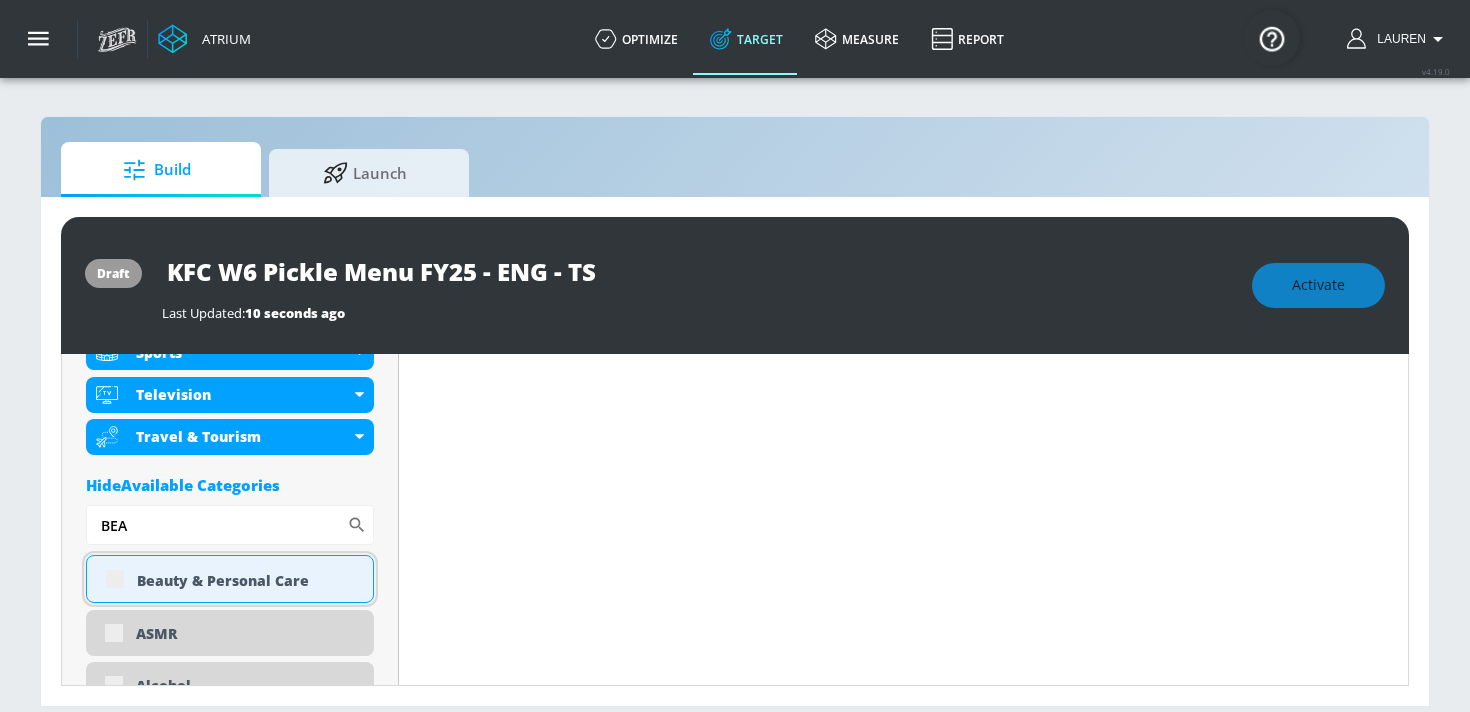 type on "BEA" 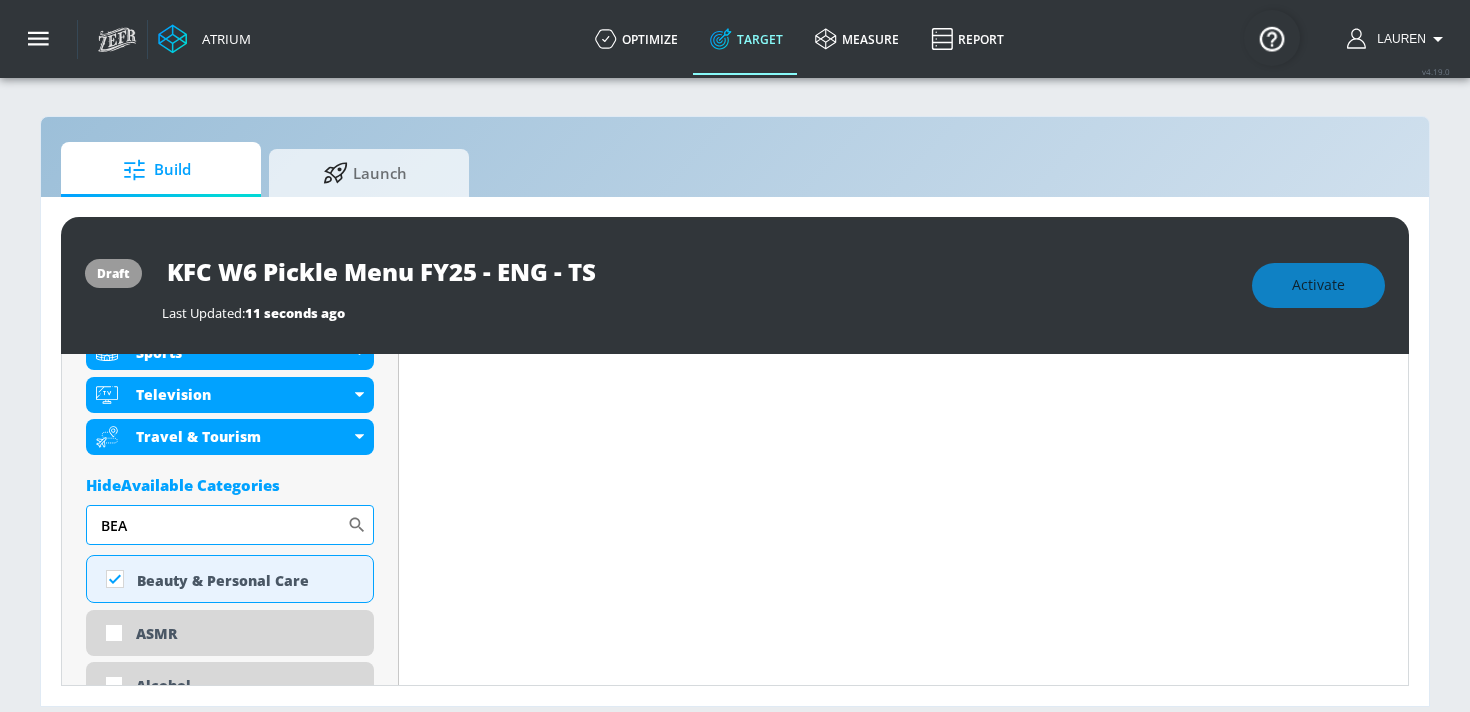 click on "BEA" at bounding box center [216, 525] 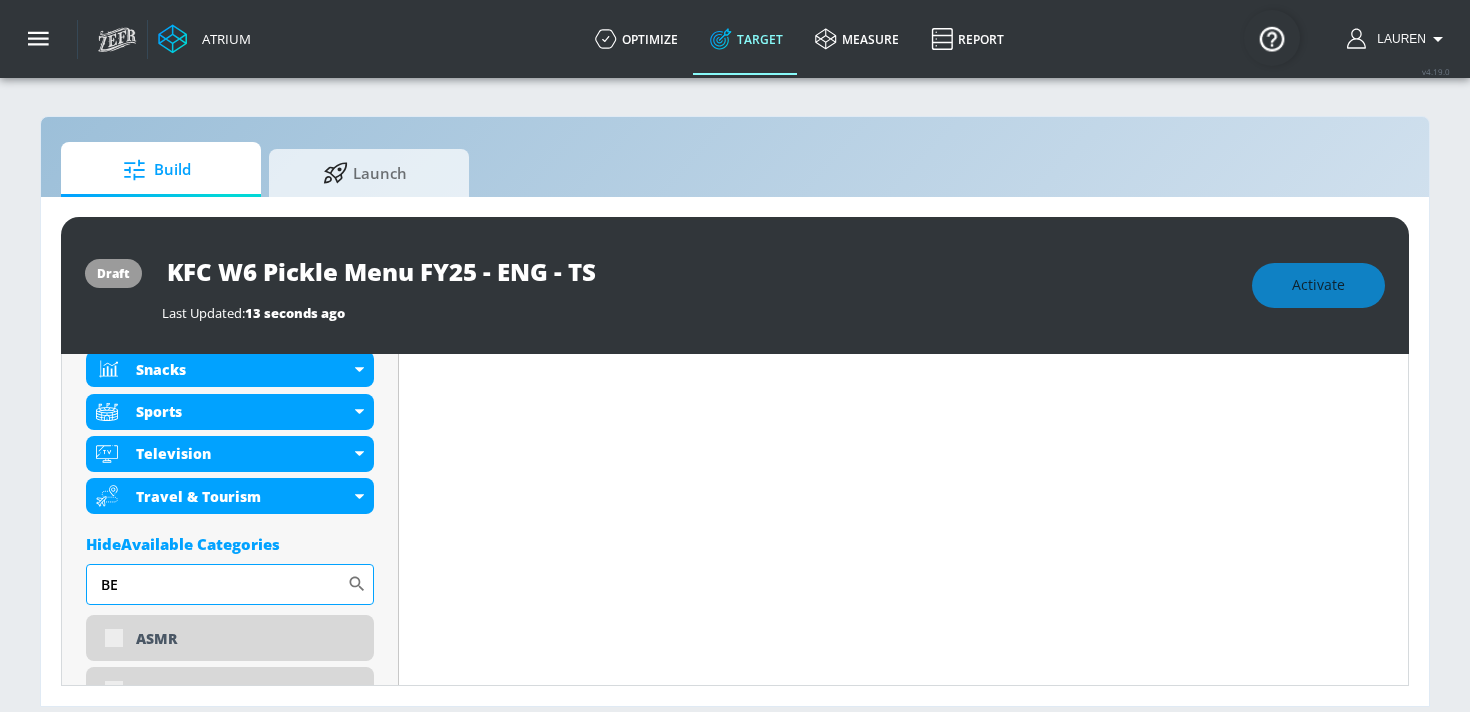 type on "B" 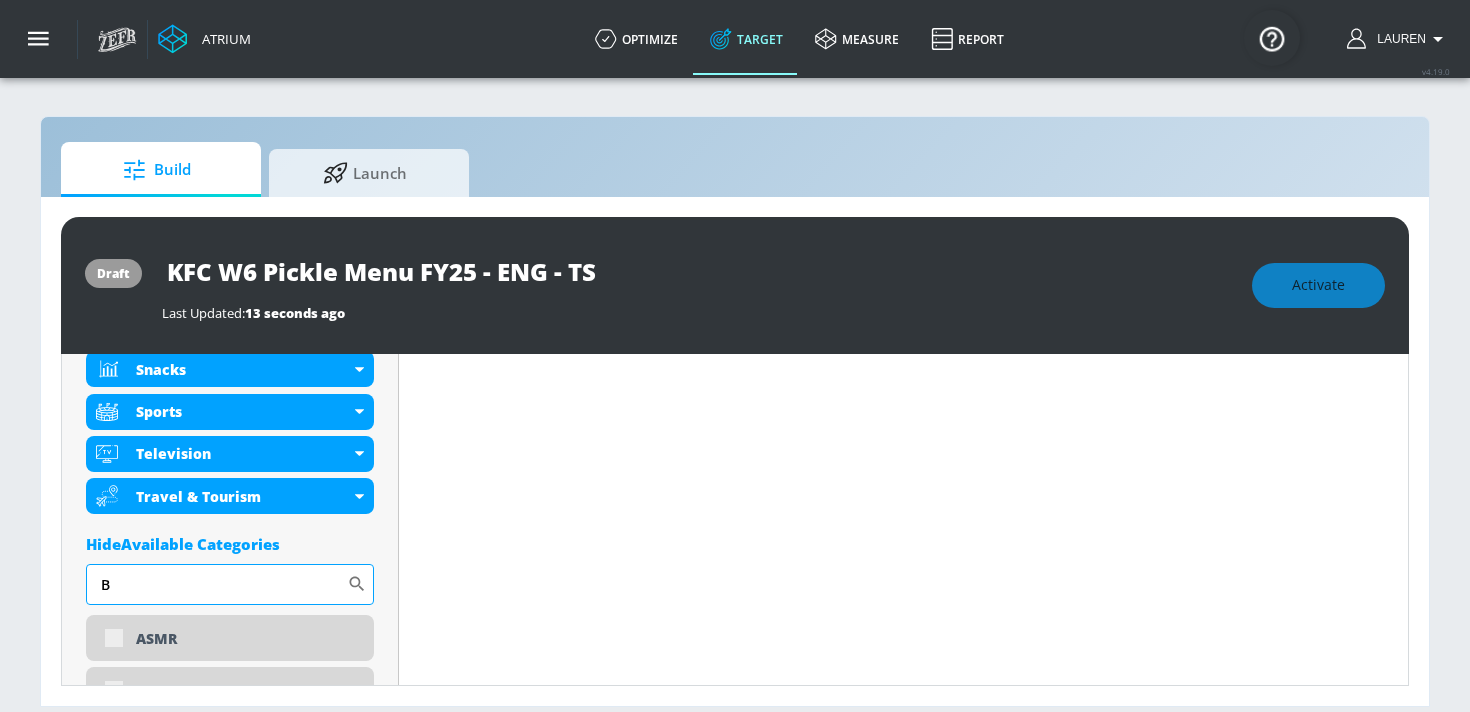 scroll, scrollTop: 1440, scrollLeft: 0, axis: vertical 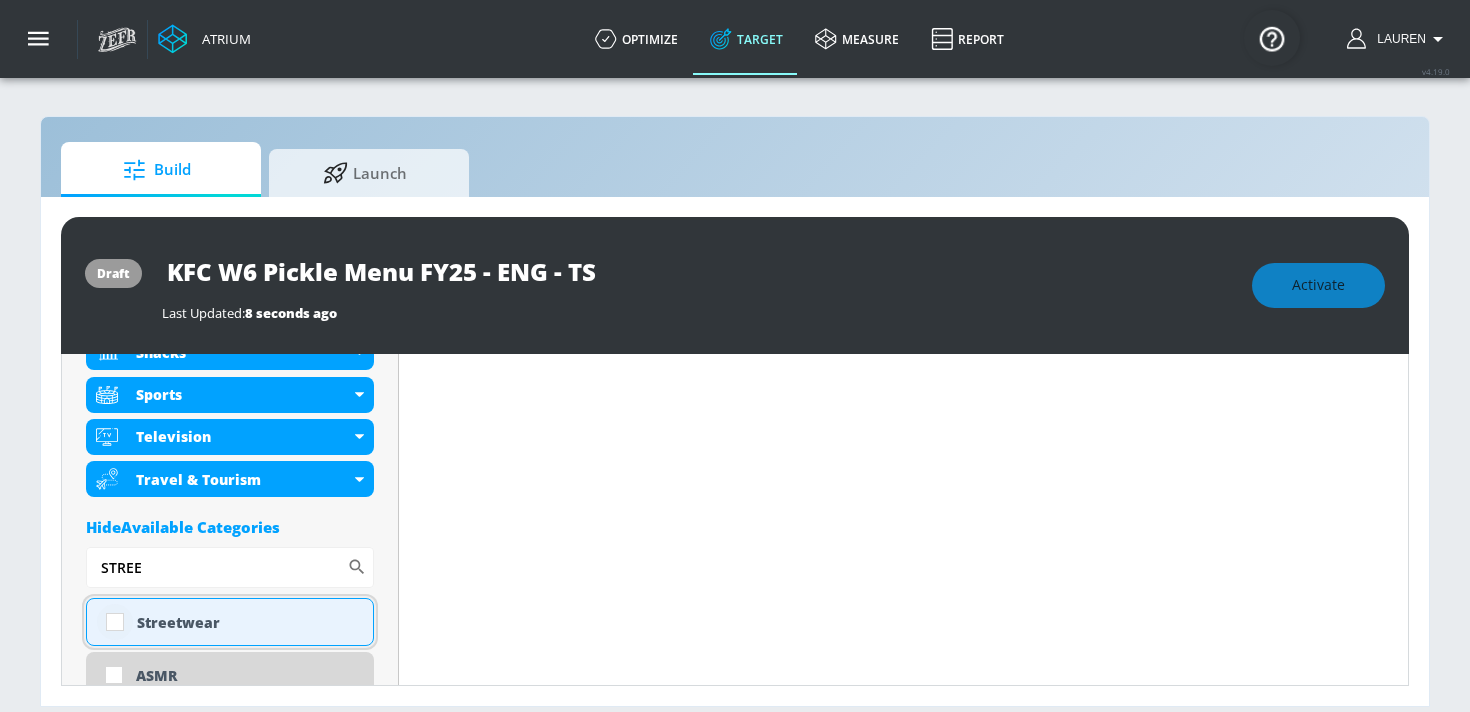type on "STREE" 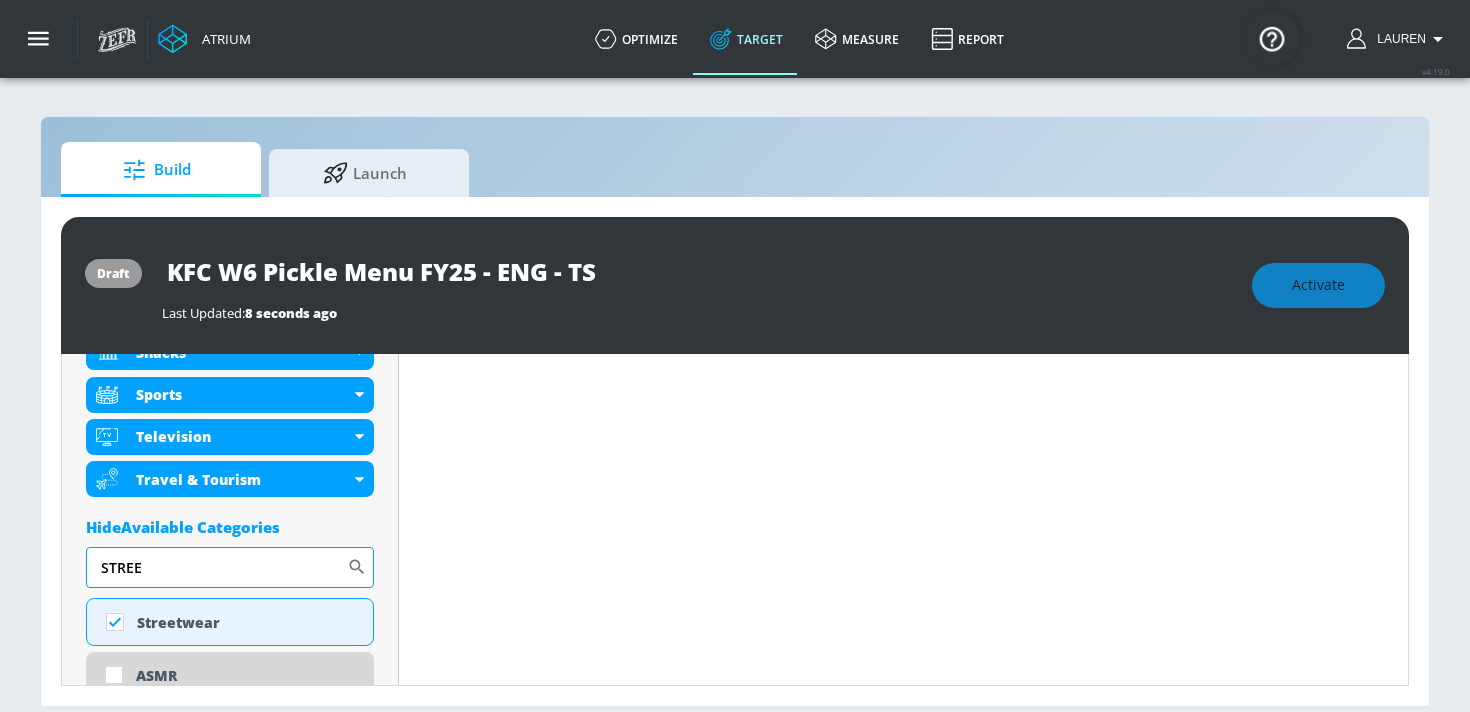 click on "STREE" at bounding box center [216, 567] 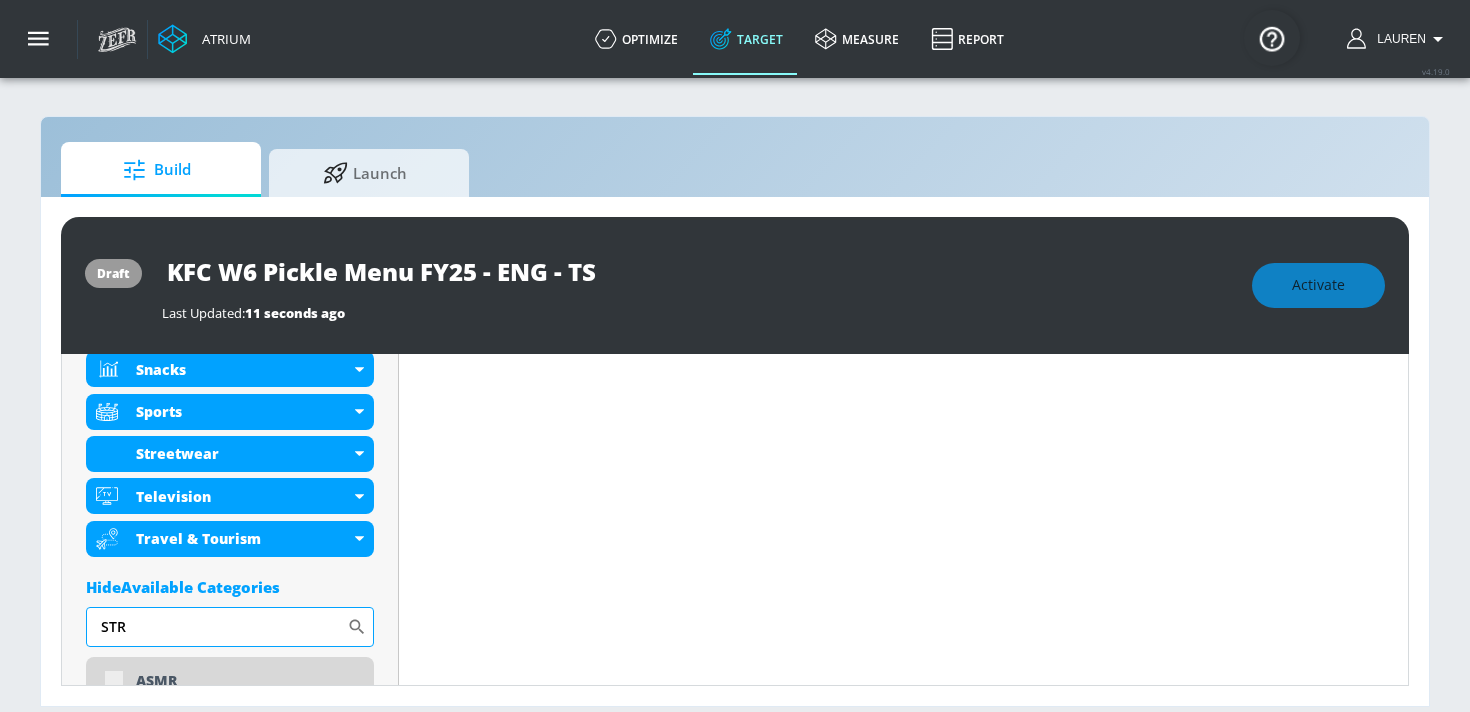 scroll, scrollTop: 1440, scrollLeft: 0, axis: vertical 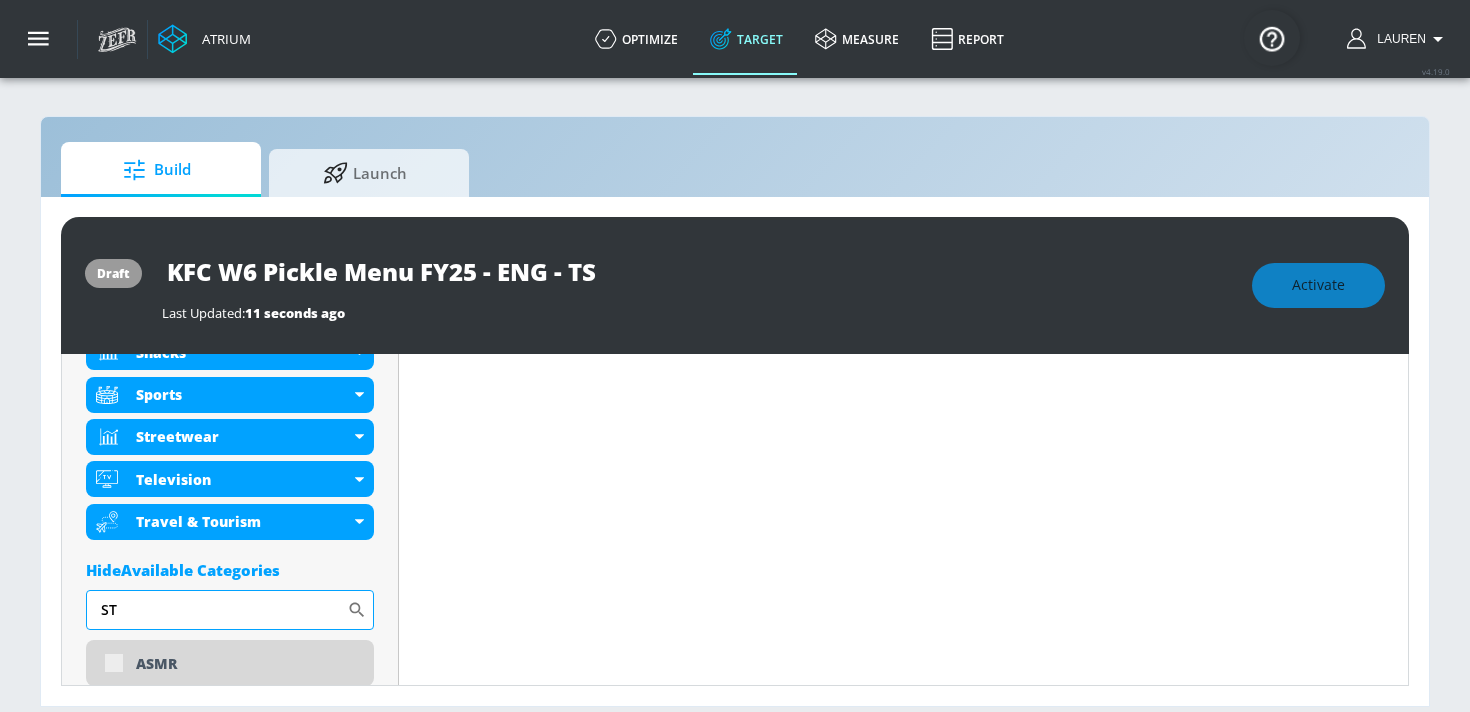 type on "S" 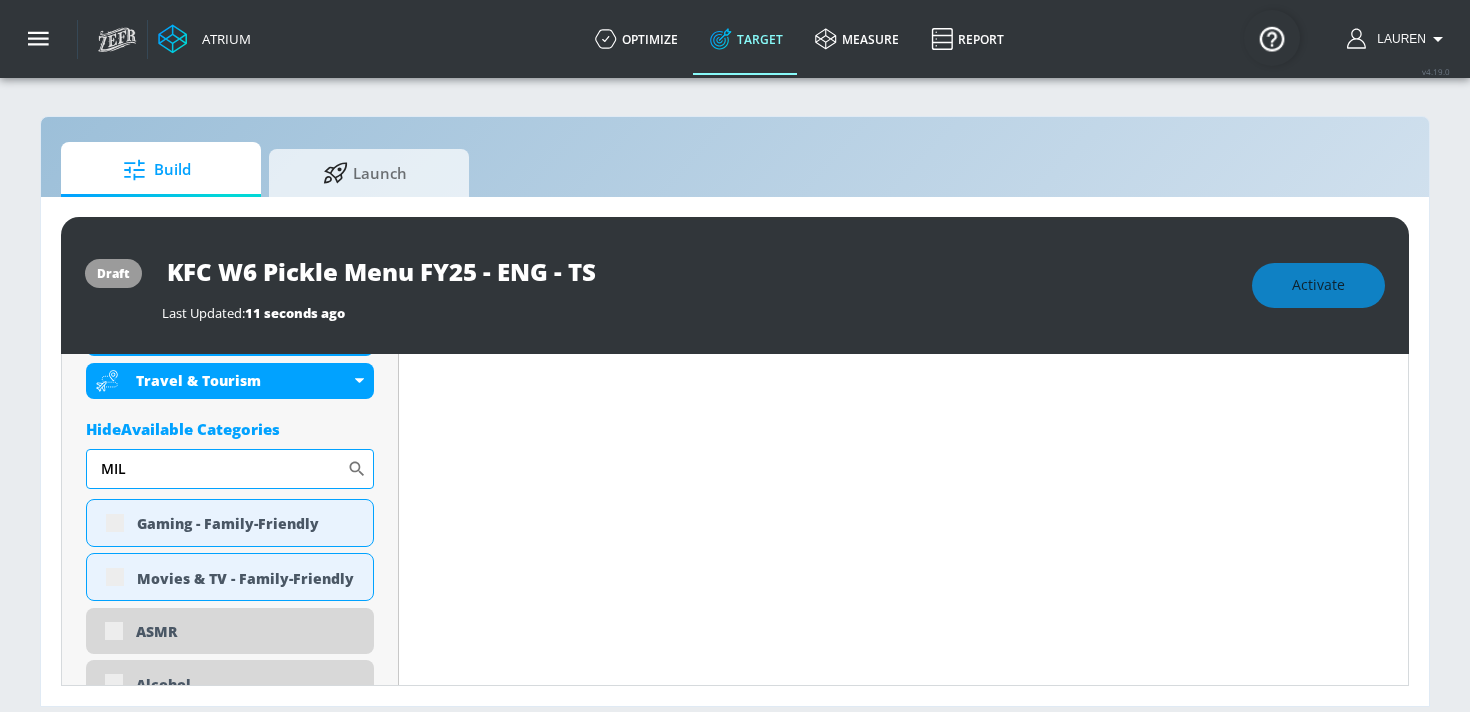 scroll, scrollTop: 1583, scrollLeft: 0, axis: vertical 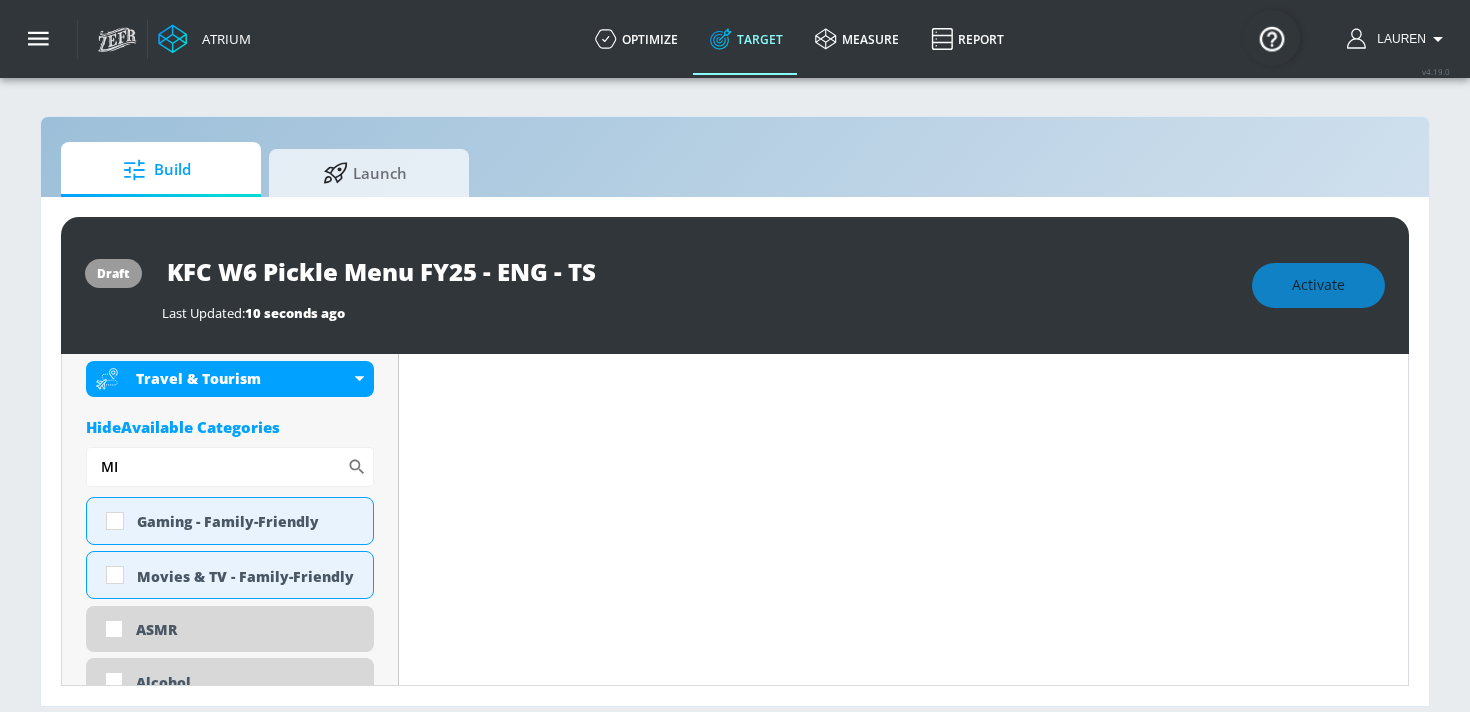 type on "M" 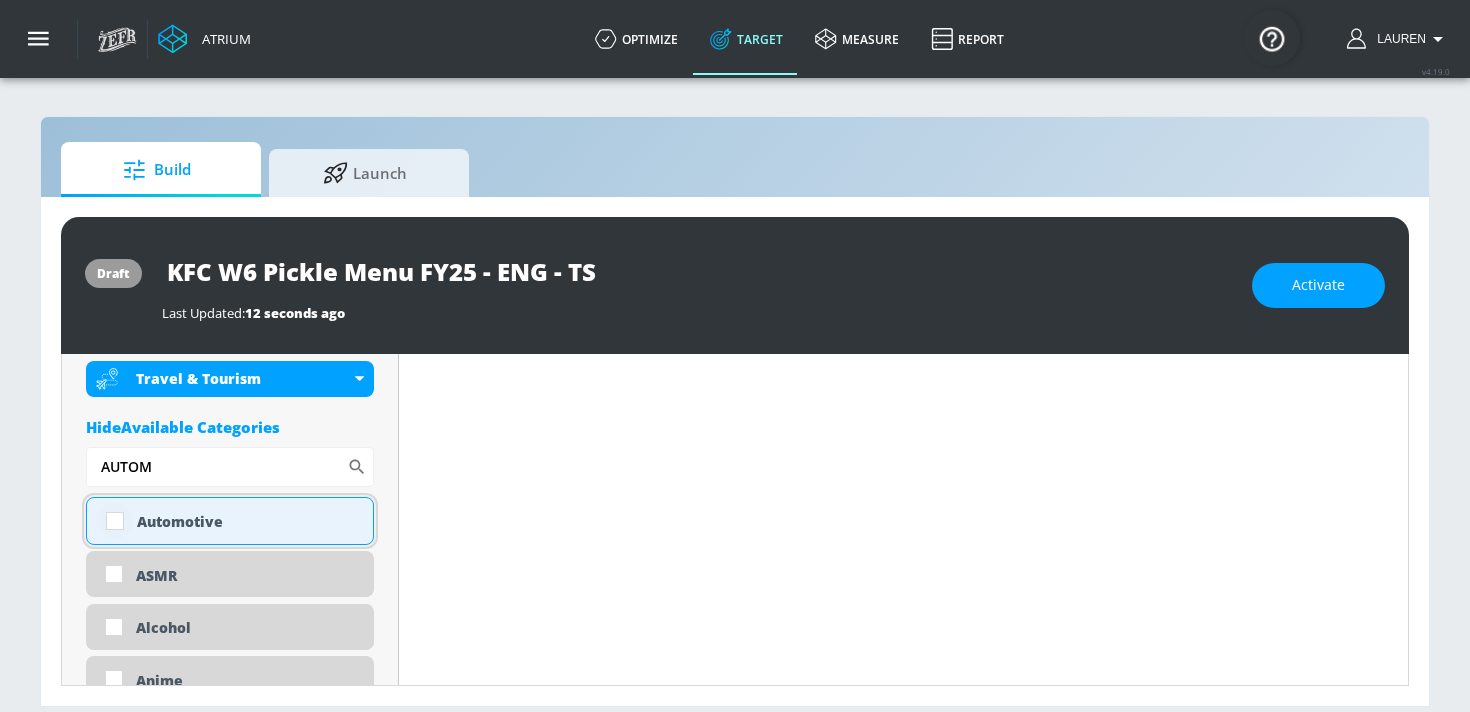 type on "AUTOM" 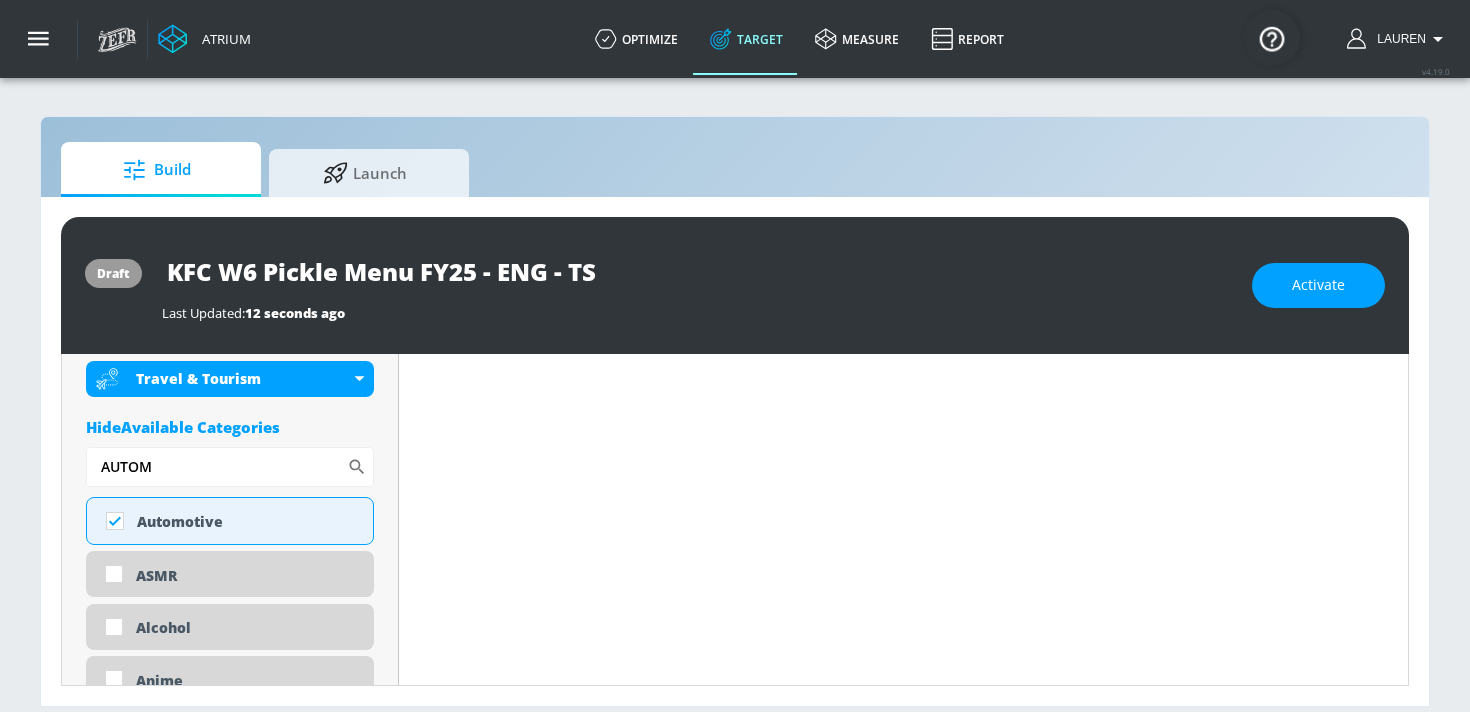 drag, startPoint x: 168, startPoint y: 459, endPoint x: 79, endPoint y: 460, distance: 89.005615 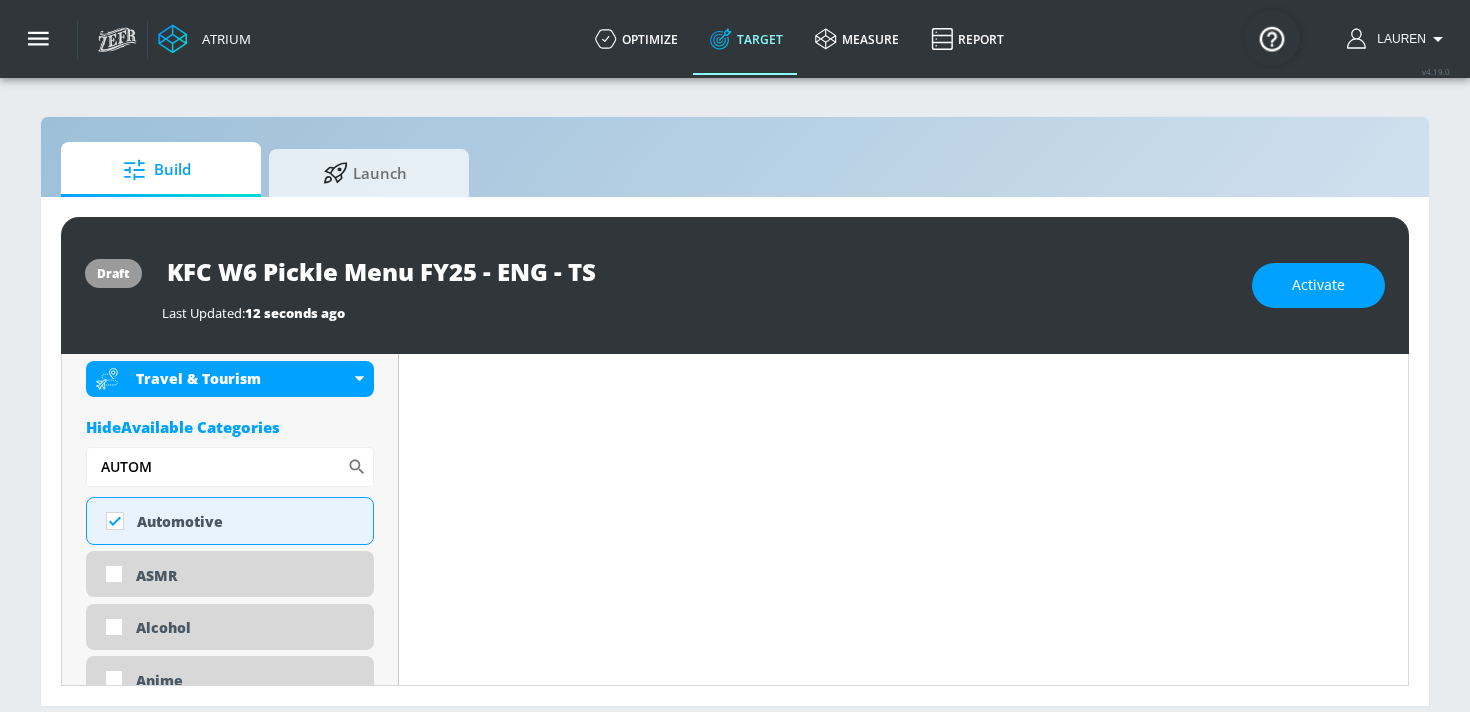 click on "Placement Type: Videos videos ​ Estimated Daily Spend $11,765 - $16,807 Activation Platform Google Ads Age Any Devices Any Gender Any Ad Type No Preference Number of Ad Groups 0 Edit Total Relevancy 70% Daily Avg Views: 0 Content Type Include in your targeting set Standard Videos standard ​ Languages Include in your targeting set English Territories Include in your targeting set Canada Included 20 Categories Included included  Categories Clear All
Back to School
Beauty & Personal Care
Beverages
DE&I - Asian Voices
DE&I - Black Voices
DE&I - LGBTQ+ Voices
DE&I - LatinX Voices
Food & Cooking
Gaming
Gardening
Life Hacks / DIY
Movies
Music Festivals
Seasons - Autumn/Fall
Seasons - Summer
Snacks
Sports
Streetwear
Television" at bounding box center (230, 2132) 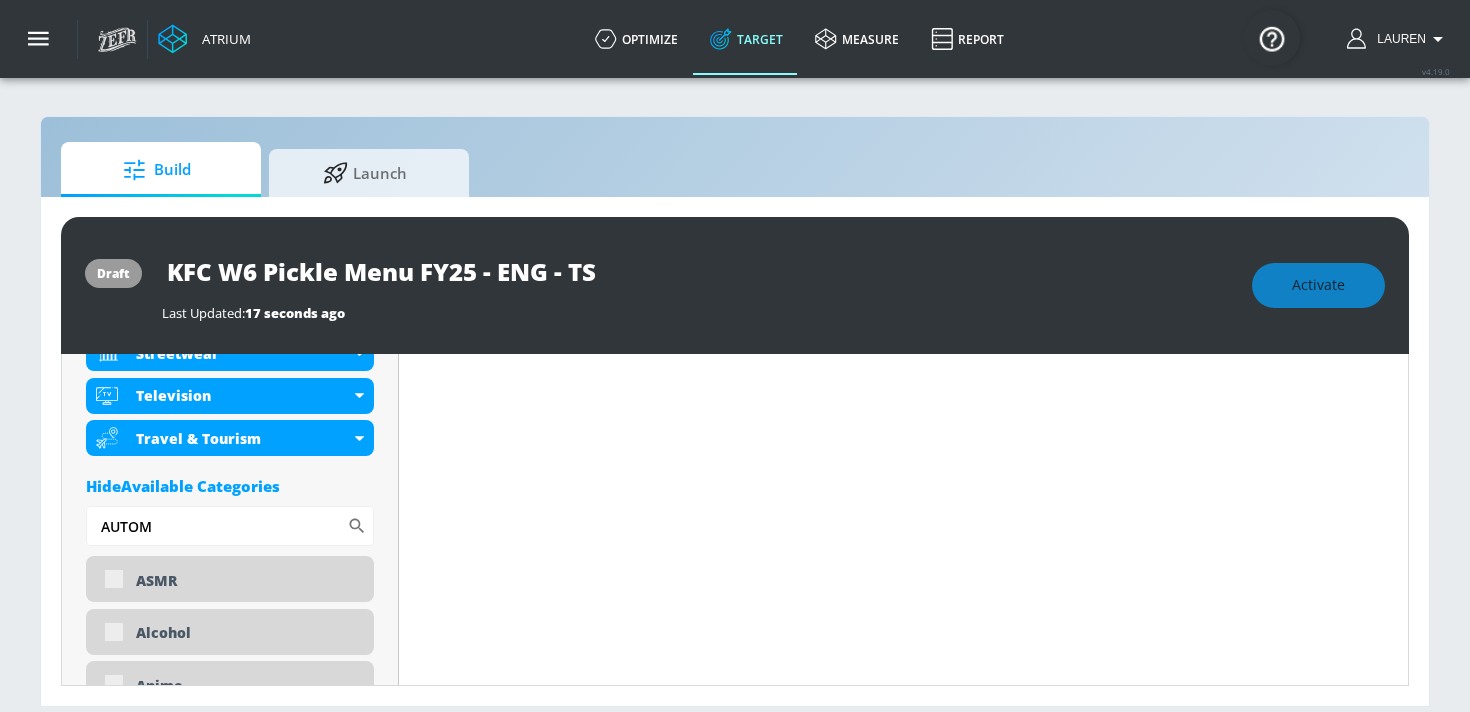 scroll, scrollTop: 1625, scrollLeft: 0, axis: vertical 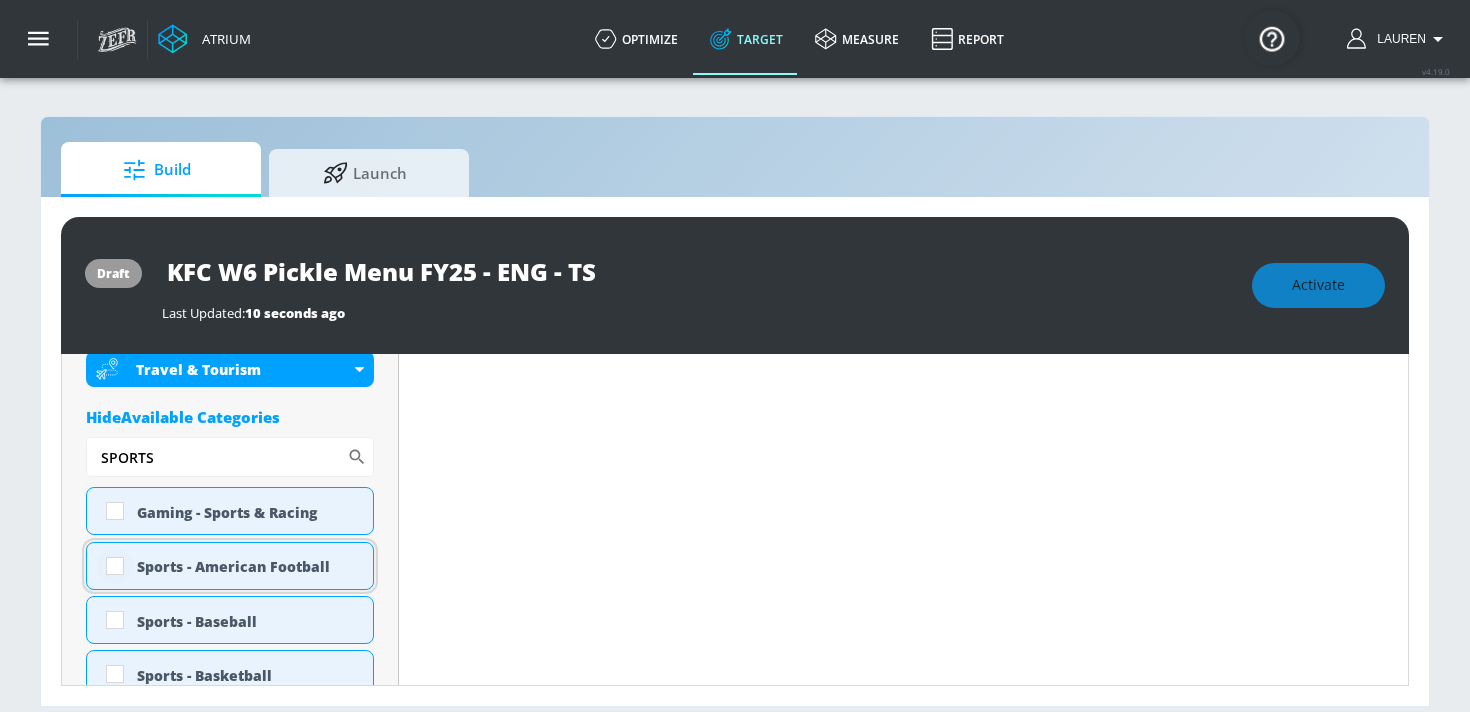 type on "SPORTS" 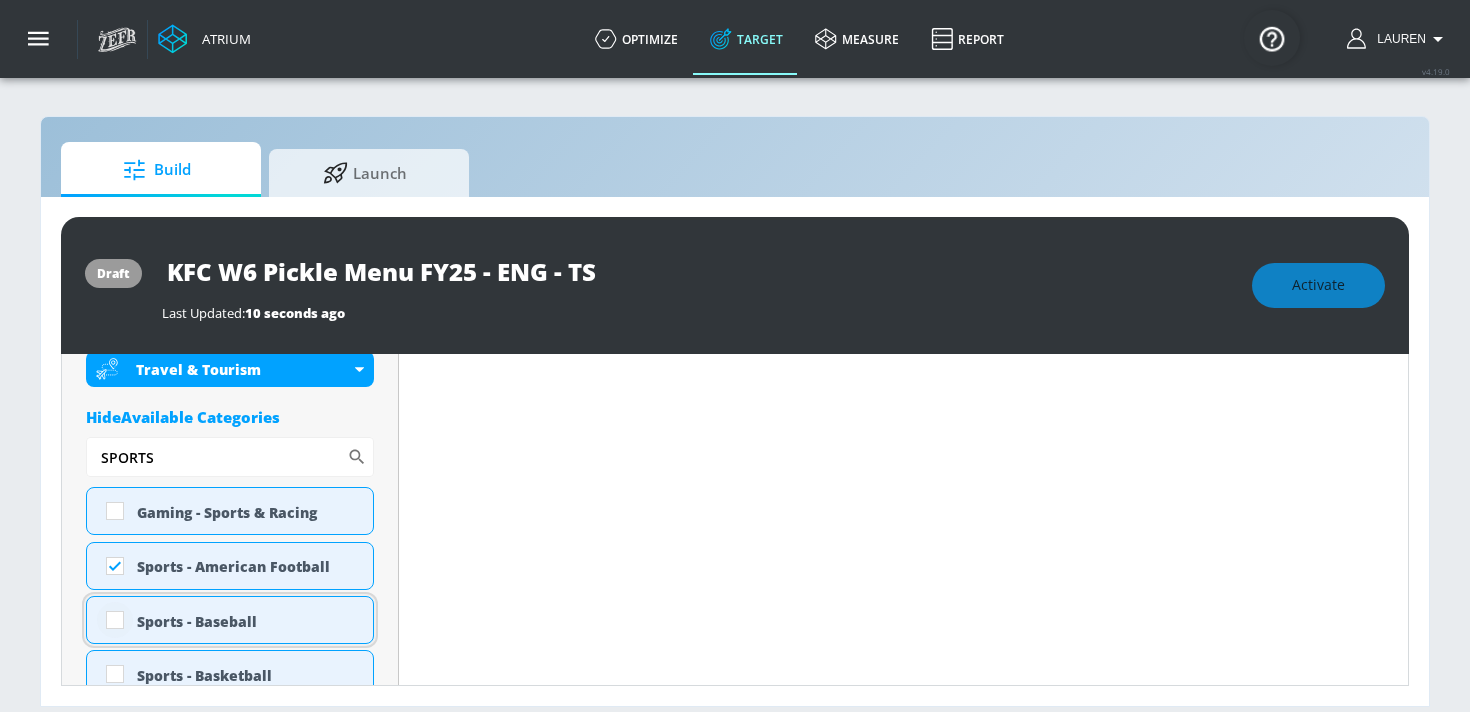 click at bounding box center (115, 620) 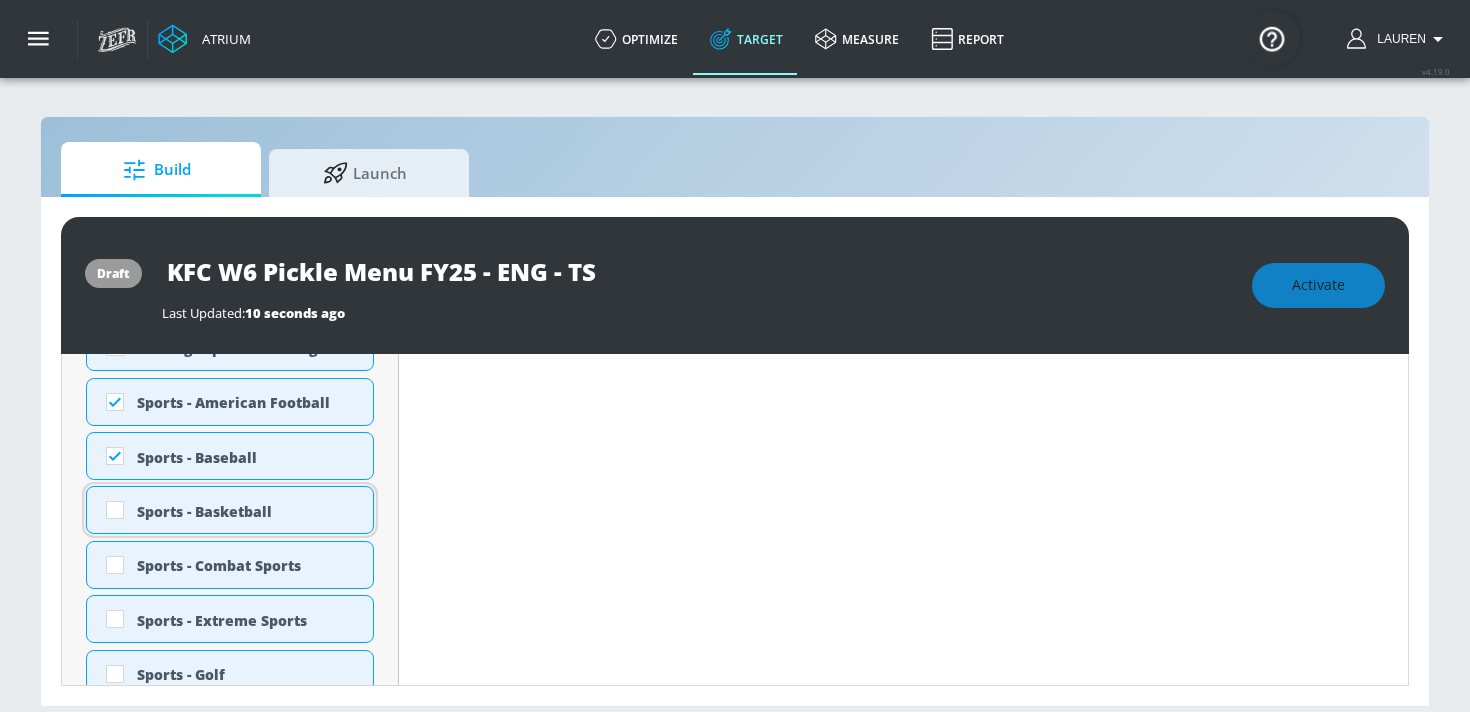 click on "Sports - Basketball" at bounding box center (230, 510) 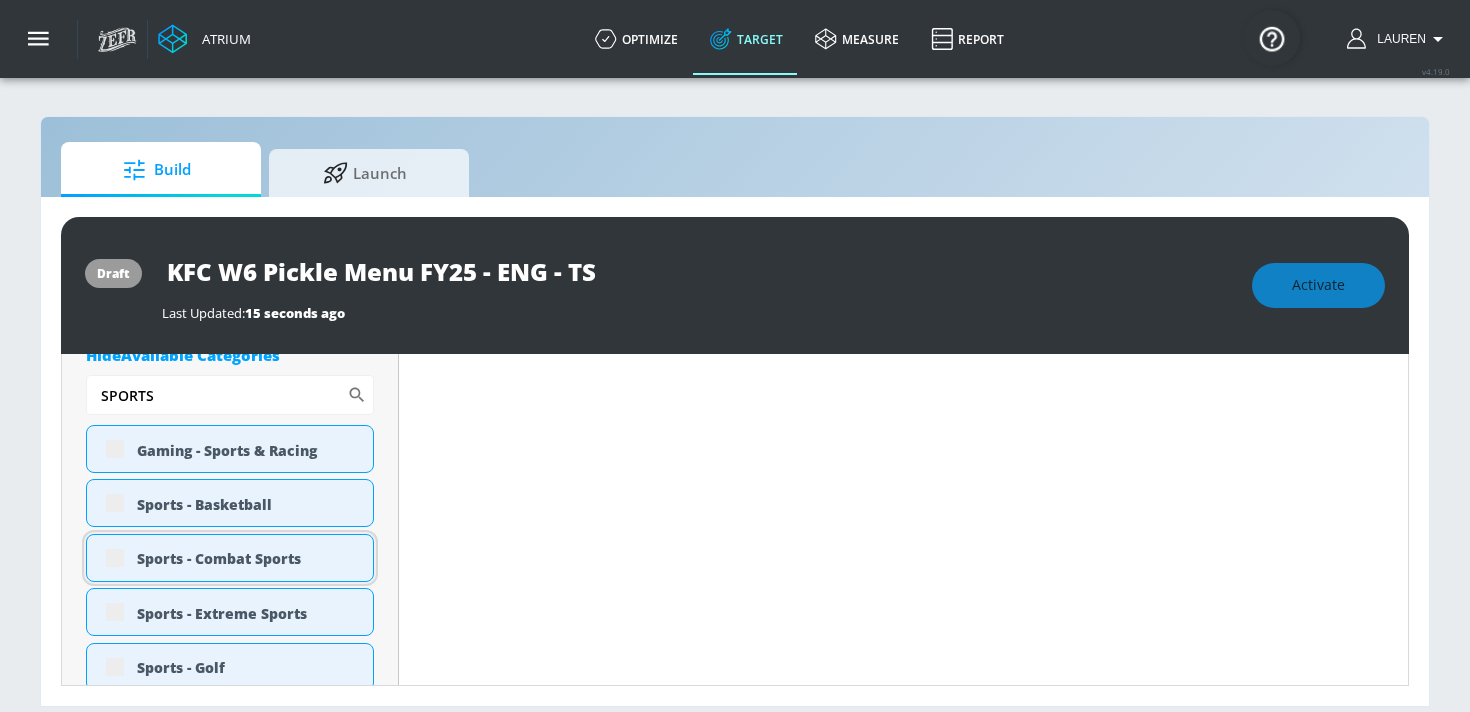 scroll, scrollTop: 1798, scrollLeft: 0, axis: vertical 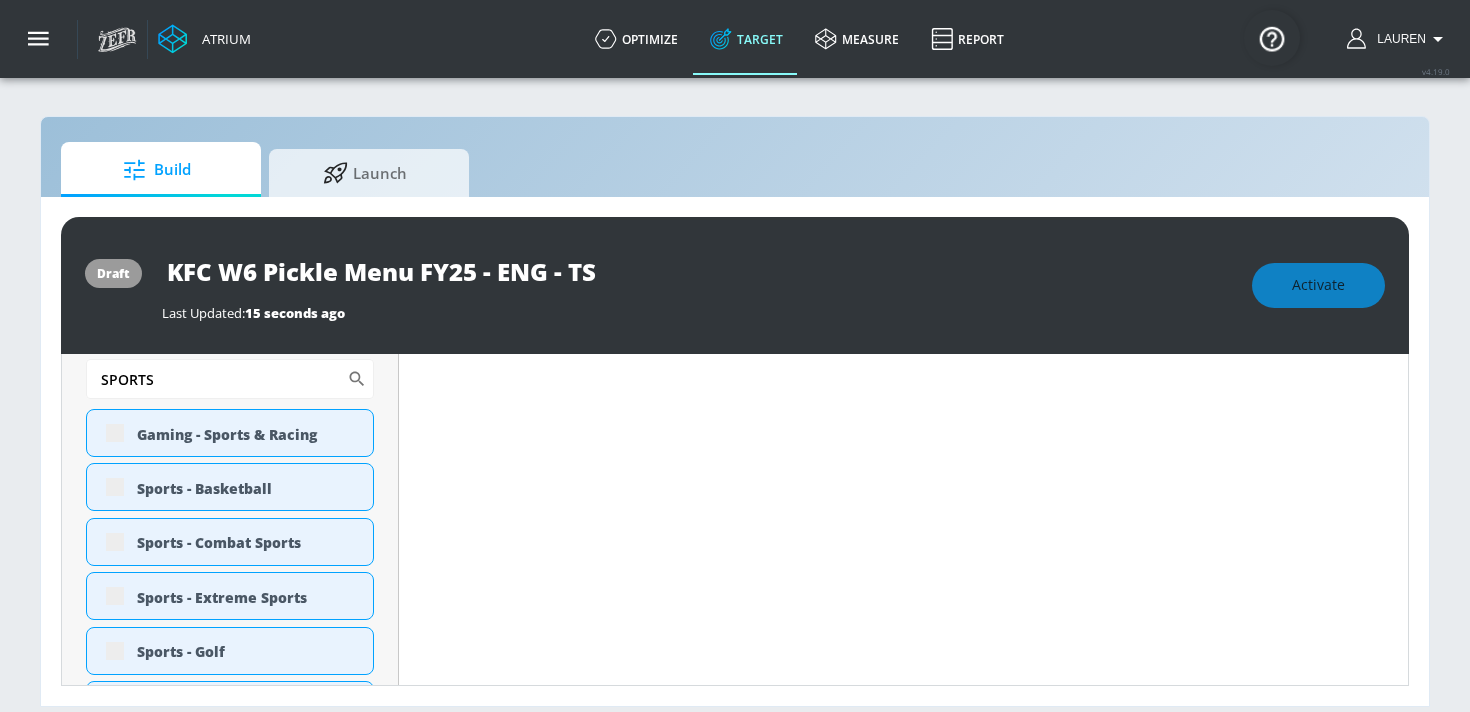click on "Content Filter Sort by Average daily views avg_daily_views_last_7_days Update Examples" at bounding box center [904, 1995] 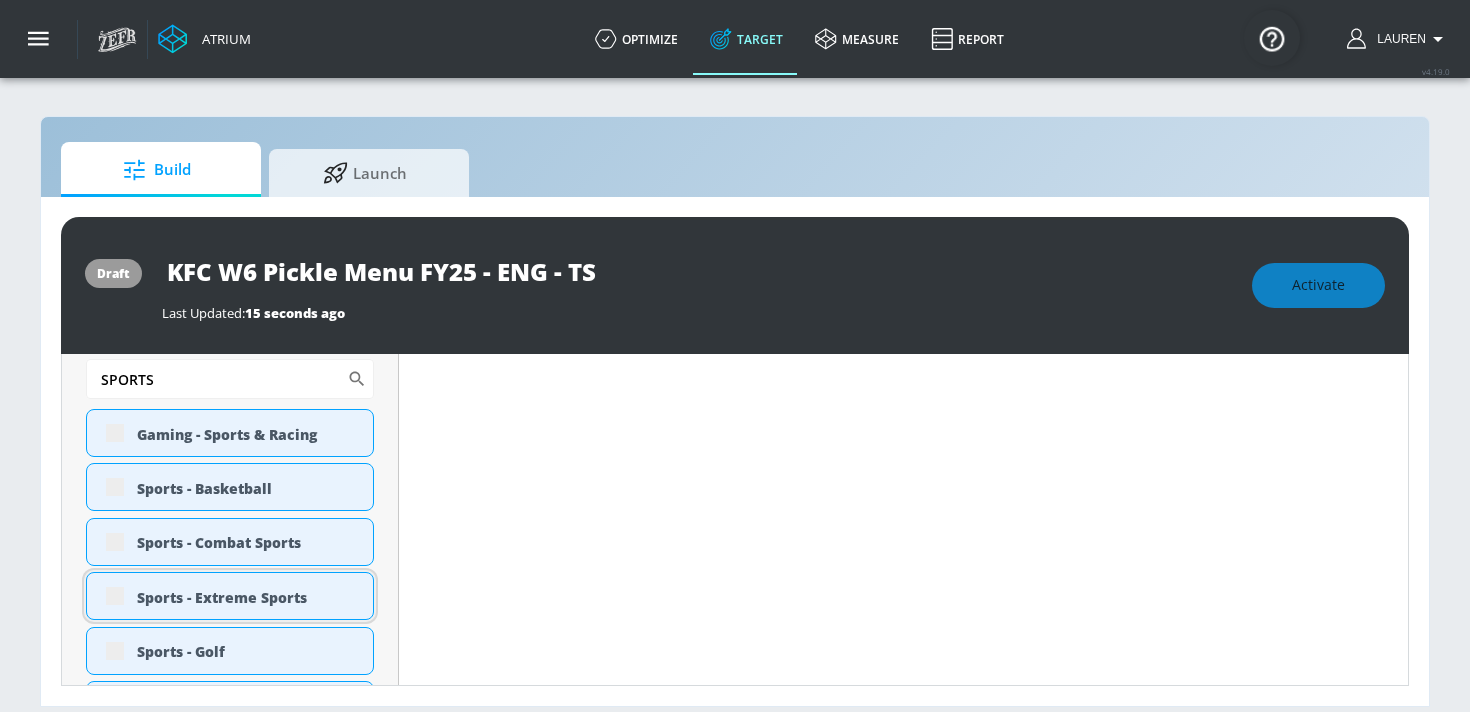 scroll, scrollTop: 1782, scrollLeft: 0, axis: vertical 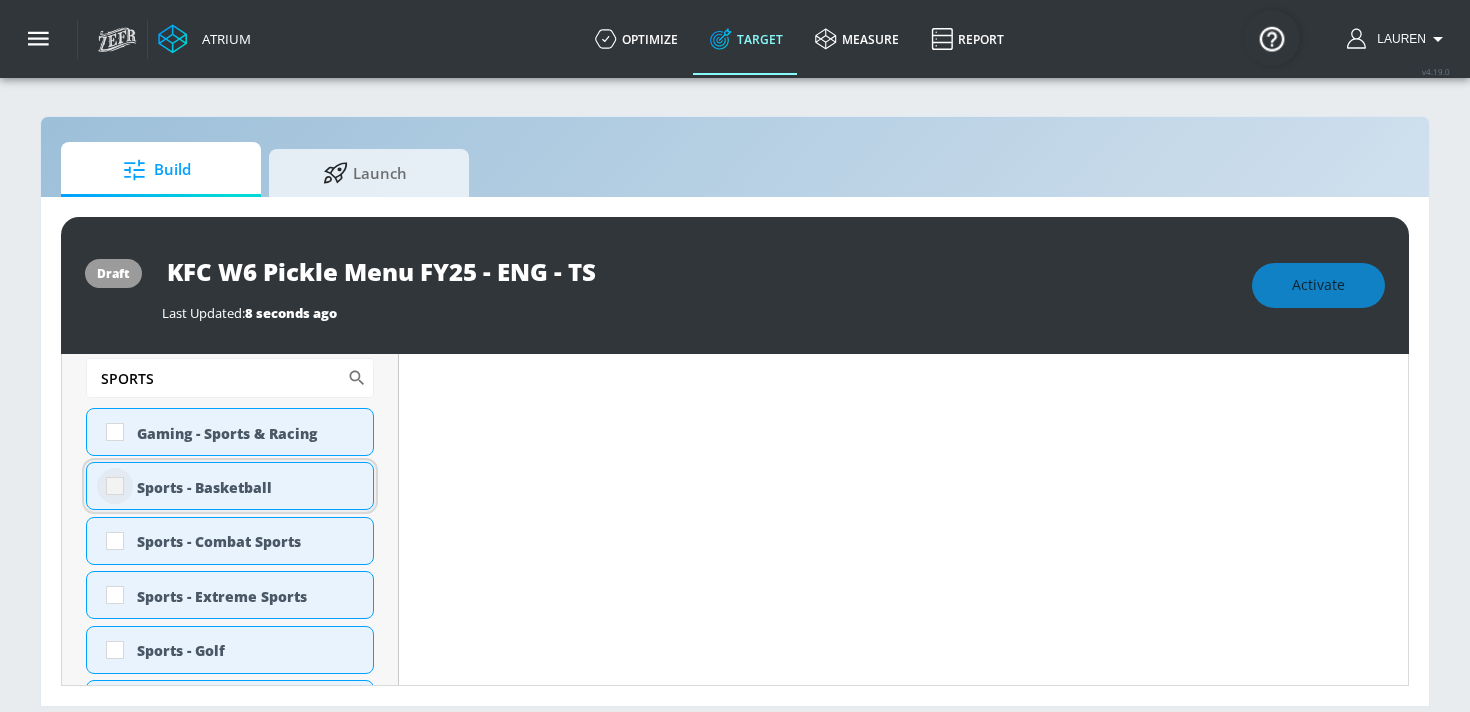 click at bounding box center (115, 486) 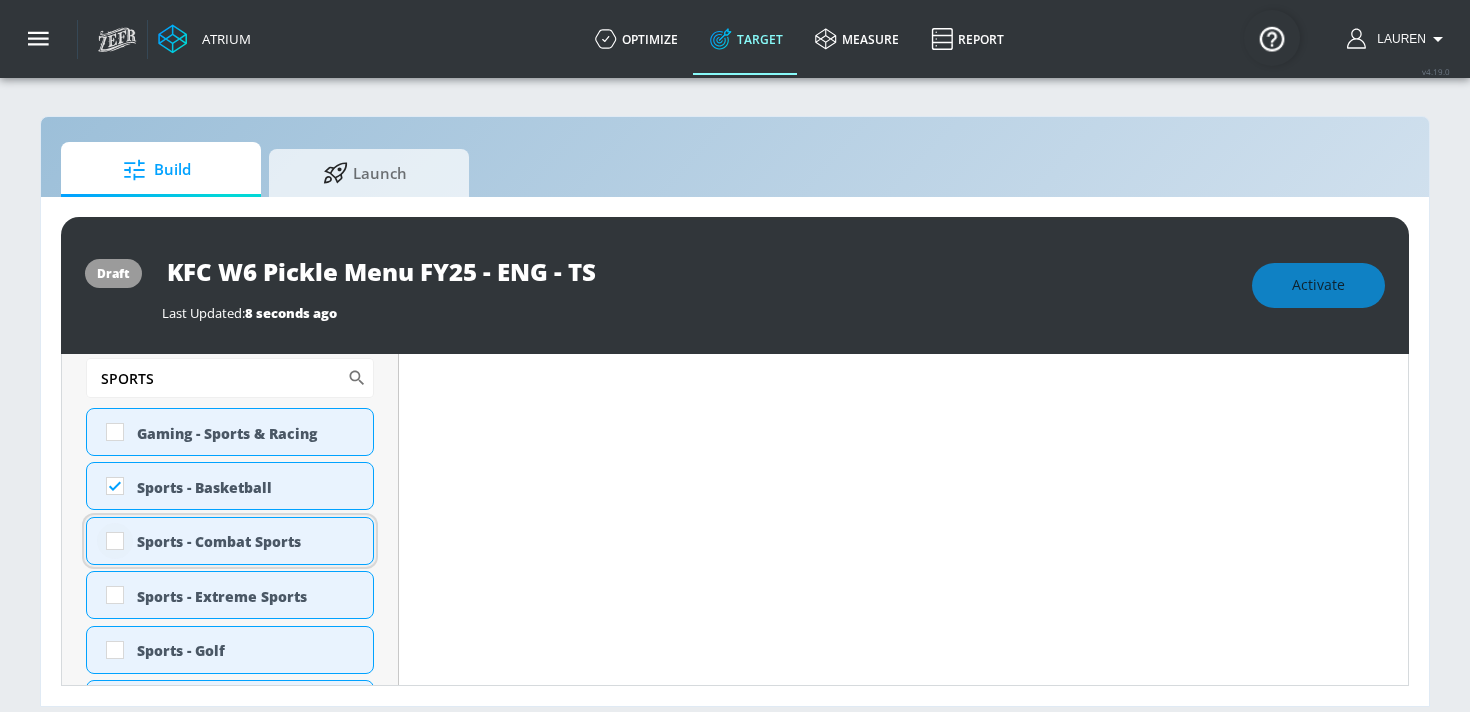 click at bounding box center (115, 541) 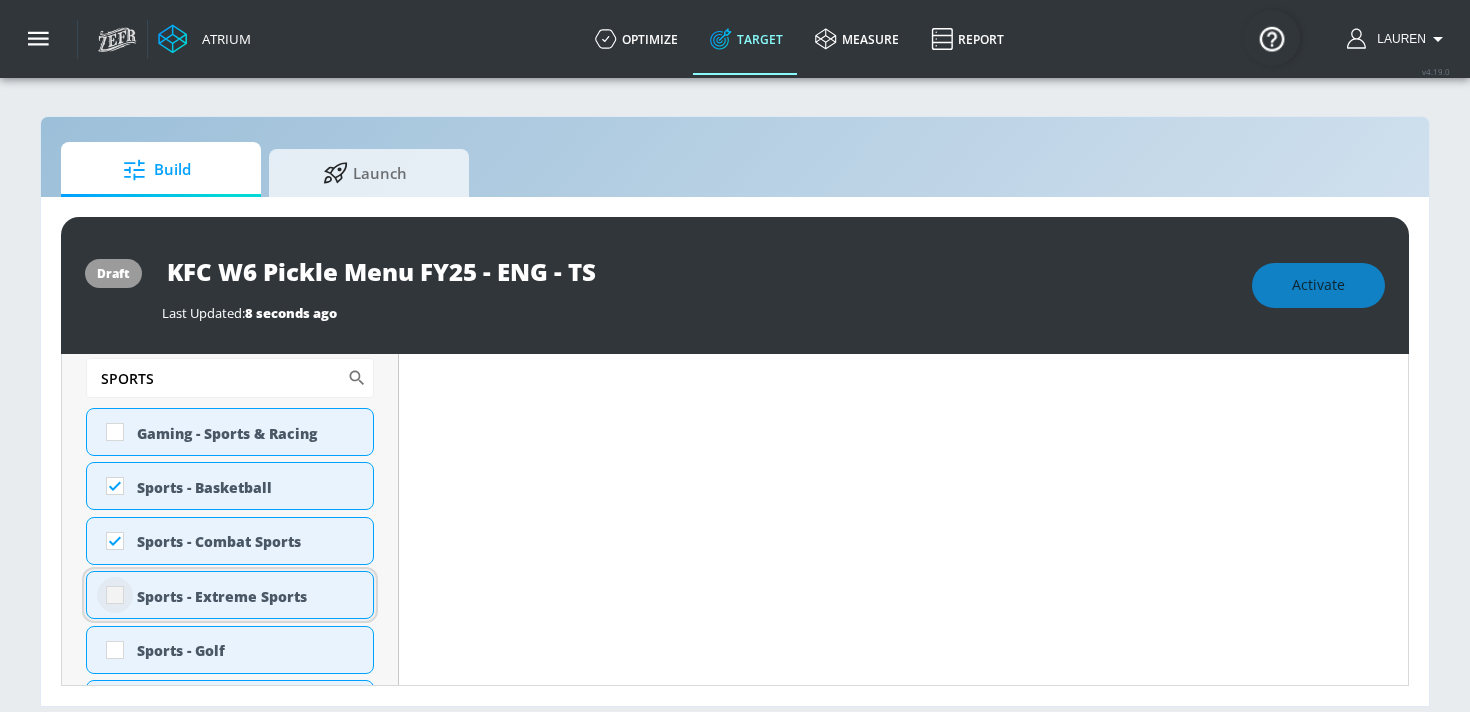 click at bounding box center [115, 595] 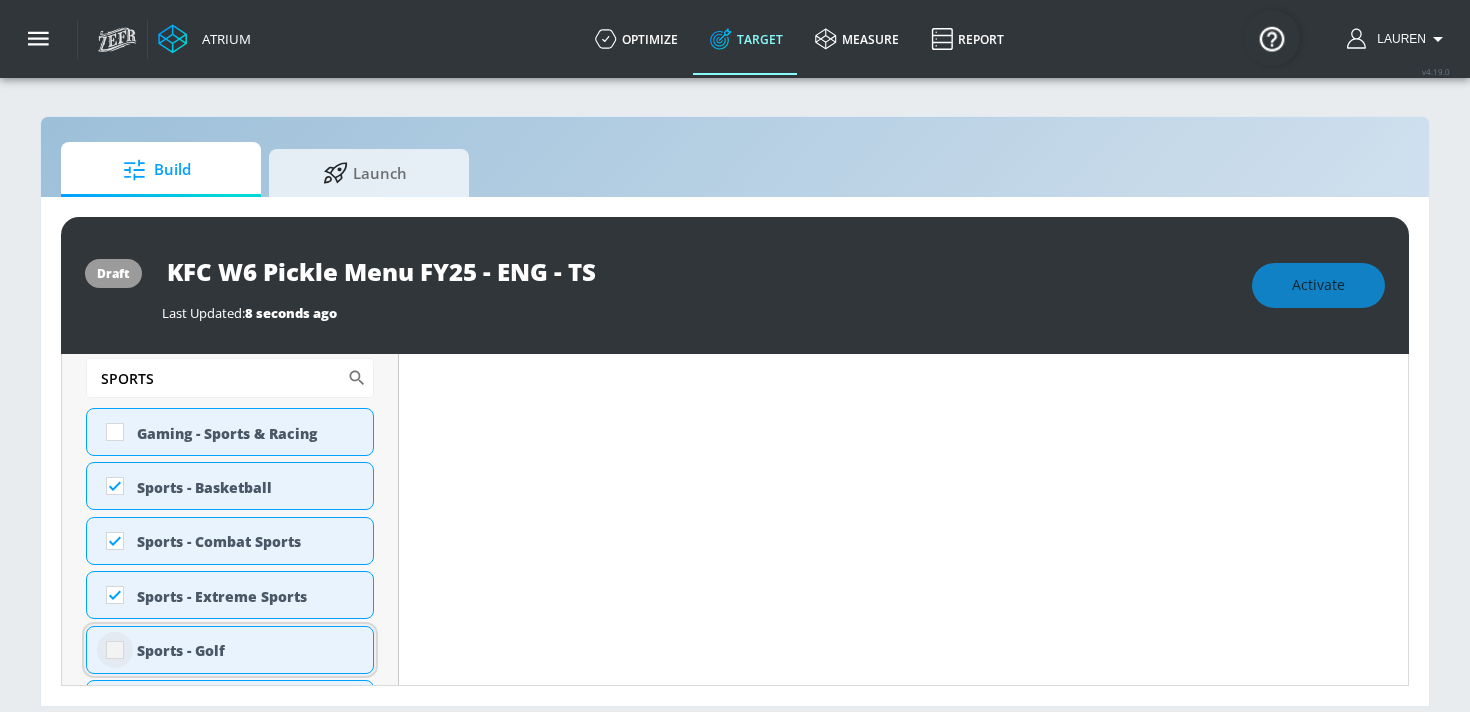 click at bounding box center (115, 650) 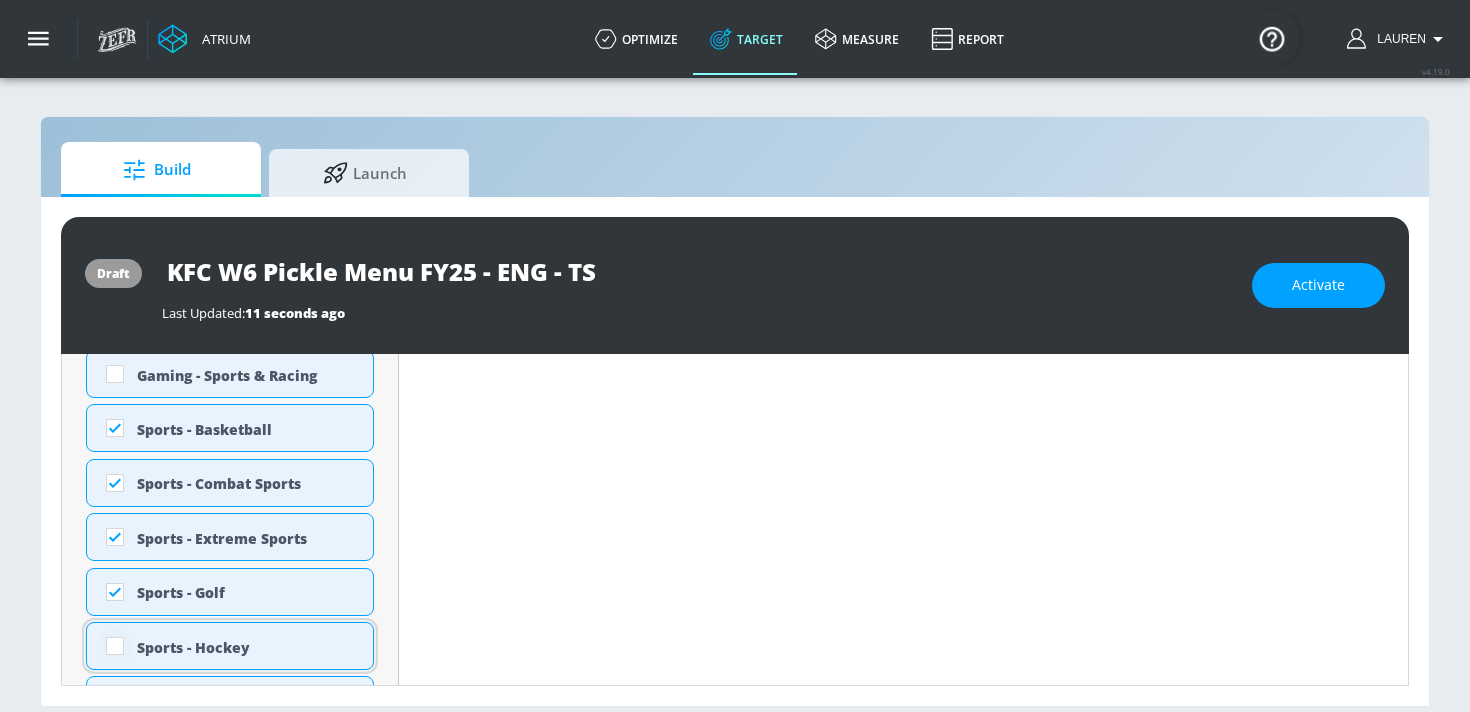 click on "Gaming - Sports & Racing Sports - Basketball Sports - Combat Sports Sports - Extreme Sports Sports - Golf Sports - Hockey Sports - Motor Sports Sports - Olympics Sports - Soccer Sports - Winter Sports Sports - Women's Sports ASMR Alcohol Anime Arts & Crafts Award Shows Business & Finance Candidate - Donald Trump Candidate - Joe Biden Candidate - Robert F. Kennedy Jr. Celebrity Culture Children's Arts & Crafts Children's Entertainment Children's Toys Climate Issues DEI - South Asian Voices Dance Desserts Documentaries Drag Eco-Conscious Elections Fashion Fine Arts Fishing Fitness Gambling Gaming - Action & Adventure Gaming - Family-Friendly Gaming - Shooters Gaming - Simulation & Strategy Gender Rights and Expression Global Immigration Debates Gun Control Halloween Health & Wellness Healthy Food & Drink Home Improvement Immature Humor Infant/Toddler Content Israel / Palestine Debate Job Hunting & Career Develpment LGBTQ+ Issues Left Wing Politics Luxury Movies & TV - Action & Adventure Movies & TV - Comedy" at bounding box center (230, 2614) 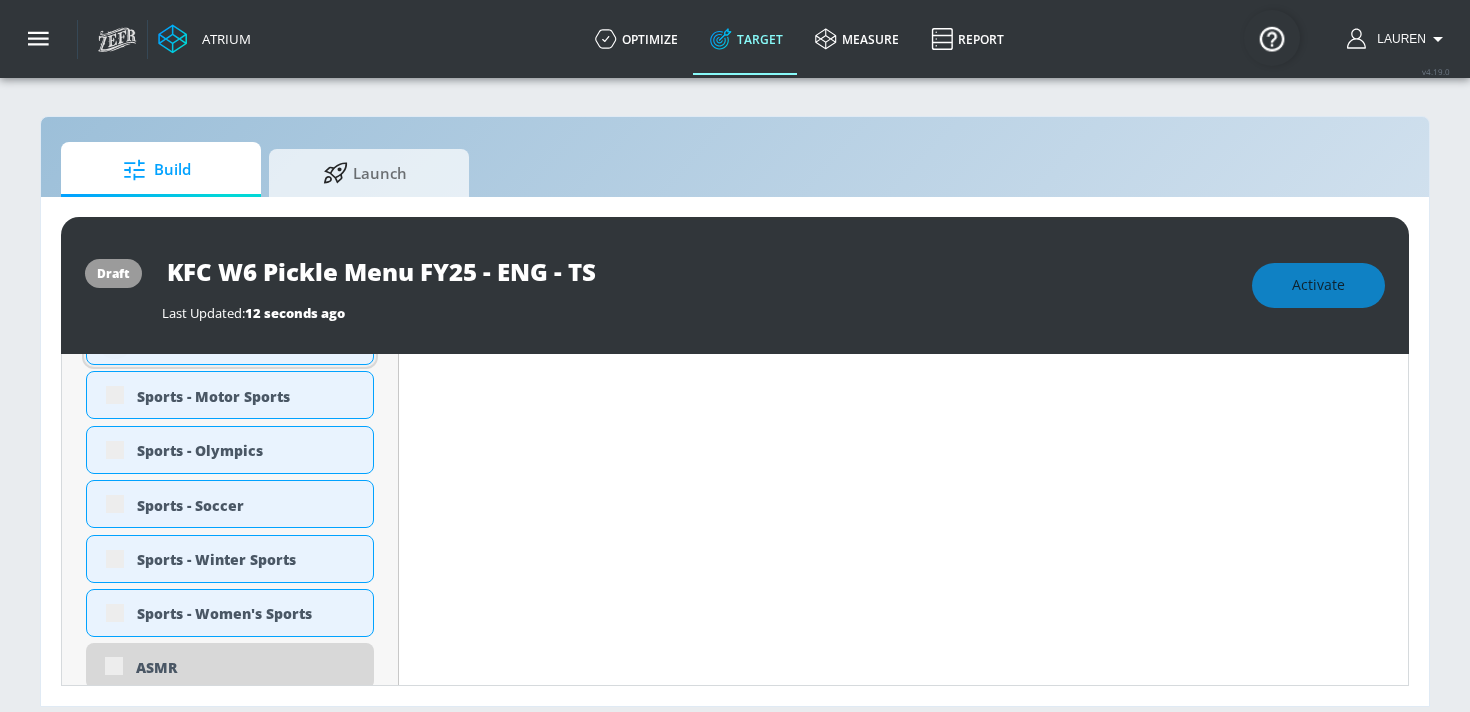 scroll, scrollTop: 2102, scrollLeft: 0, axis: vertical 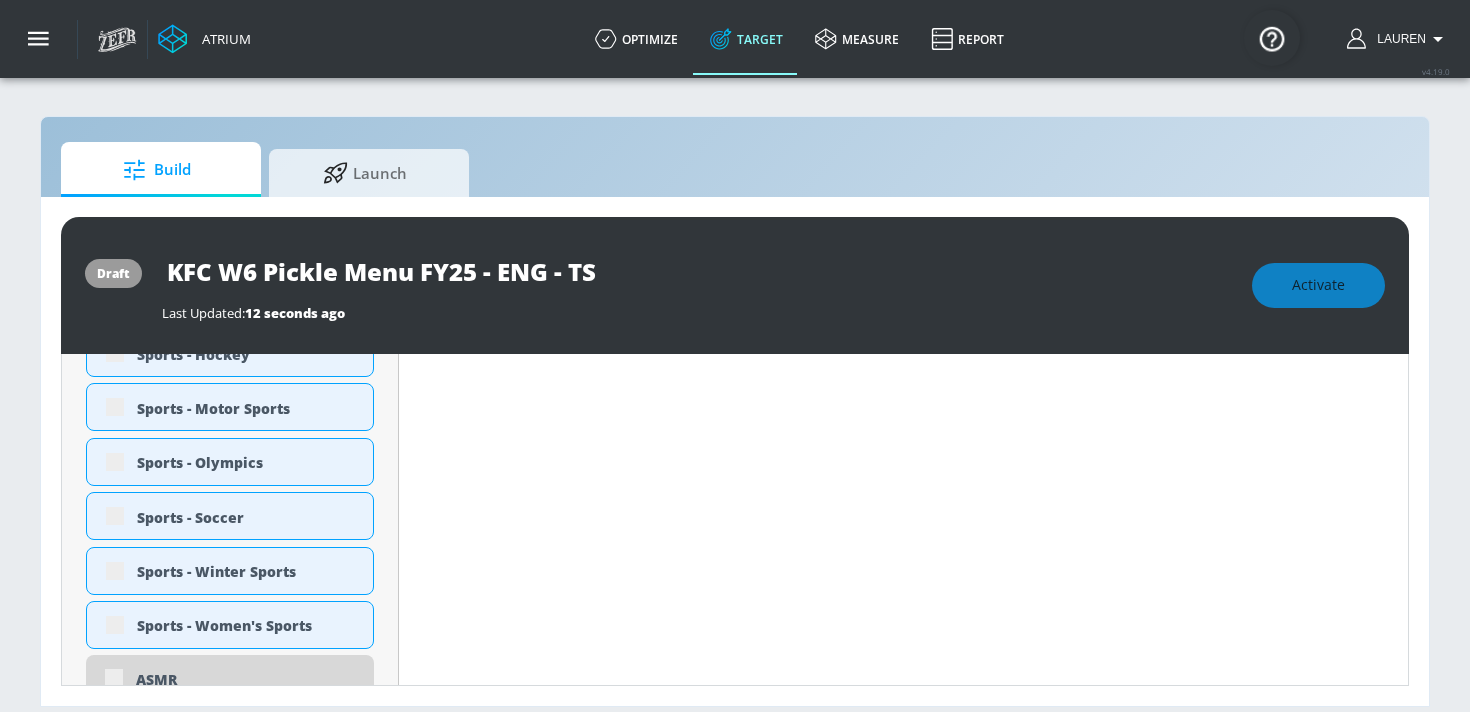 click on "Content Filter Sort by Average daily views avg_daily_views_last_7_days Update Examples" at bounding box center (904, 1667) 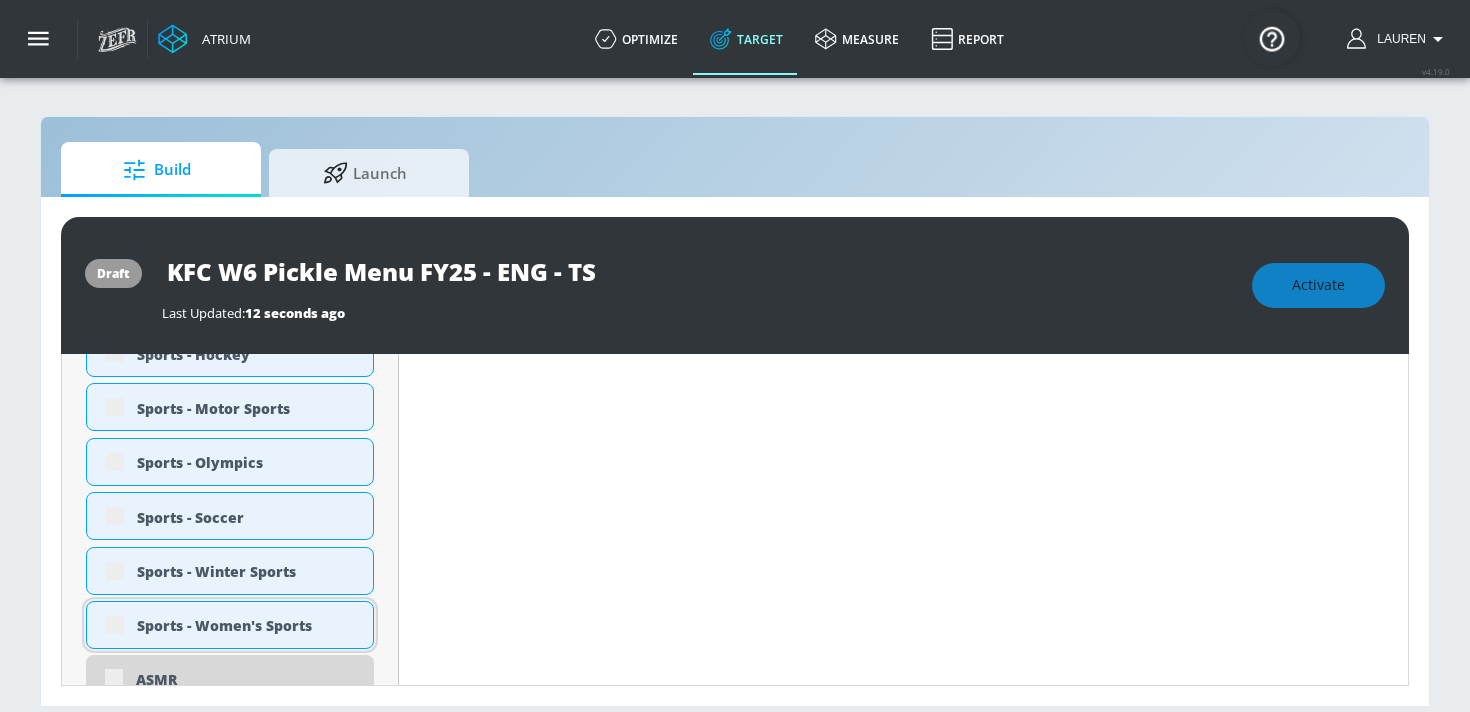 click on "Sports - Women's Sports" at bounding box center (230, 625) 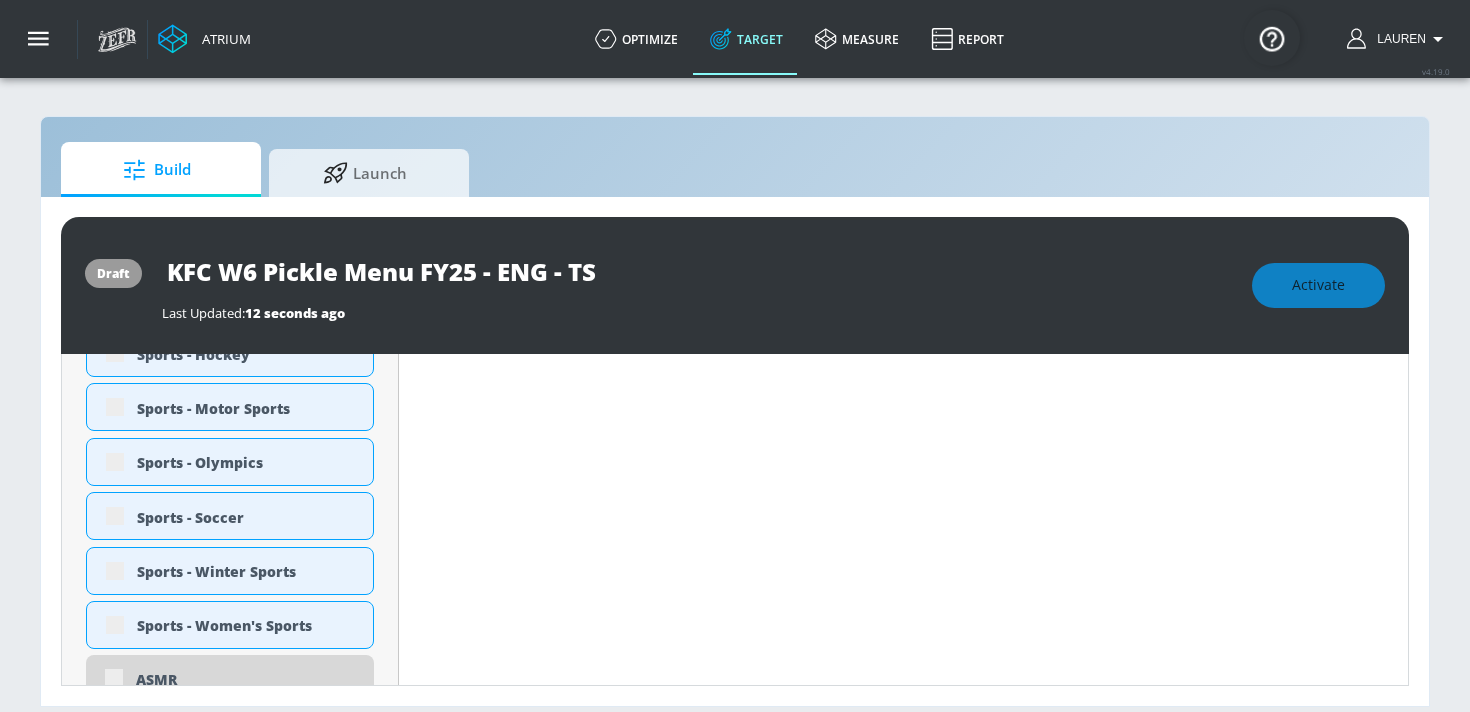 click on "Last Updated:  12 seconds ago" at bounding box center (697, 313) 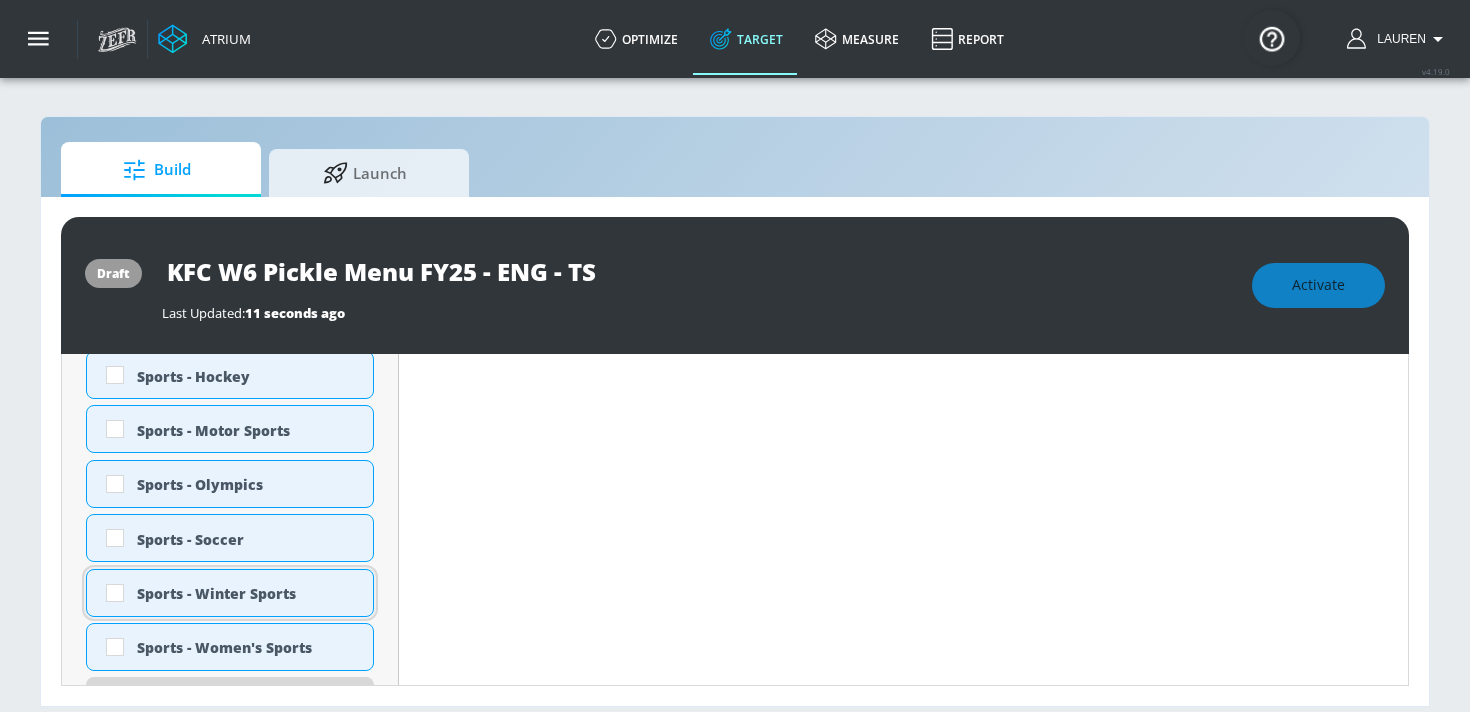 scroll, scrollTop: 2069, scrollLeft: 0, axis: vertical 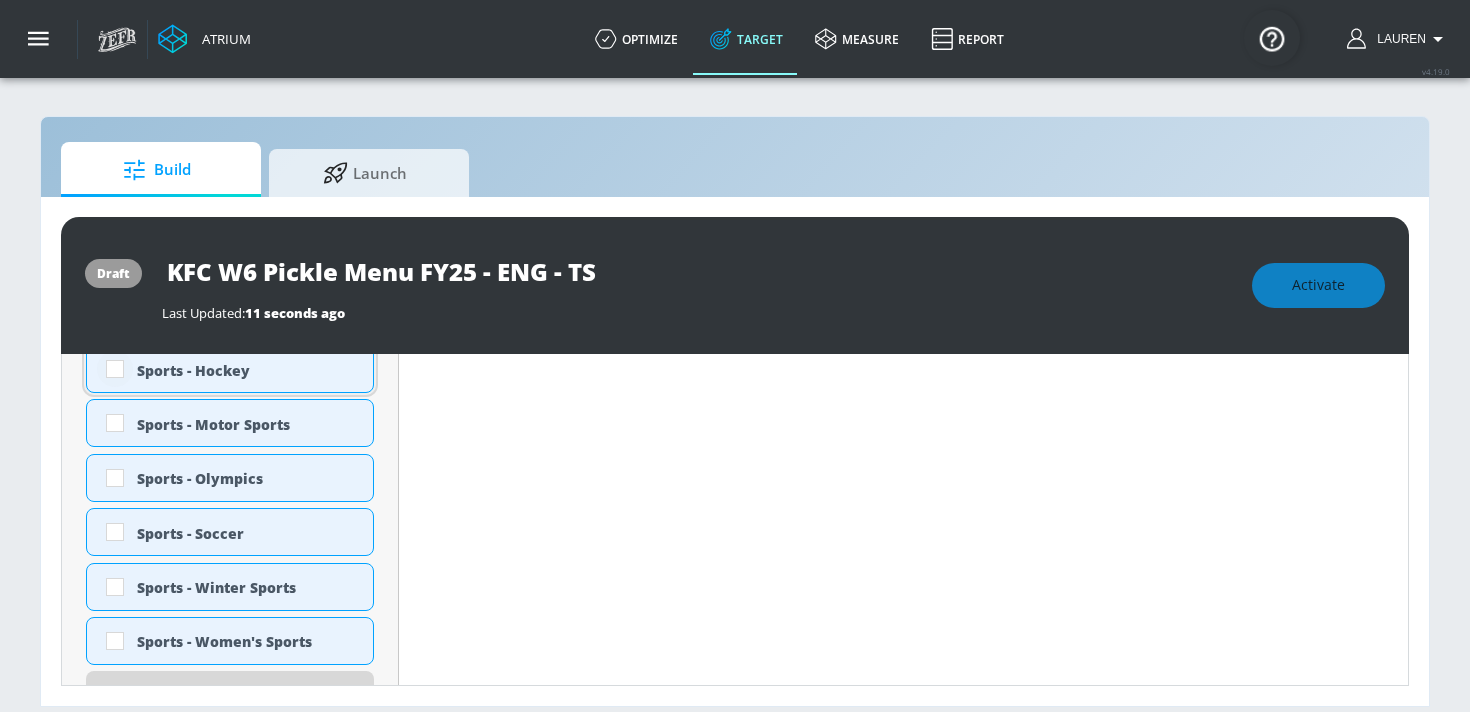 click at bounding box center (115, 369) 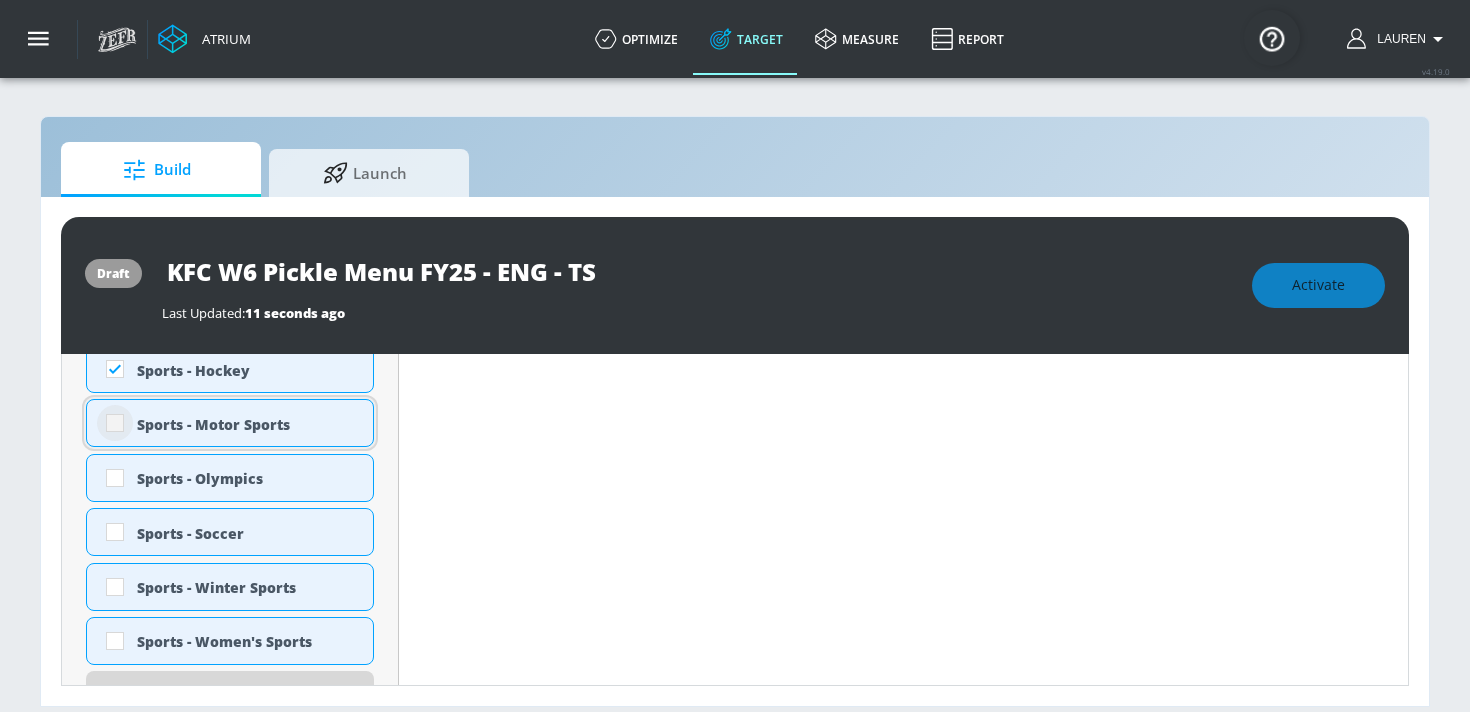 click at bounding box center [115, 423] 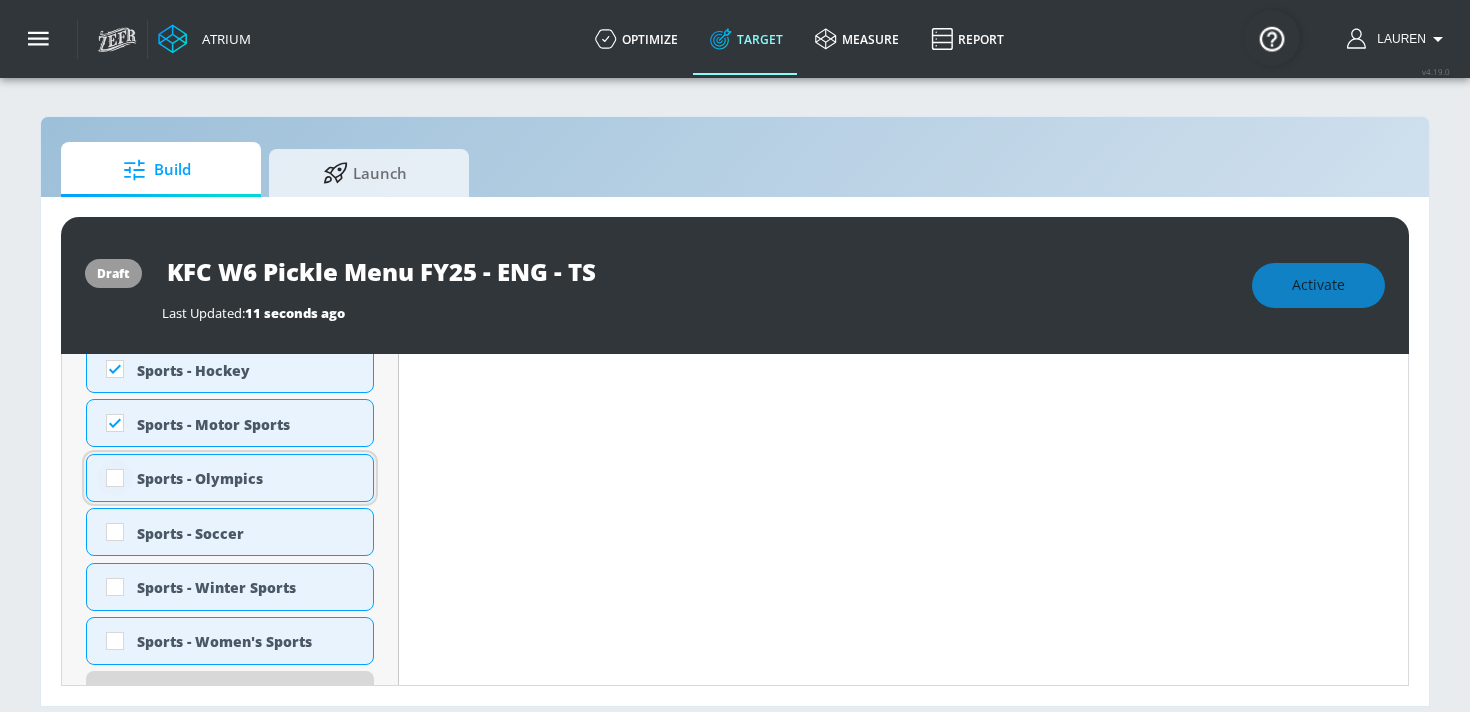 click at bounding box center (115, 478) 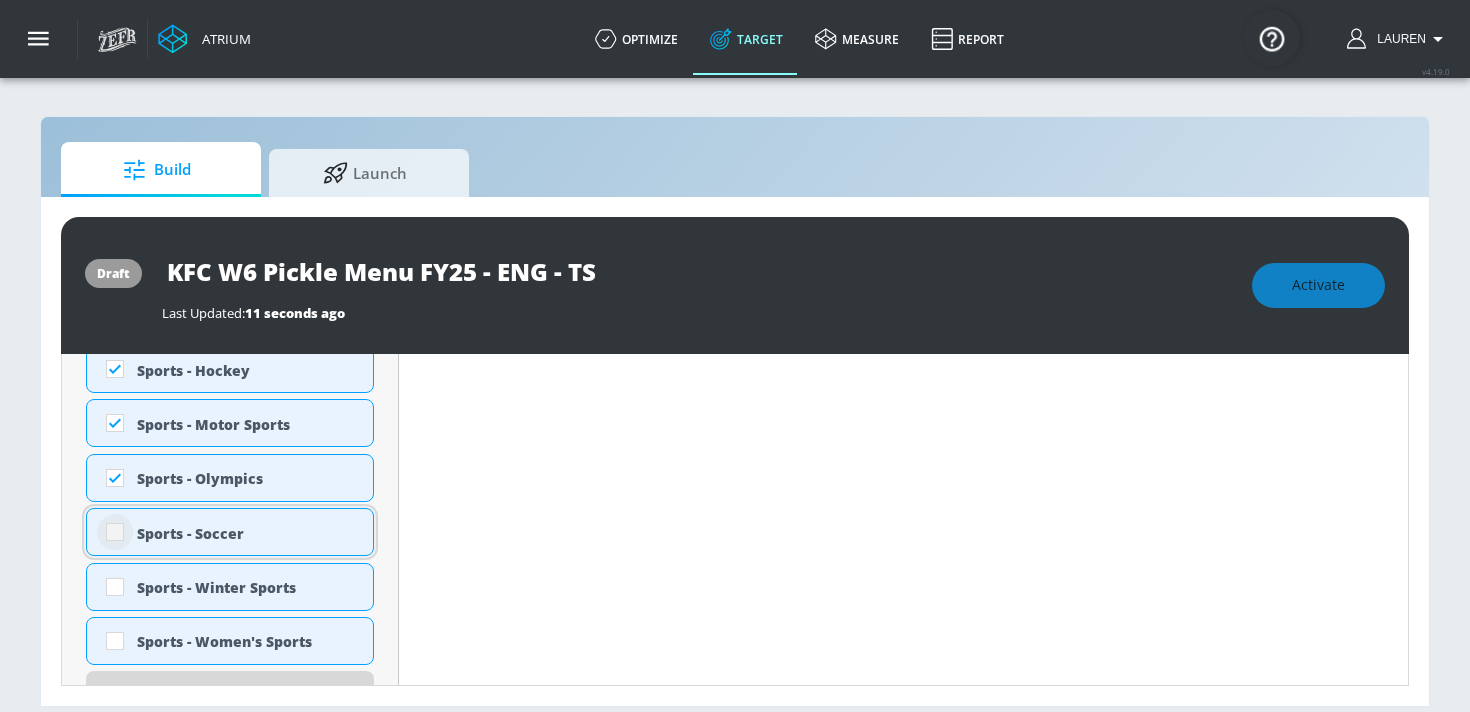 click at bounding box center (115, 532) 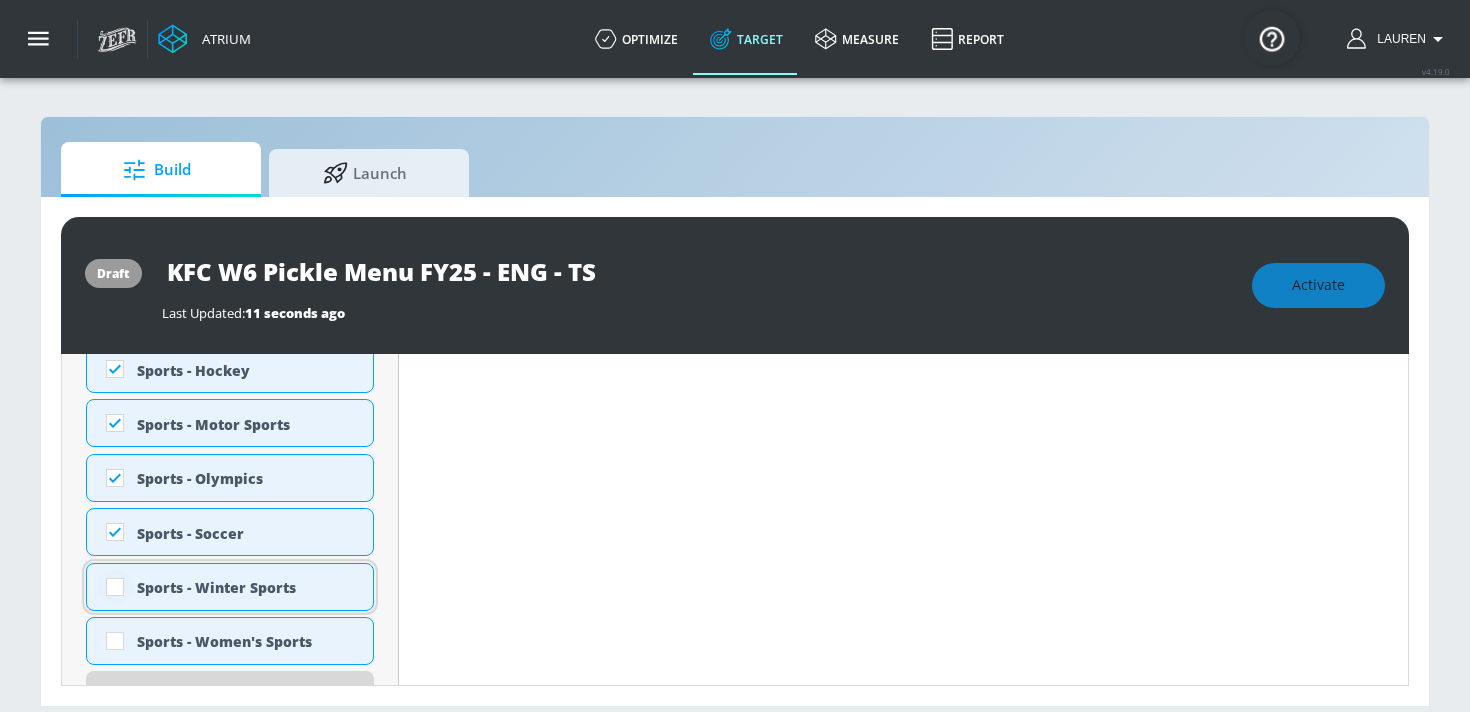 click at bounding box center (115, 587) 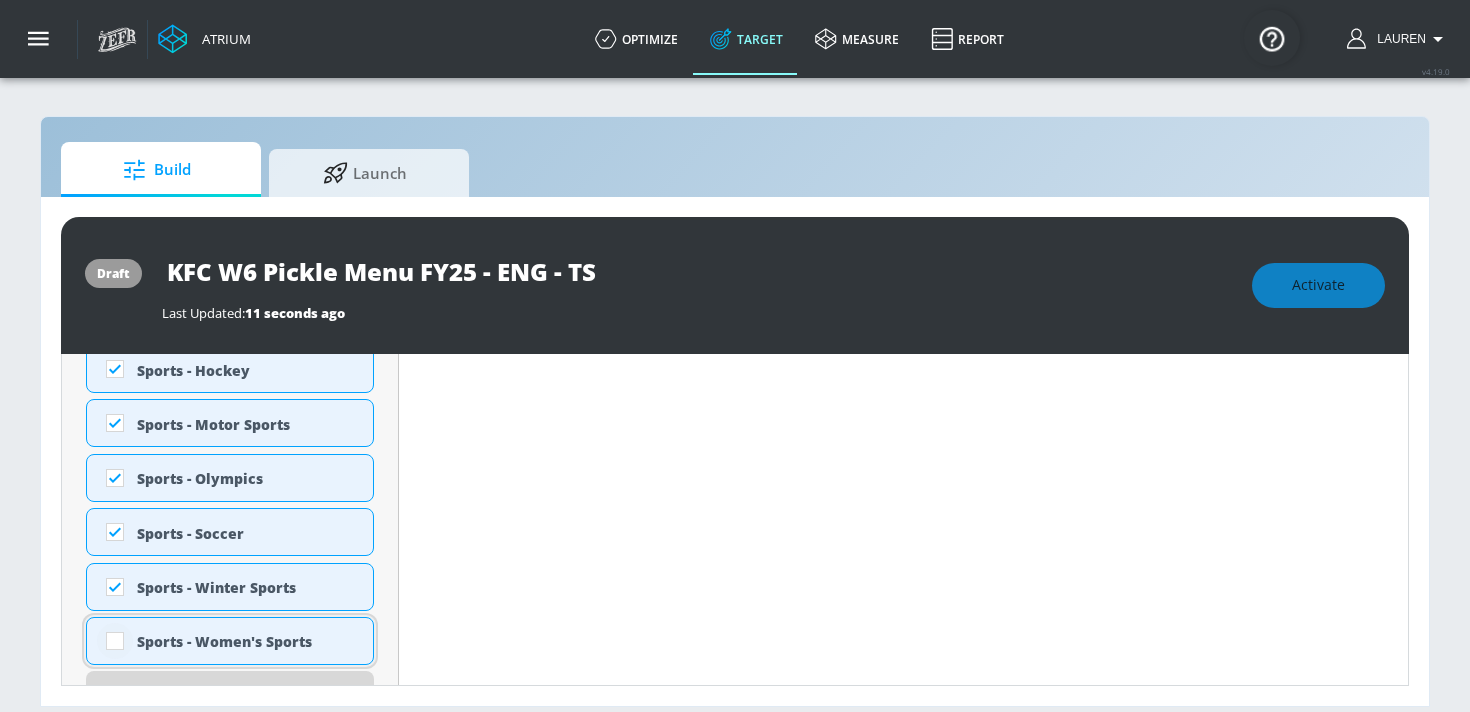 click at bounding box center [115, 641] 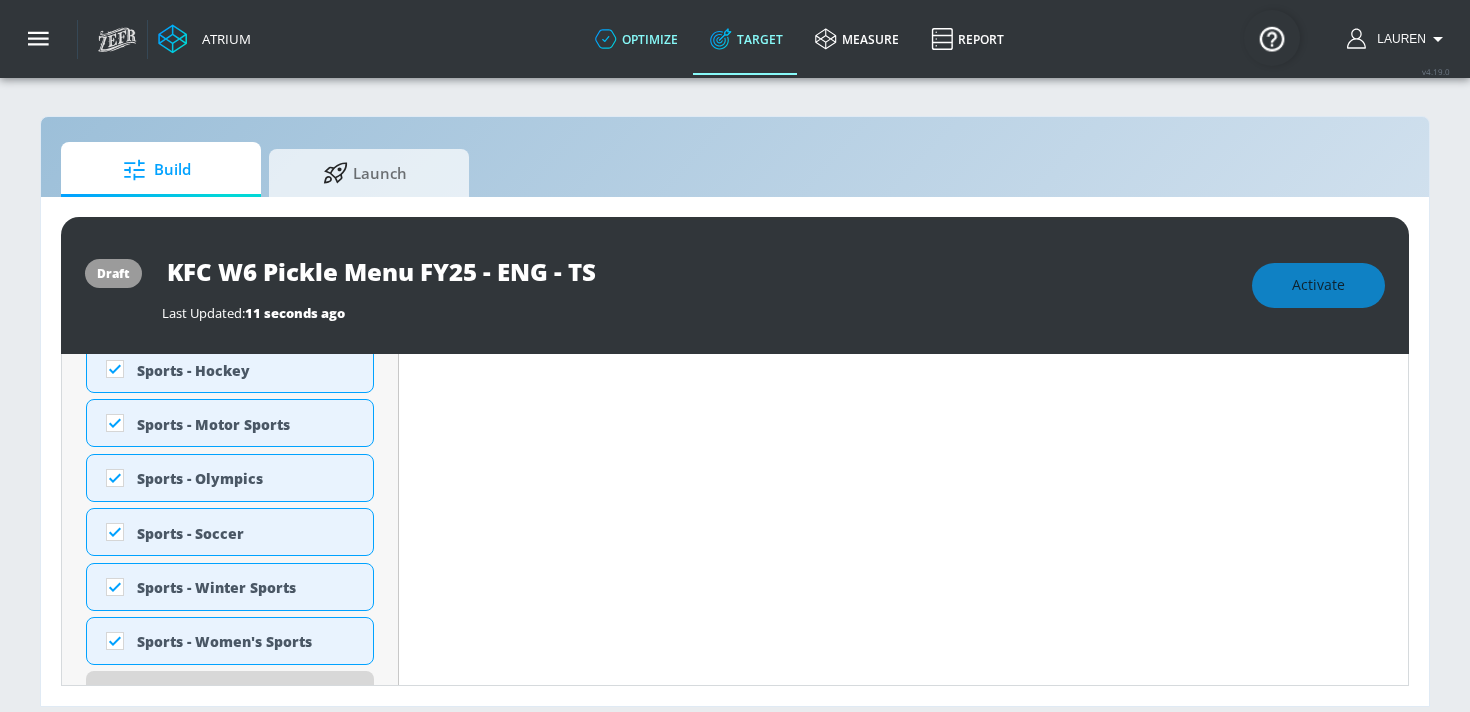 scroll, scrollTop: 2085, scrollLeft: 0, axis: vertical 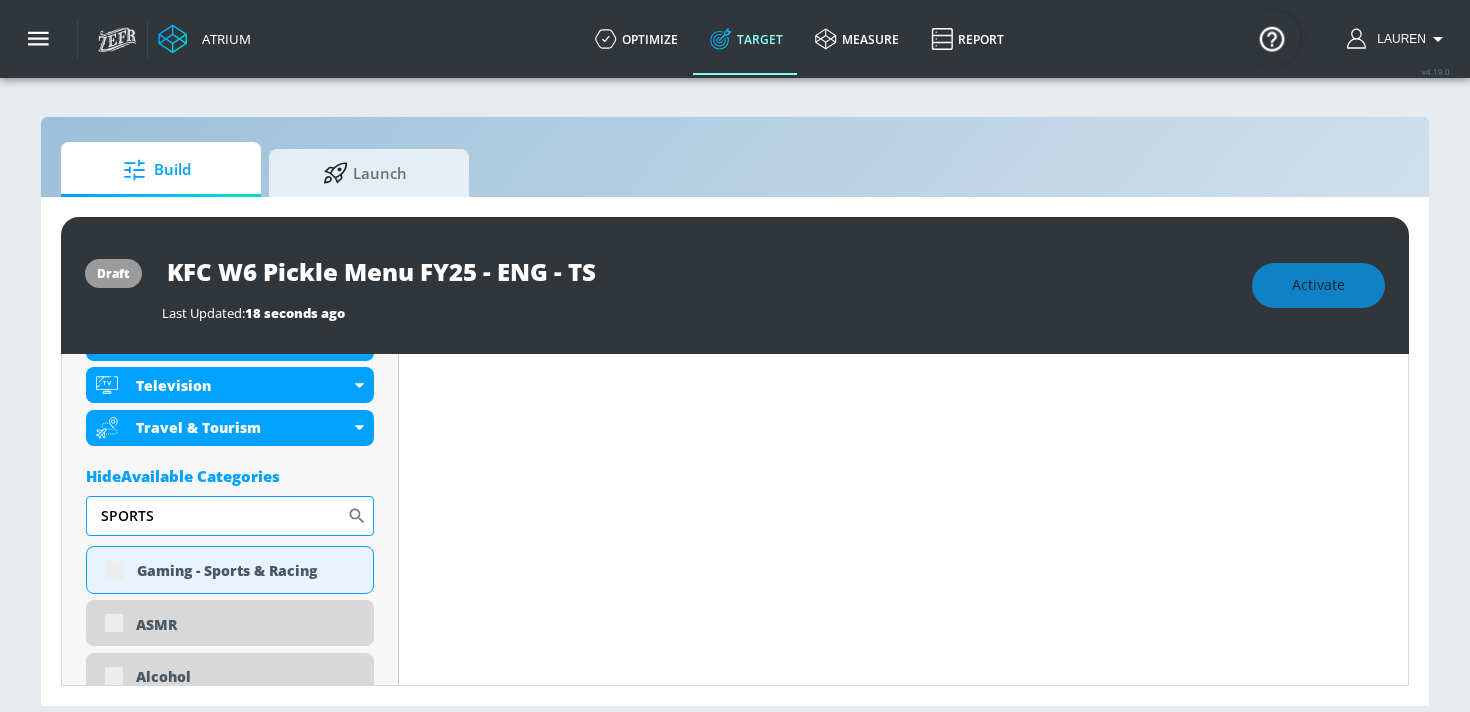 drag, startPoint x: 313, startPoint y: 504, endPoint x: 88, endPoint y: 518, distance: 225.43513 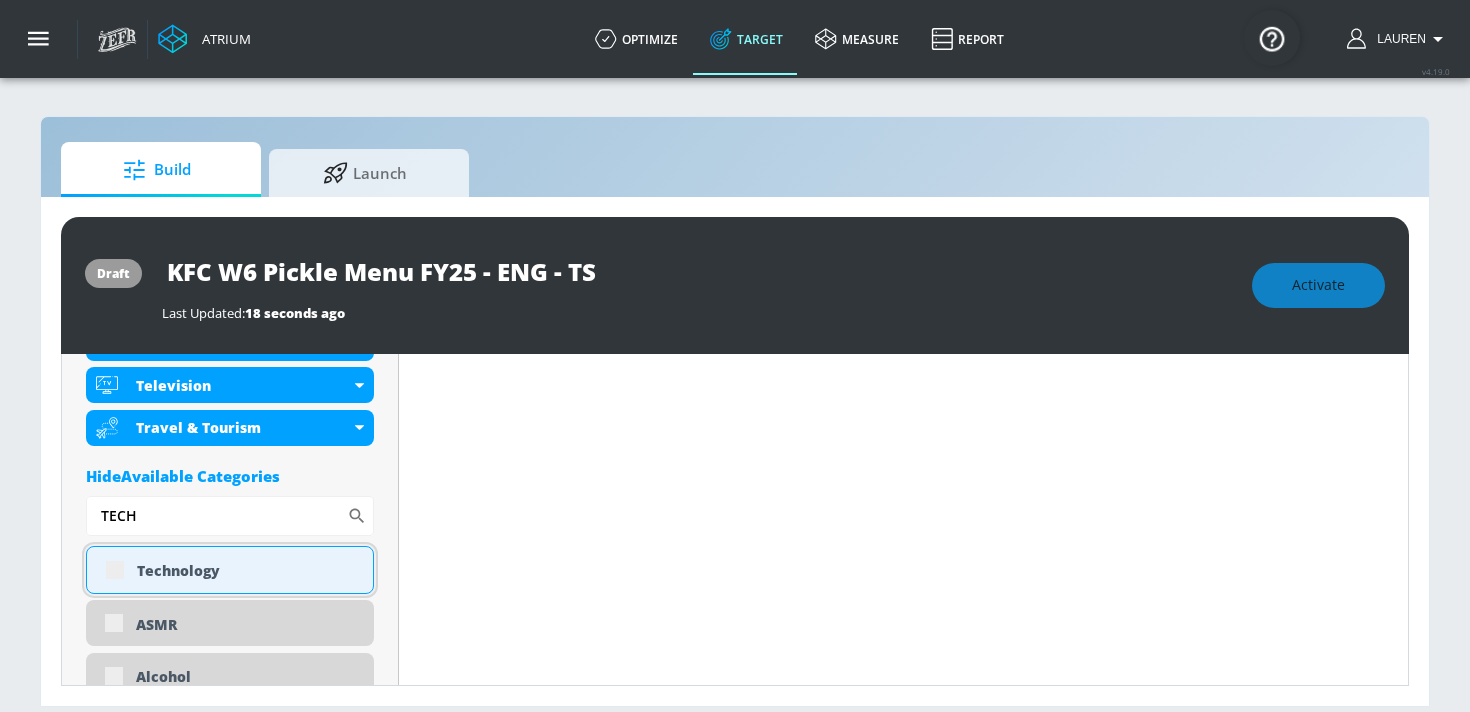 type on "TECH" 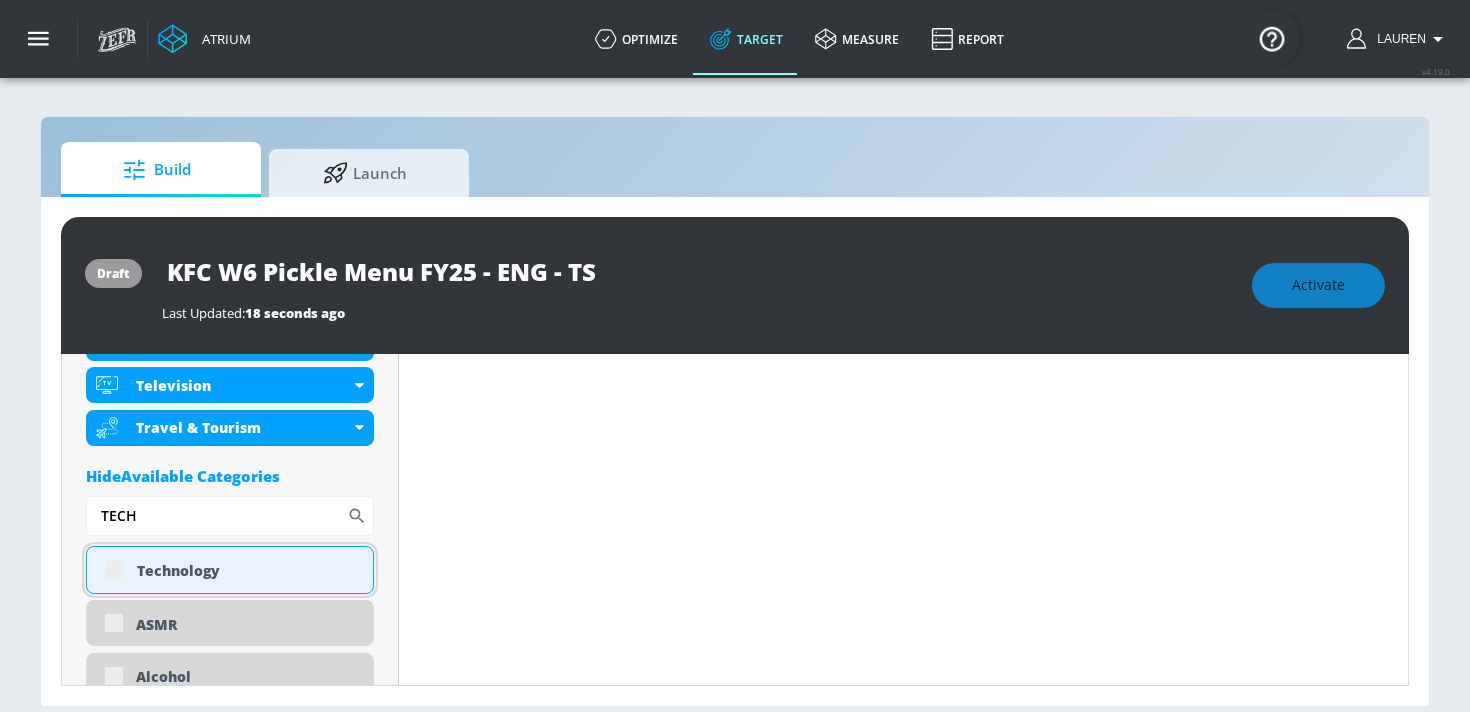 click on "Technology" at bounding box center (230, 570) 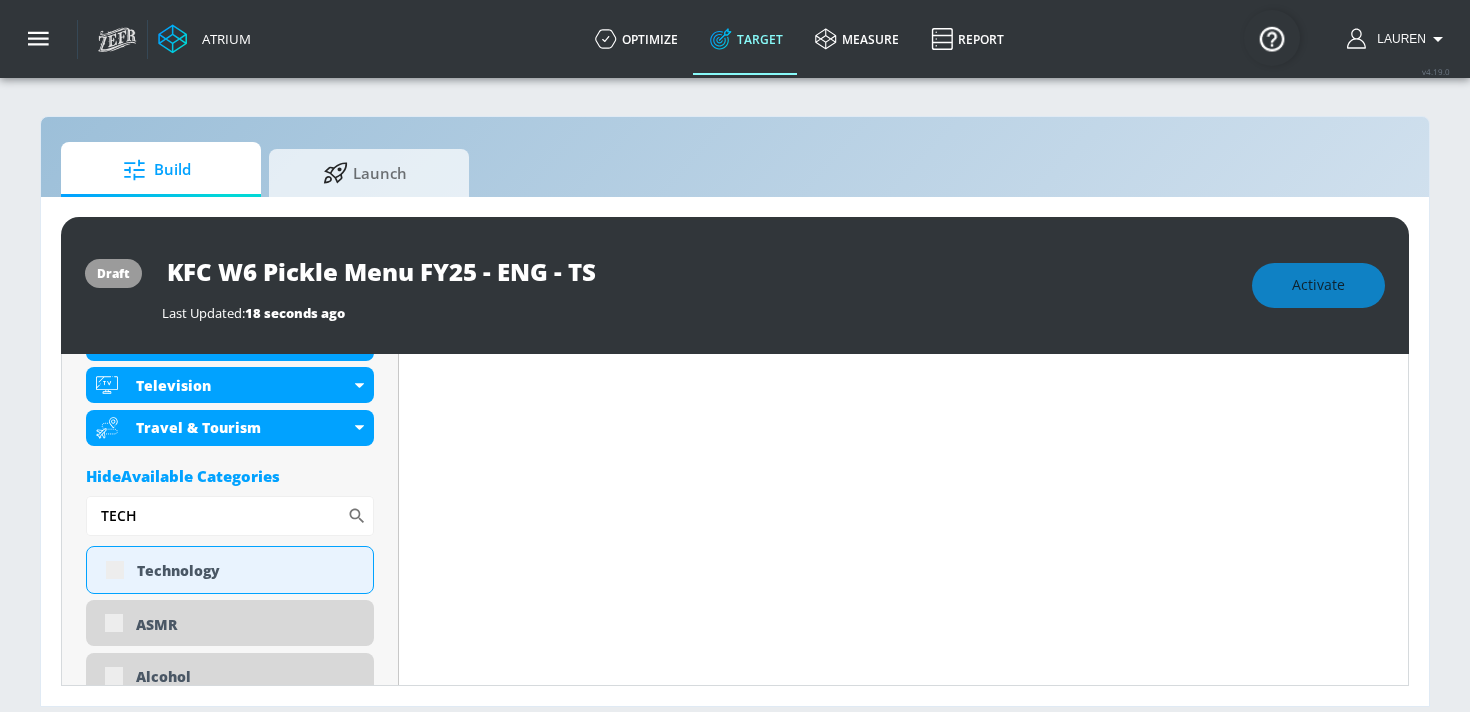 click on "Content Filter Sort by Average daily views avg_daily_views_last_7_days Update Examples" at bounding box center (904, 1648) 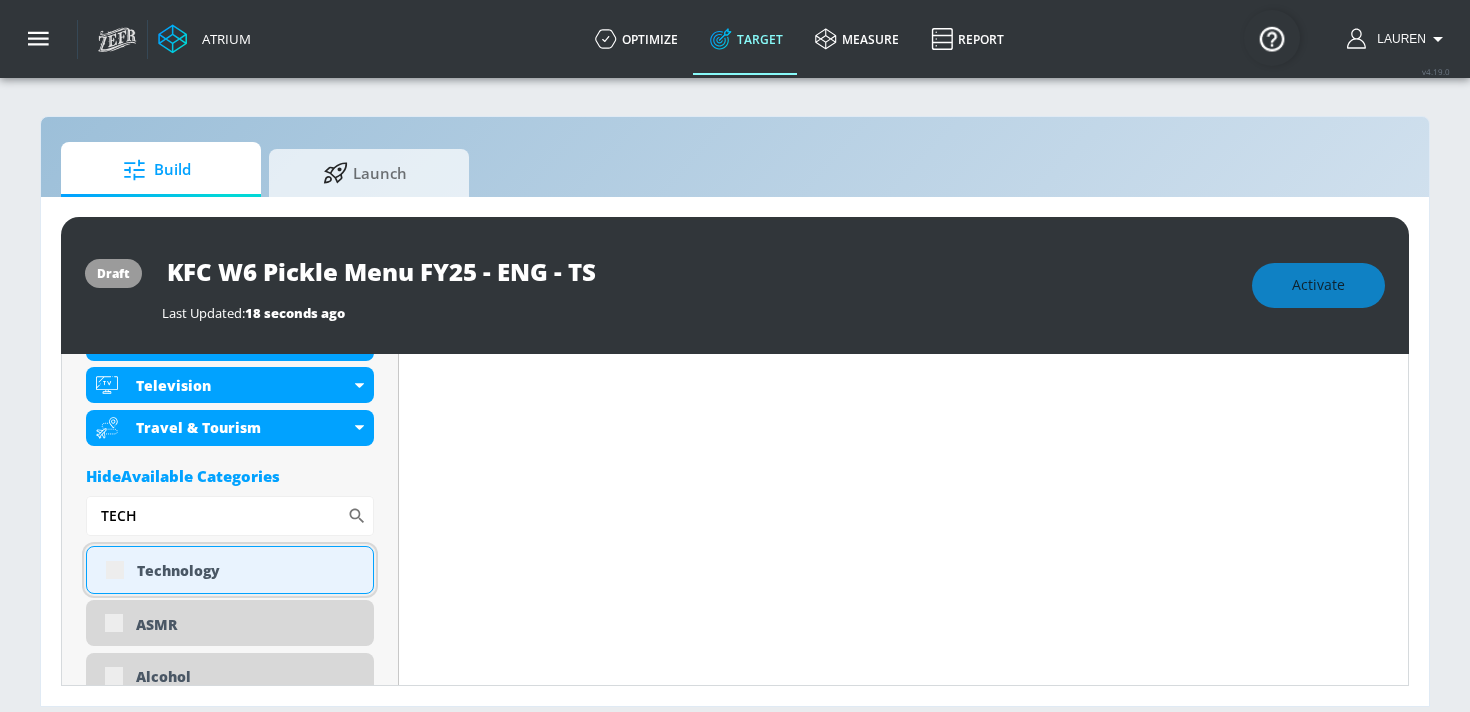 click on "Technology" at bounding box center (230, 570) 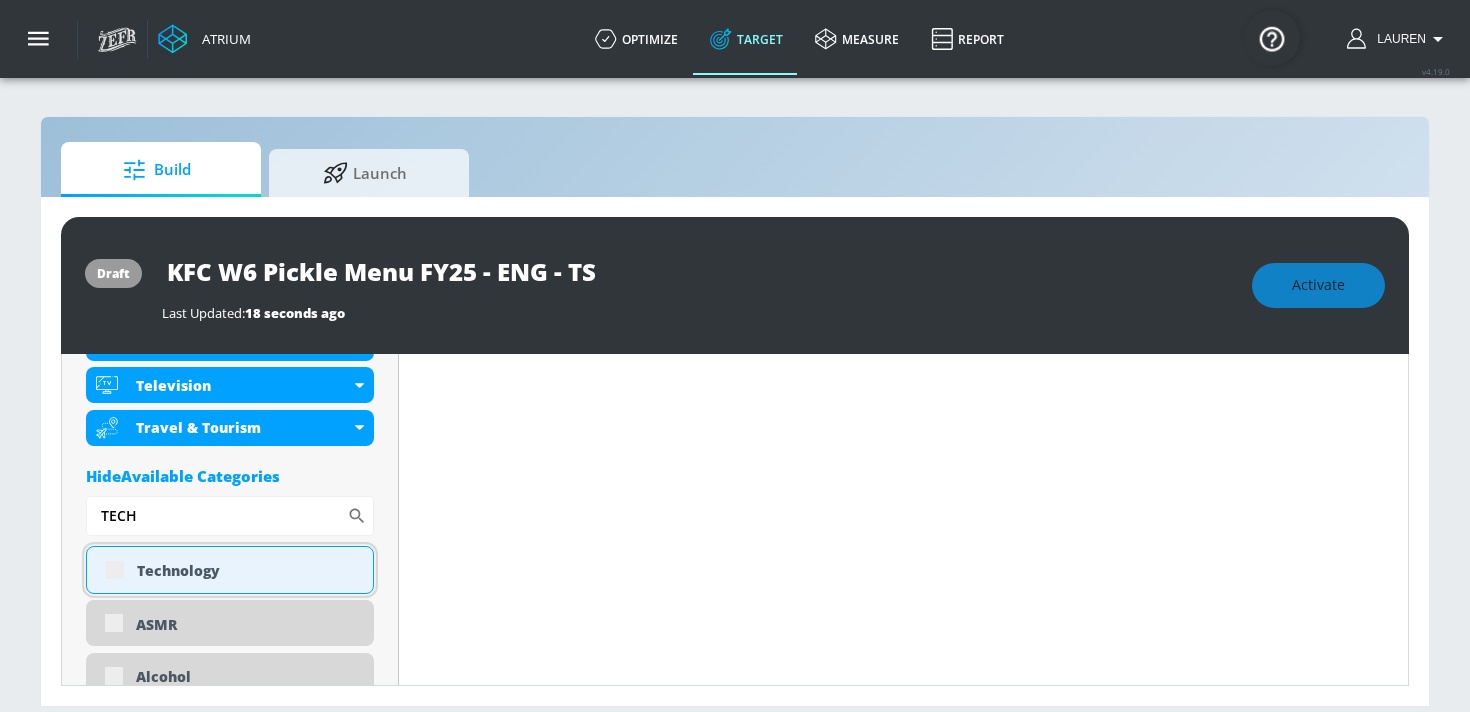 click on "Technology" at bounding box center (230, 570) 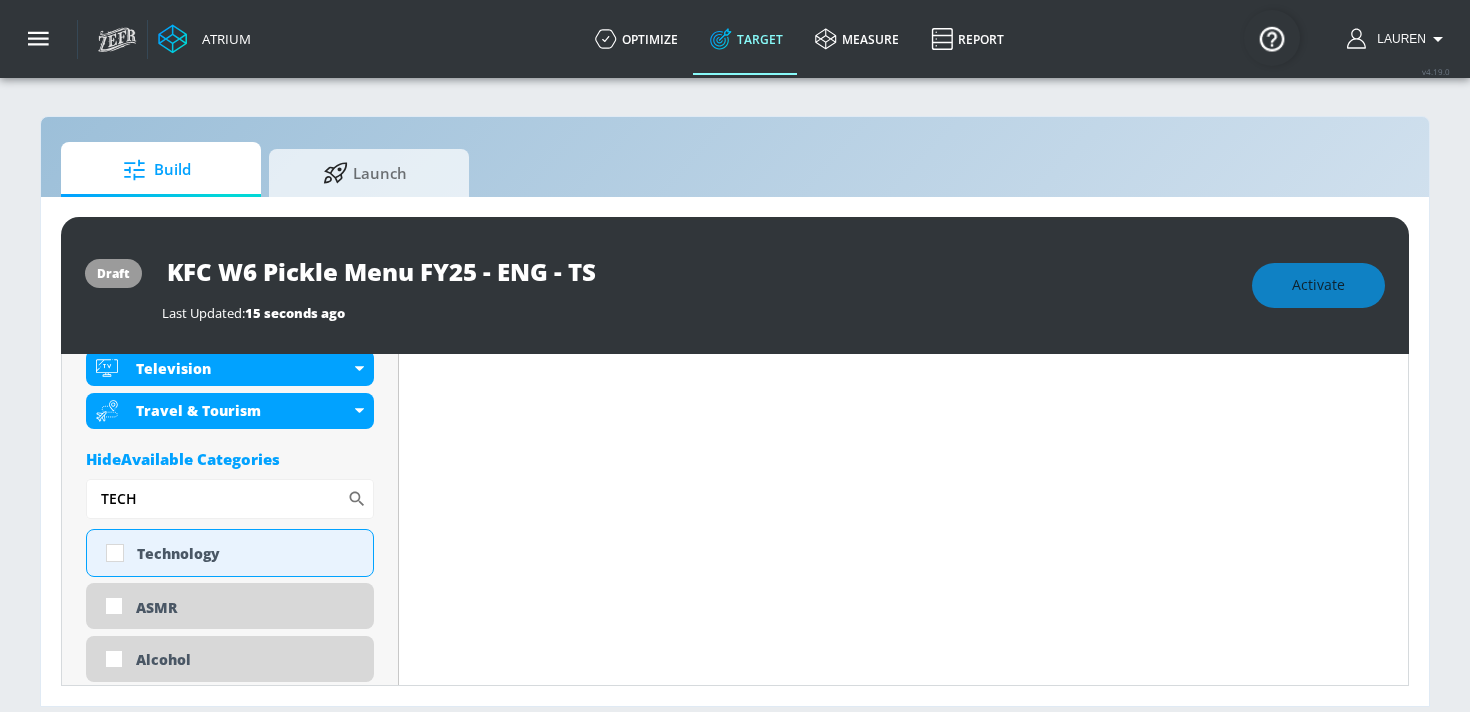 scroll, scrollTop: 2069, scrollLeft: 0, axis: vertical 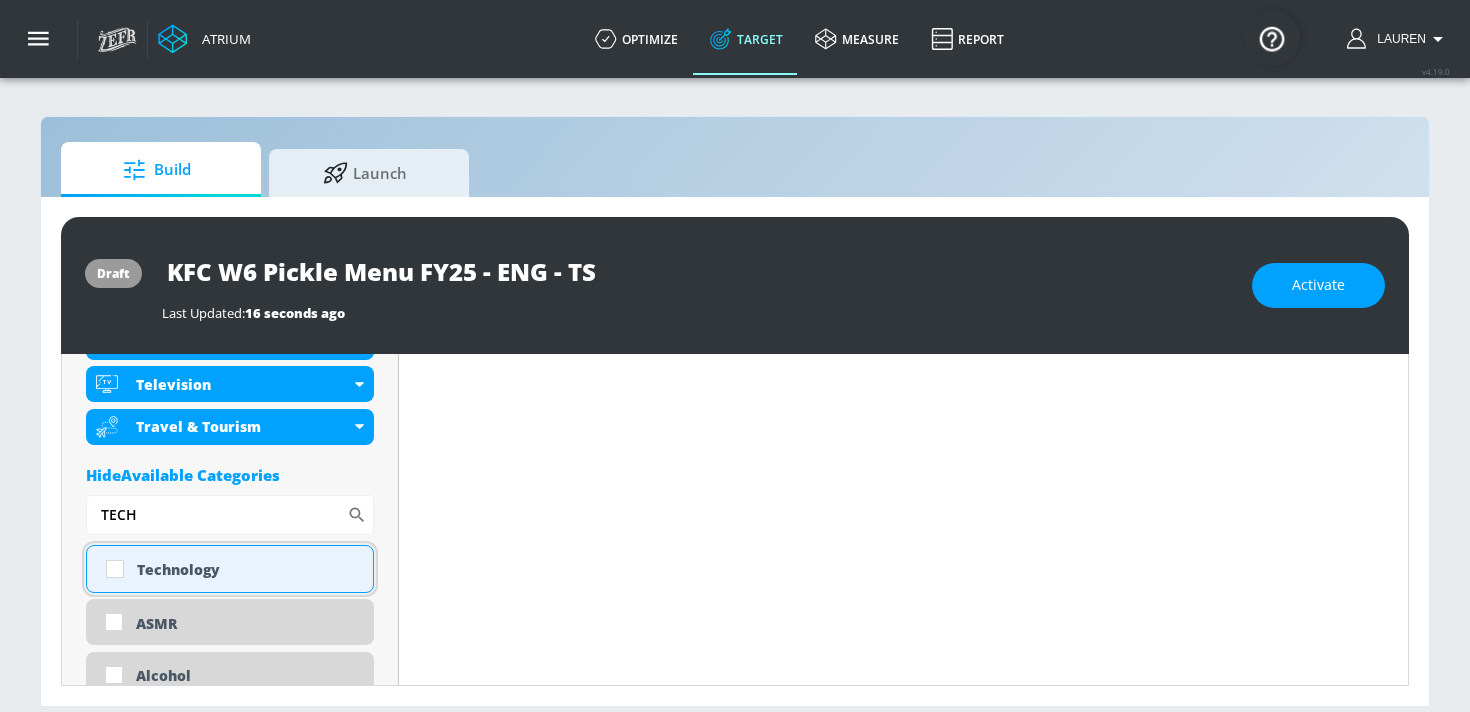 click on "Technology" at bounding box center (247, 569) 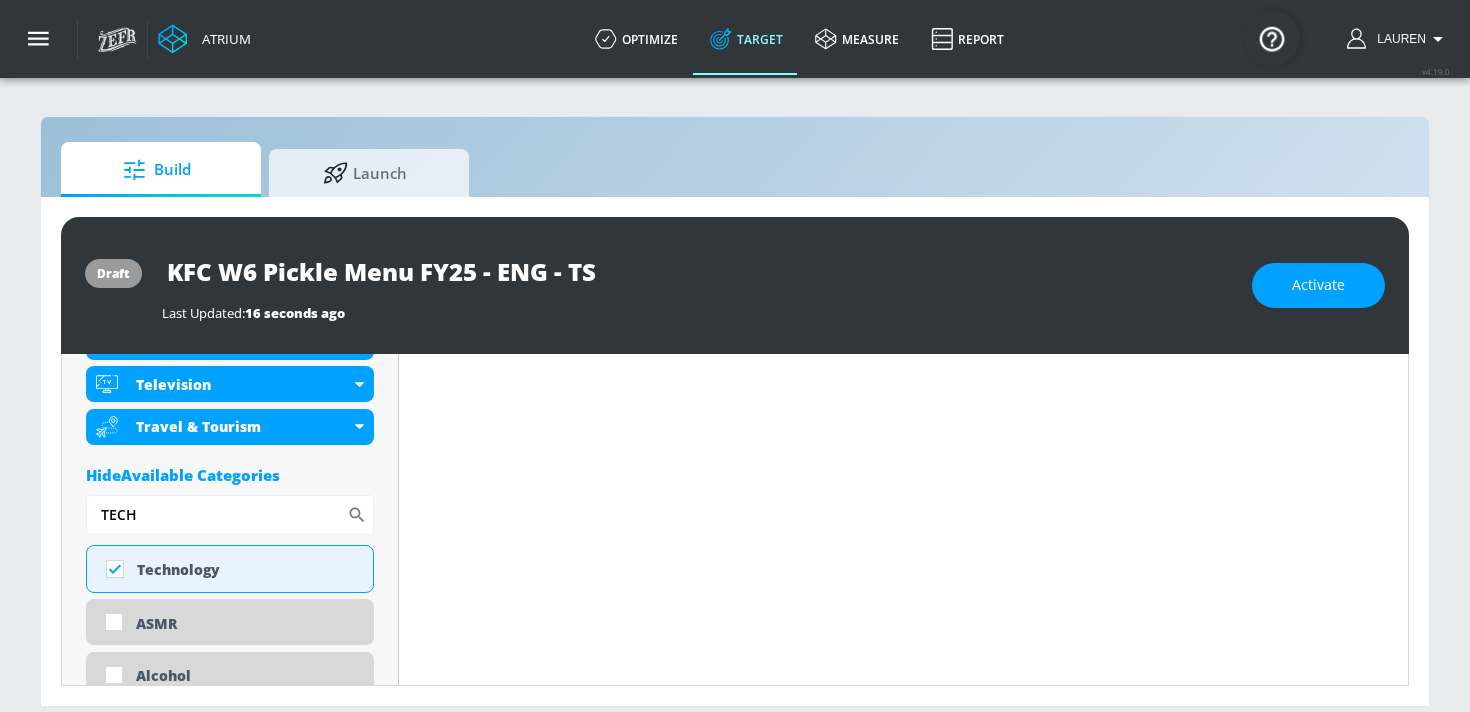 click on "Content Filter Sort by Average daily views avg_daily_views_last_7_days Update Examples" at bounding box center (904, 1656) 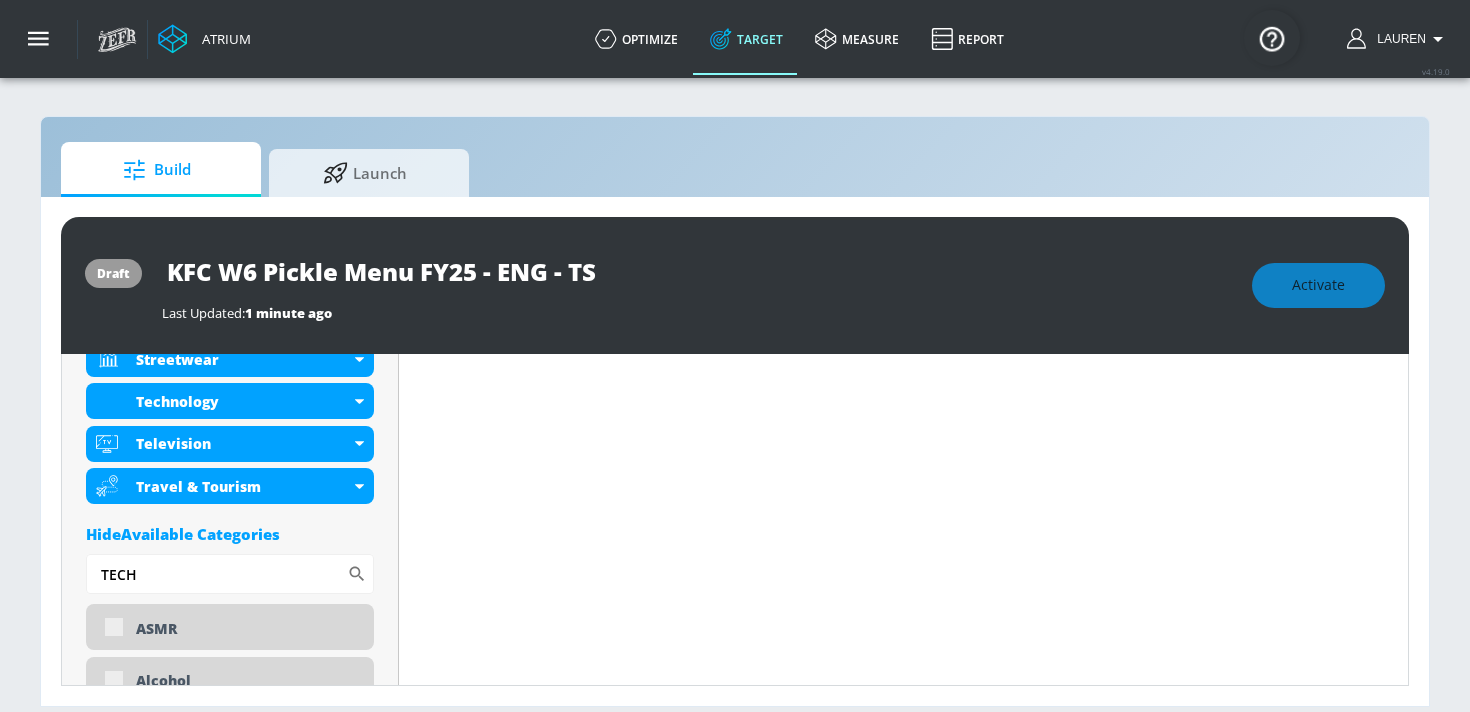scroll, scrollTop: 2085, scrollLeft: 0, axis: vertical 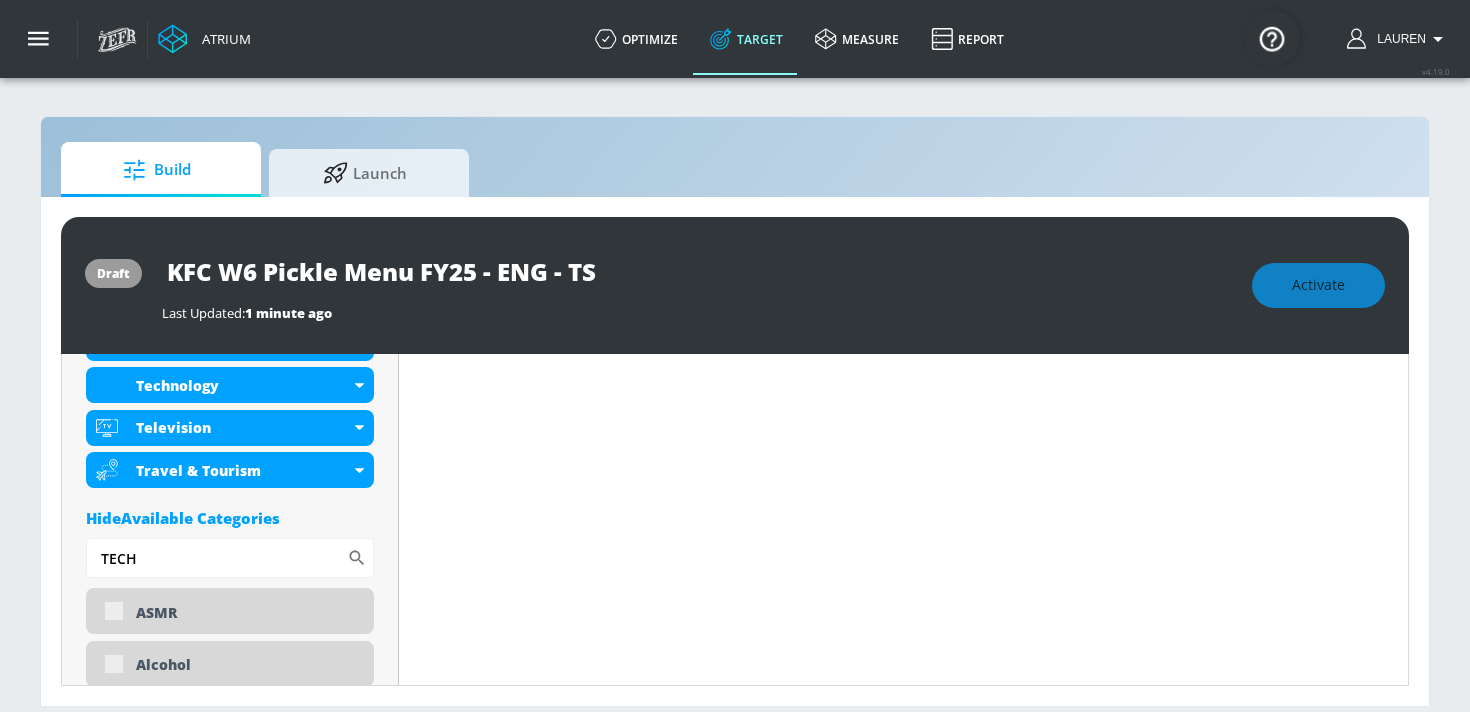 click on "Hide  Available Categories" at bounding box center [230, 518] 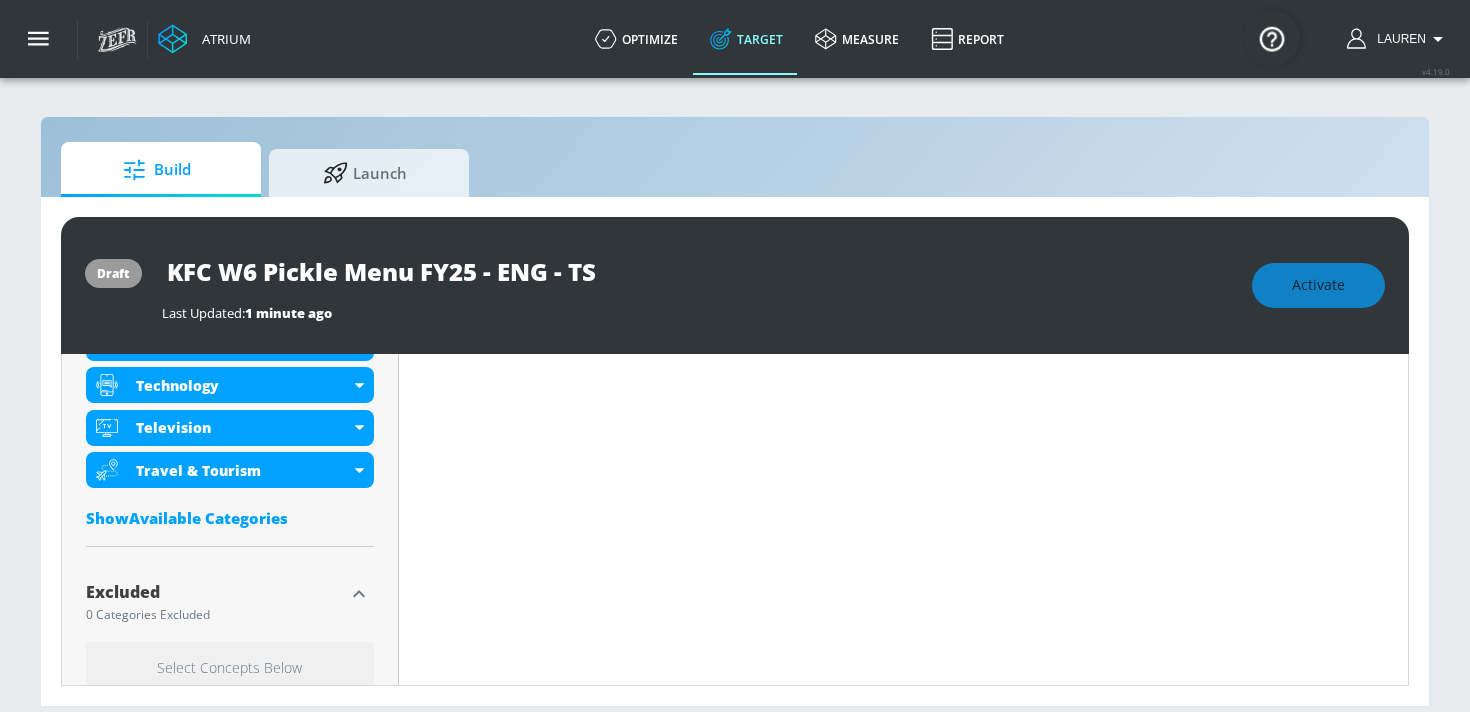 click on "Show  Available Categories" at bounding box center [230, 518] 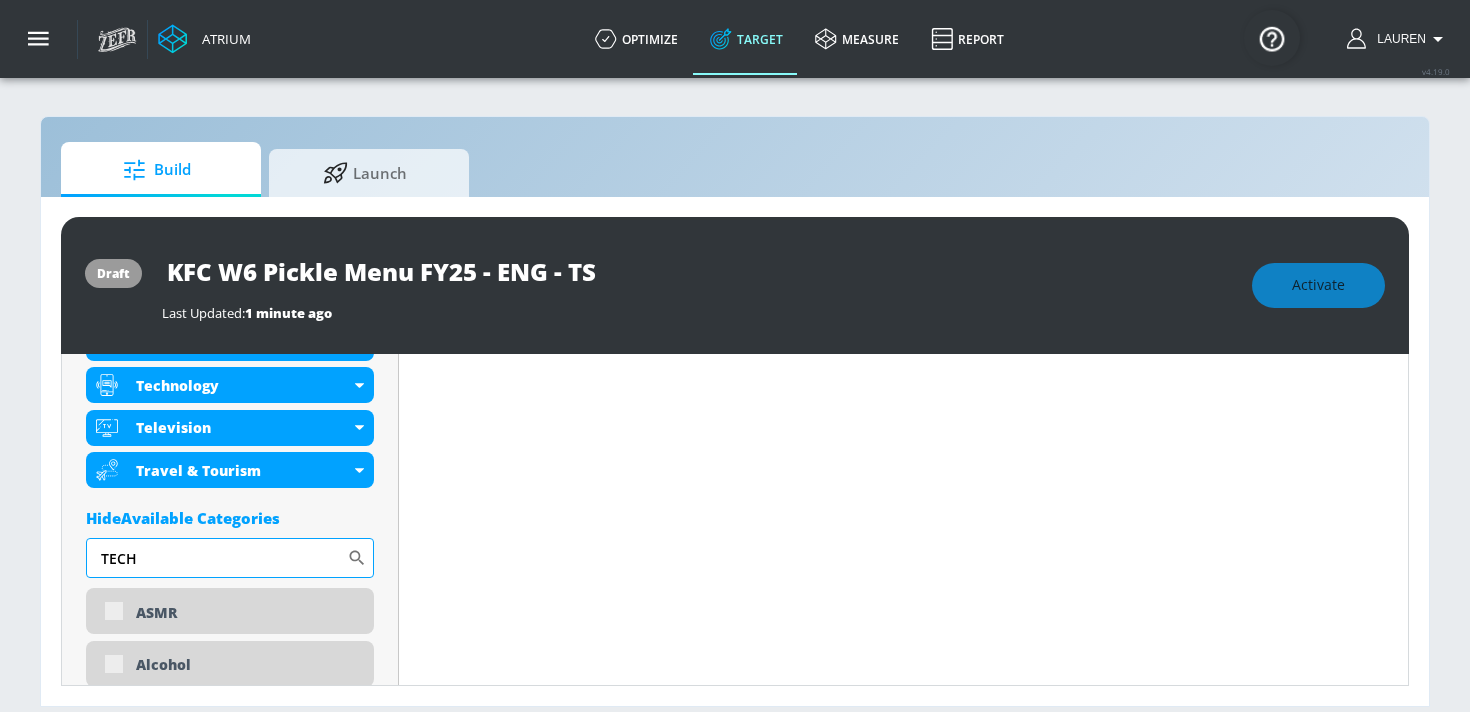 click on "TECH" at bounding box center (216, 558) 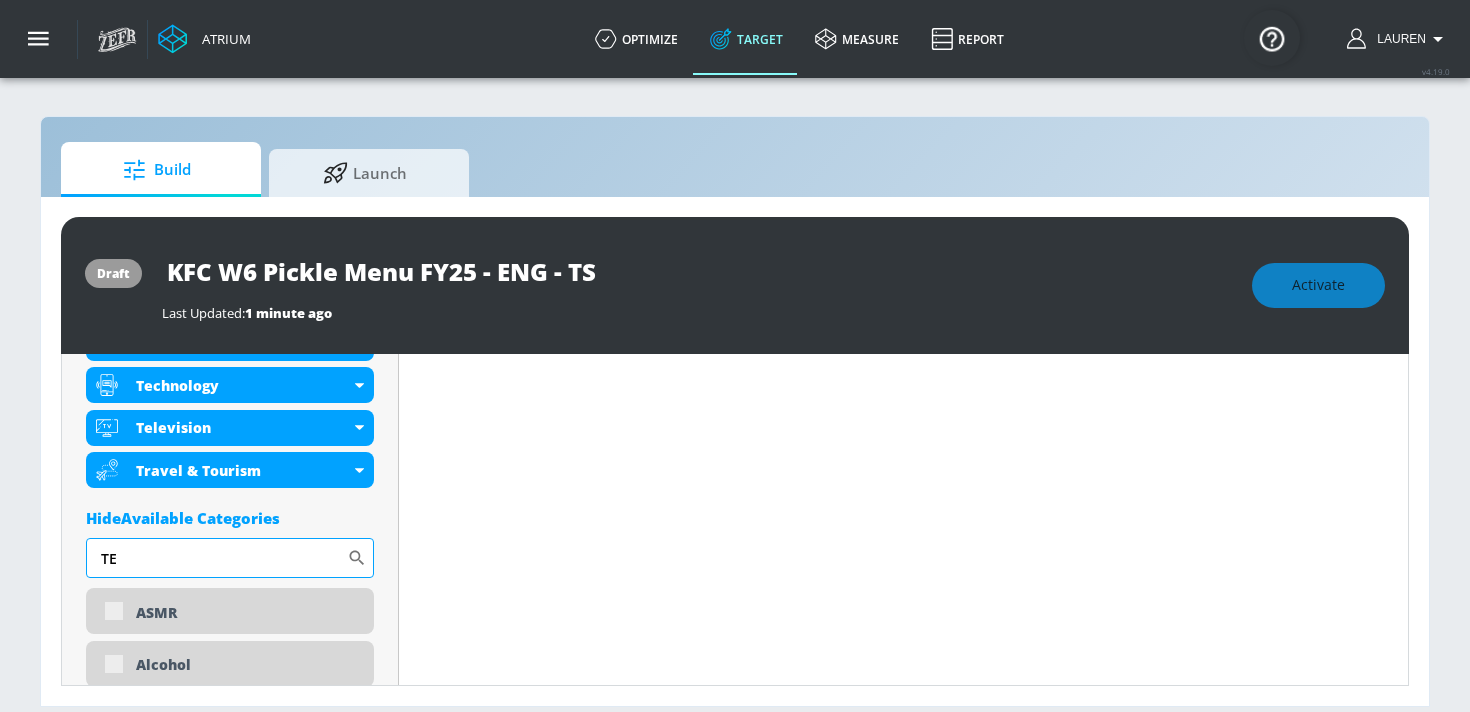 type on "T" 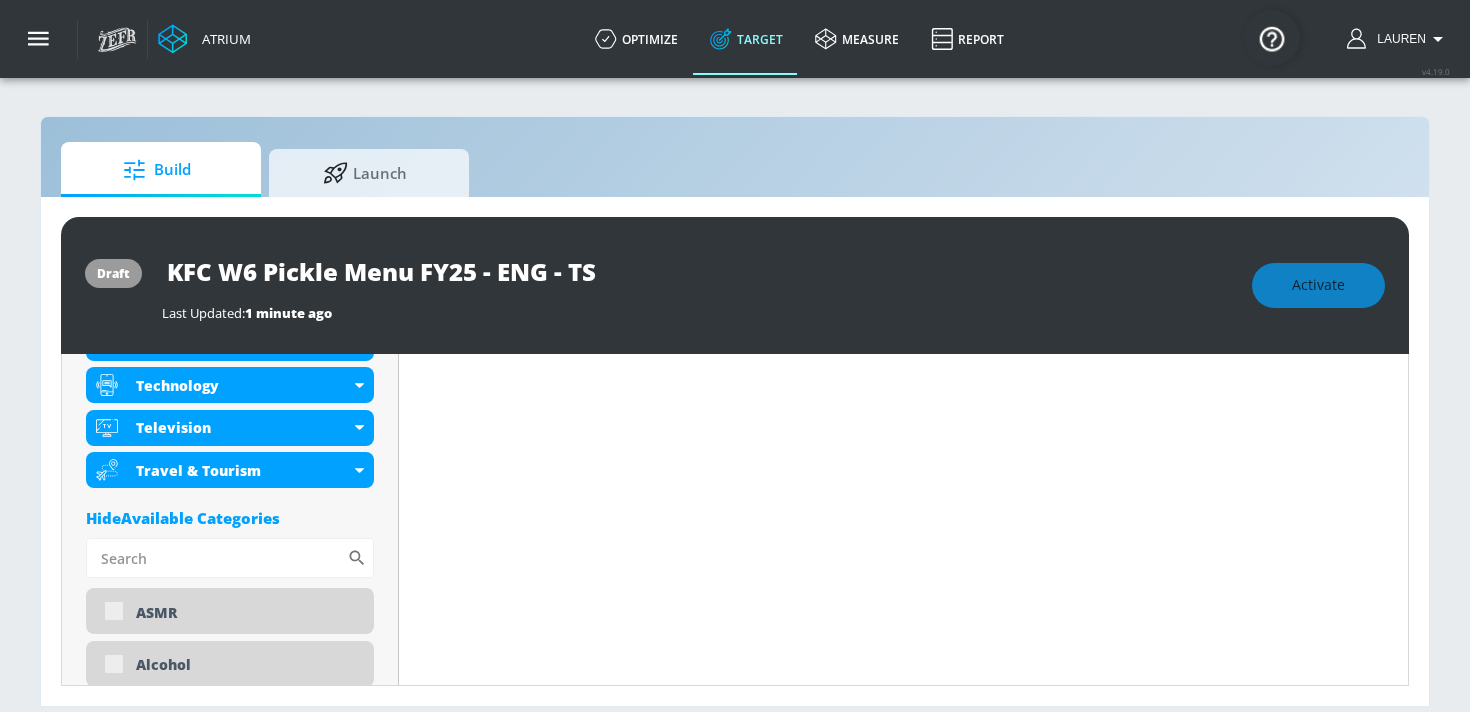 type 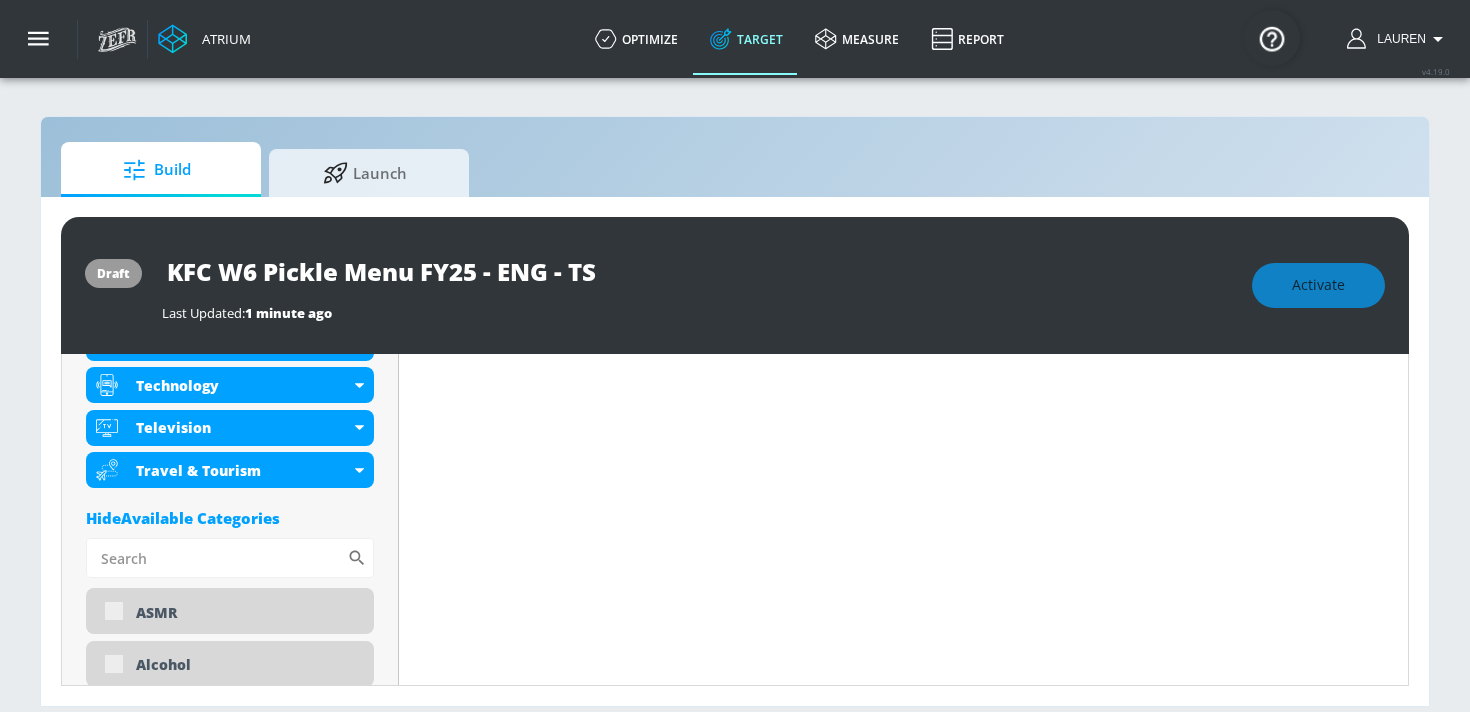 click on "Hide  Available Categories" at bounding box center [230, 518] 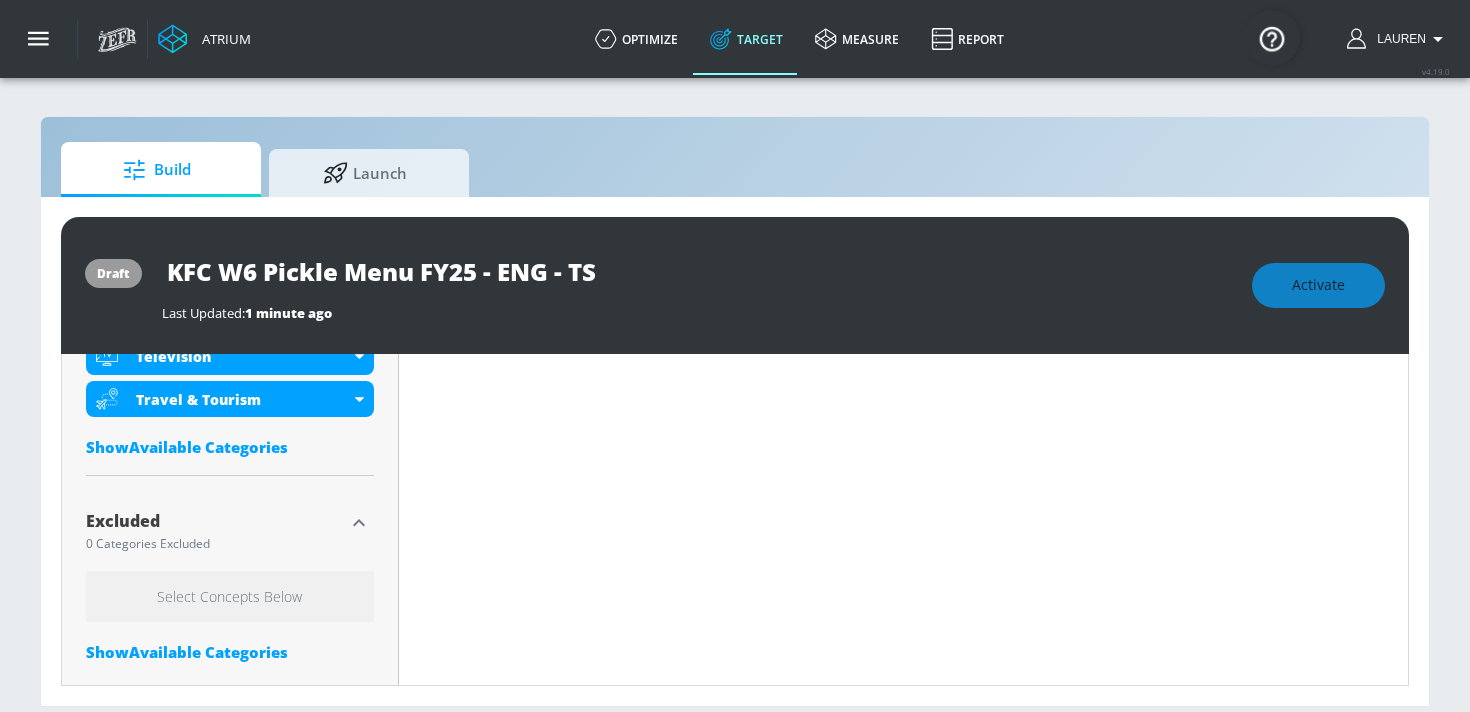 scroll, scrollTop: 2179, scrollLeft: 0, axis: vertical 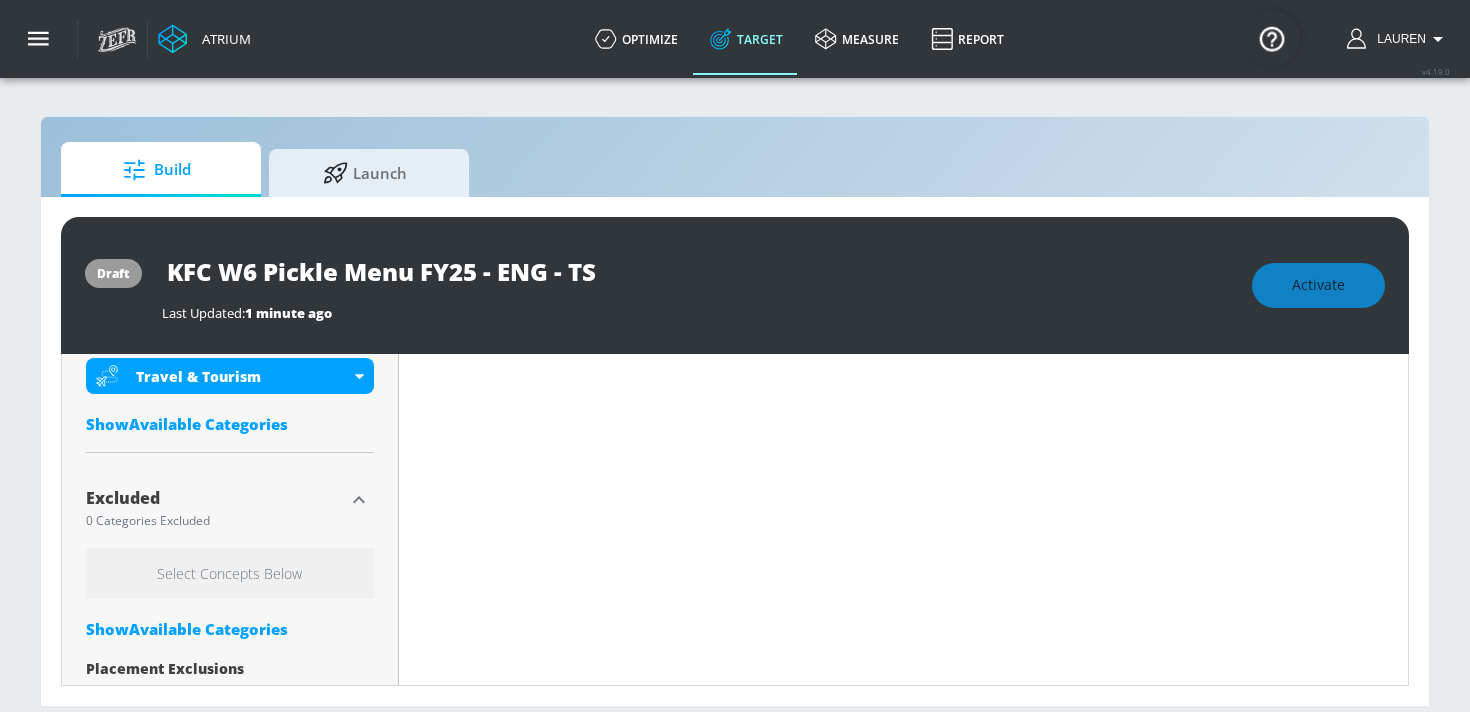 click on "Select Concepts Below" at bounding box center (230, 573) 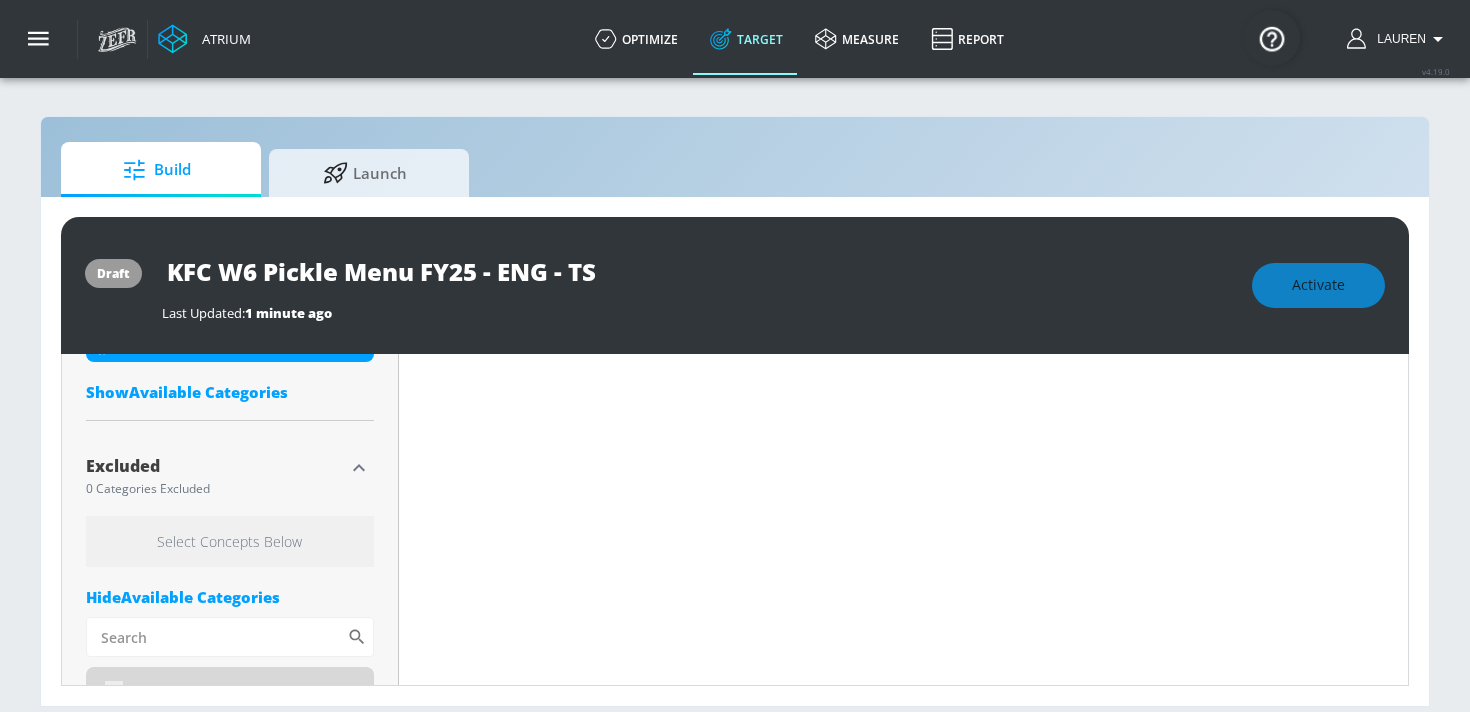 scroll, scrollTop: 2221, scrollLeft: 0, axis: vertical 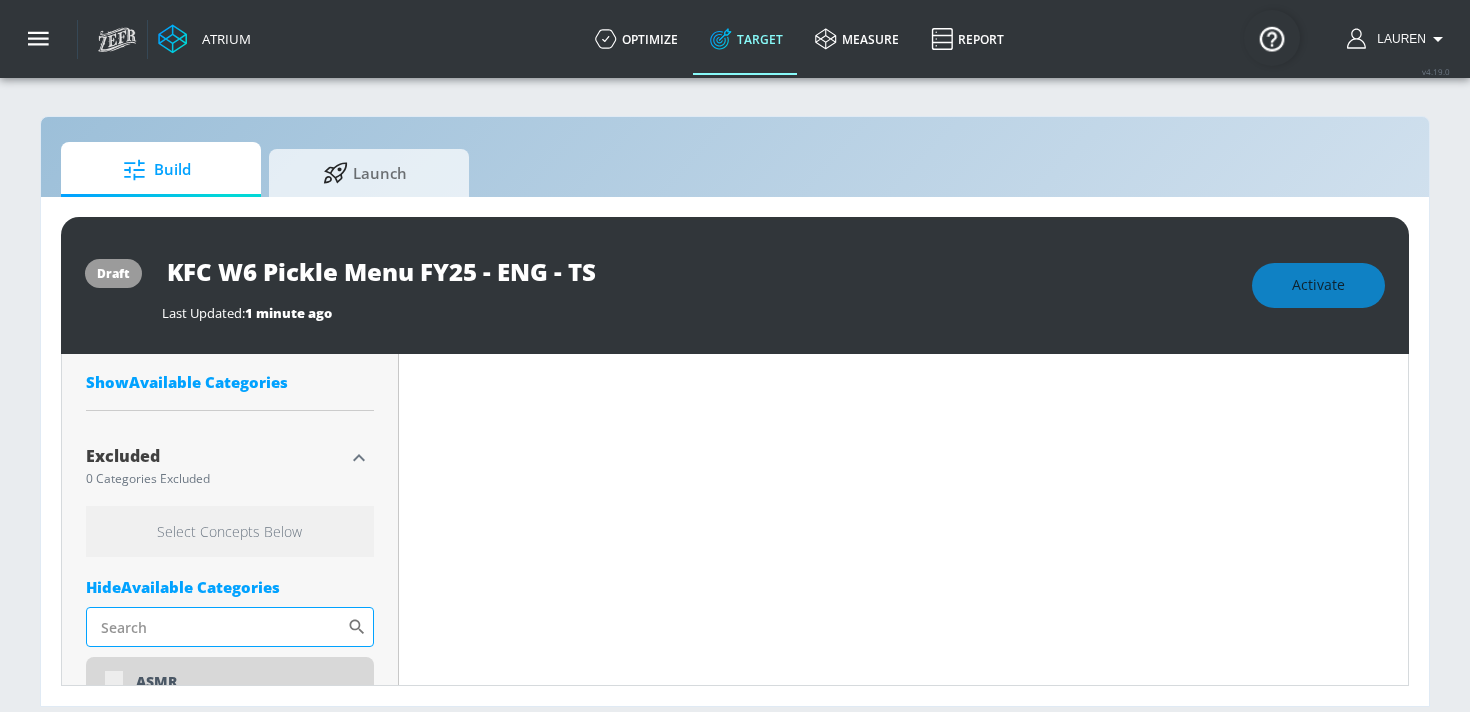 click on "Sort By" at bounding box center [216, 627] 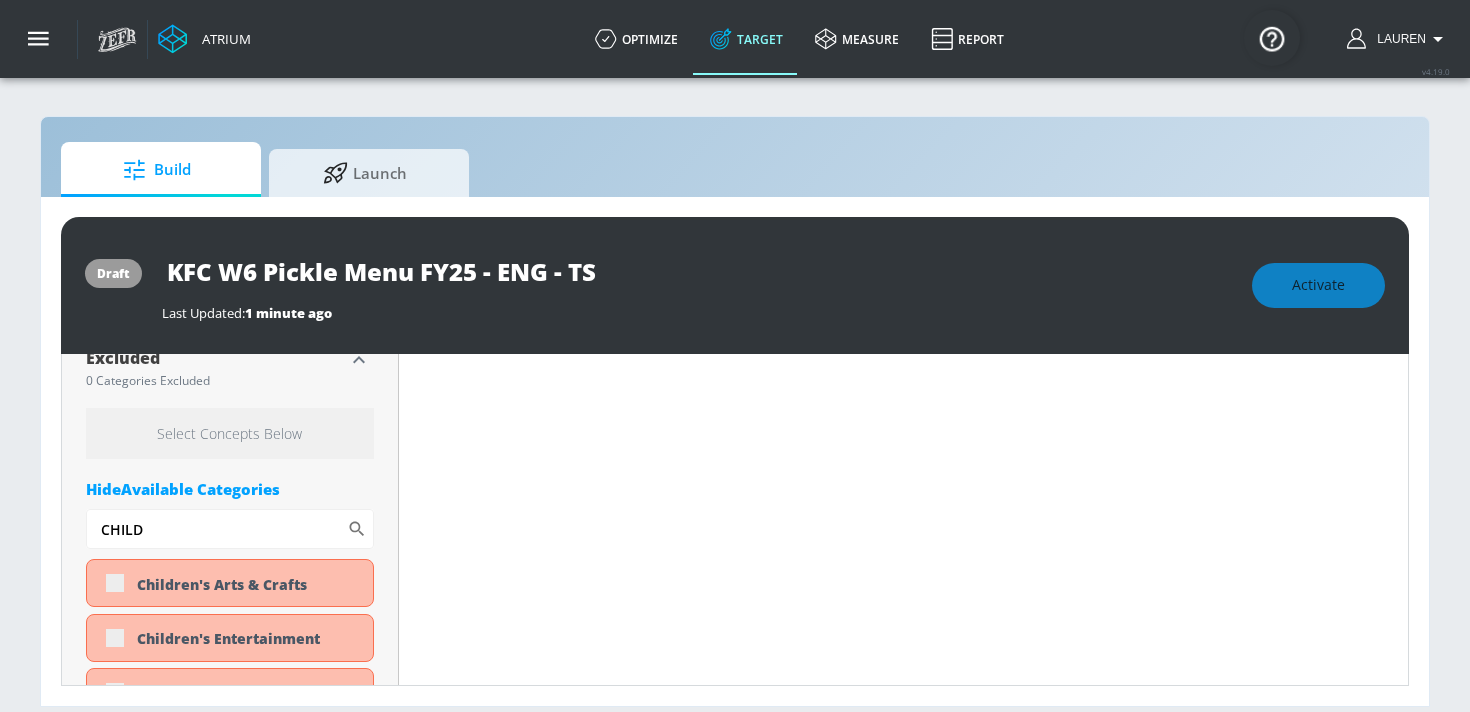 scroll, scrollTop: 2348, scrollLeft: 0, axis: vertical 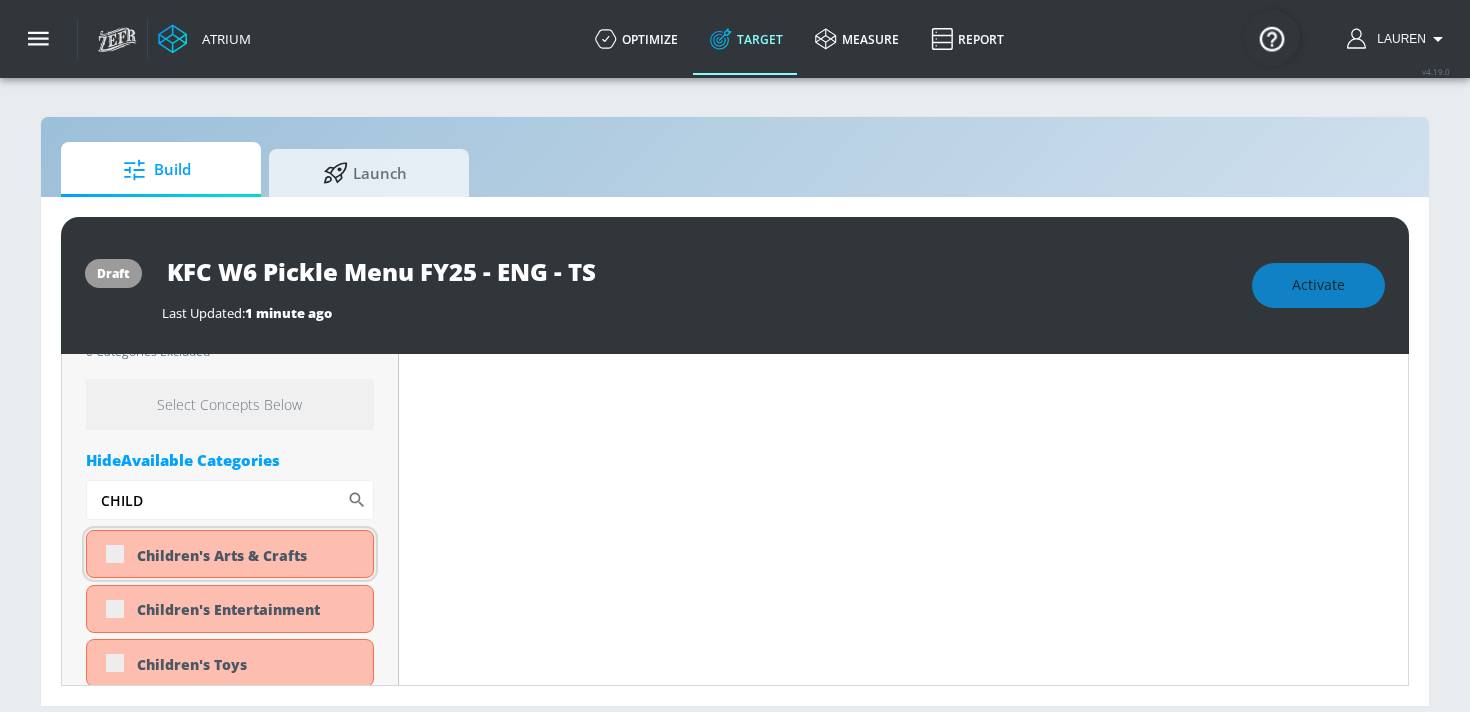 type on "CHILD" 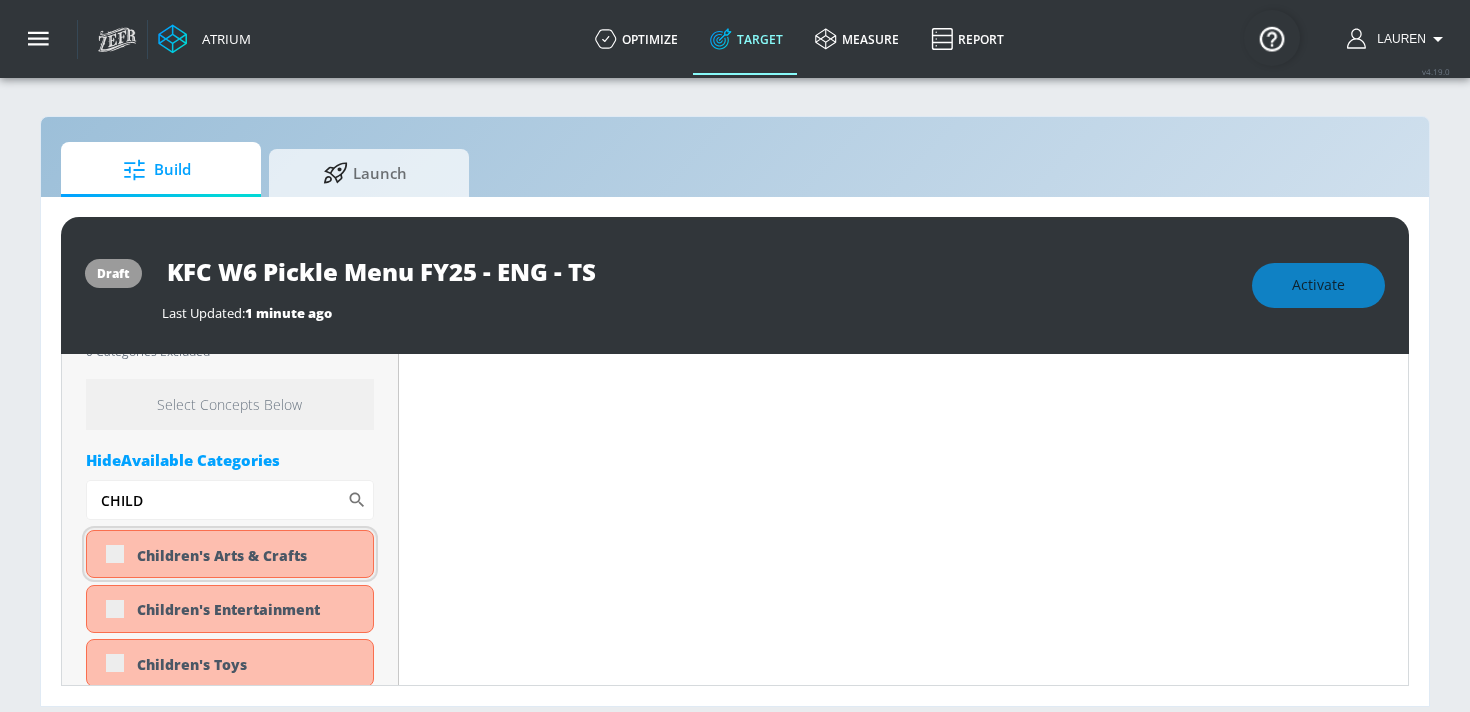 click on "Children's Arts & Crafts" at bounding box center (230, 554) 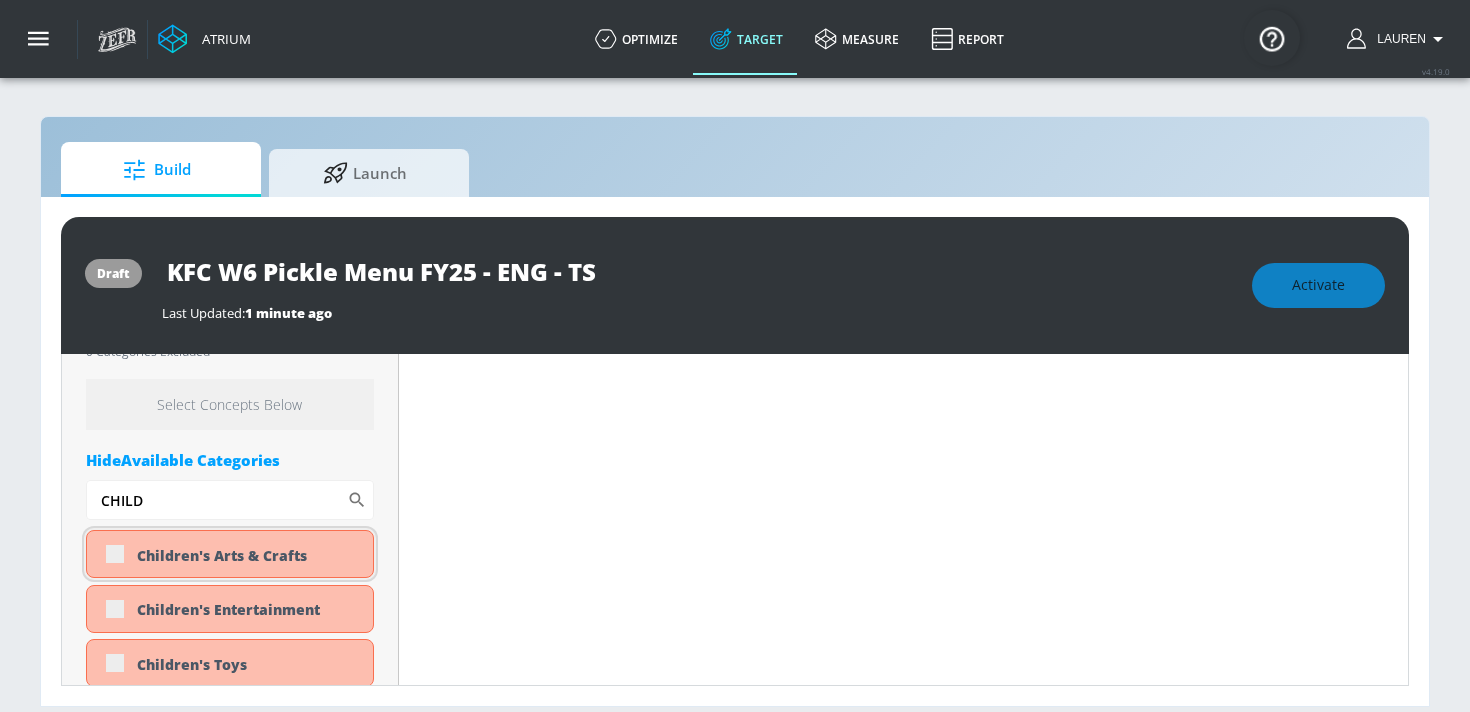 click on "Children's Arts & Crafts" at bounding box center (230, 554) 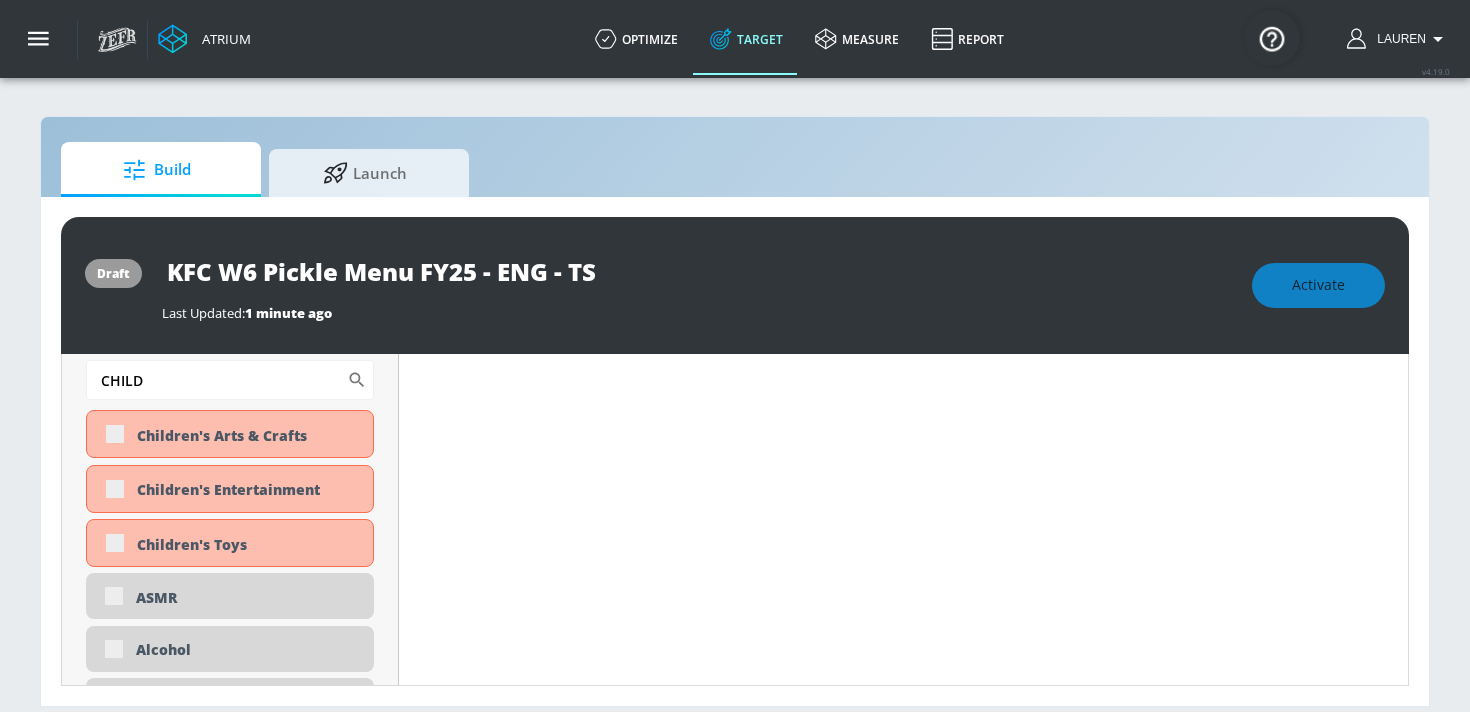 scroll, scrollTop: 2469, scrollLeft: 0, axis: vertical 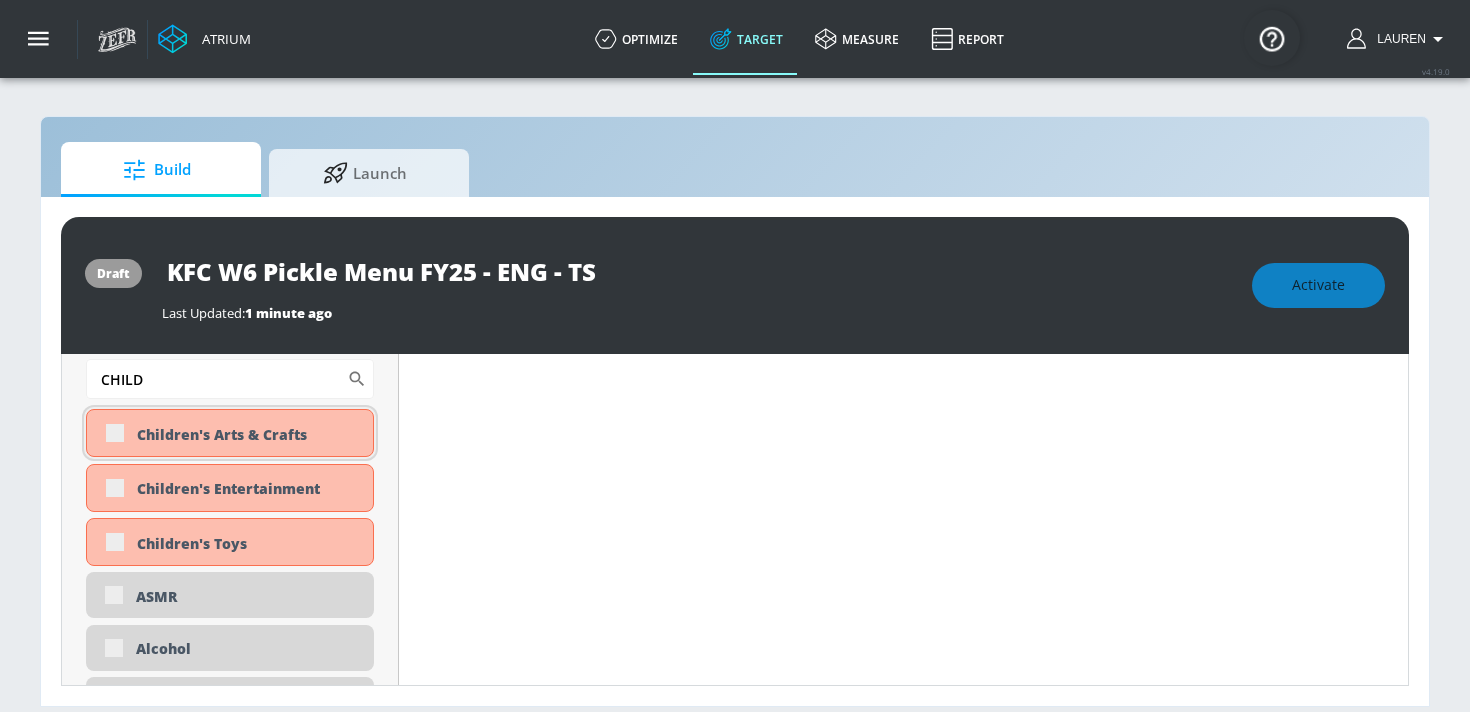 click on "Children's Arts & Crafts" at bounding box center (230, 433) 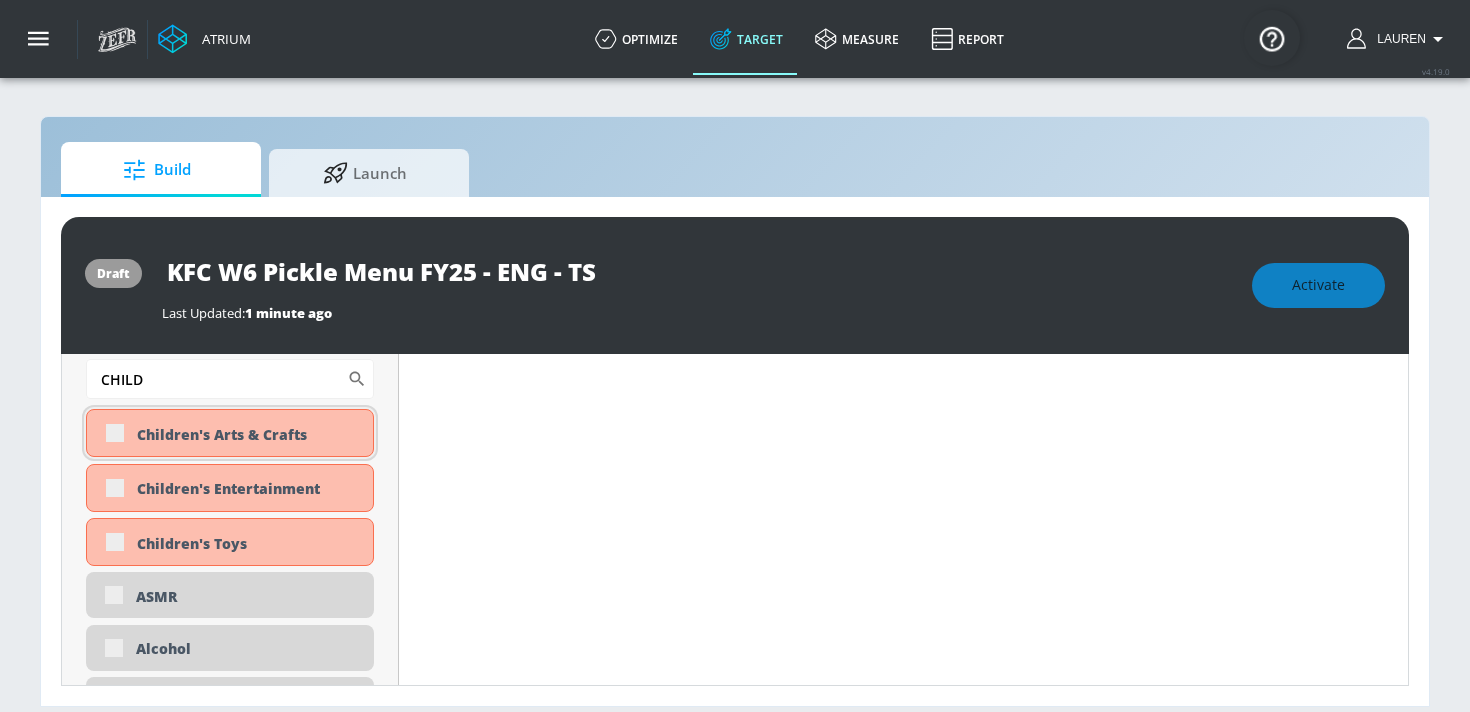 click on "Children's Arts & Crafts" at bounding box center [230, 433] 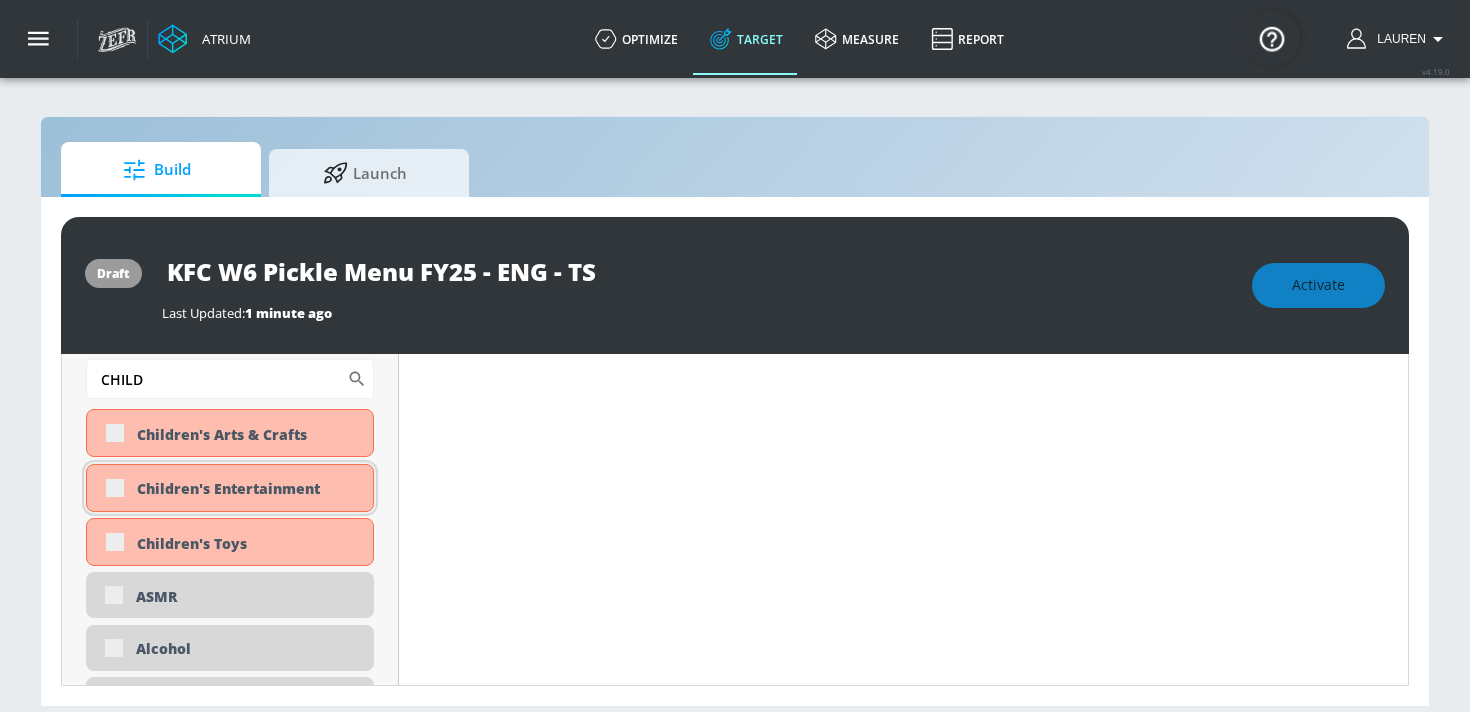 click on "Children's Entertainment" at bounding box center [230, 488] 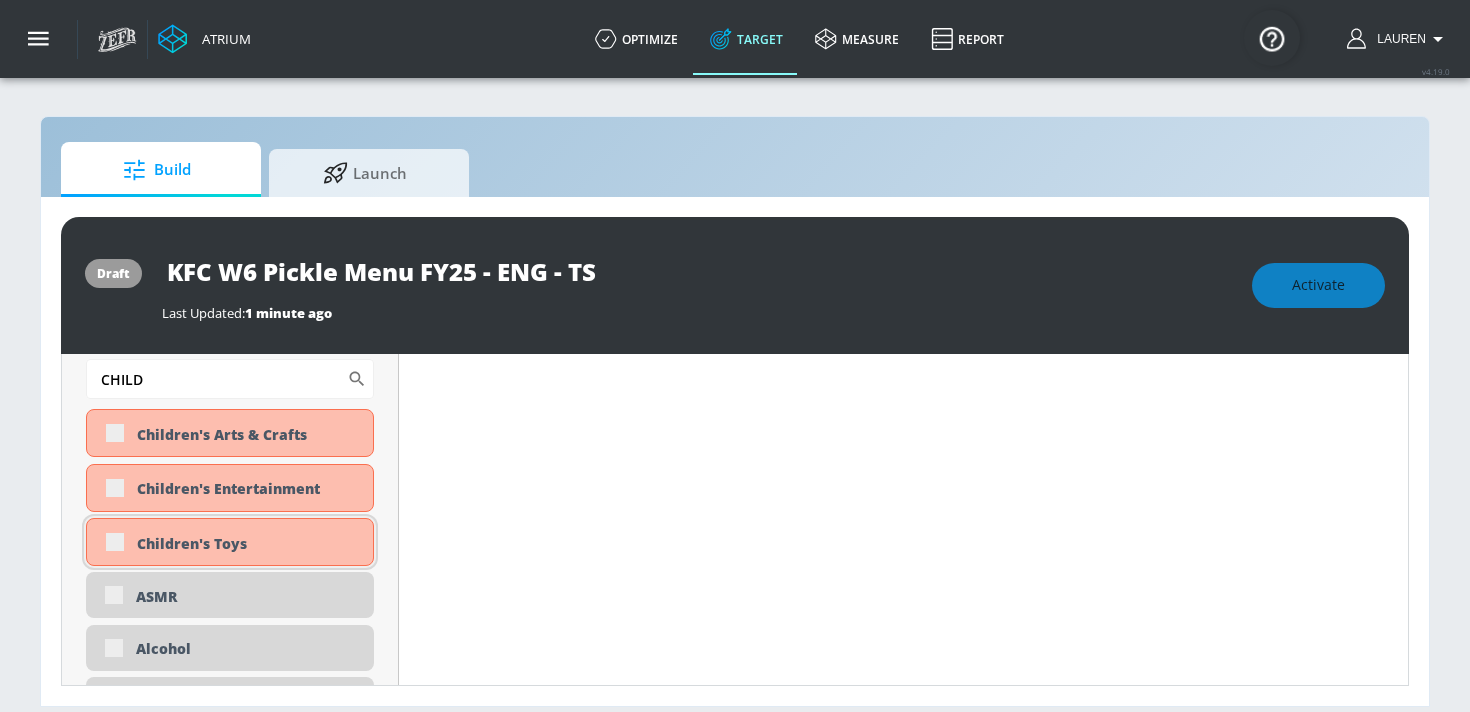click on "Children's Toys" at bounding box center (230, 542) 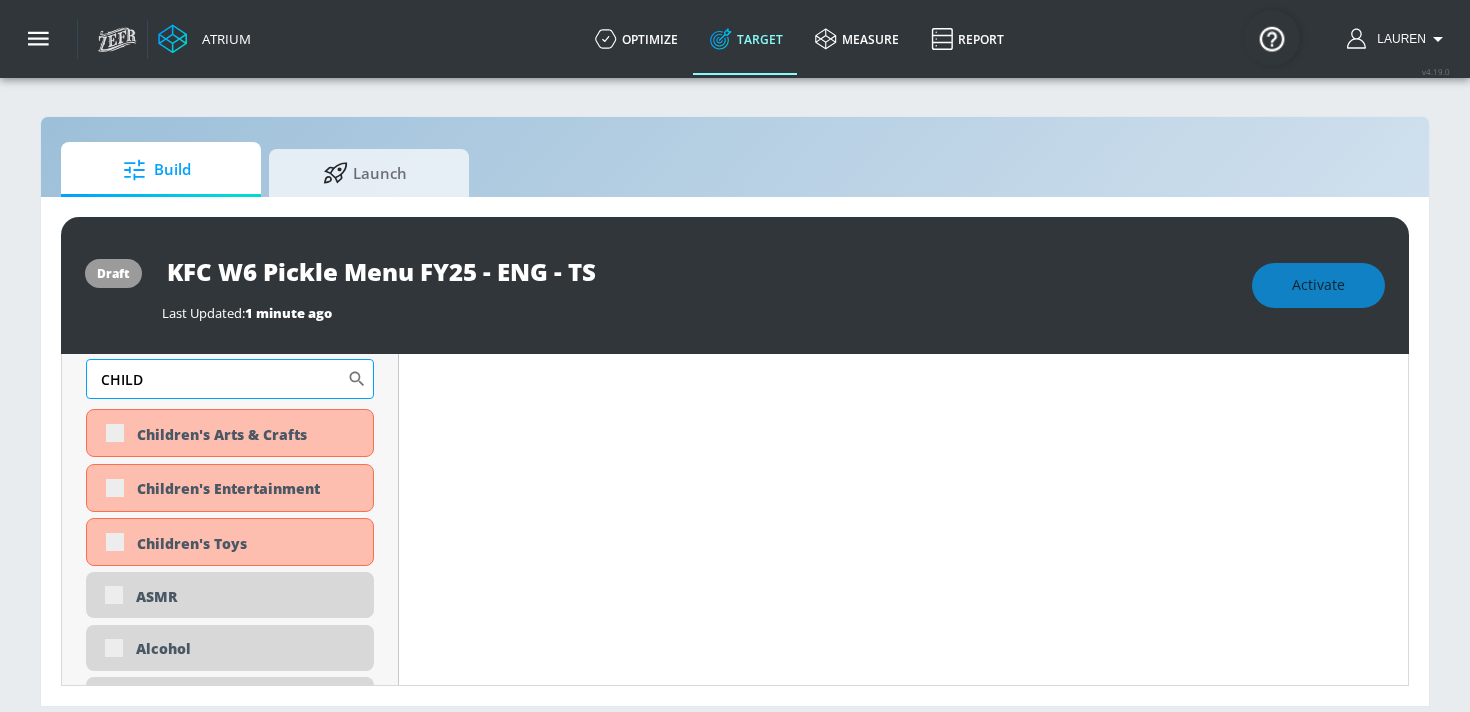 click on "CHILD" at bounding box center [216, 379] 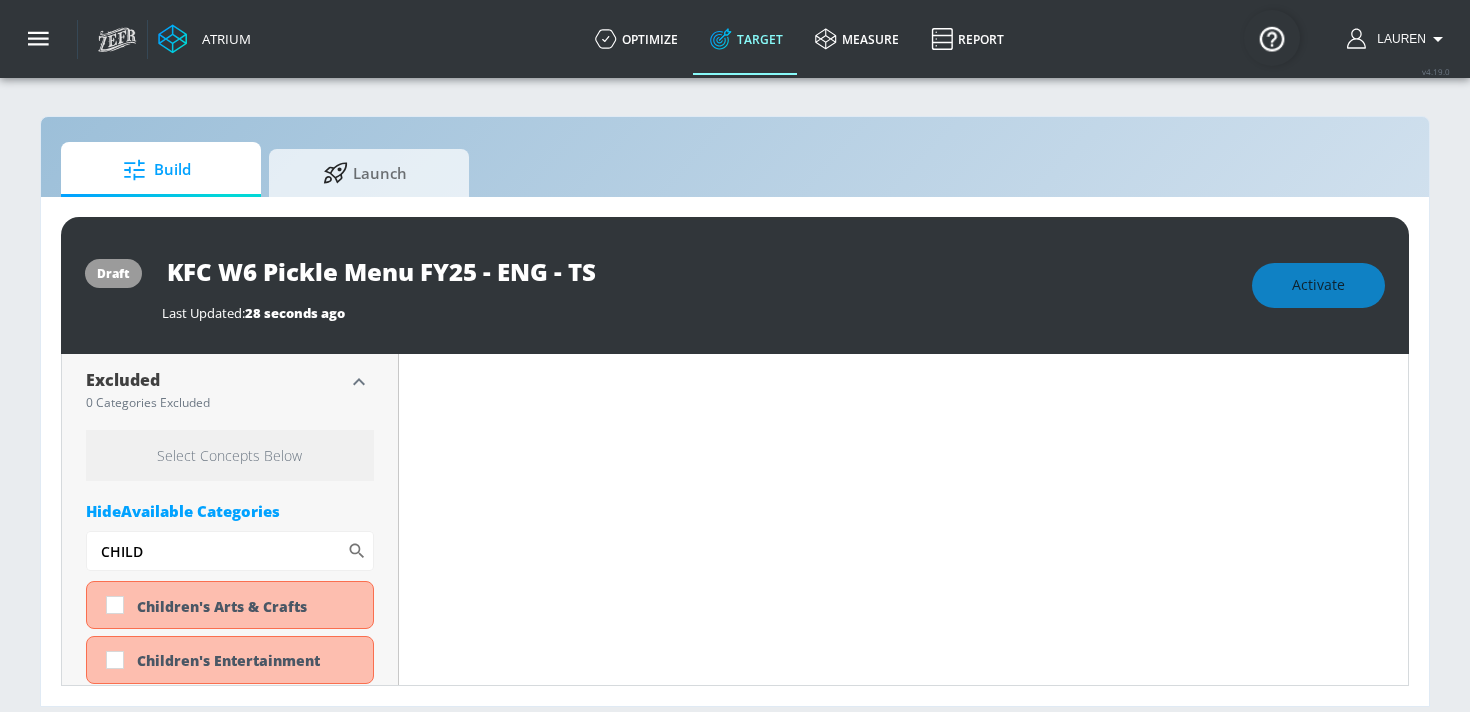 scroll, scrollTop: 2263, scrollLeft: 0, axis: vertical 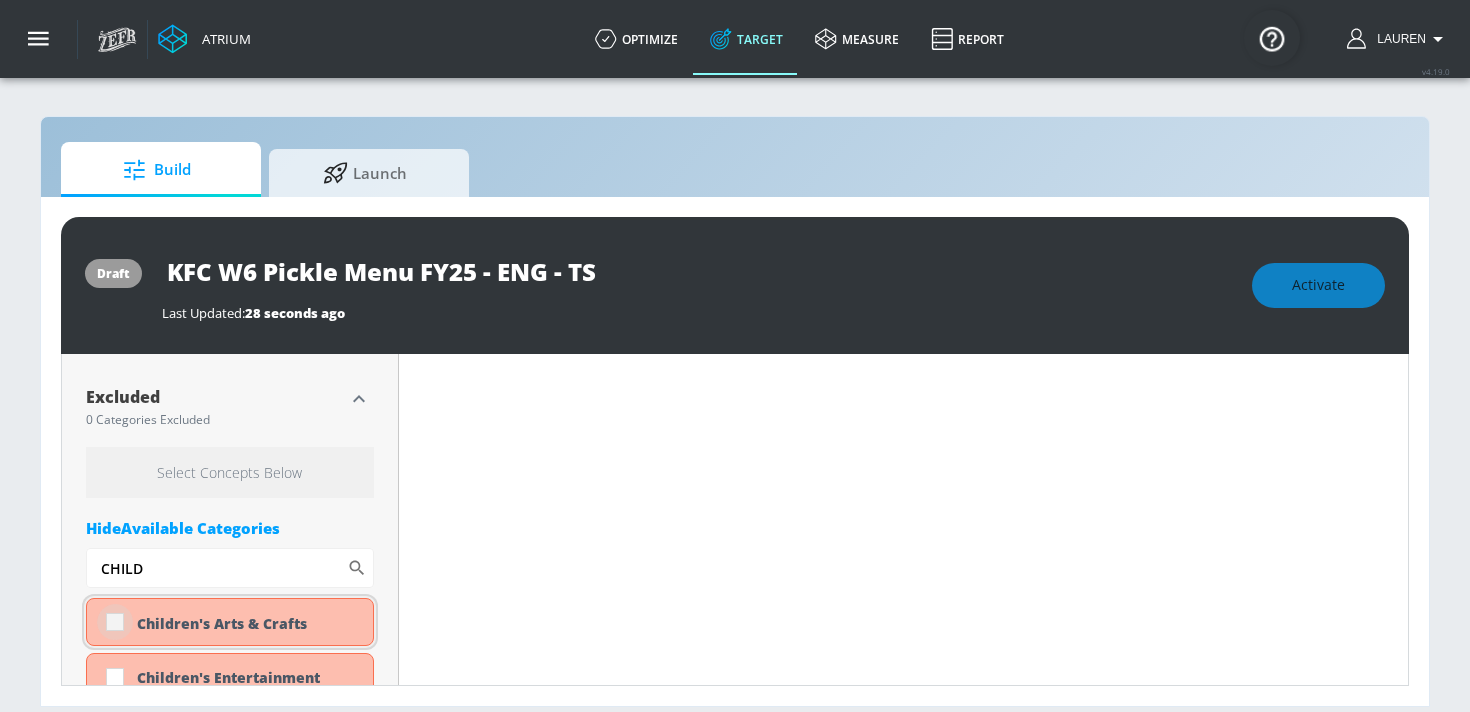 click at bounding box center (115, 622) 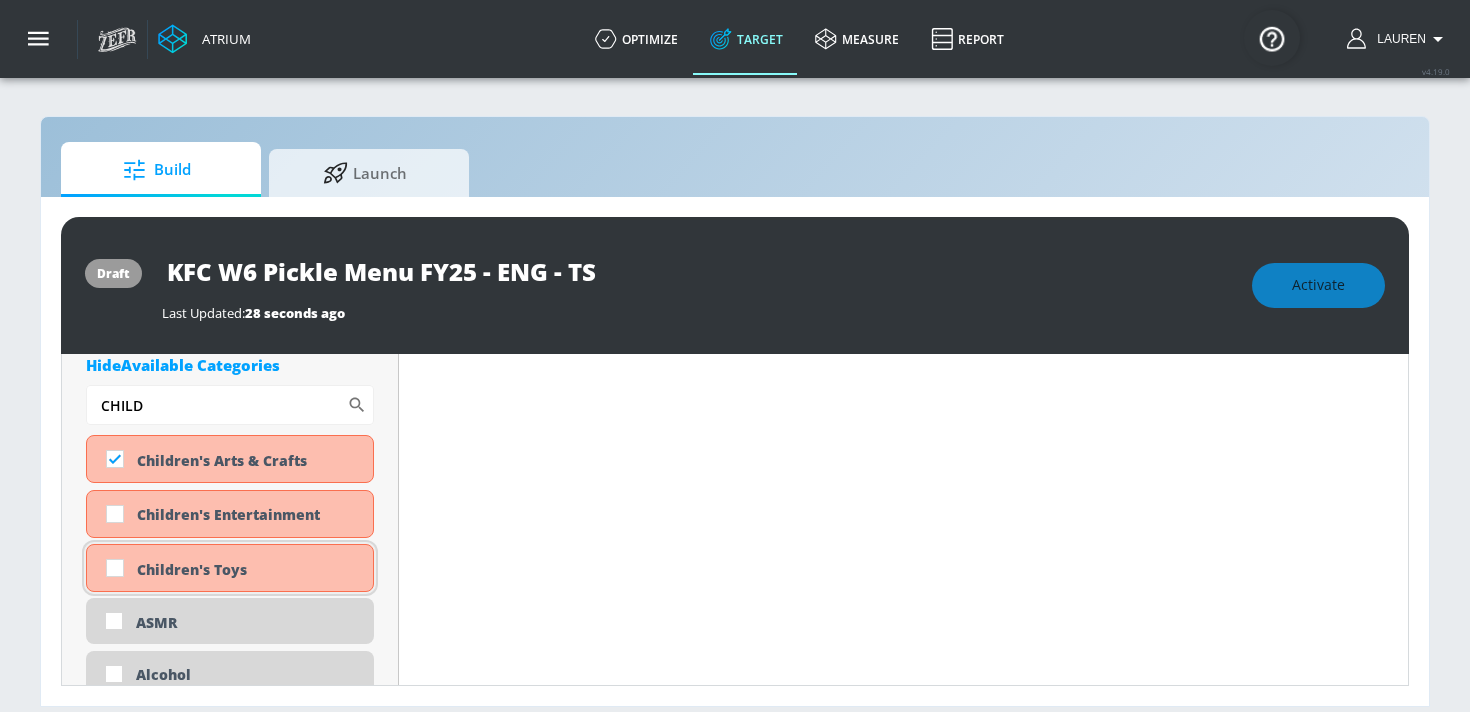 scroll, scrollTop: 2443, scrollLeft: 0, axis: vertical 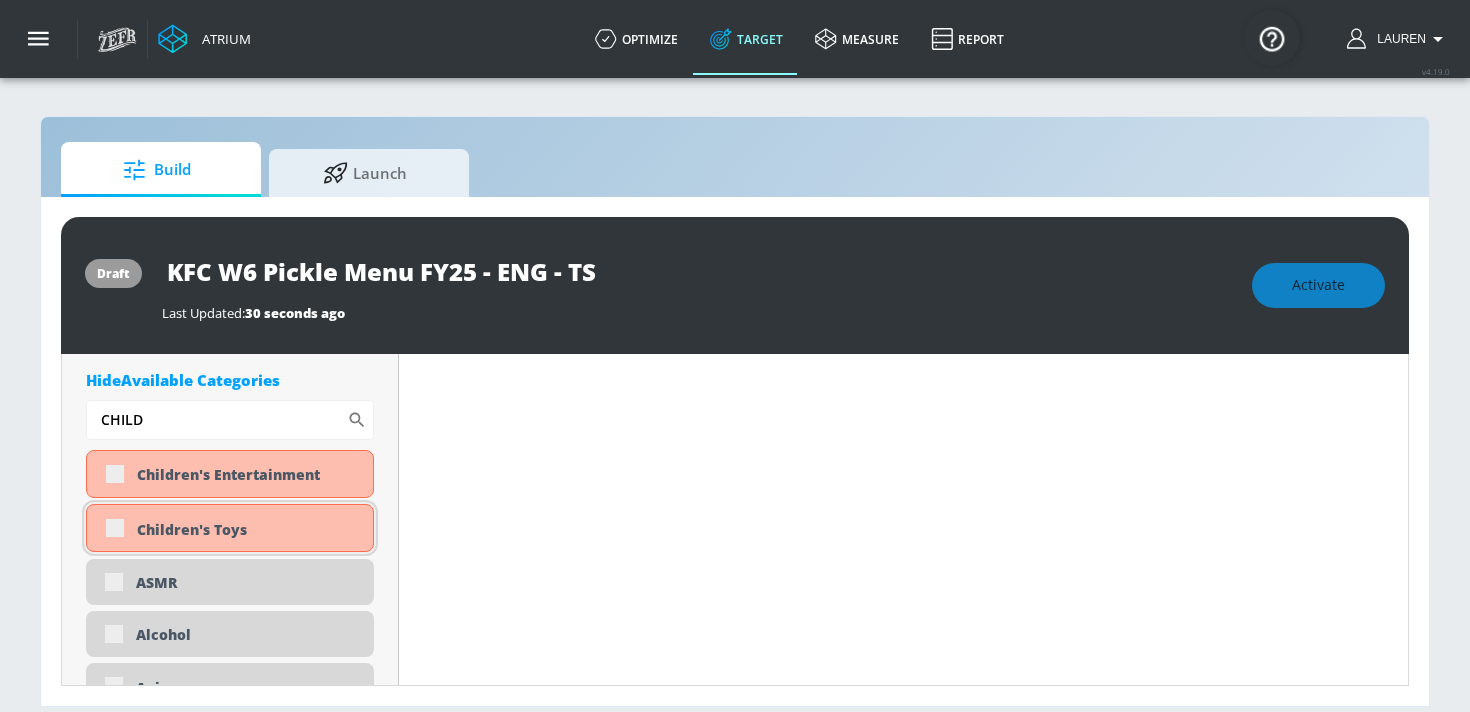 click on "Children's Toys" at bounding box center [230, 528] 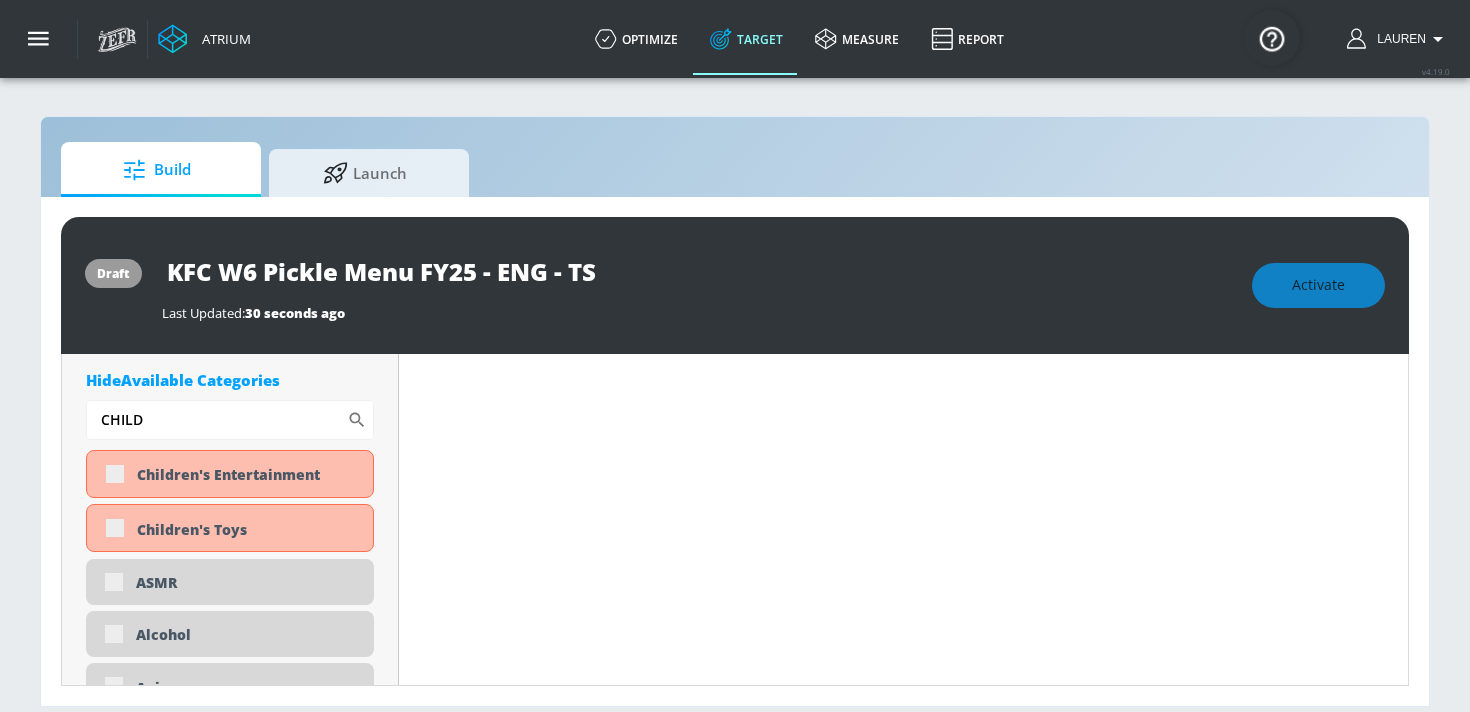click on "Content Filter Sort by Average daily views avg_daily_views_last_7_days Update Examples" at bounding box center (904, 1272) 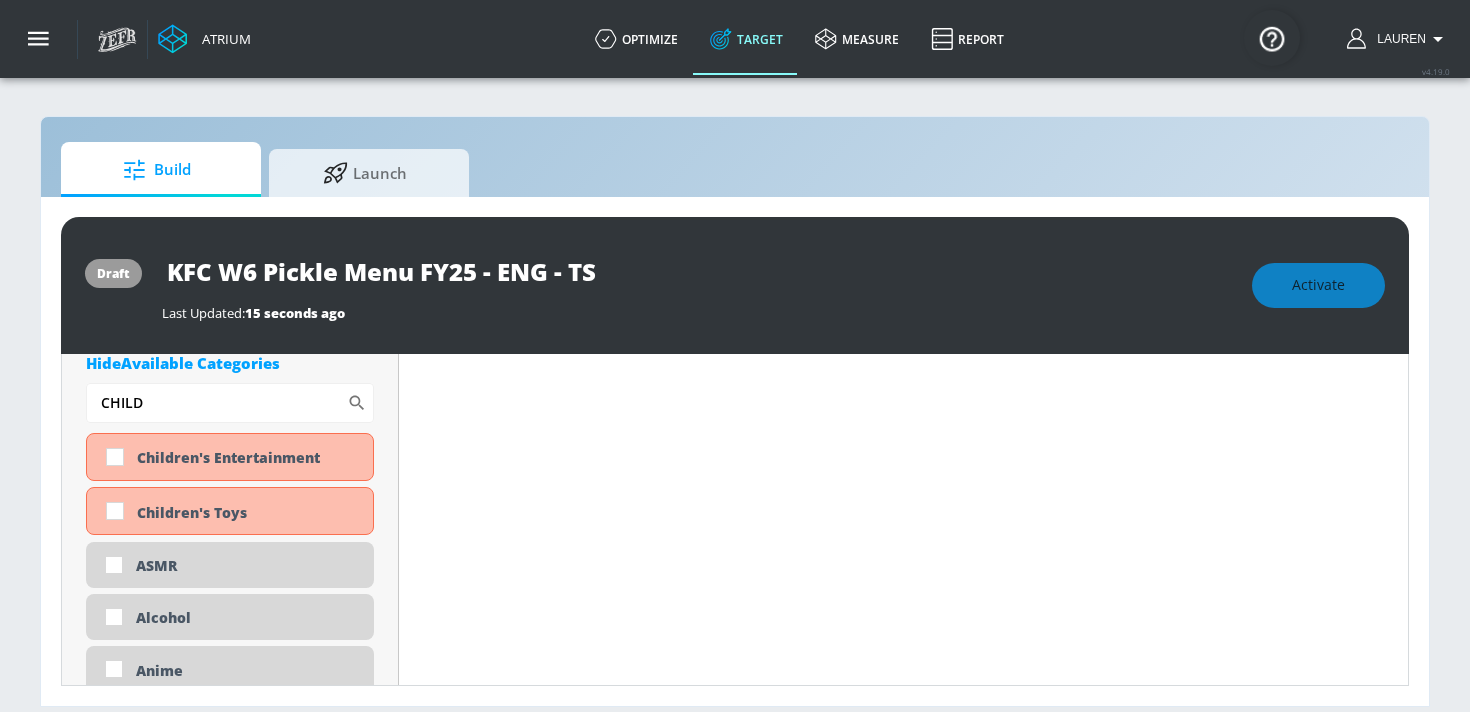 scroll, scrollTop: 2426, scrollLeft: 0, axis: vertical 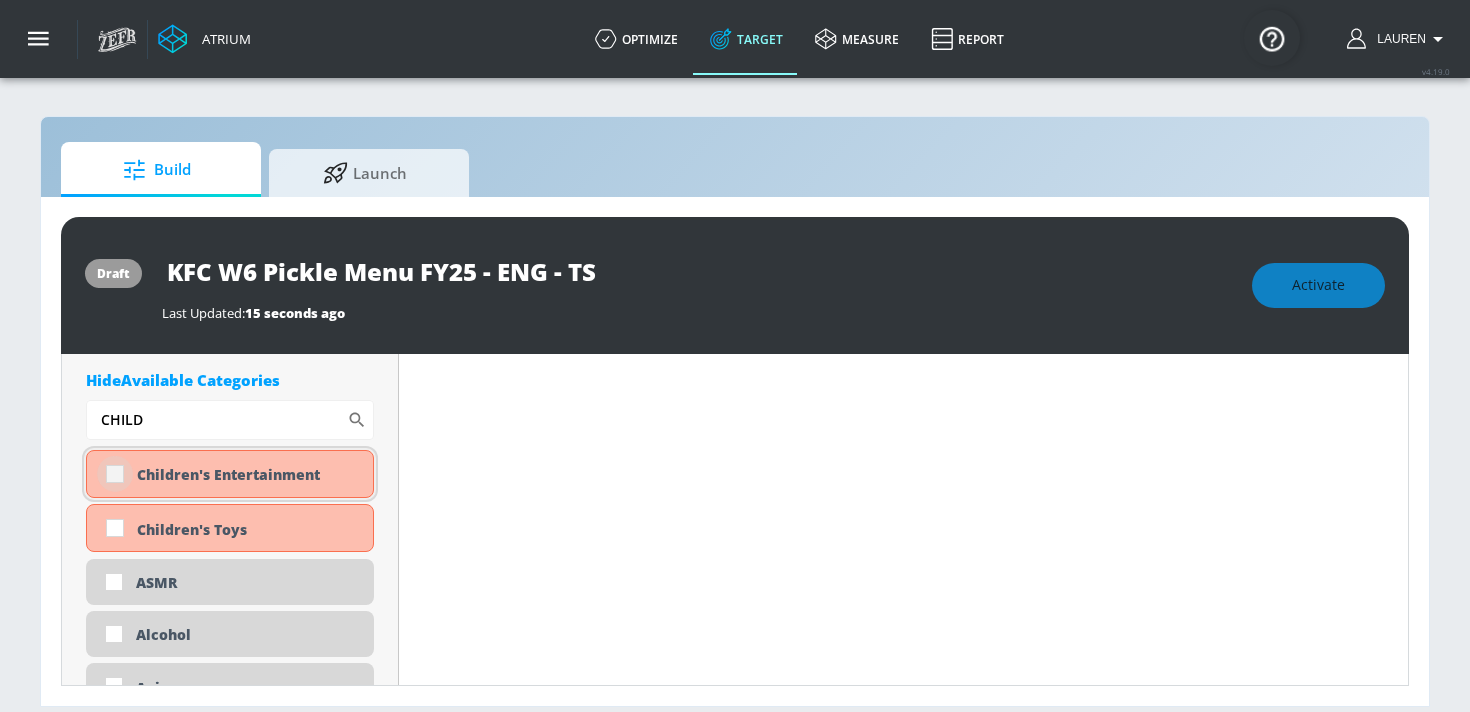 click at bounding box center (115, 474) 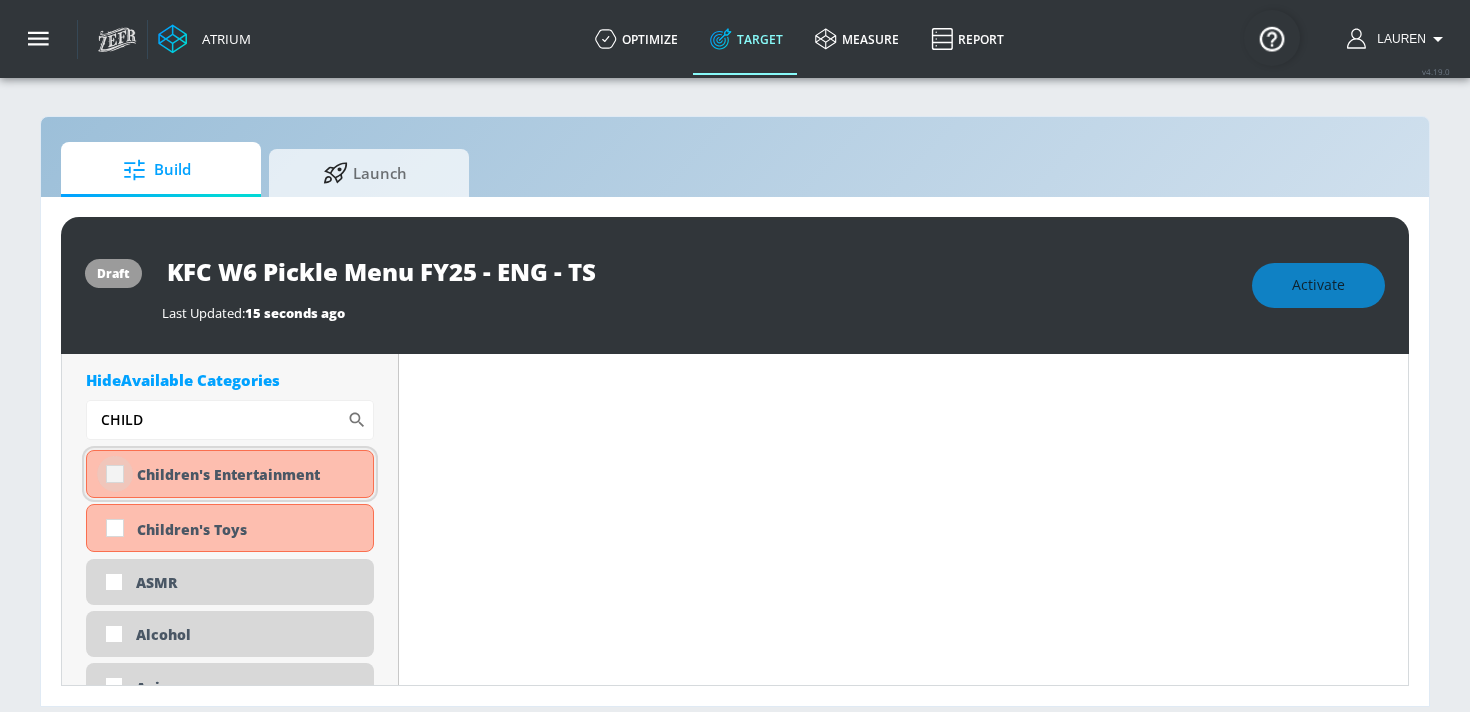 checkbox on "true" 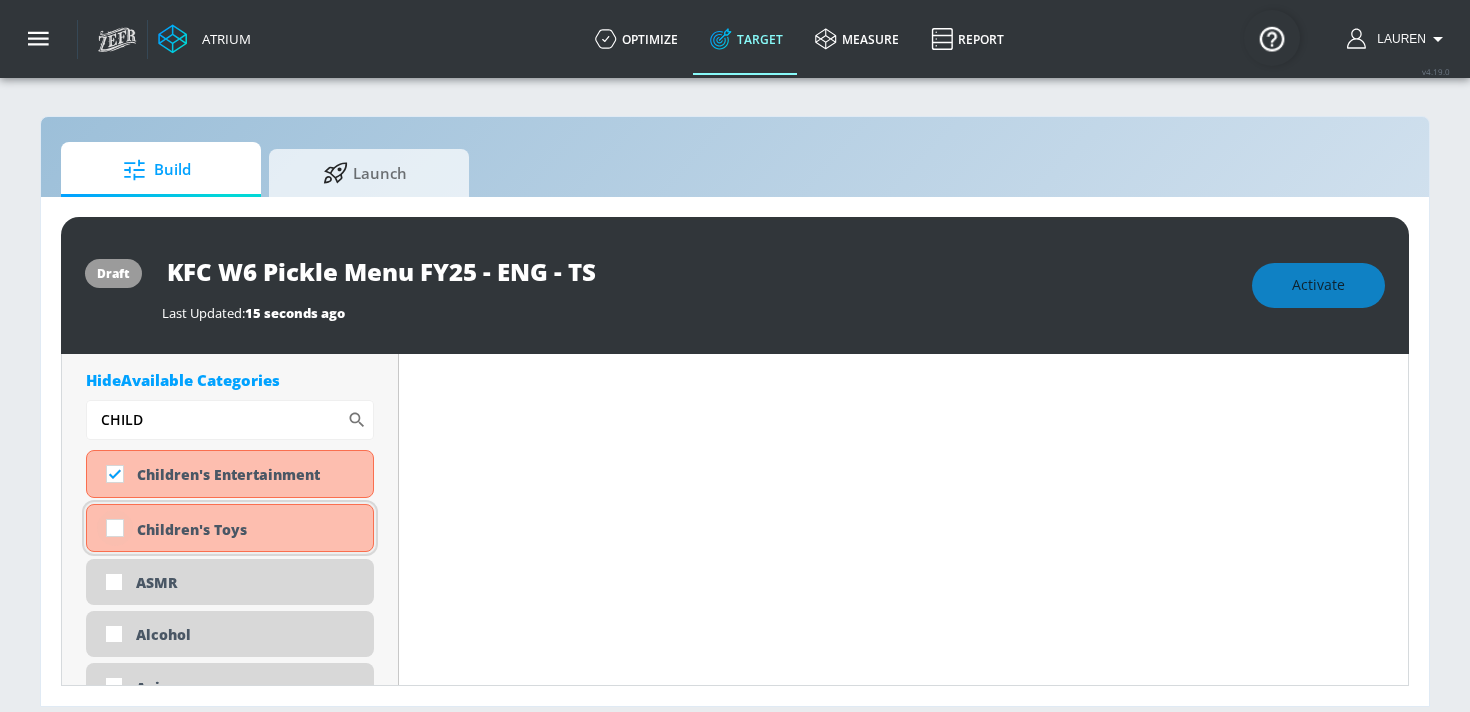 click at bounding box center [115, 528] 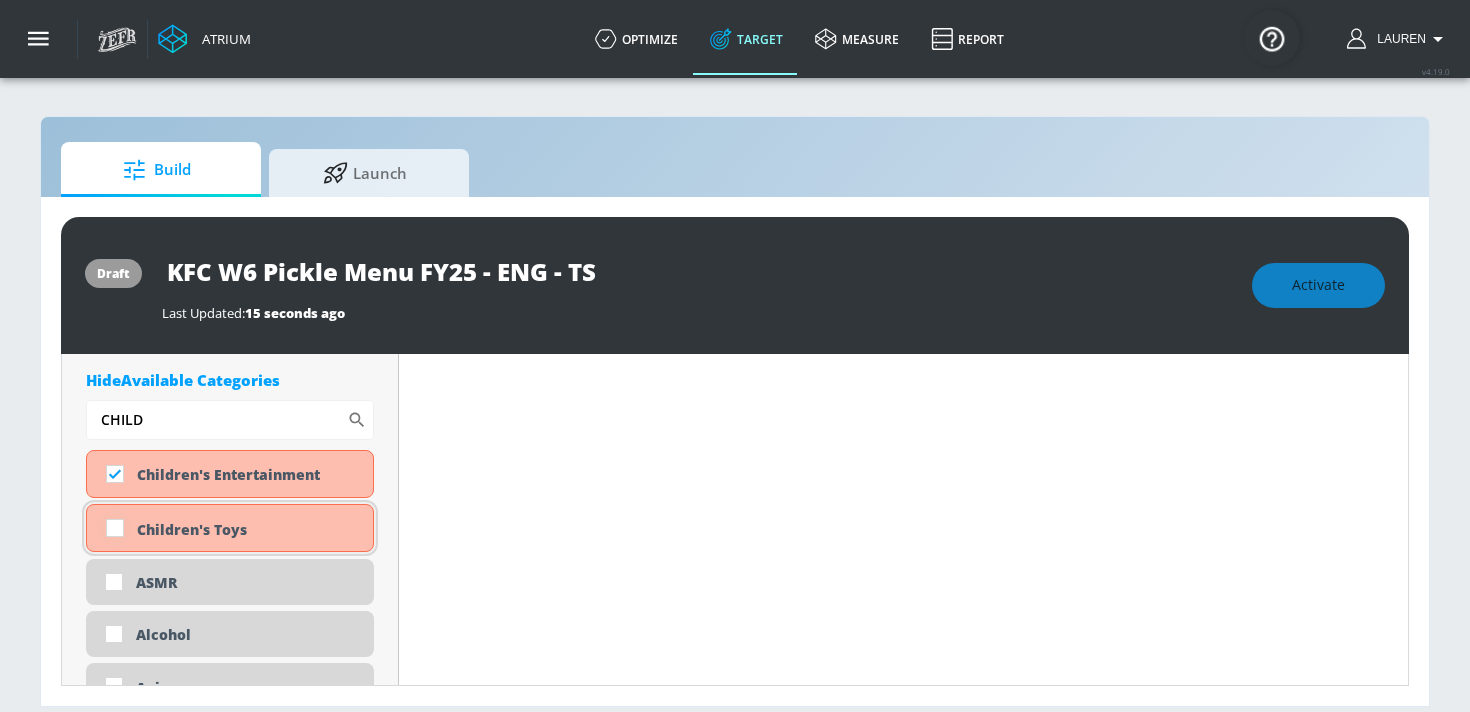 checkbox on "true" 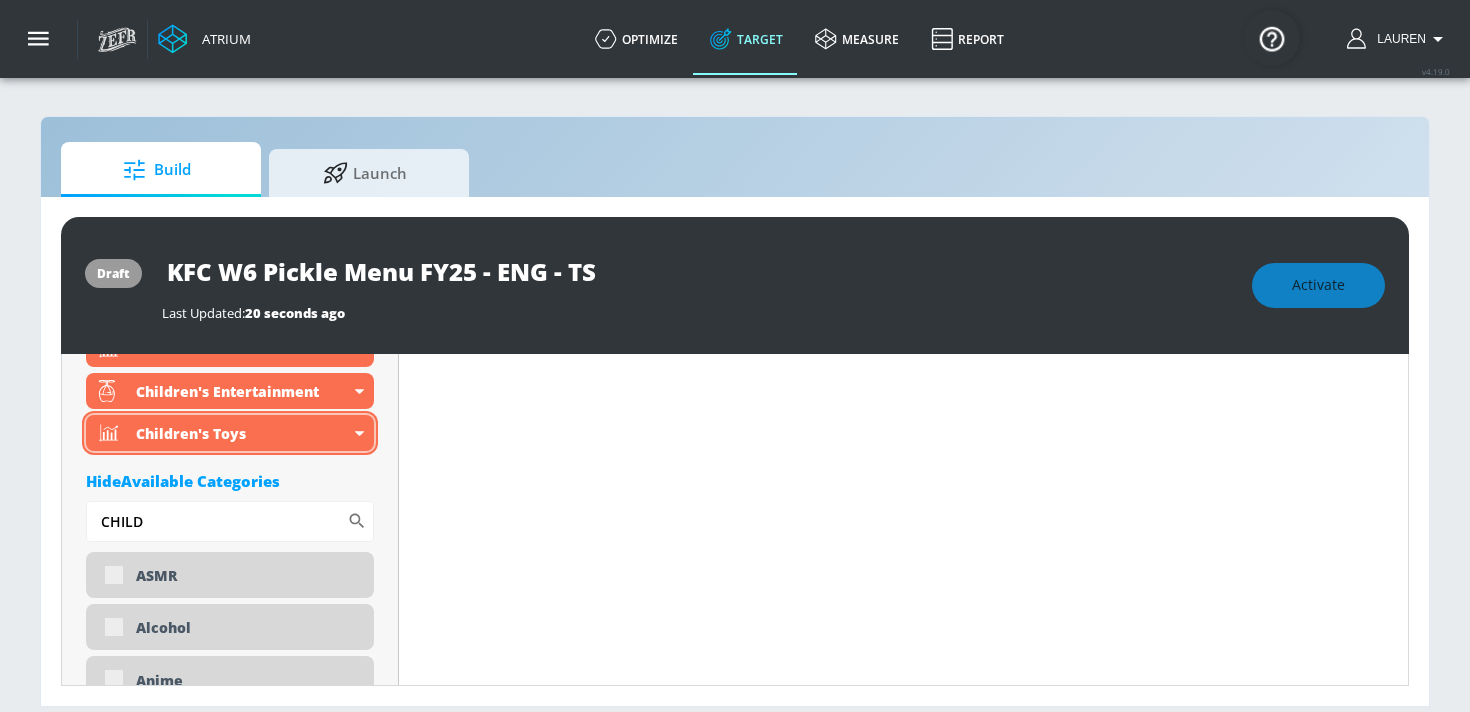 scroll, scrollTop: 2443, scrollLeft: 0, axis: vertical 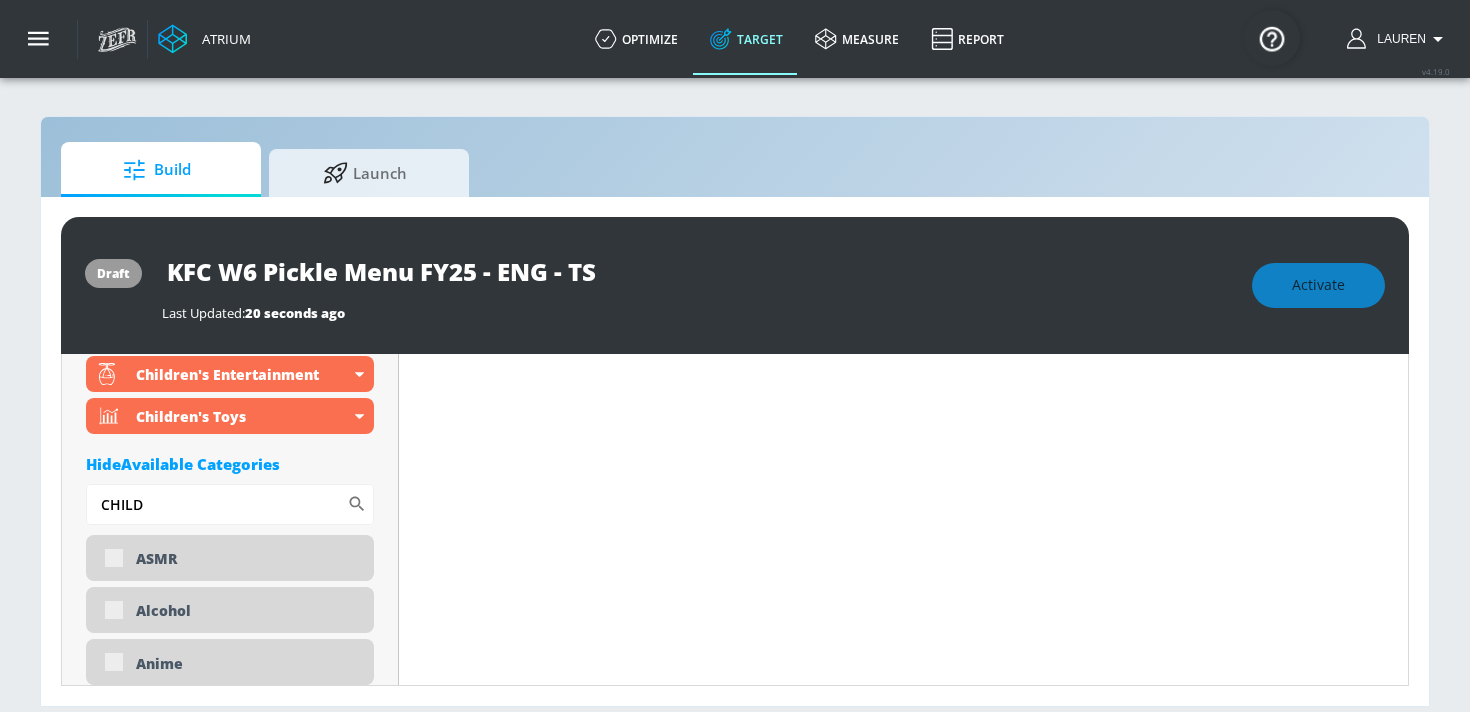 drag, startPoint x: 156, startPoint y: 510, endPoint x: 76, endPoint y: 504, distance: 80.224686 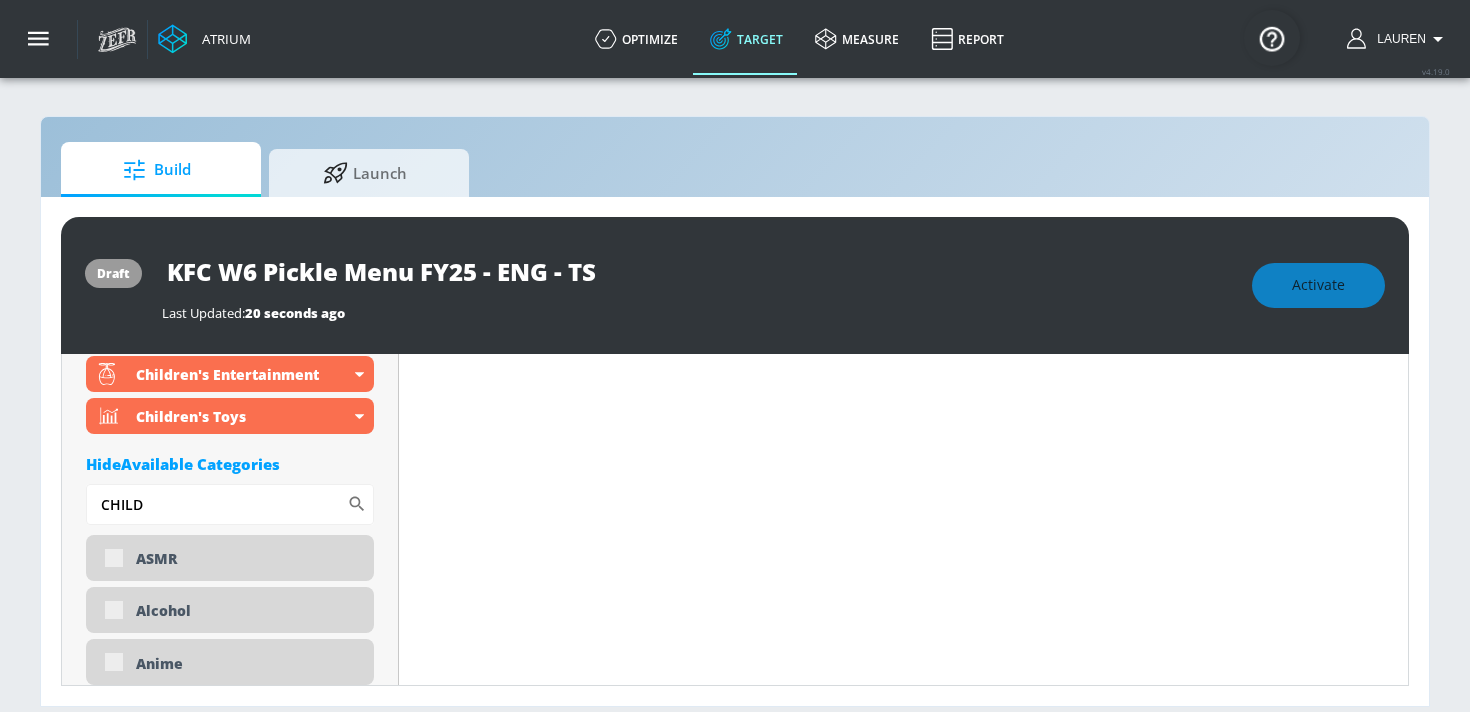 click on "Placement Type: Videos videos ​ Estimated Daily Spend Loading... Activation Platform Google Ads Age Any Devices Any Gender Any Ad Type No Preference Number of Ad Groups 0 Edit Total Relevancy Daily Avg Views: Content Type Include in your targeting set Standard Videos standard ​ Languages Include in your targeting set English Territories Include in your targeting set Canada Included 34 Categories Included included  Categories Clear All
Automotive
Back to School
Beauty & Personal Care
Beverages
DE&I - Asian Voices
DE&I - Black Voices
DE&I - LGBTQ+ Voices
DE&I - LatinX Voices
Food & Cooking
Gaming
Gardening
Life Hacks / DIY
Movies
Music Festivals
Seasons - Autumn/Fall
Seasons - Summer
Snacks
Sports
Sports - American Football" at bounding box center (230, 1168) 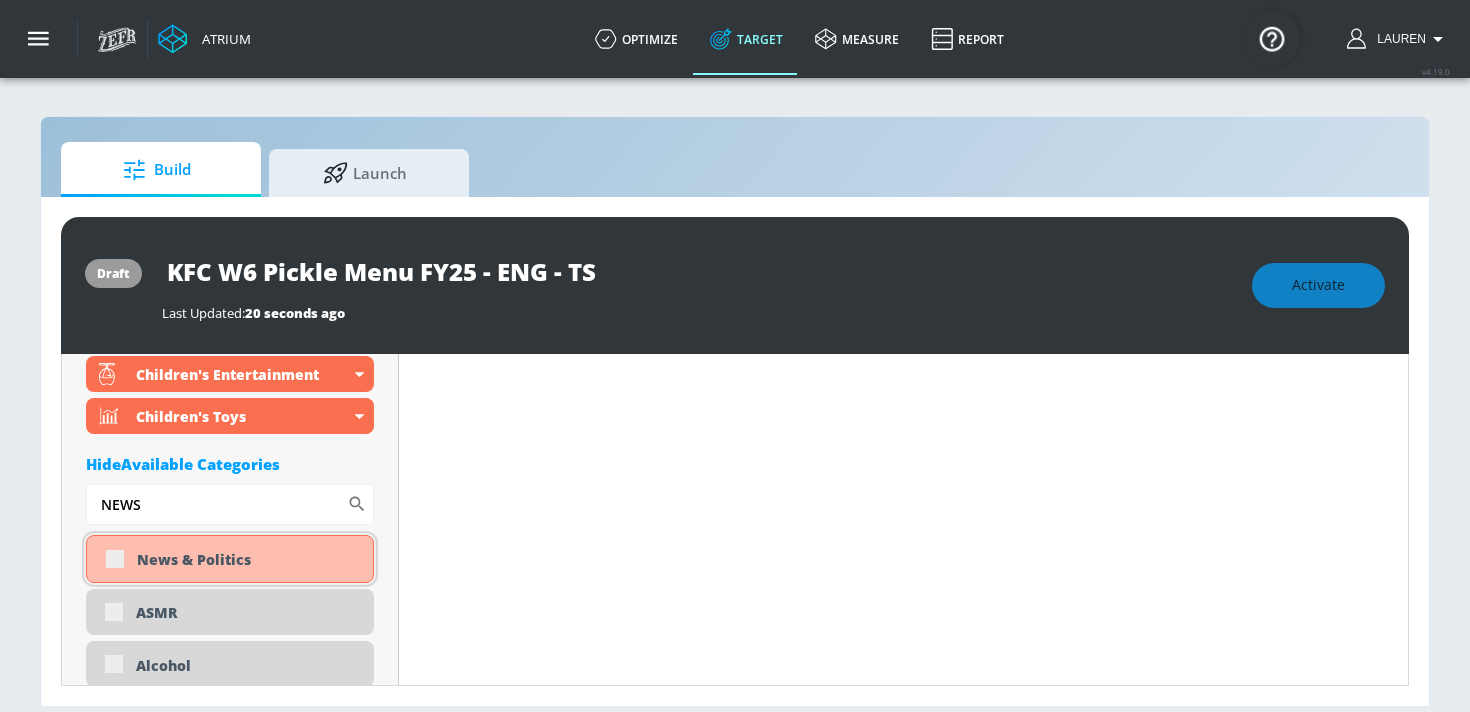 type on "NEWS" 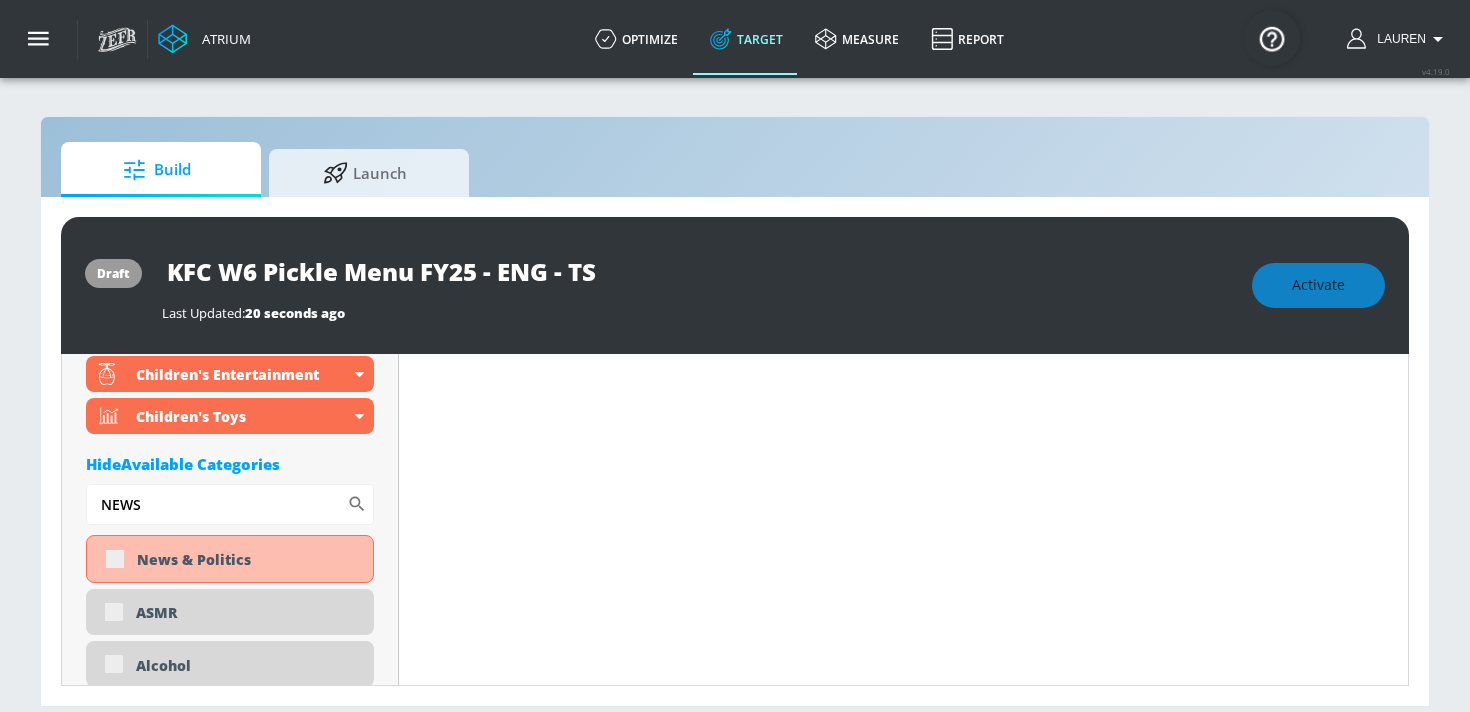 click on "Content Filter Sort by Average daily views avg_daily_views_last_7_days Update Examples" at bounding box center [904, 1261] 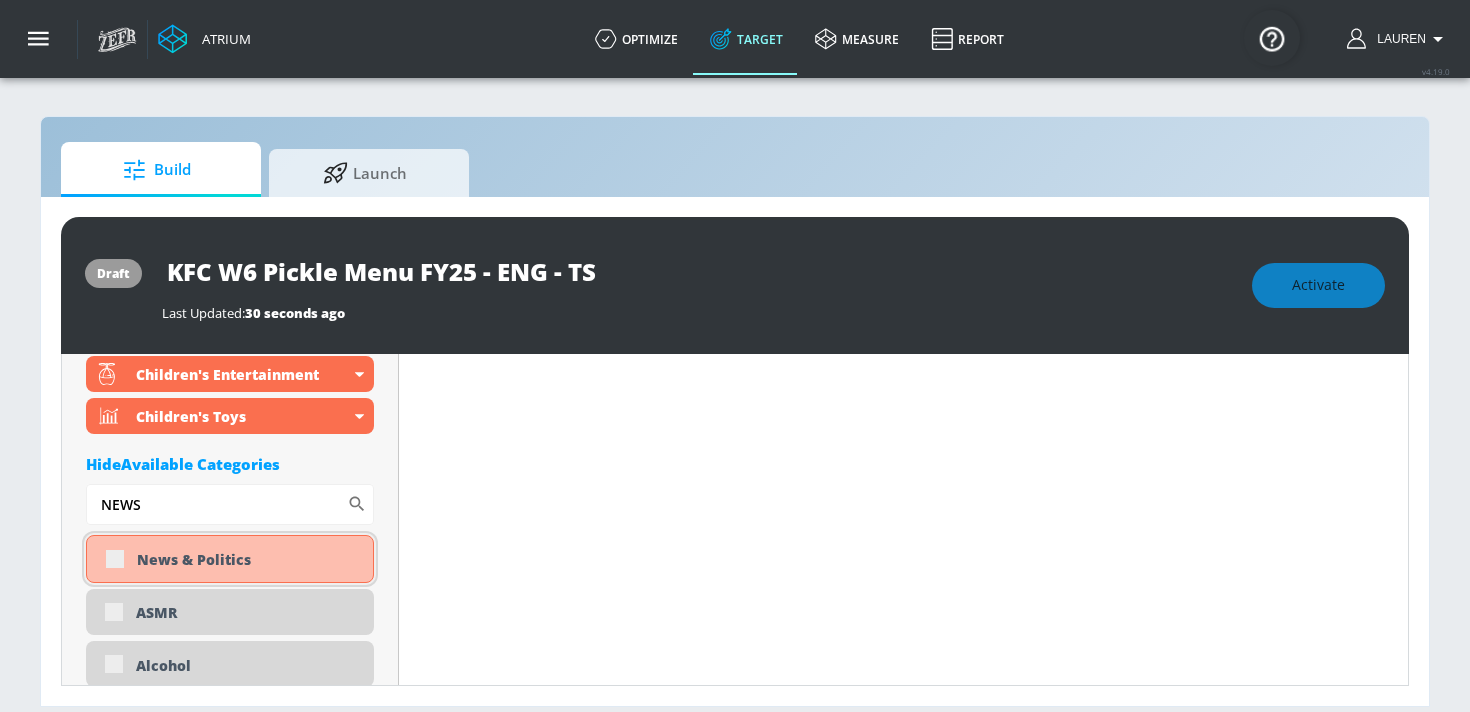 click on "News & Politics" at bounding box center [230, 559] 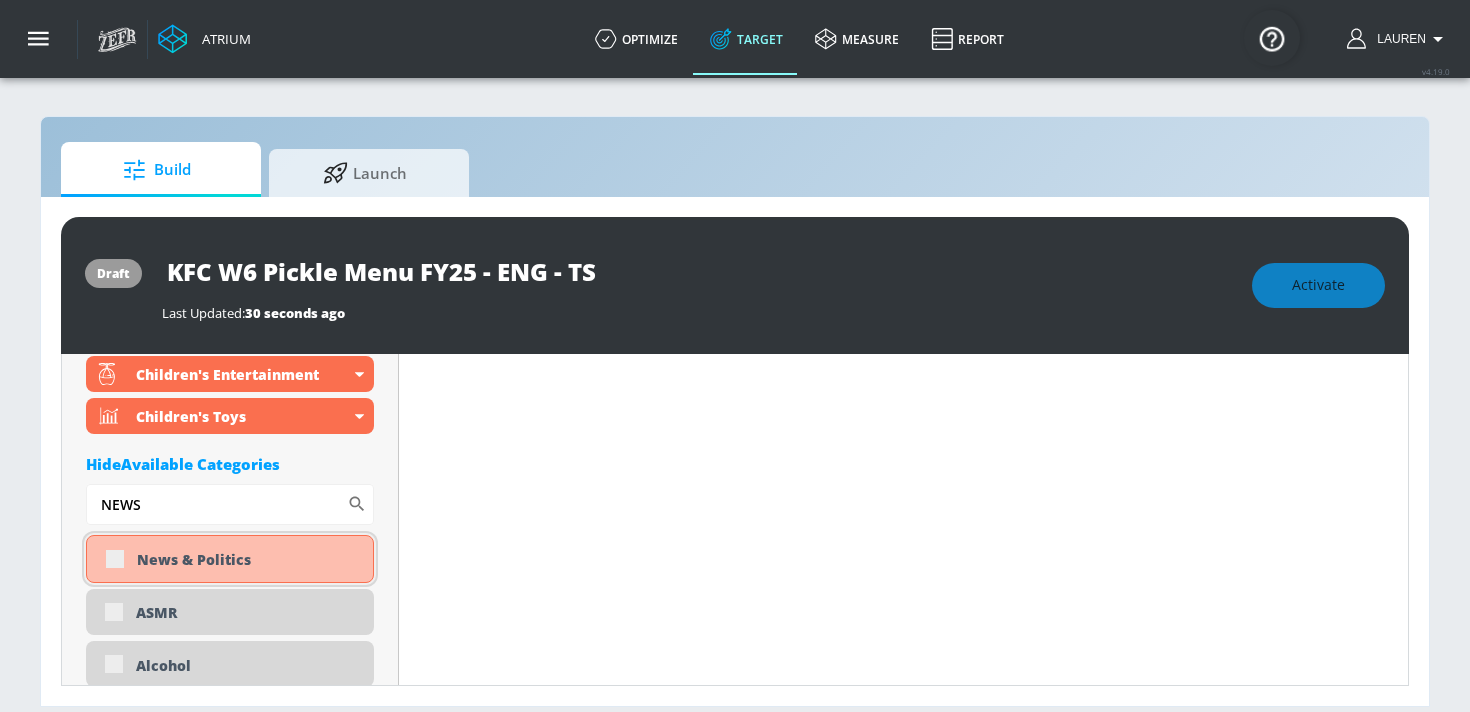 click on "News & Politics" at bounding box center (230, 559) 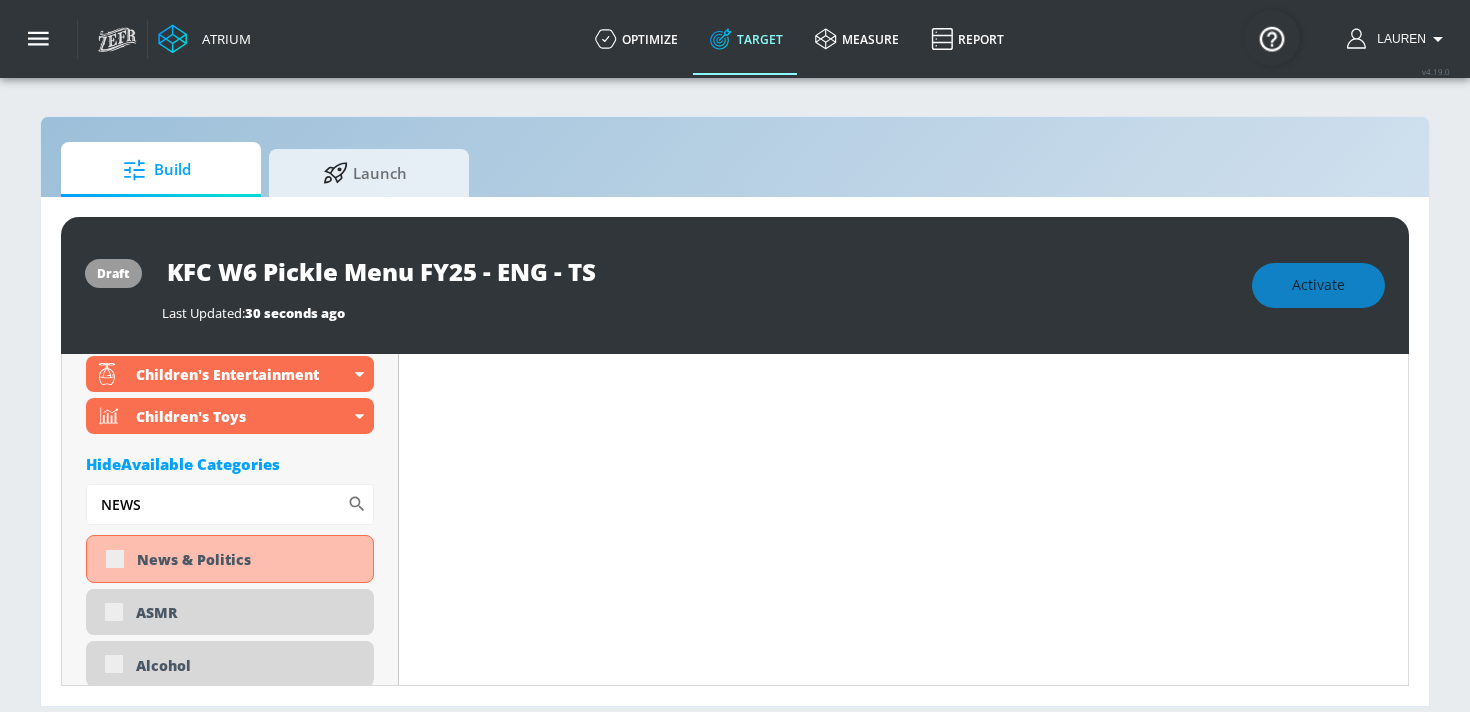 click on "Content Filter Sort by Average daily views avg_daily_views_last_7_days Update Examples" at bounding box center (904, 1261) 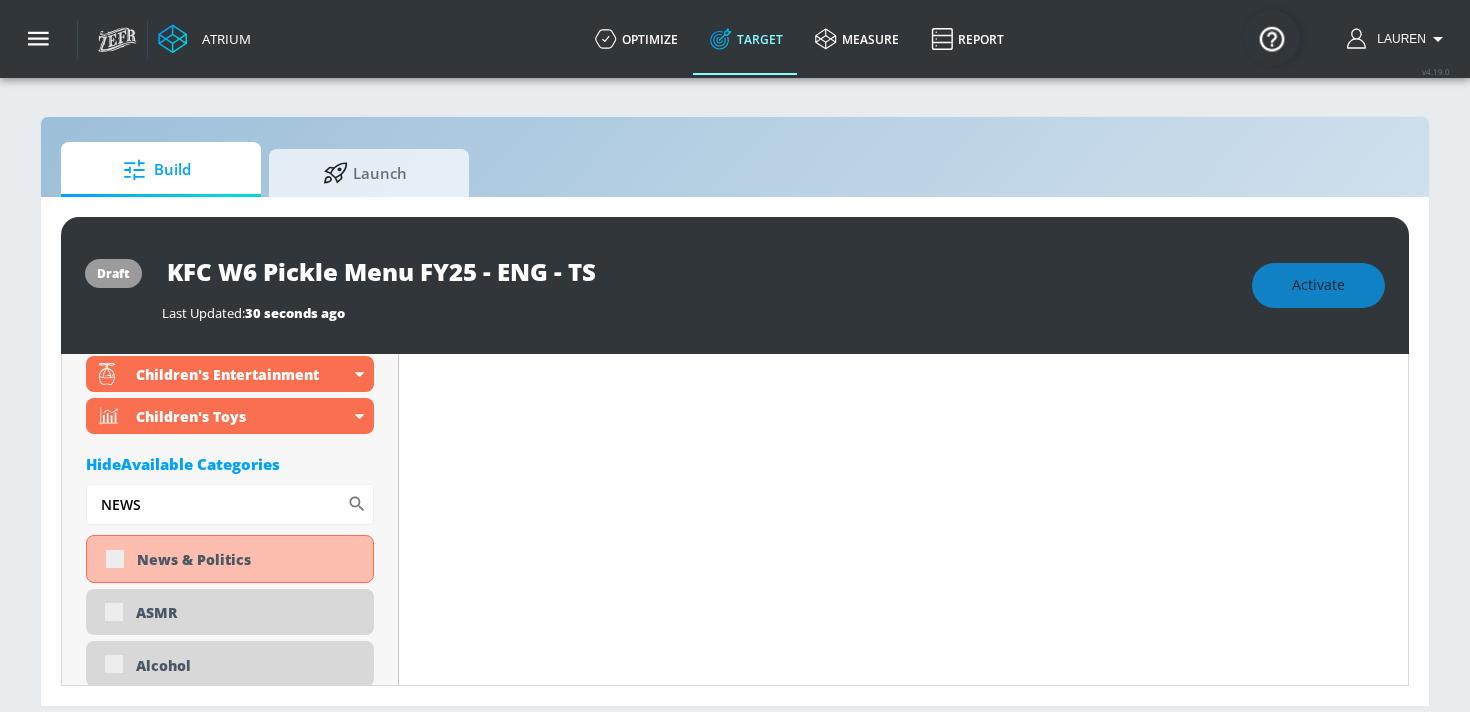 click on "Content Filter Sort by Average daily views avg_daily_views_last_7_days Update Examples" at bounding box center (904, 1261) 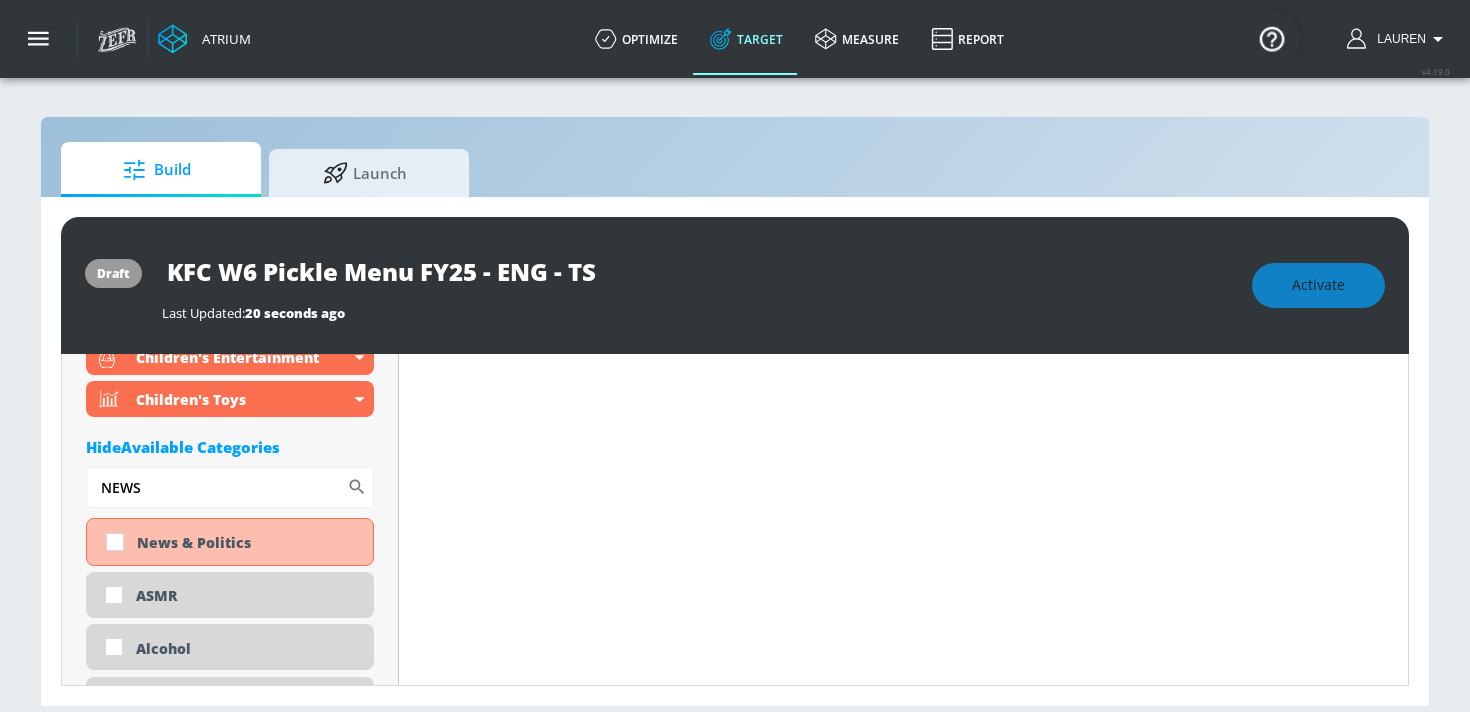 scroll, scrollTop: 2426, scrollLeft: 0, axis: vertical 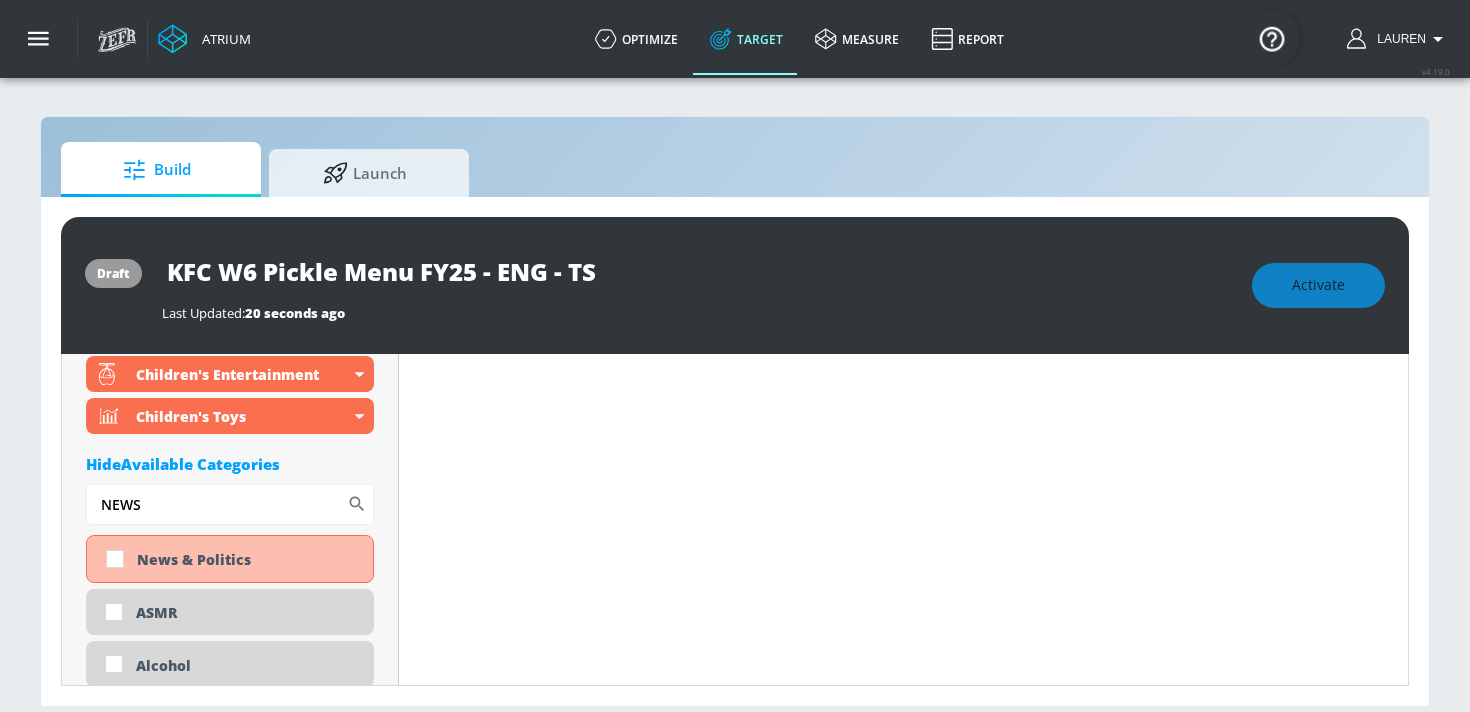 click on "draft KFC W6 Pickle Menu FY25 - ENG - TS Last Updated:  20 seconds ago Activate" at bounding box center [735, 285] 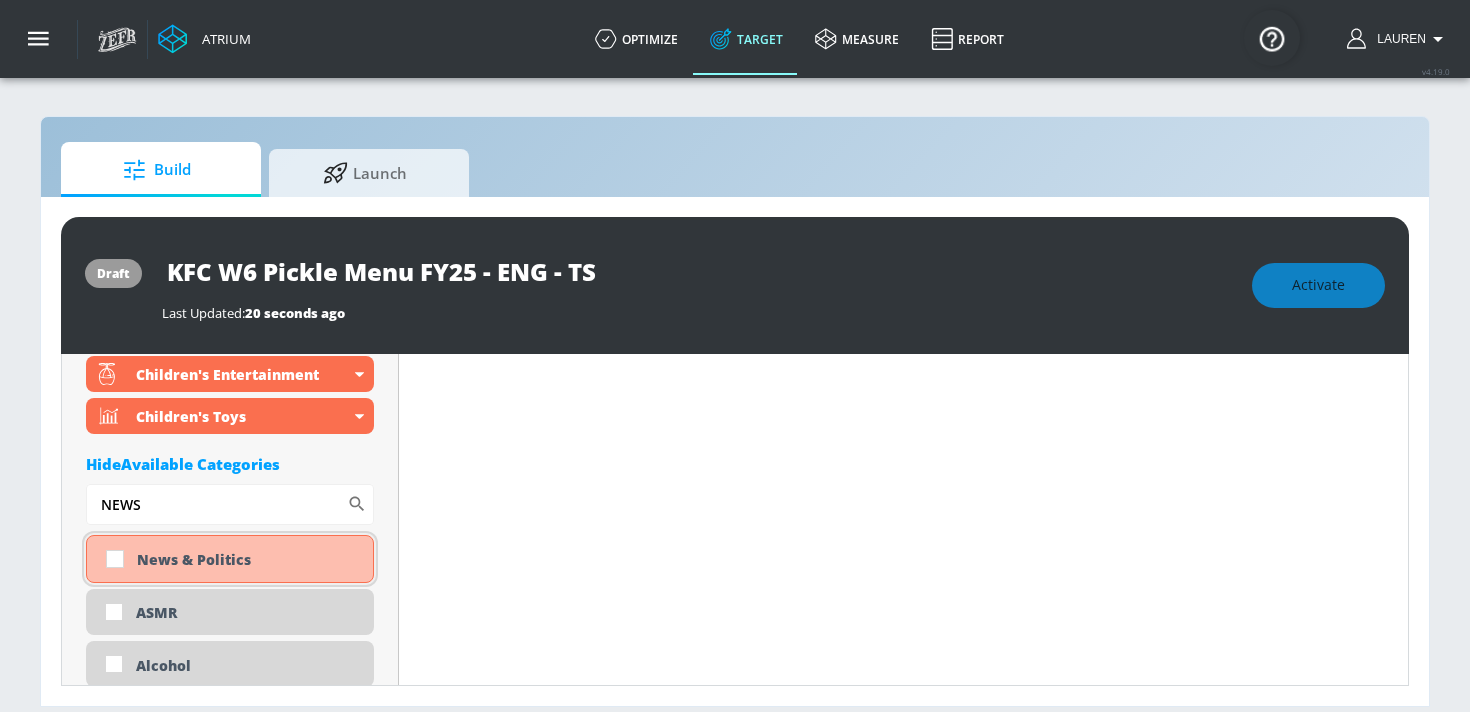 click on "News & Politics" at bounding box center (230, 559) 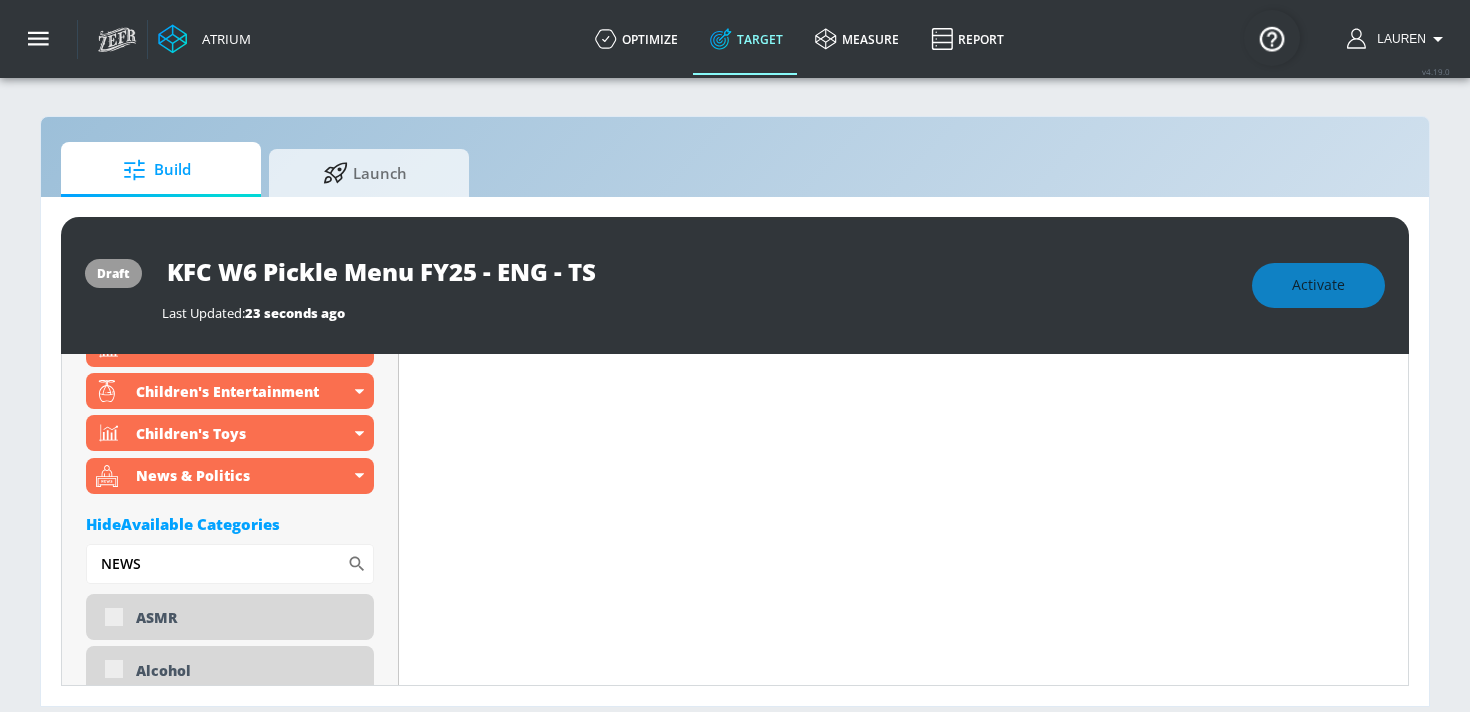 scroll, scrollTop: 2443, scrollLeft: 0, axis: vertical 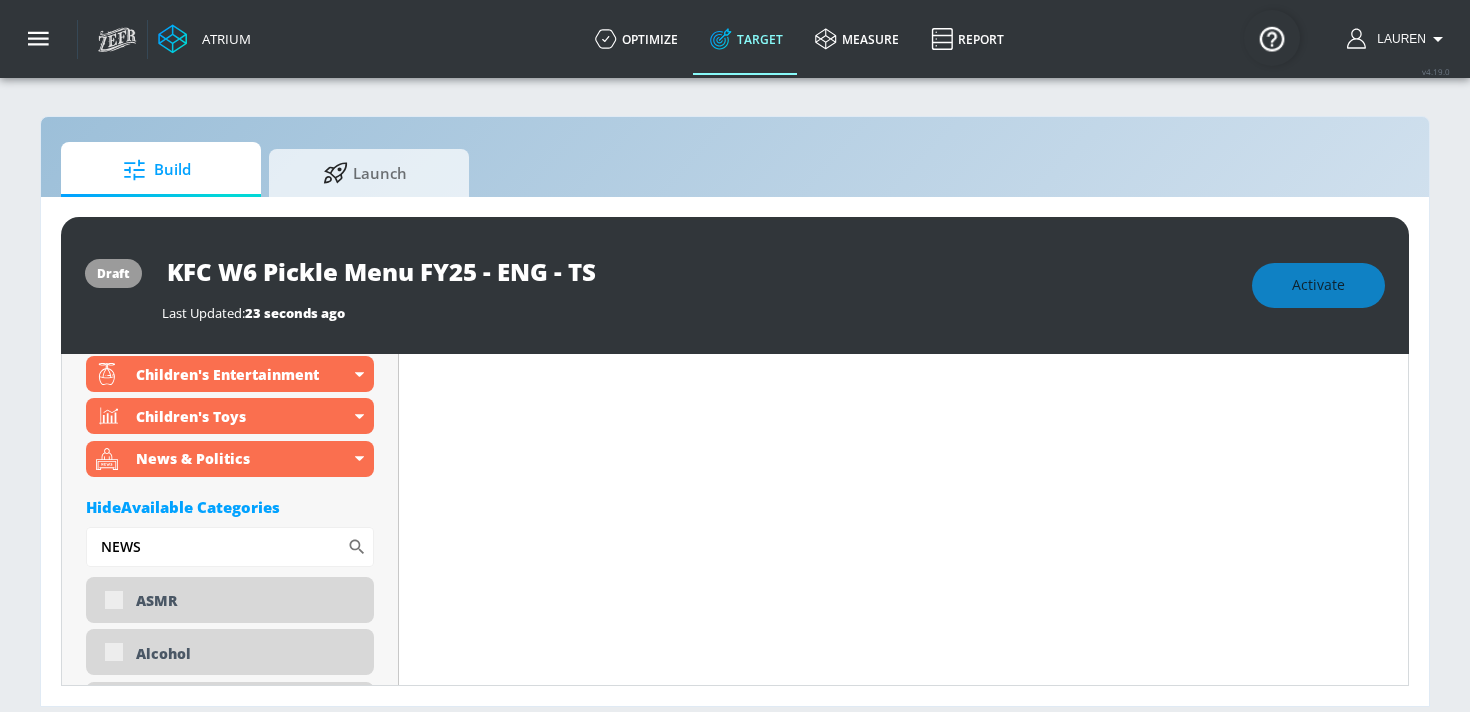drag, startPoint x: 158, startPoint y: 502, endPoint x: 80, endPoint y: 496, distance: 78.23043 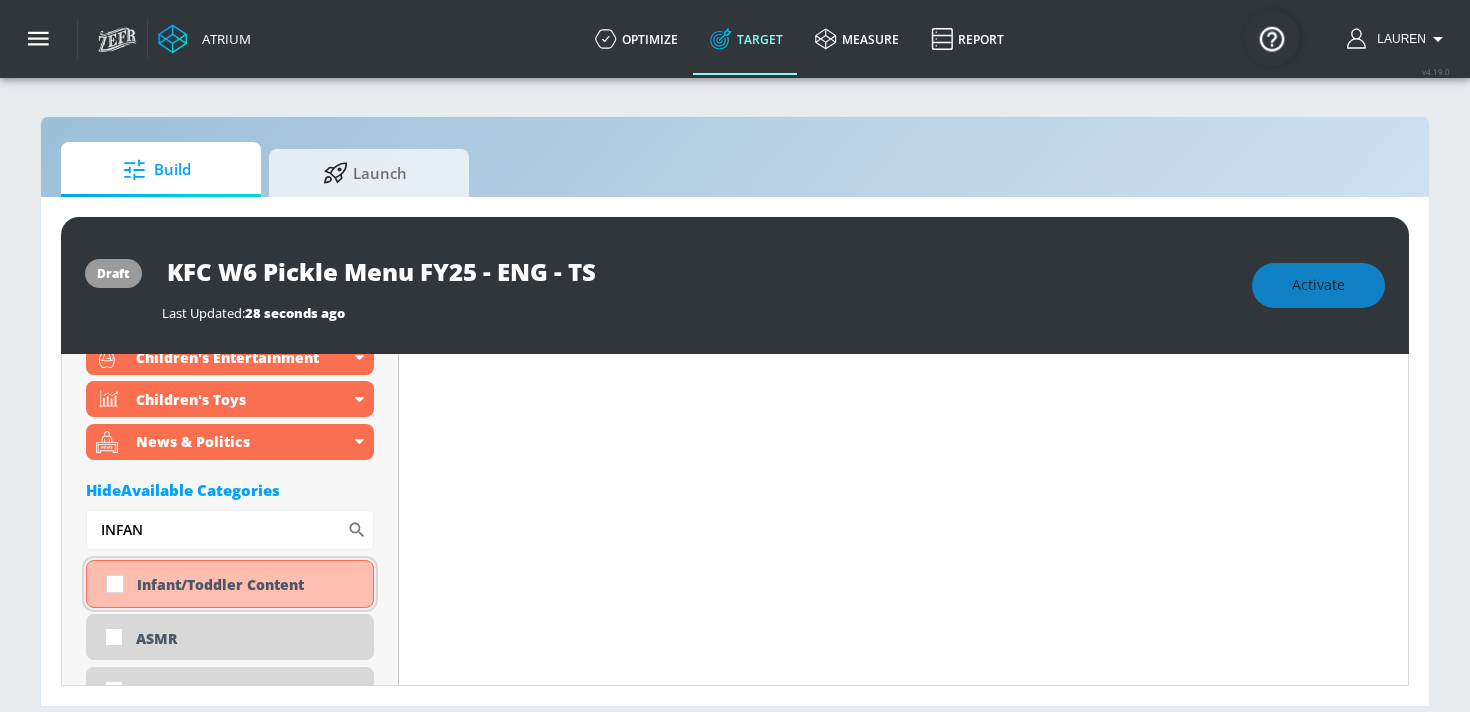 scroll, scrollTop: 2426, scrollLeft: 0, axis: vertical 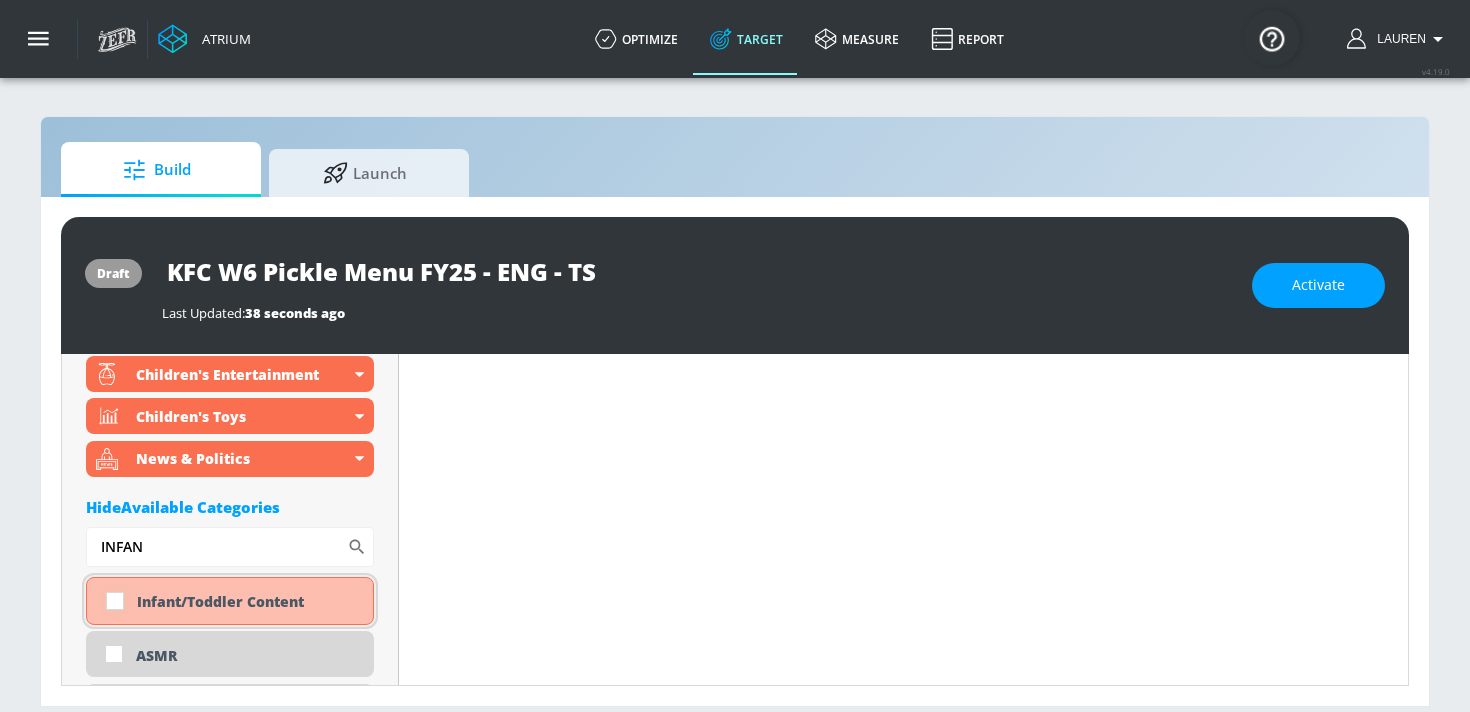 type on "INFAN" 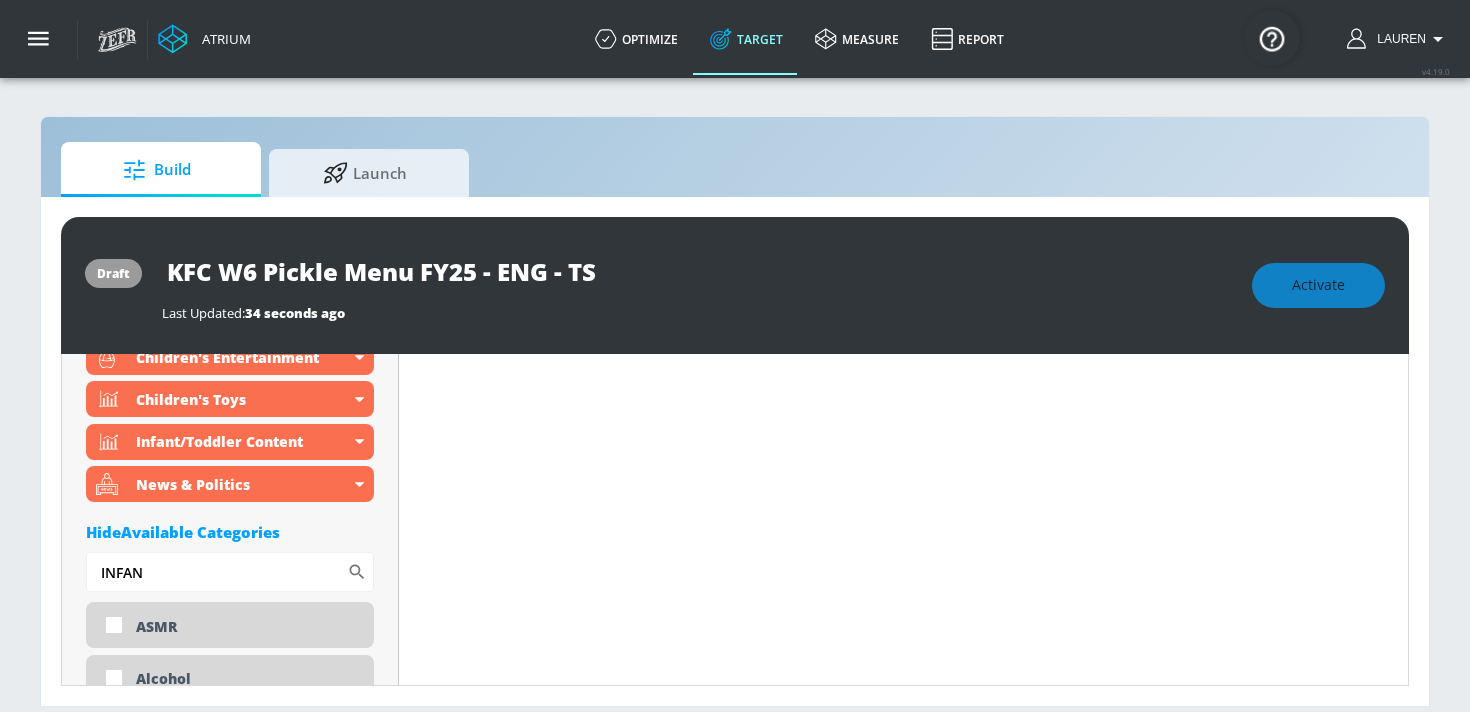 scroll, scrollTop: 2426, scrollLeft: 0, axis: vertical 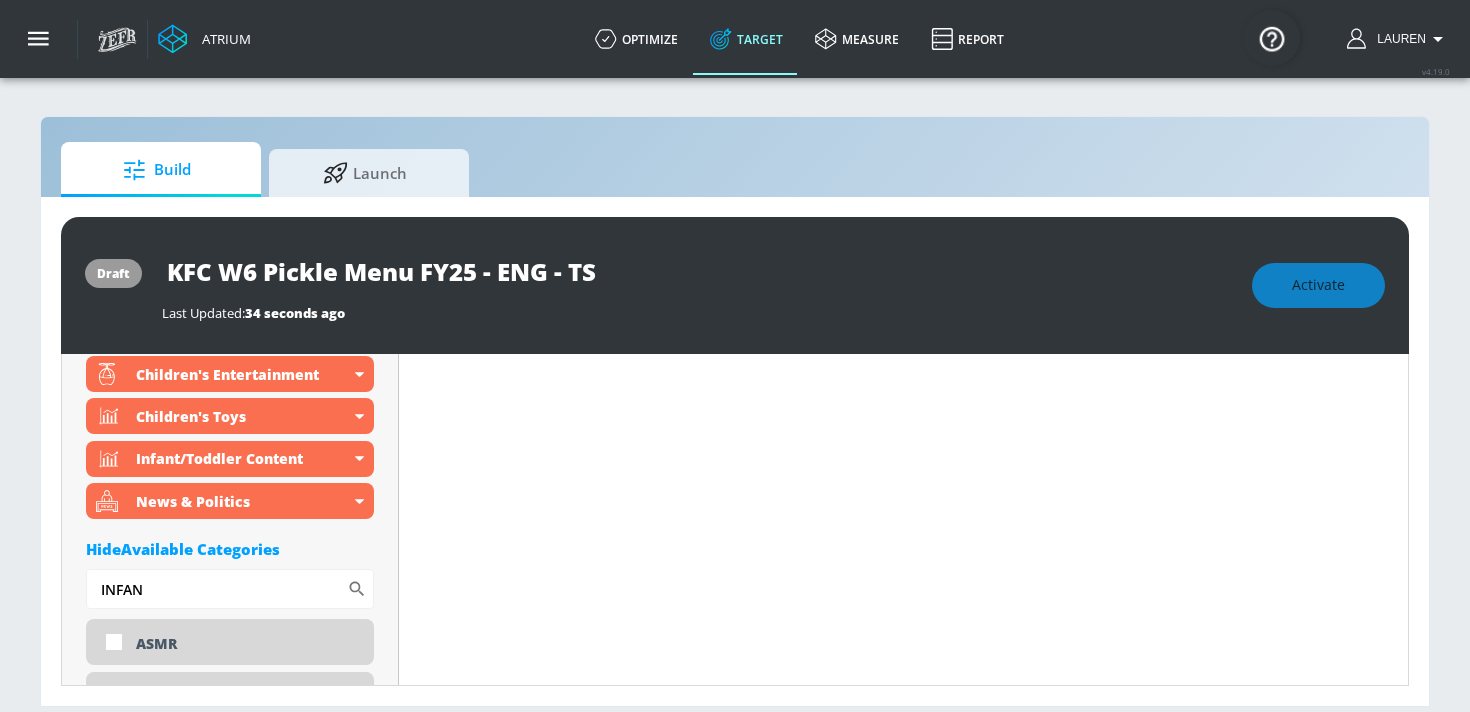 drag, startPoint x: 176, startPoint y: 590, endPoint x: 72, endPoint y: 583, distance: 104.23531 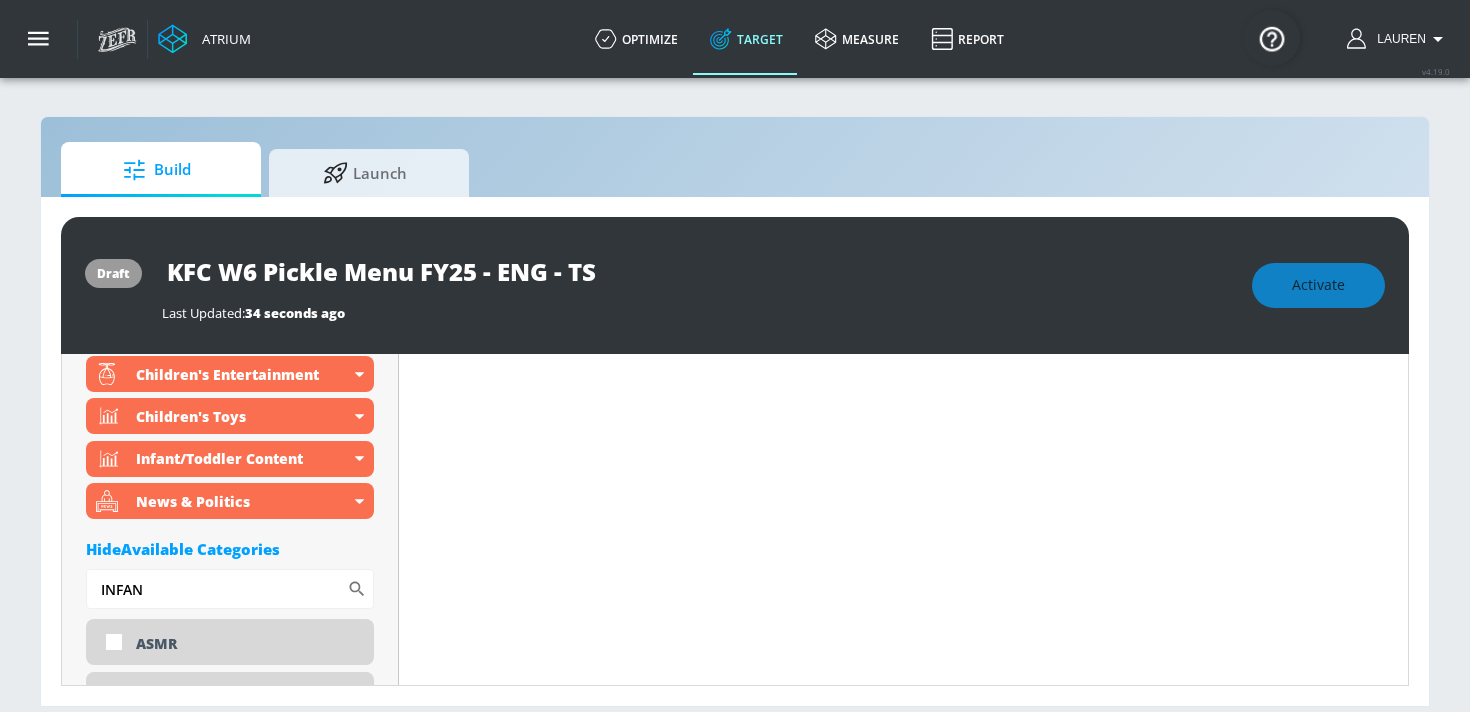 click on "Placement Type: Videos videos ​ Estimated Daily Spend $6,737 - $9,624 Activation Platform Google Ads Age Any Devices Any Gender Any Ad Type No Preference Number of Ad Groups 0 Edit Total Relevancy Daily Avg Views: Content Type Include in your targeting set Standard Videos standard ​ Languages Include in your targeting set English Territories Include in your targeting set Canada Included 34 Categories Included included  Categories Clear All
Automotive
Back to School
Beauty & Personal Care
Beverages
DE&I - Asian Voices
DE&I - Black Voices
DE&I - LGBTQ+ Voices
DE&I - LatinX Voices
Food & Cooking
Gaming
Gardening
Life Hacks / DIY
Movies
Music Festivals
Seasons - Autumn/Fall
Seasons - Summer
Snacks
Sports" at bounding box center (230, 1167) 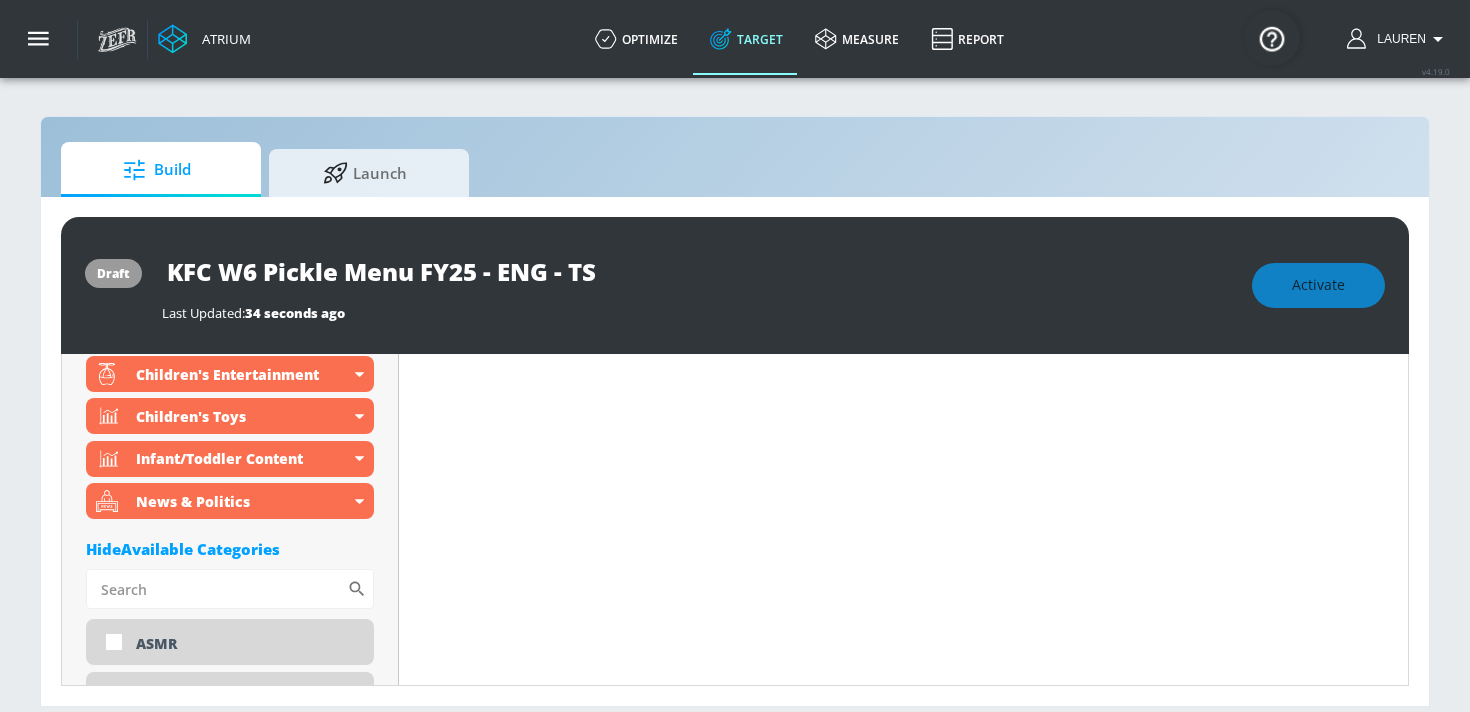 type 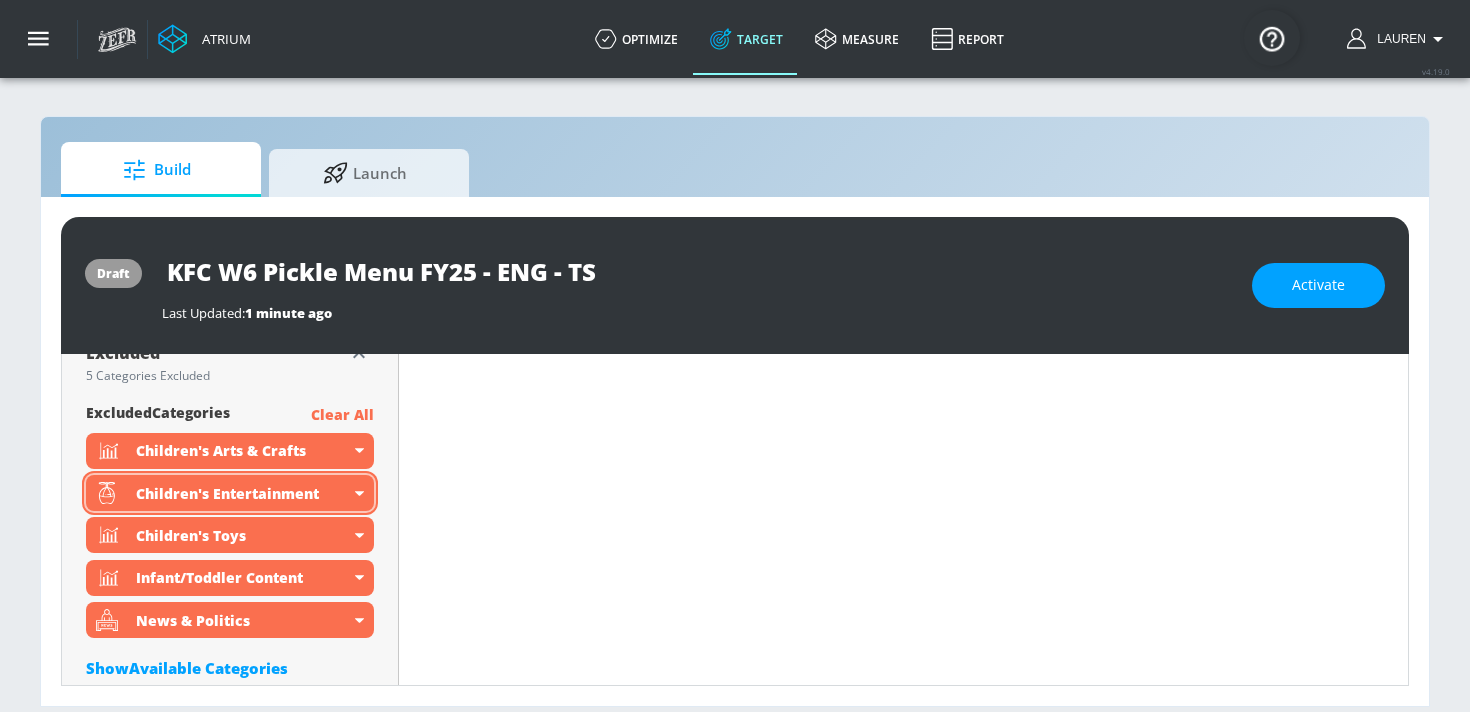 scroll, scrollTop: 2210, scrollLeft: 0, axis: vertical 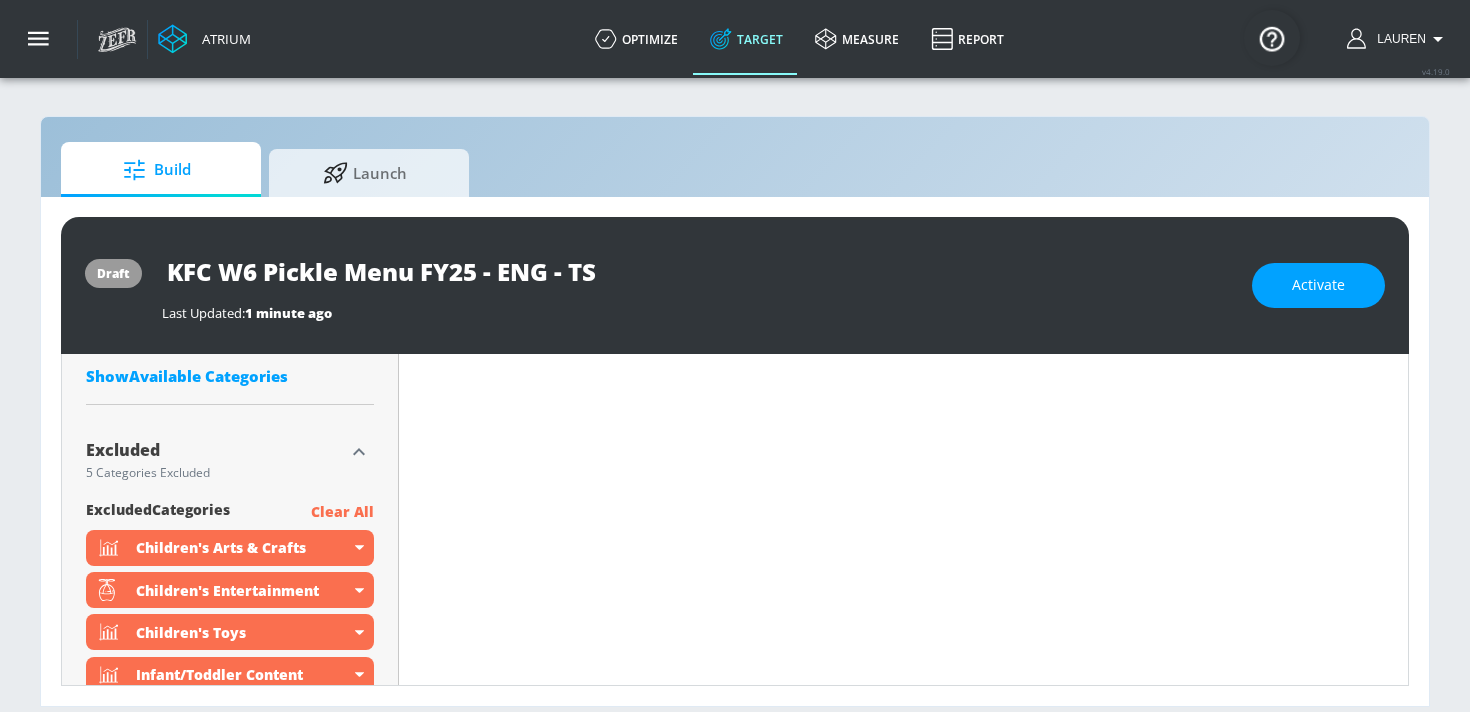 click 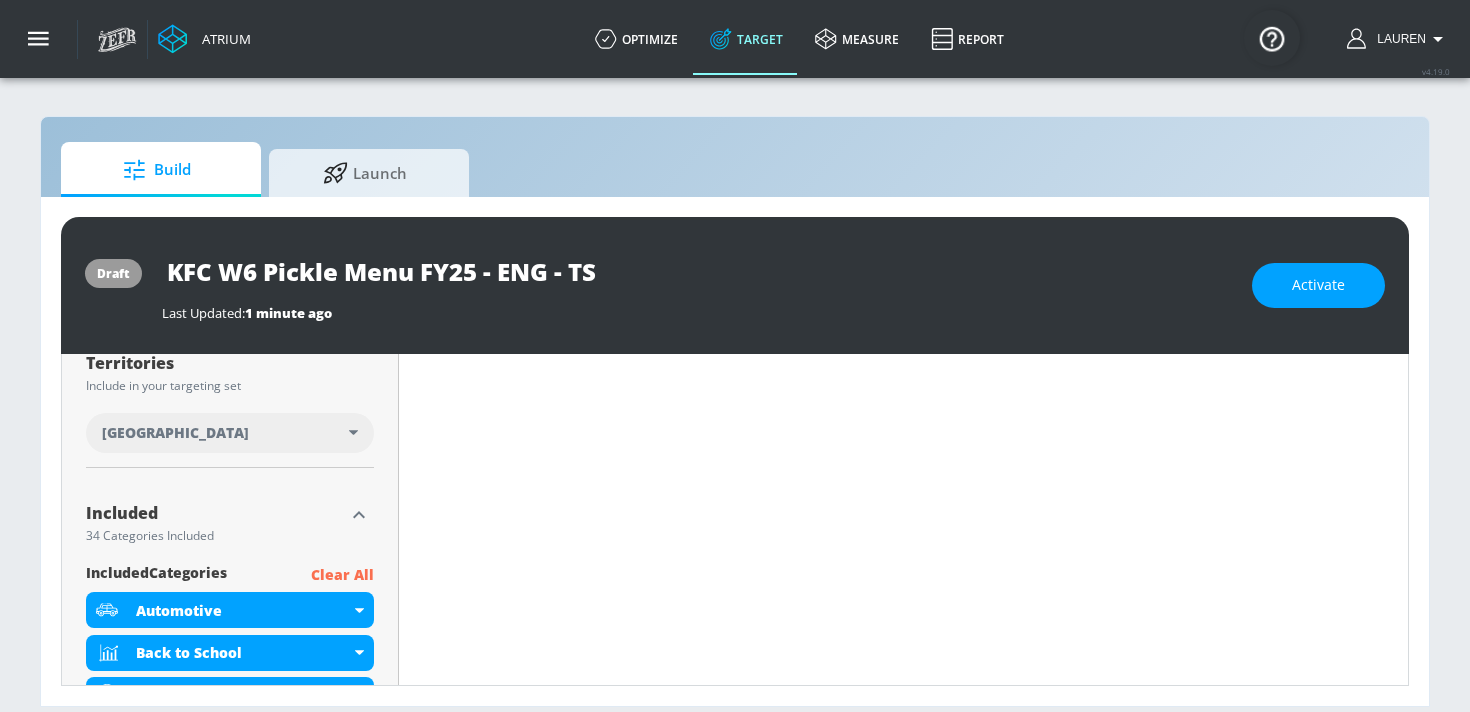 scroll, scrollTop: 521, scrollLeft: 0, axis: vertical 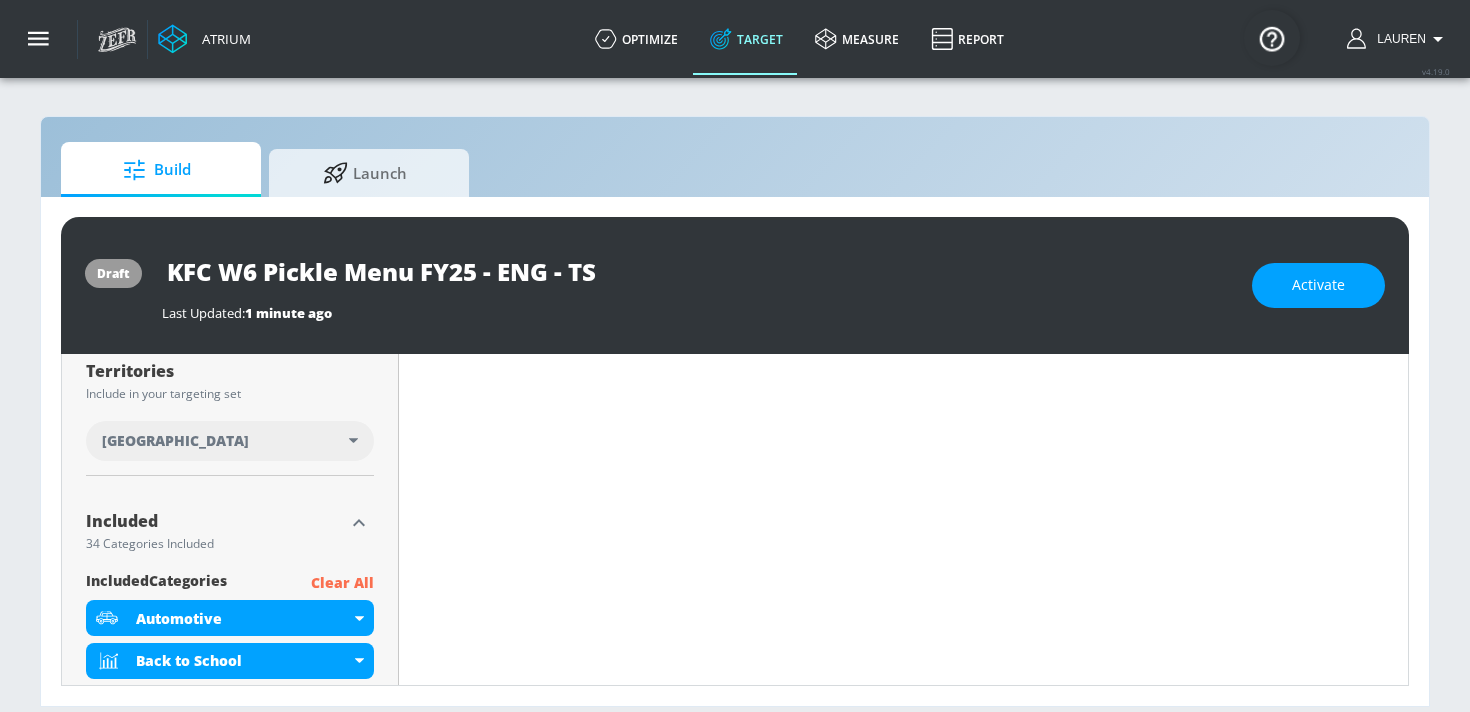 click 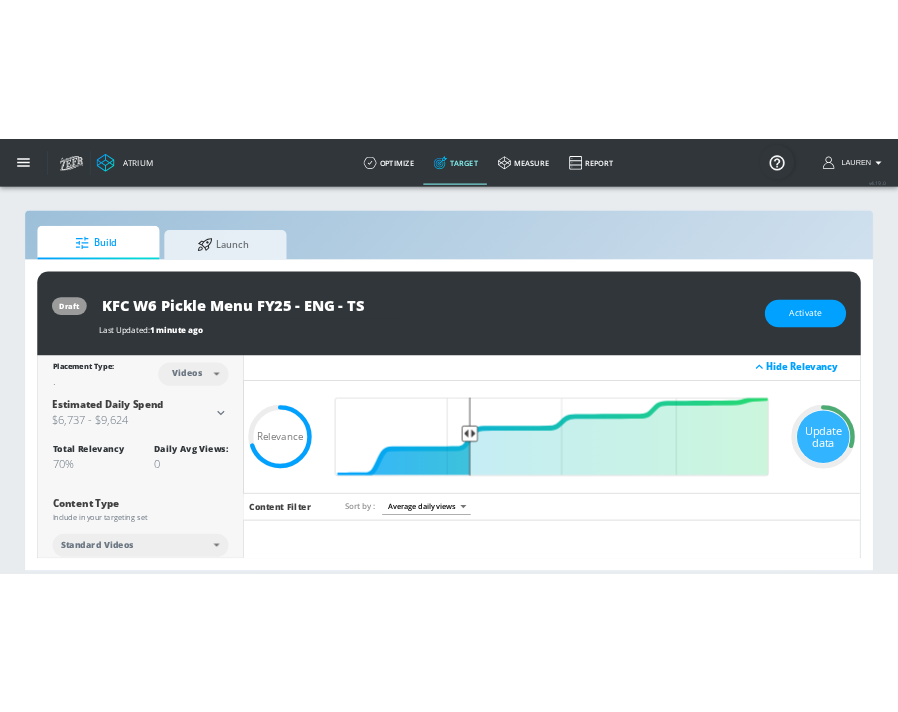 scroll, scrollTop: 0, scrollLeft: 0, axis: both 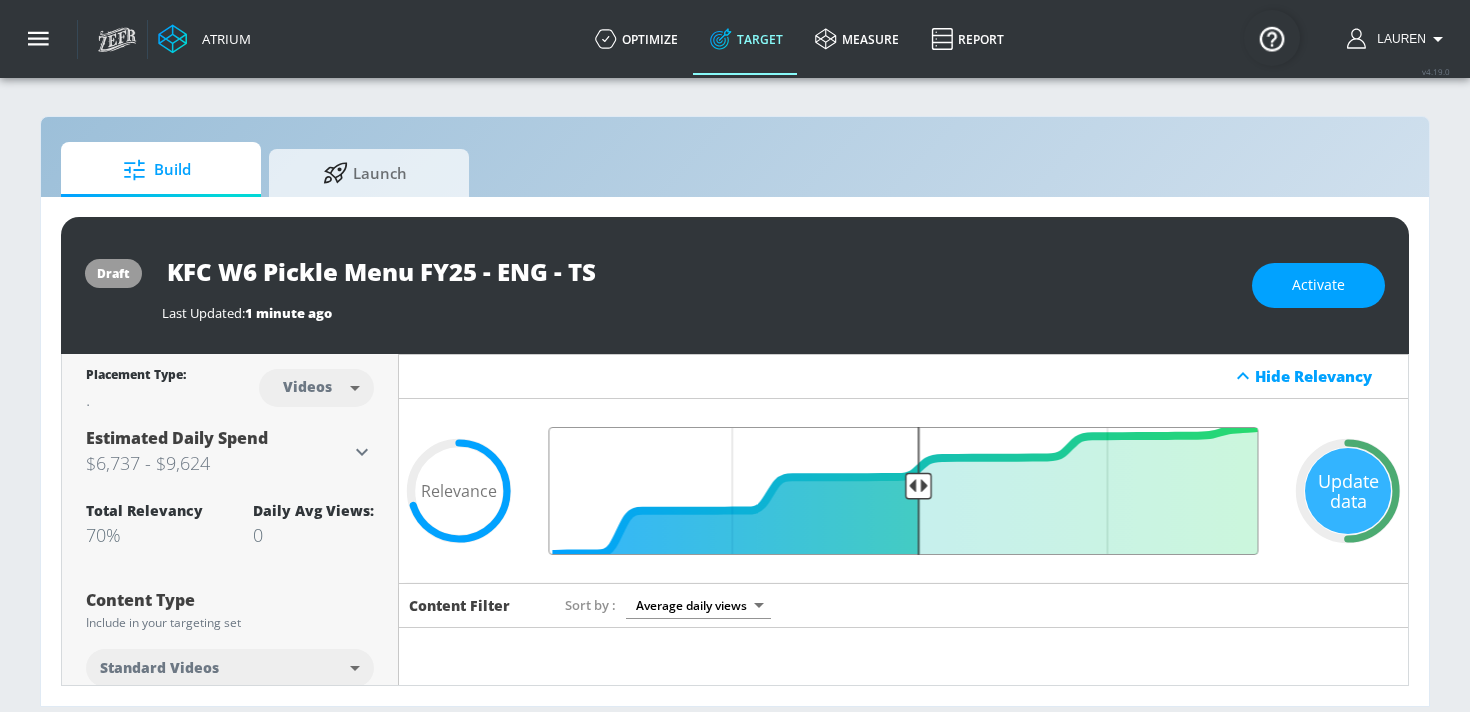 drag, startPoint x: 766, startPoint y: 478, endPoint x: 917, endPoint y: 478, distance: 151 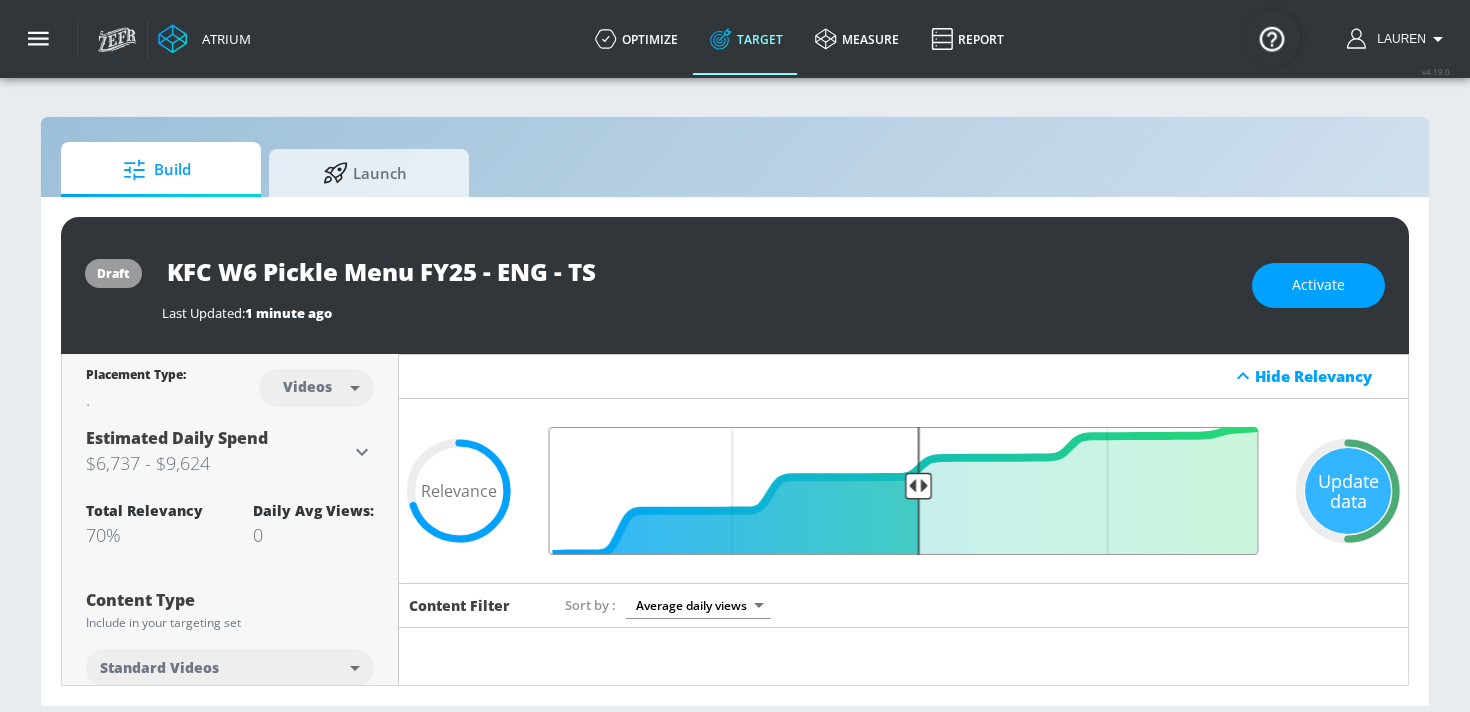 type on "0.5" 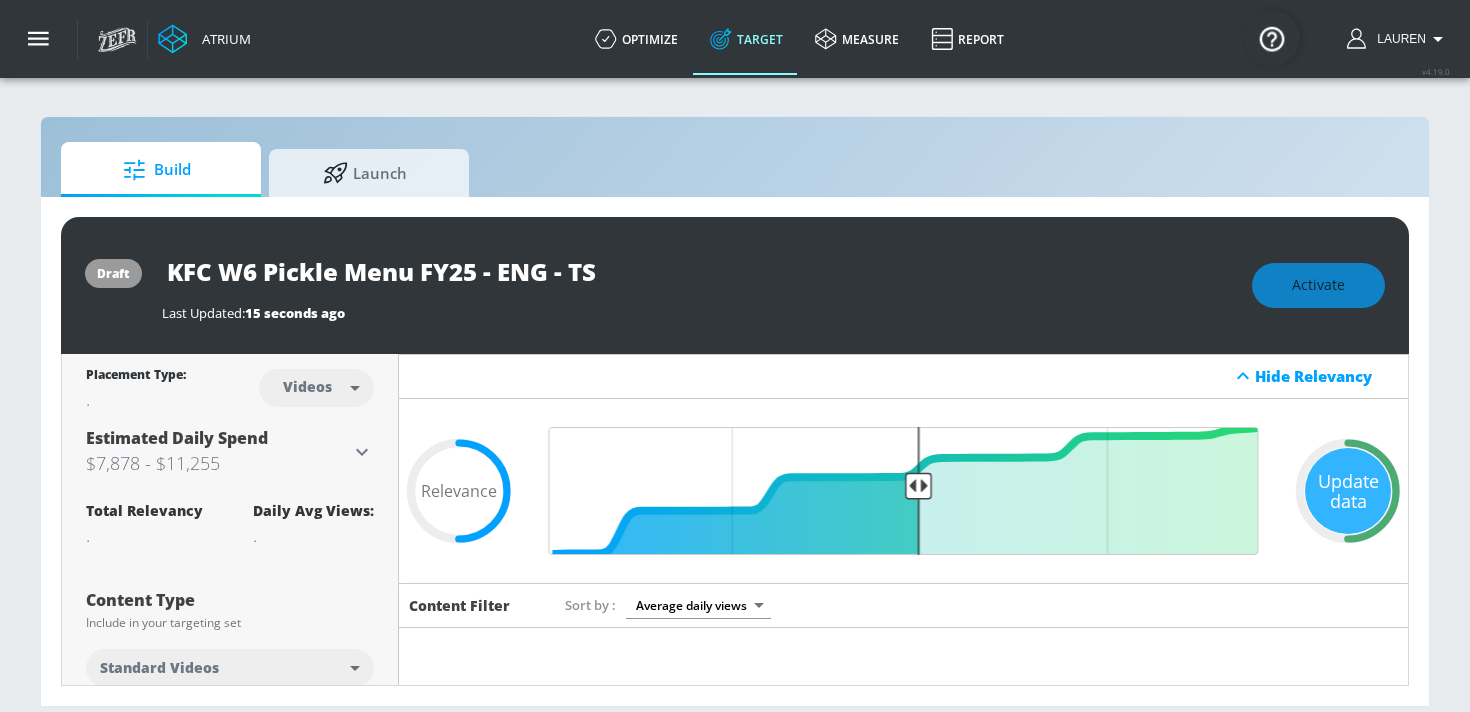 click on "Hide Relevancy" at bounding box center (904, 376) 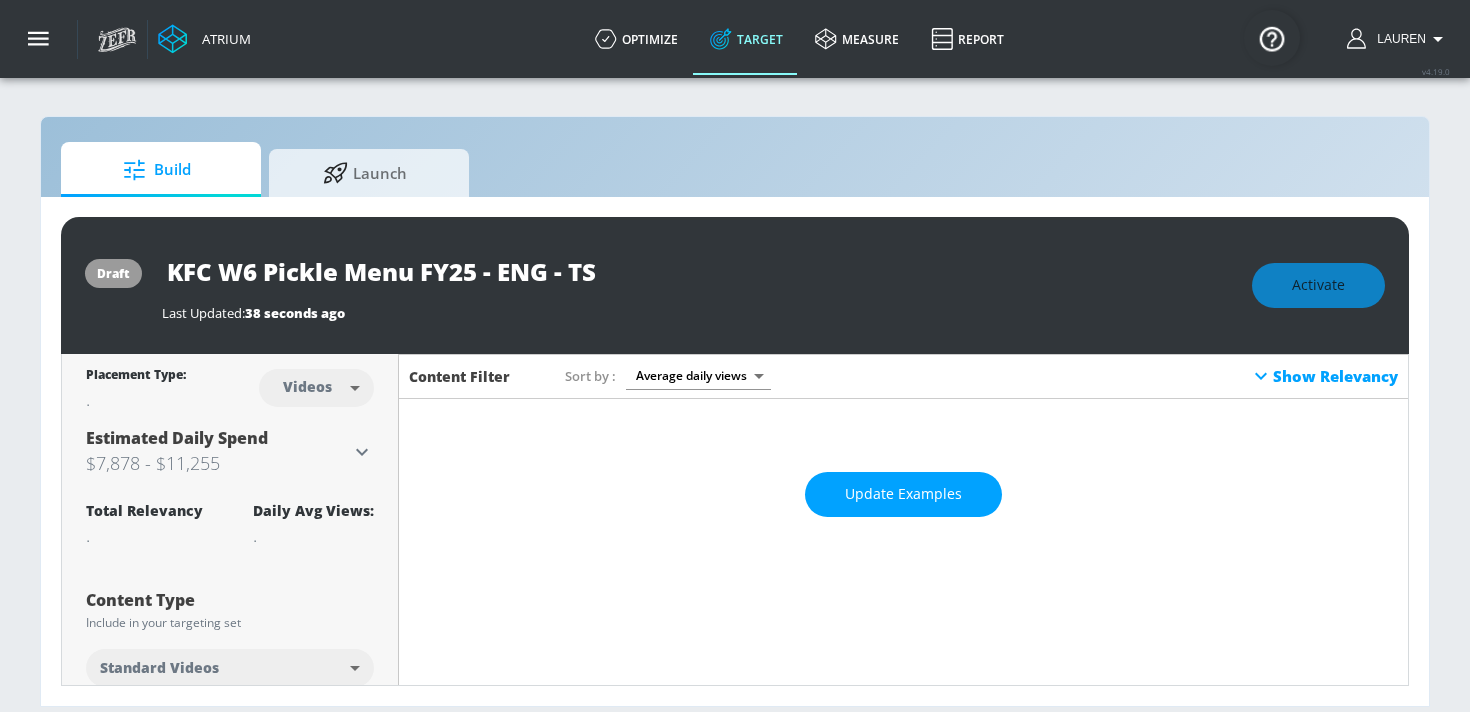 click on "Placement Type: Videos videos ​ Estimated Daily Spend $7,878 - $11,255 Activation Platform Google Ads Age Any Devices Any Gender Any Ad Type No Preference Number of Ad Groups 0 Edit Total Relevancy Daily Avg Views: Content Type Include in your targeting set Standard Videos standard ​ Languages Include in your targeting set English Territories Include in your targeting set Canada Included 34 Categories Included included  Categories Clear All
Automotive
Back to School
Beauty & Personal Care
Beverages
DE&I - Asian Voices
DE&I - Black Voices
DE&I - LGBTQ+ Voices
DE&I - LatinX Voices
Food & Cooking
Gaming
Gardening
Life Hacks / DIY
Movies
Music Festivals
Seasons - Autumn/Fall
Seasons - Summer
Snacks
Sports" at bounding box center [230, 787] 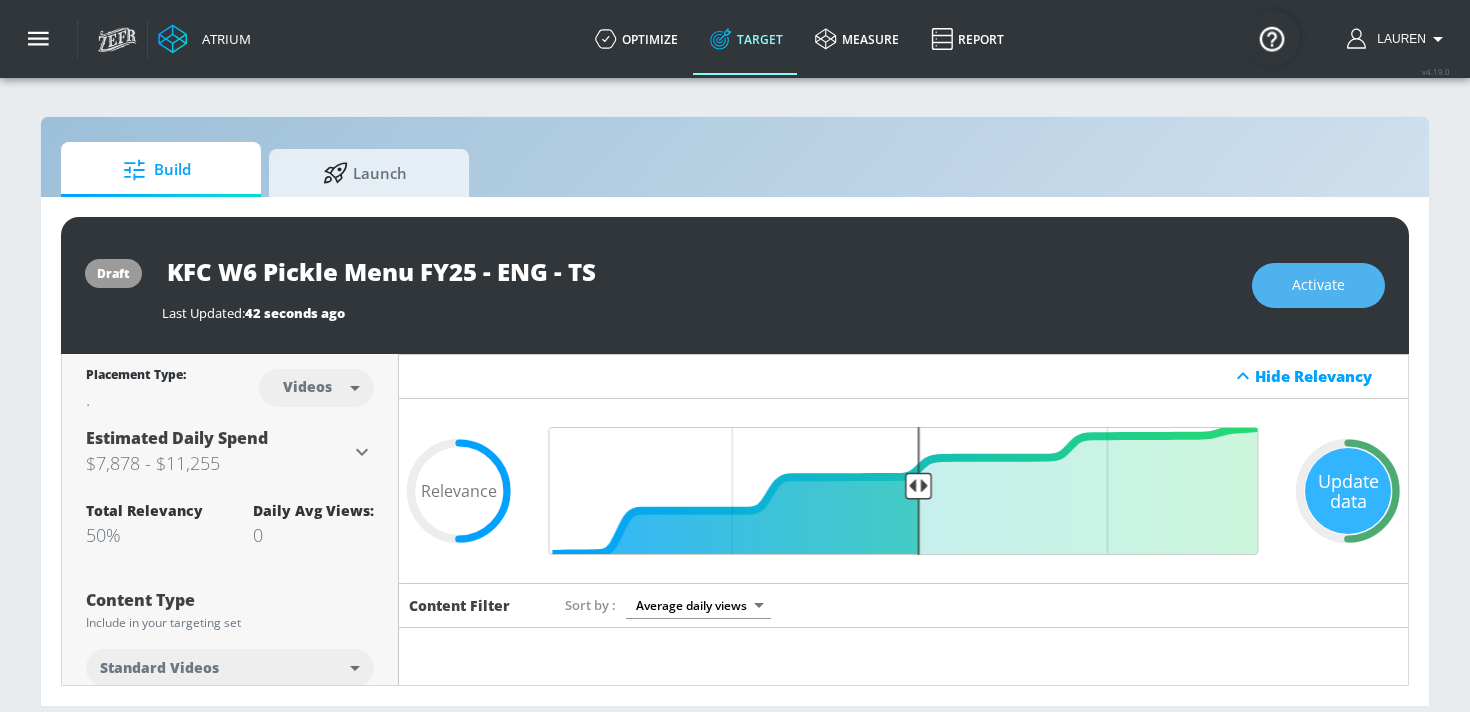 click on "Activate" at bounding box center [1318, 285] 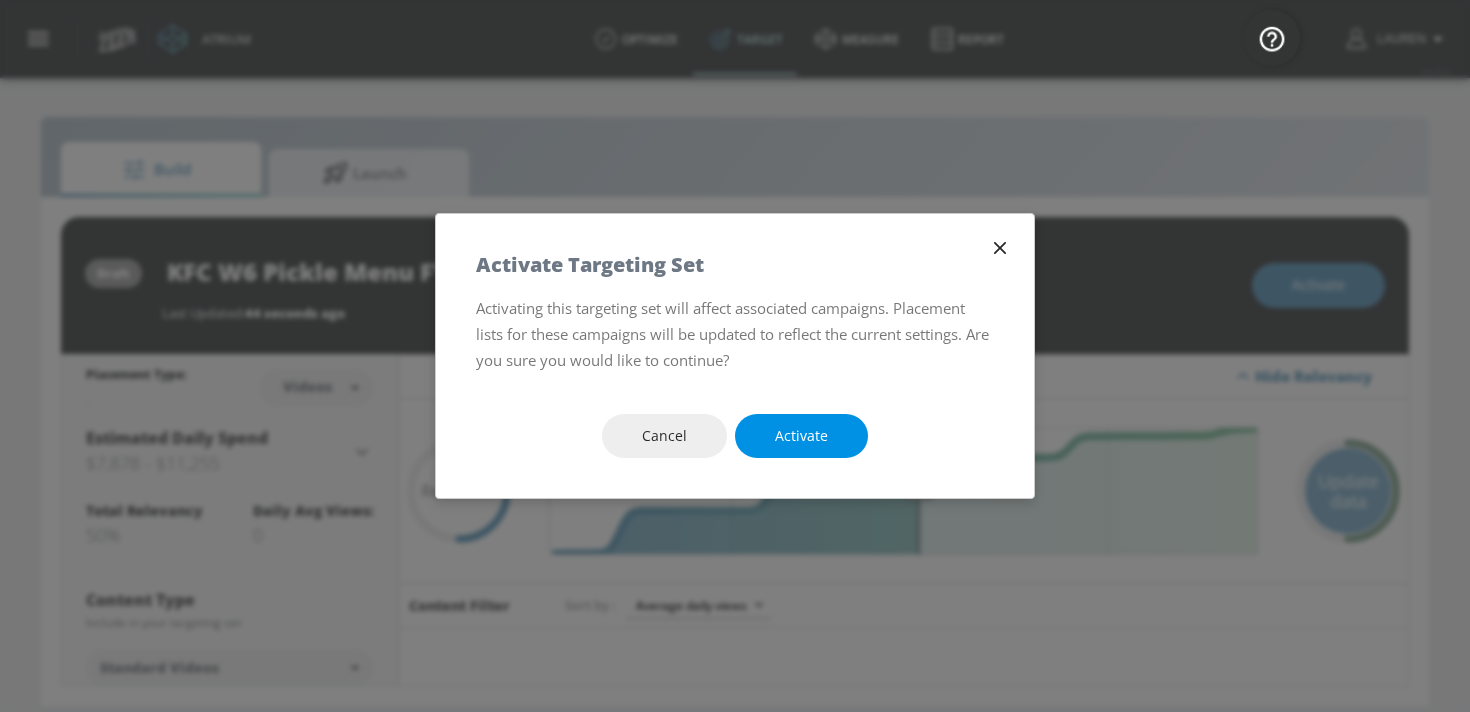 click on "Activate" at bounding box center (801, 436) 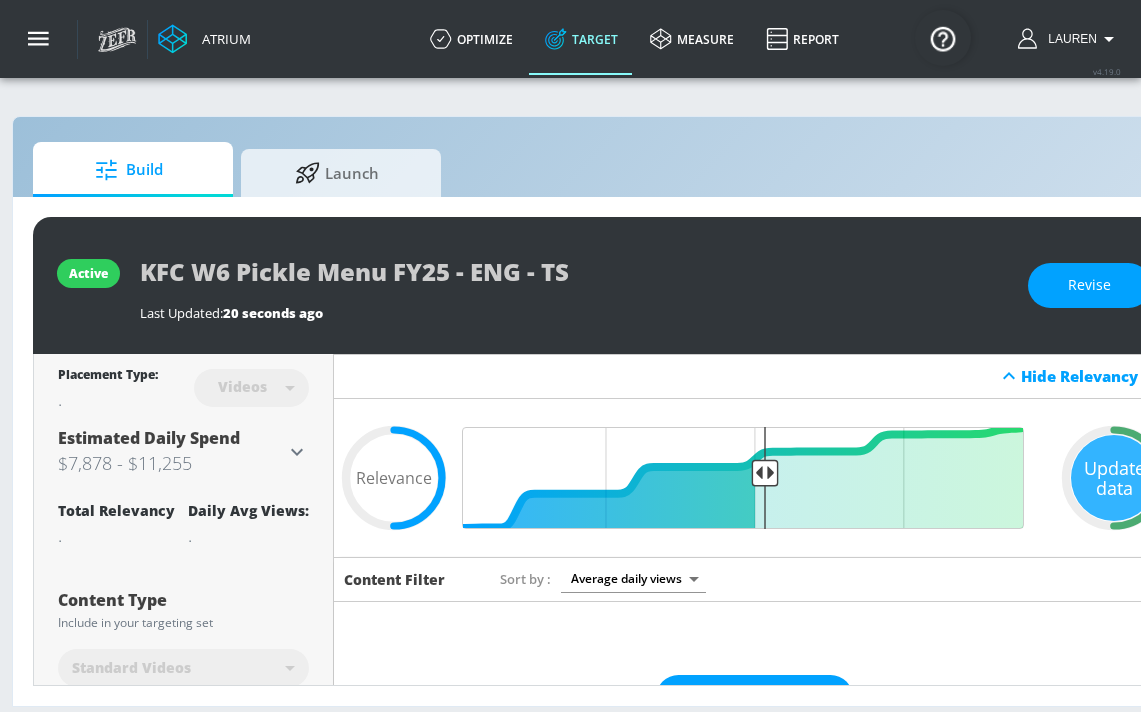 scroll, scrollTop: 0, scrollLeft: 0, axis: both 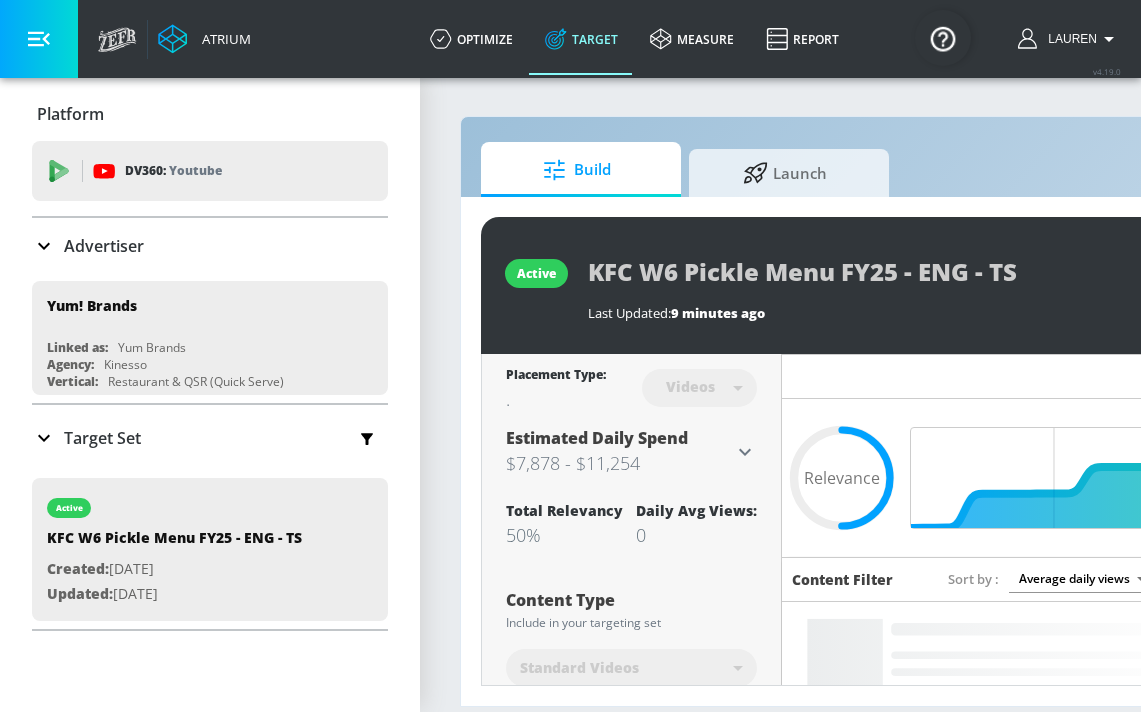 click 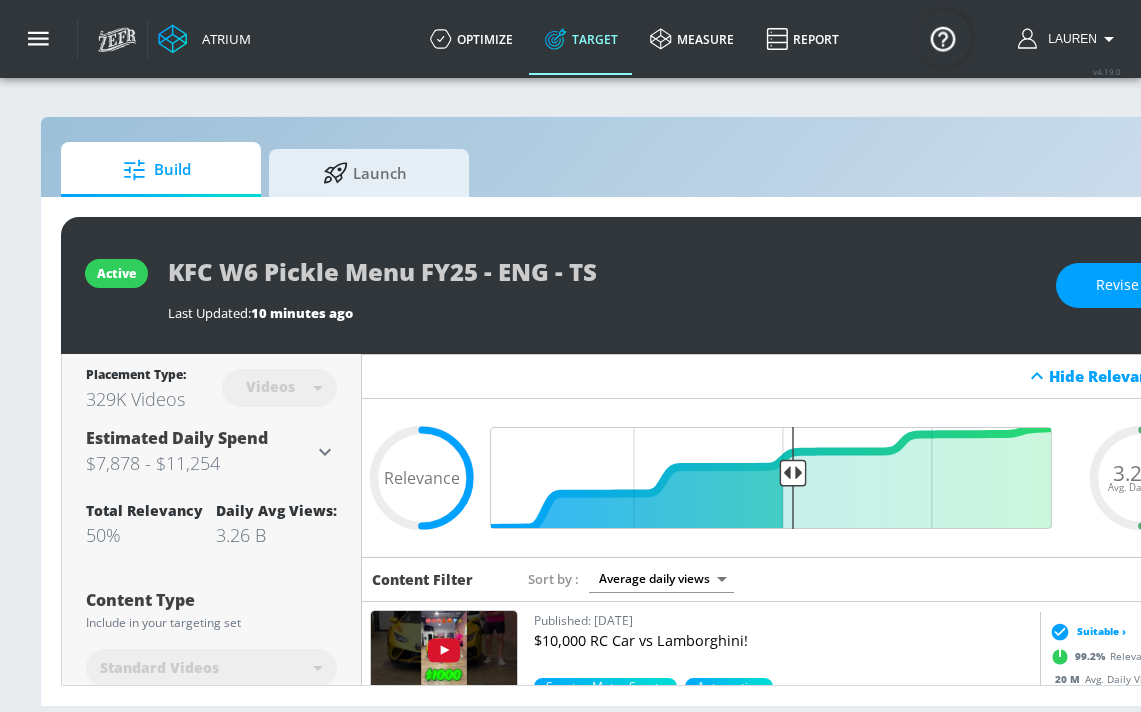 click on "3.26 B" at bounding box center (276, 535) 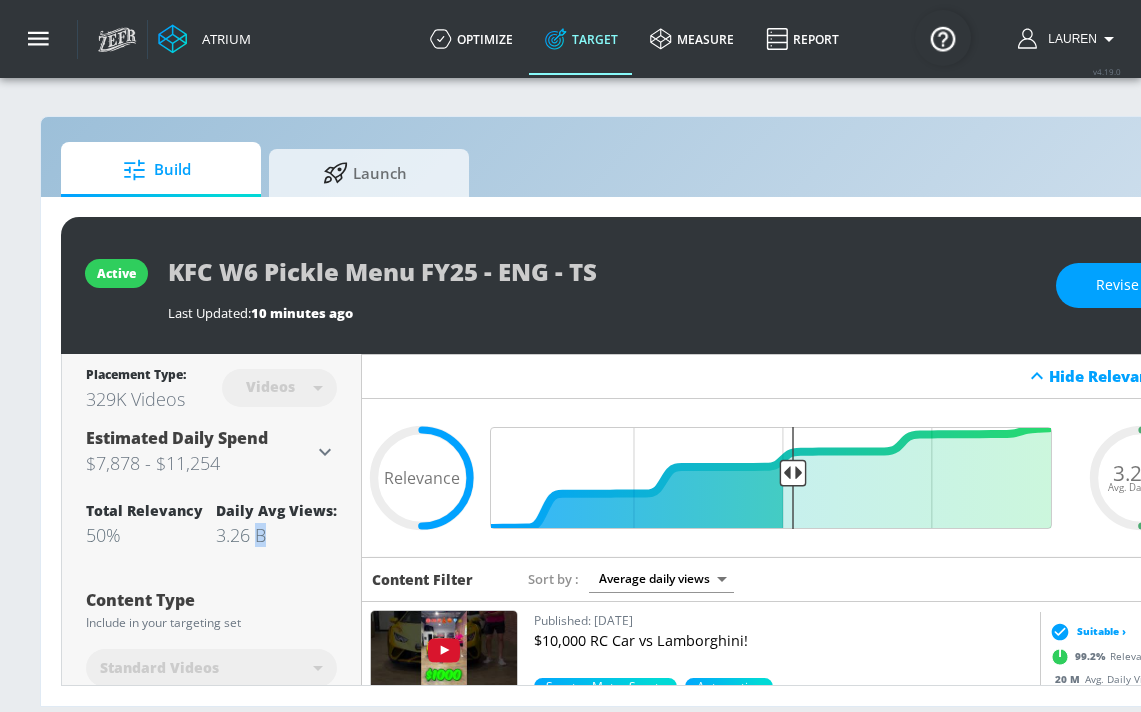 click on "3.26 B" at bounding box center (276, 535) 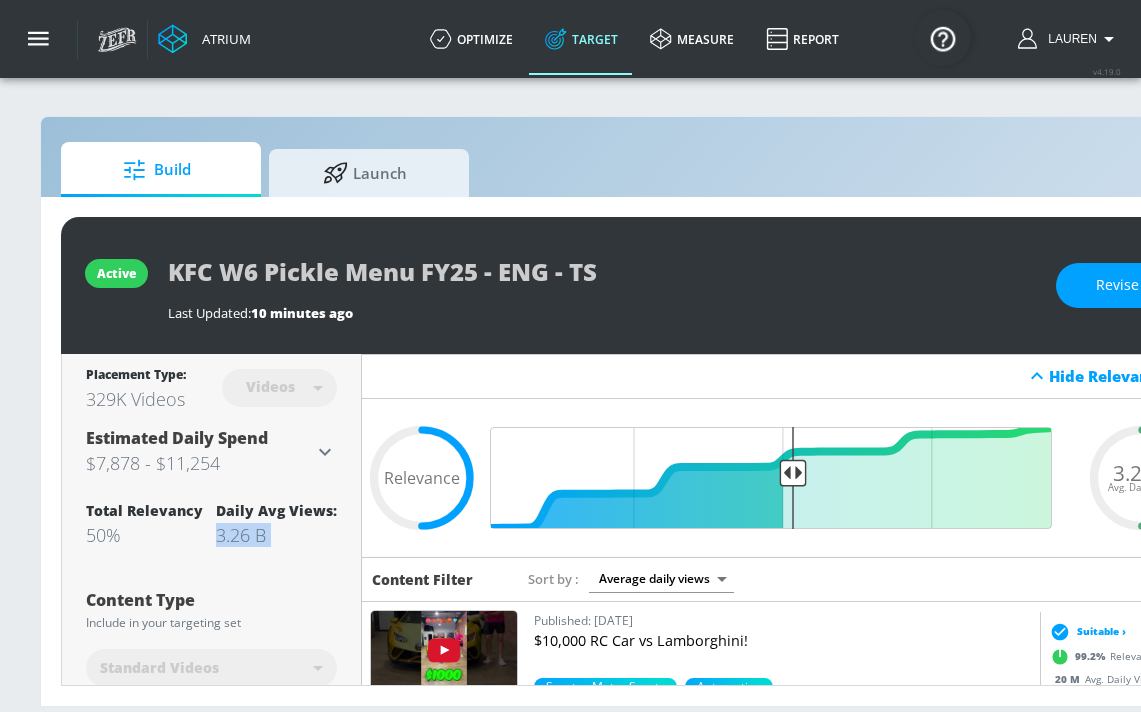 click on "3.26 B" at bounding box center (276, 535) 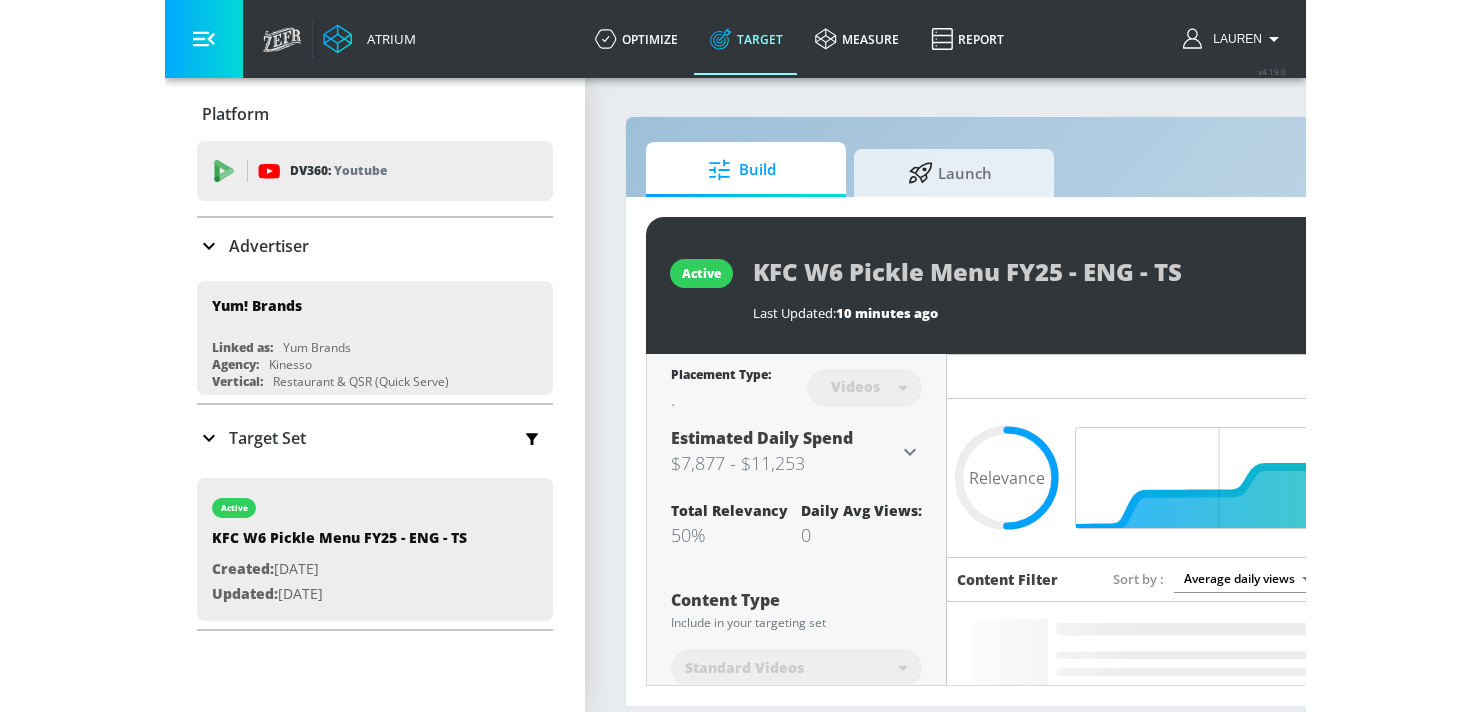 scroll, scrollTop: 0, scrollLeft: 0, axis: both 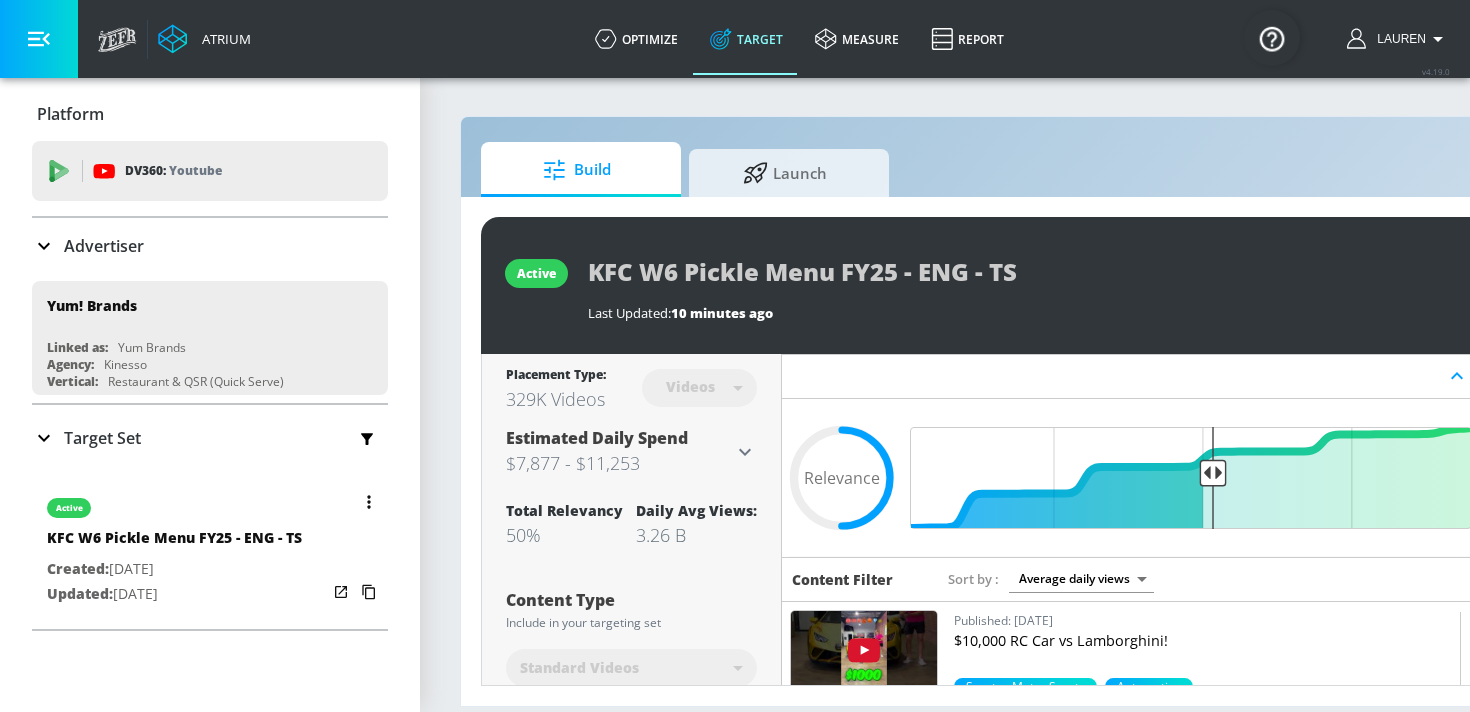 click at bounding box center (369, 502) 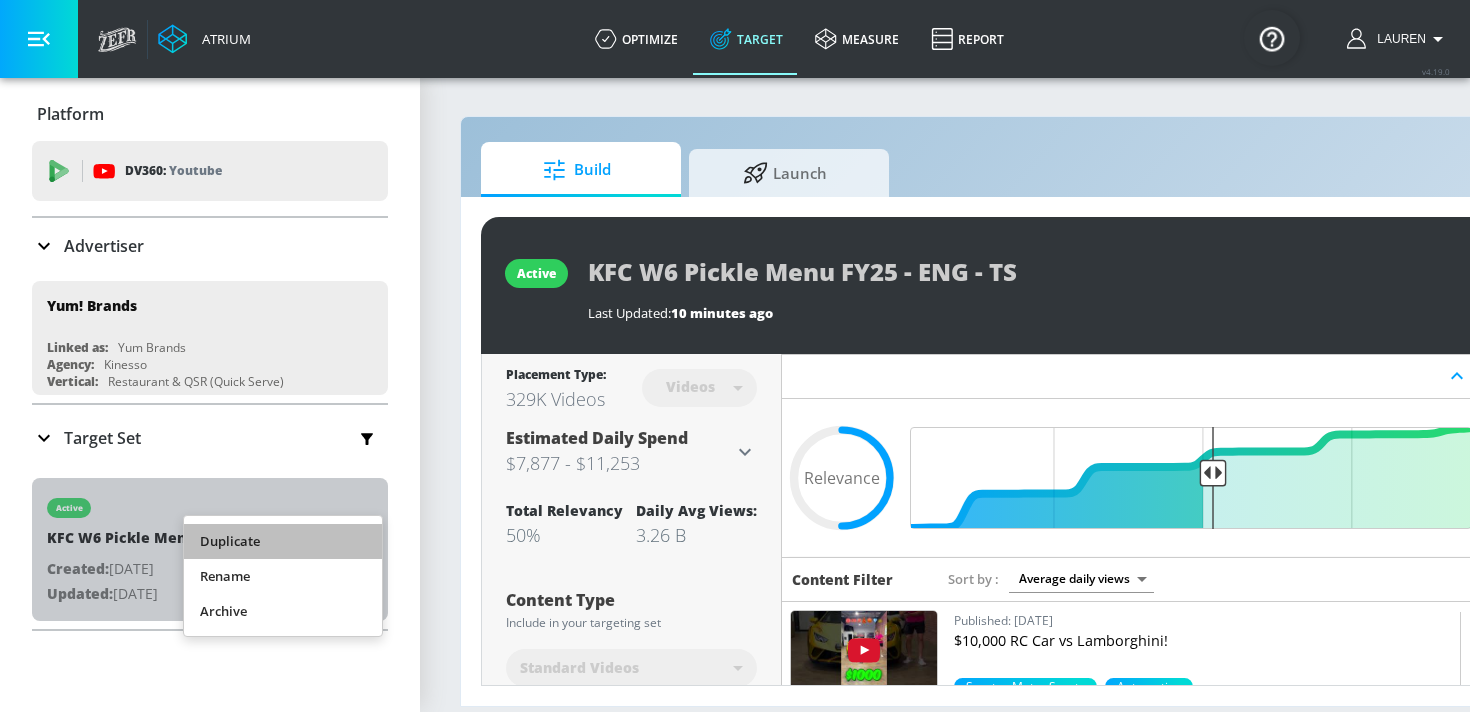 click on "Duplicate" at bounding box center (283, 541) 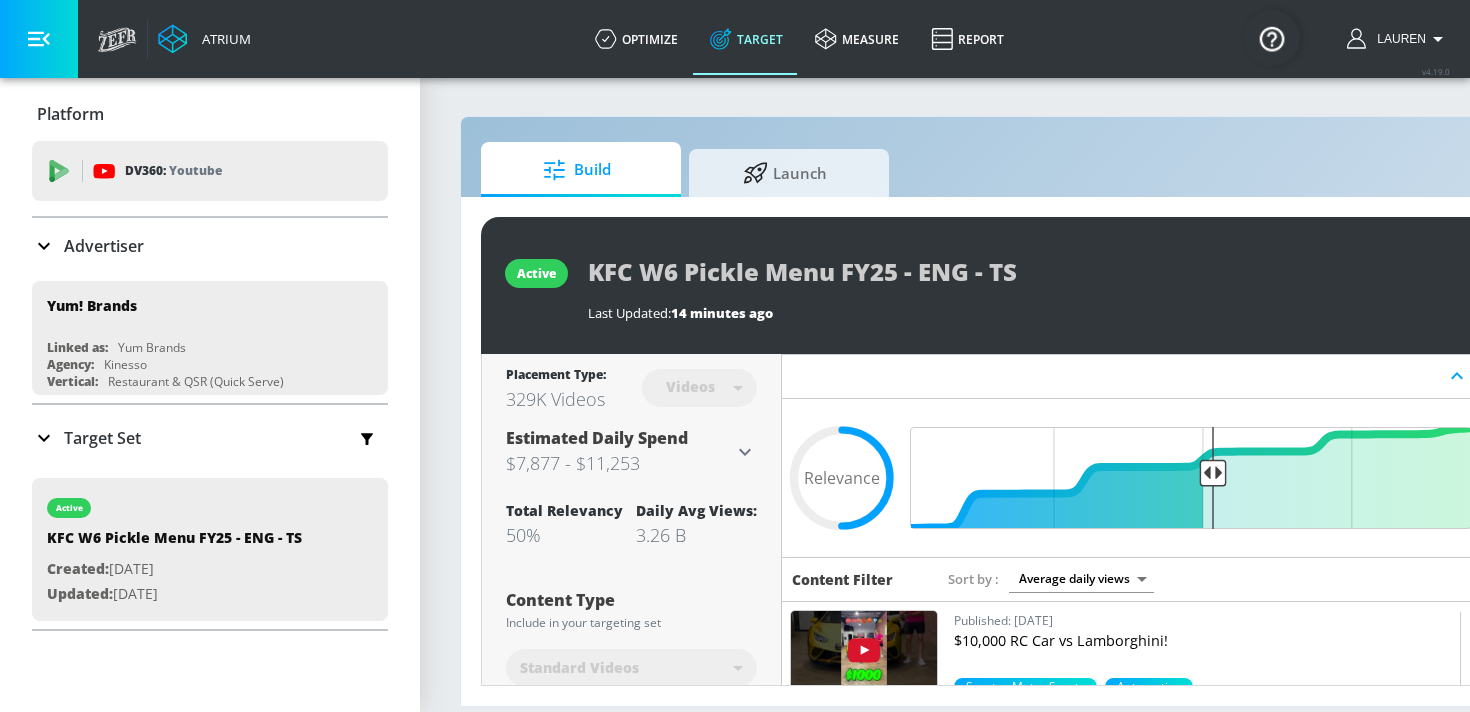 click 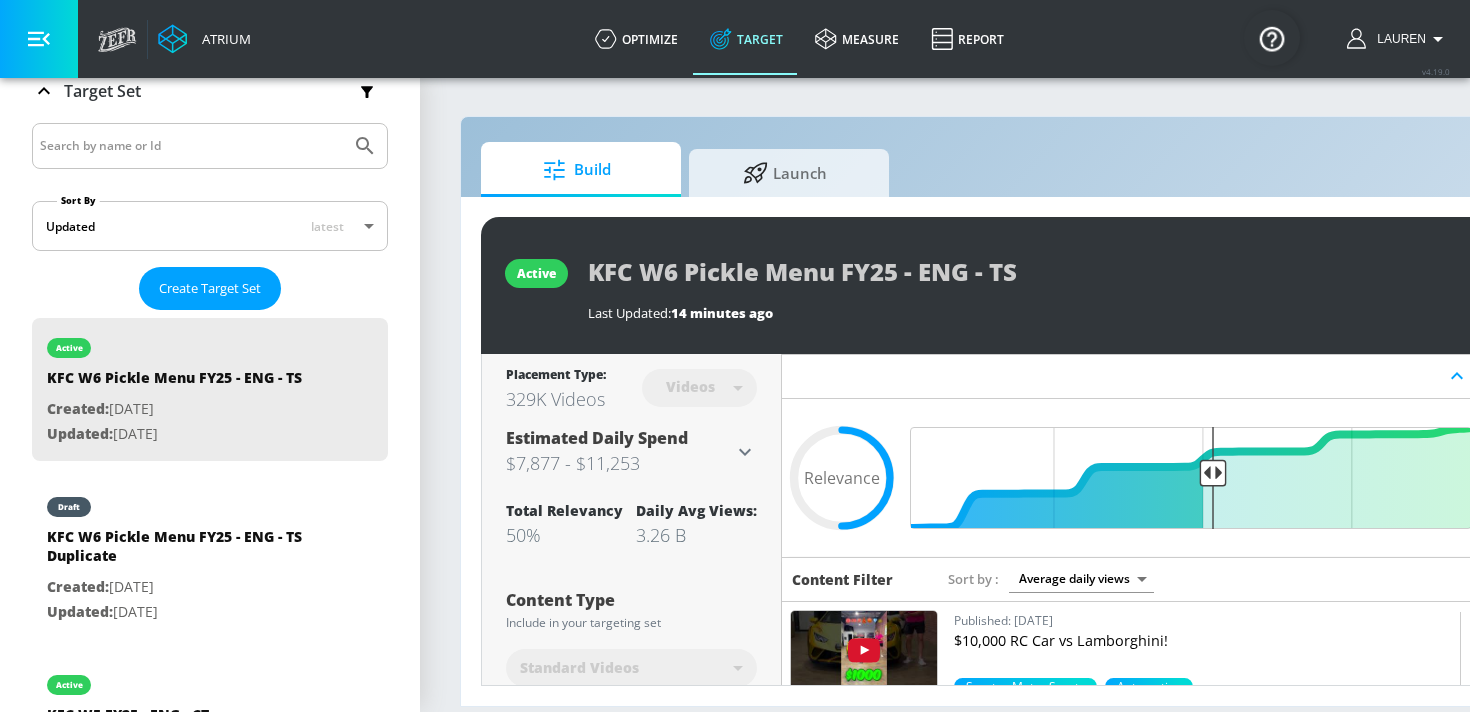 scroll, scrollTop: 353, scrollLeft: 0, axis: vertical 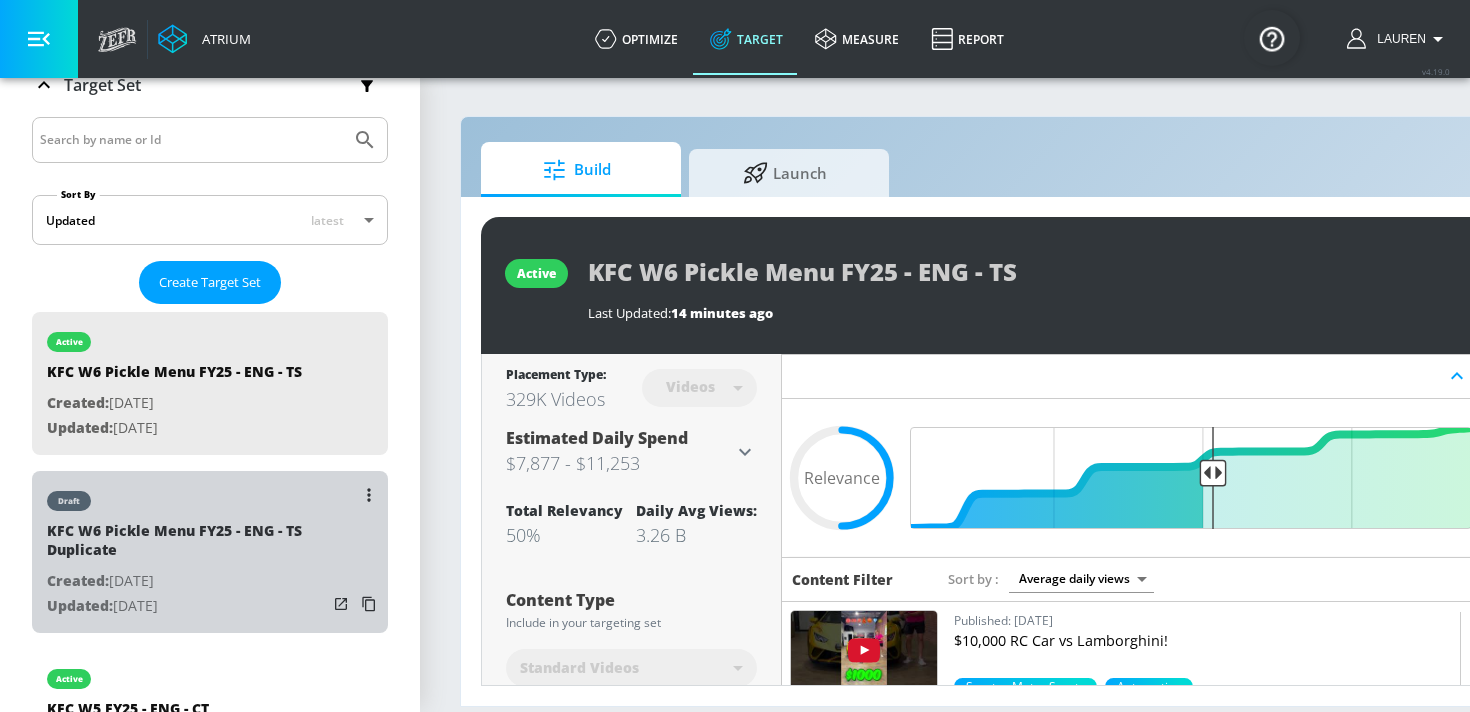 click on "KFC W6 Pickle Menu FY25 - ENG - TS Duplicate" at bounding box center (187, 545) 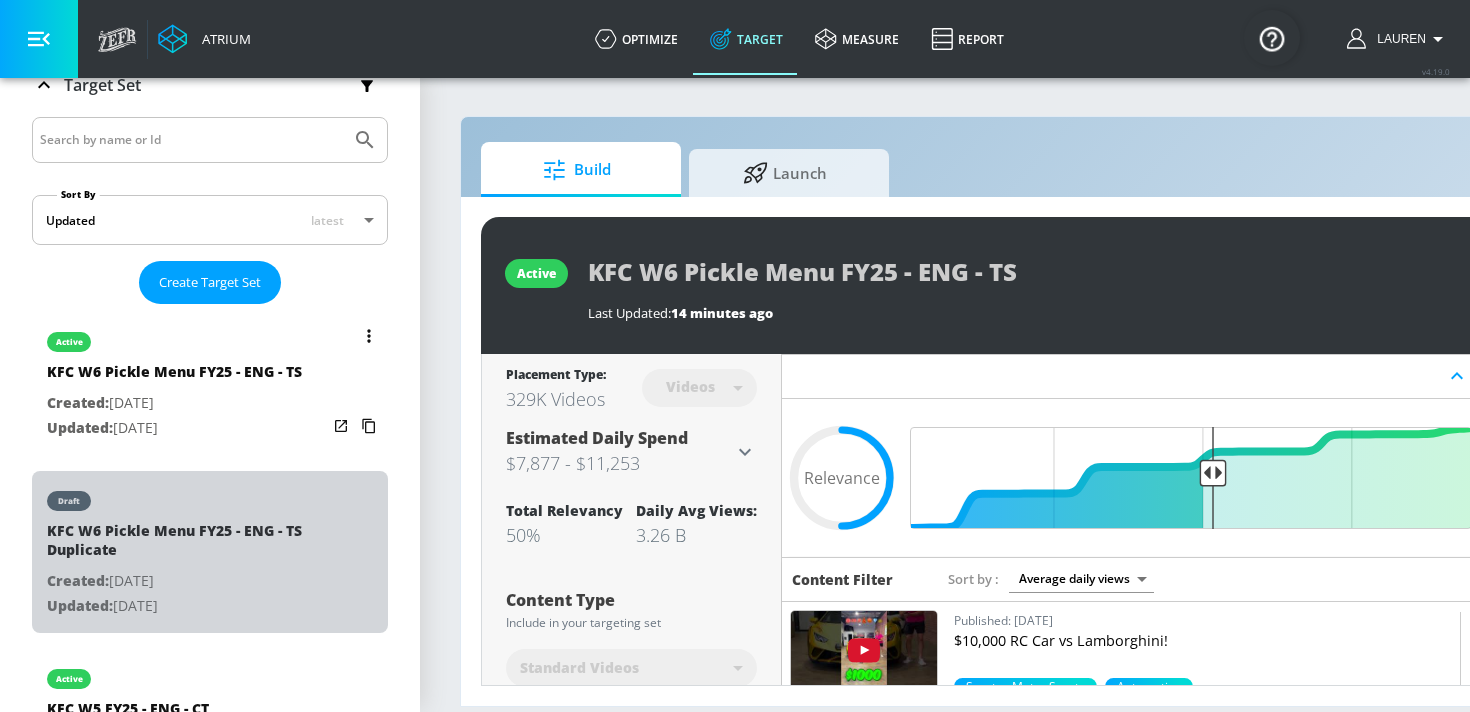 type on "KFC W6 Pickle Menu FY25 - ENG - TS Duplicate" 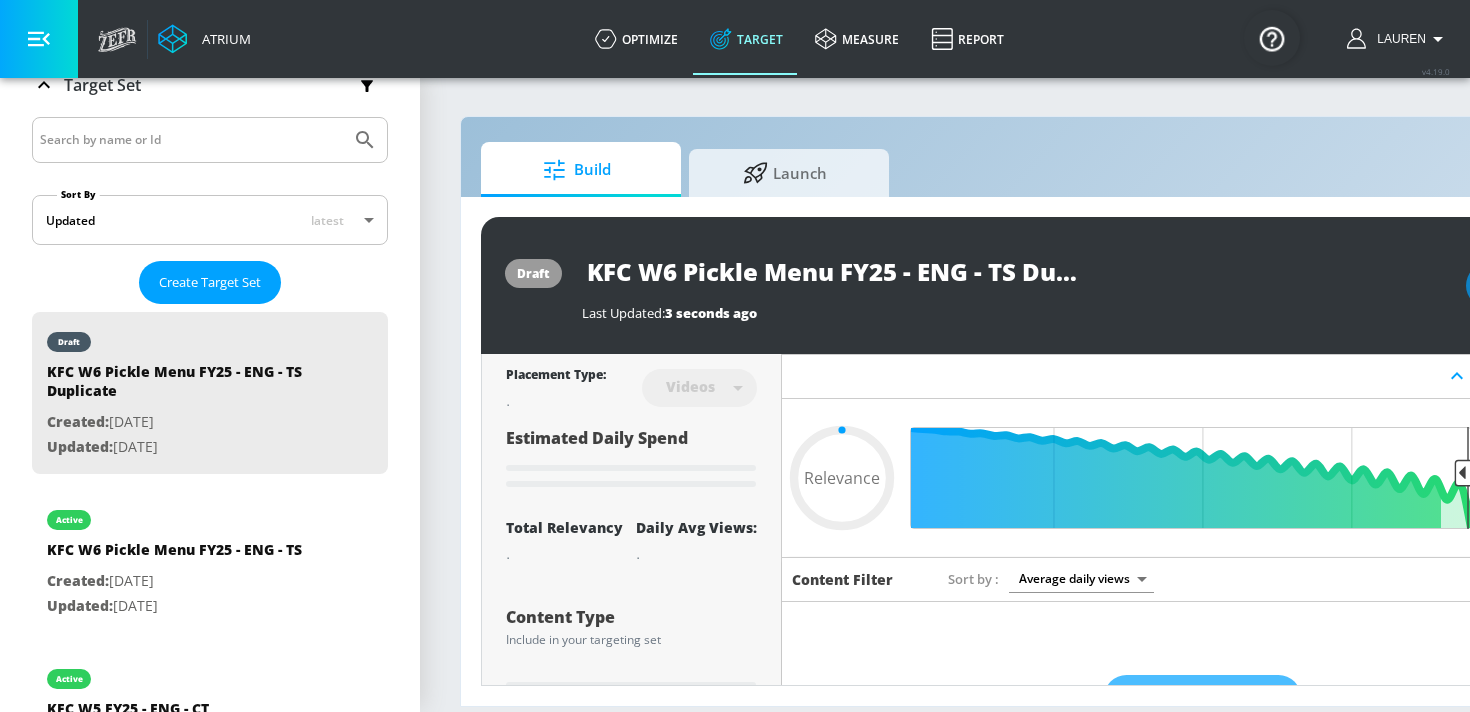 scroll, scrollTop: 0, scrollLeft: 64, axis: horizontal 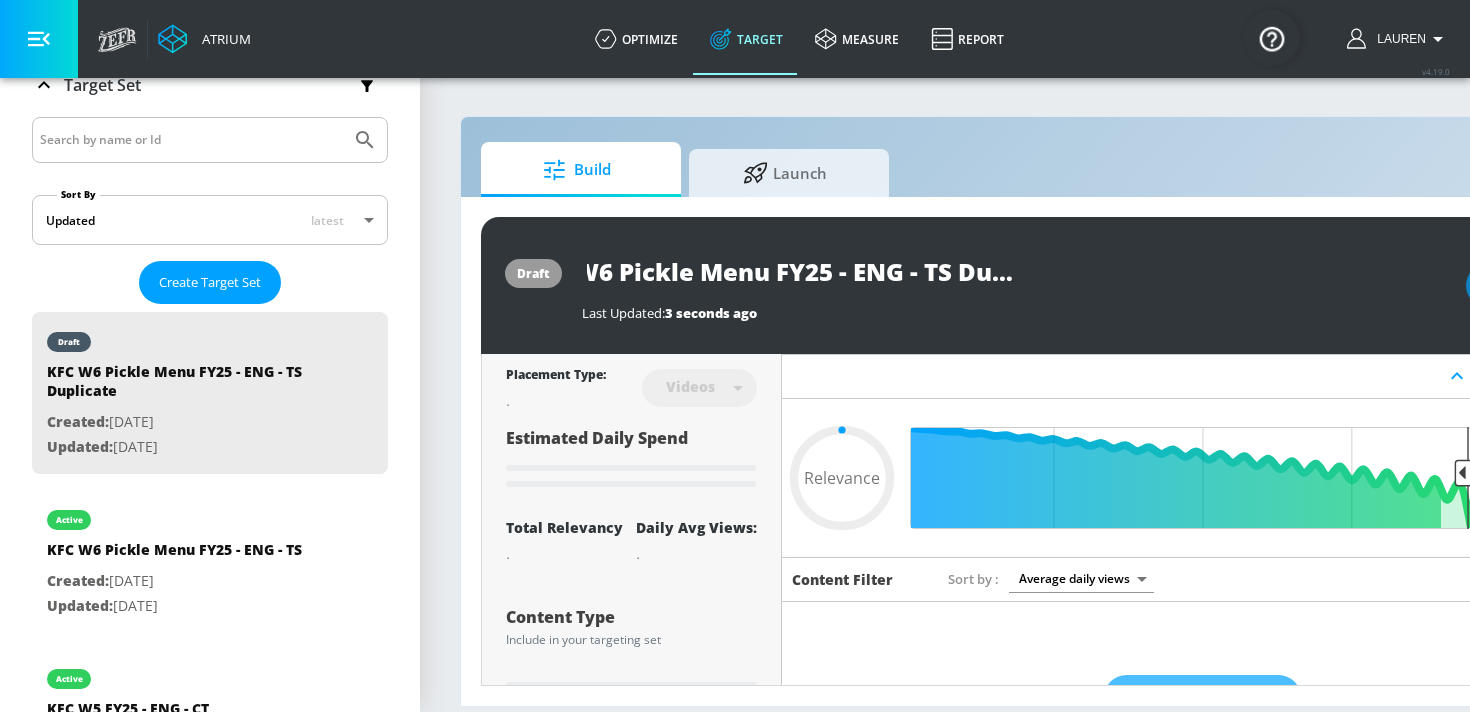 type on "0.5" 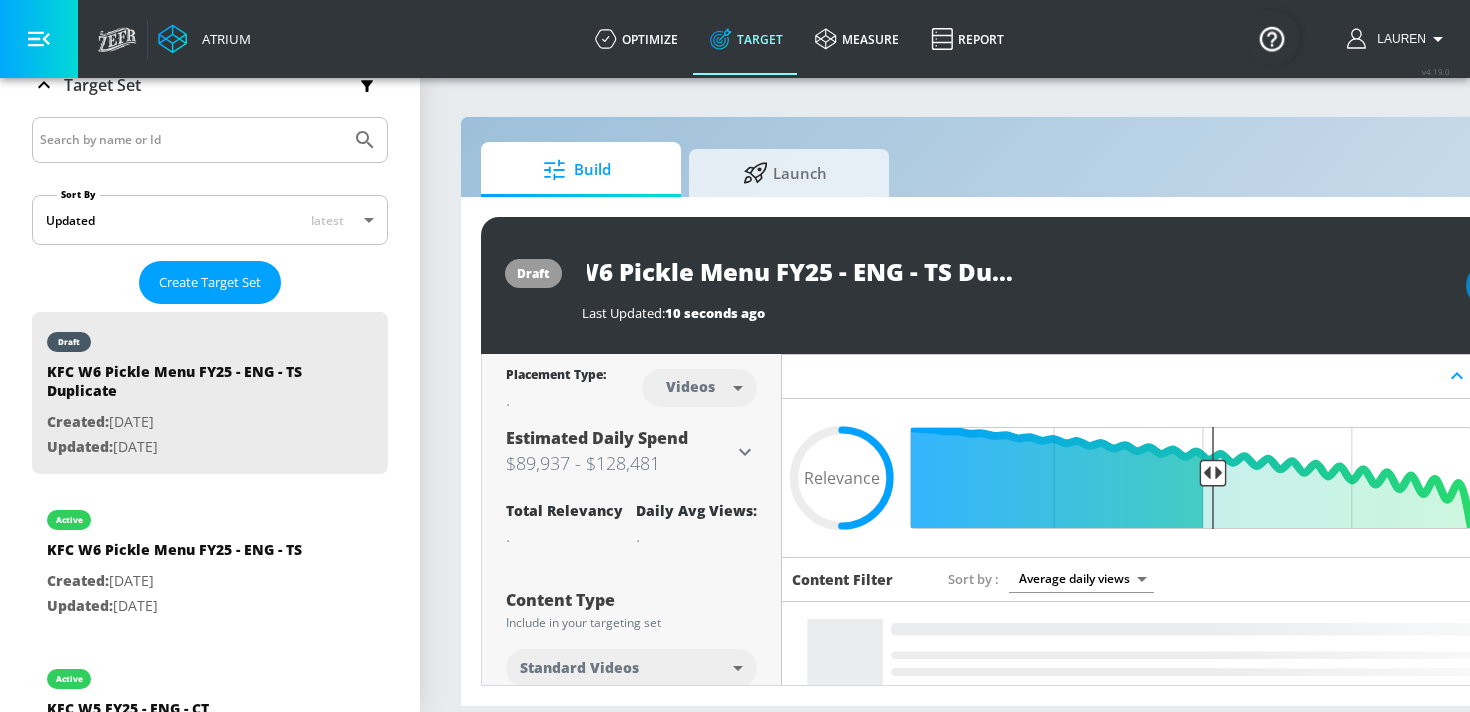 click on "Atrium optimize Target measure Report optimize Target measure Report v 4.19.0 Lauren Platform DV360:   Youtube DV360:   Youtube Advertiser Sort By A-Z asc ​ Add Account Yum! Brands Linked as: Yum Brands Agency: Kinesso Vertical: Restaurant & QSR (Quick Serve) Aracely Test Account 1 Linked as: Zefr Demos Agency: Zefr Vertical: Other Parry Test Linked as: Zefr Demos Agency: Parry Test Vertical: Music alicyn test Linked as: Zefr Demos Agency: alicyn test Vertical: Healthcare Kelsey Test Linked as: Zefr Demos Agency: Kelsey Test Vertical: CPG (Consumer Packaged Goods) Test Linked as: Zefr Demos Agency: Test Vertical: Travel Veronica TEST Linked as: Zefr Demos Agency: veronica TEST Vertical: Other Shannan Test Account Linked as: Zefr Demos Agency: #1 Media Agency in the World Vertical: Retail Casey C Test Account Linked as: Zefr Demos Agency: Sterling Cooper Vertical: CPG (Consumer Packaged Goods) Stefan TEST YTL USR Q|A Linked as: QA YTL Test Brand Agency: QA Vertical: Healthcare Mike Test Account Linked as:" at bounding box center [735, 356] 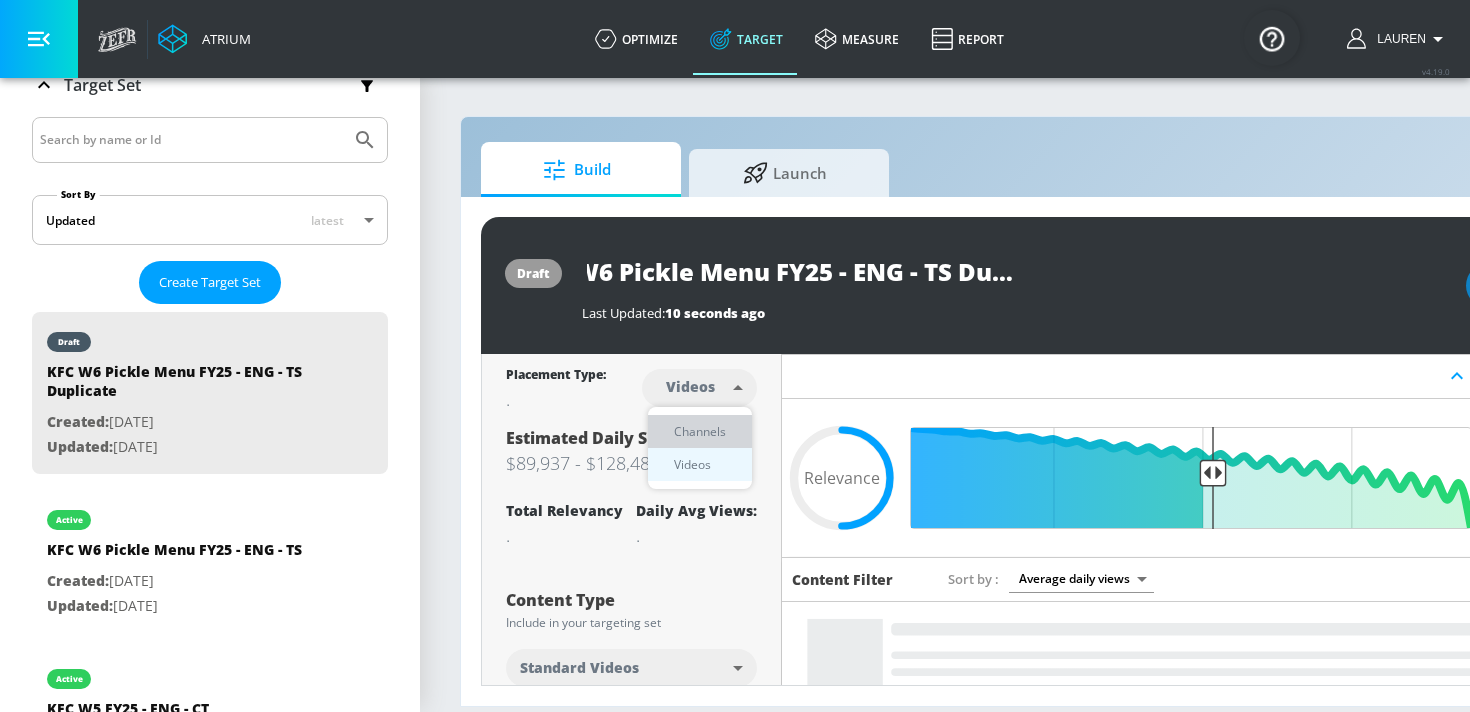 click on "Channels" at bounding box center (700, 431) 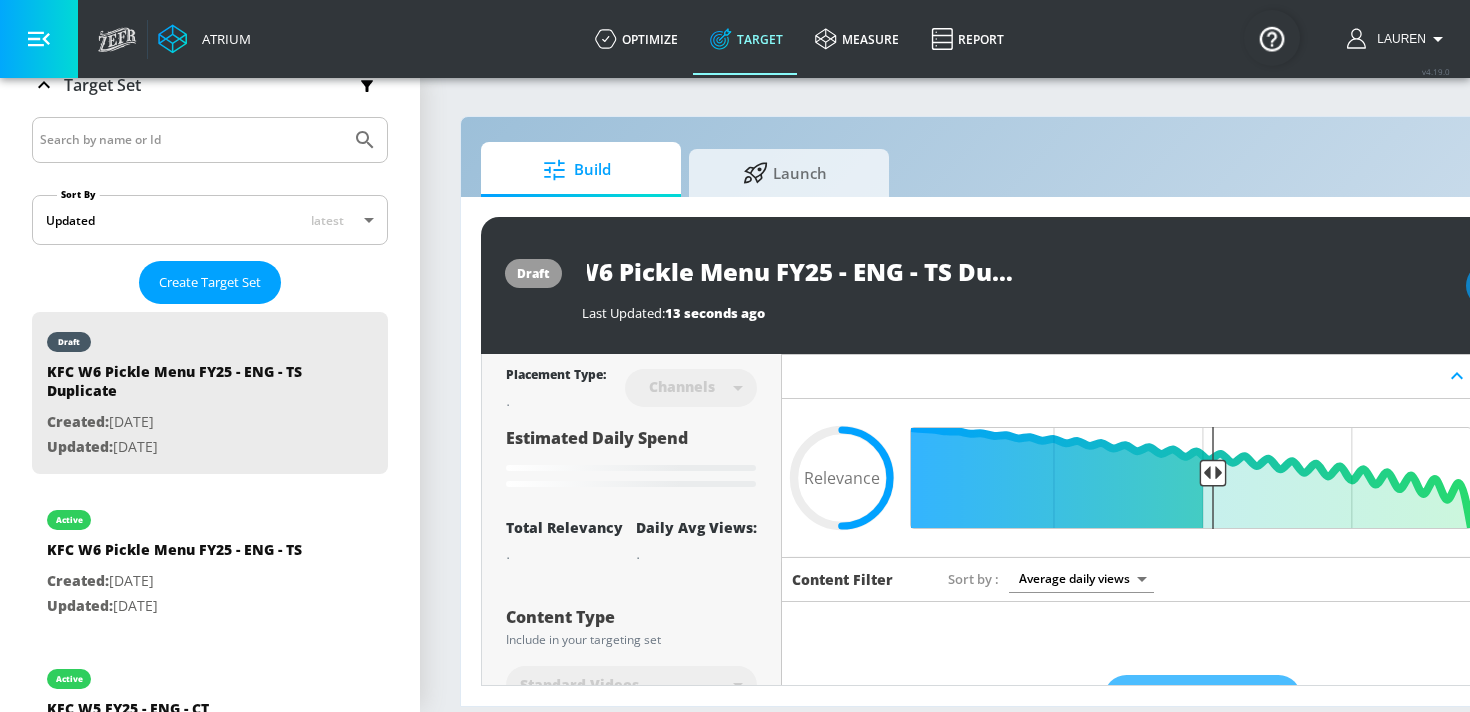 click on "KFC W6 Pickle Menu FY25 - ENG - TS Duplicate" at bounding box center [832, 271] 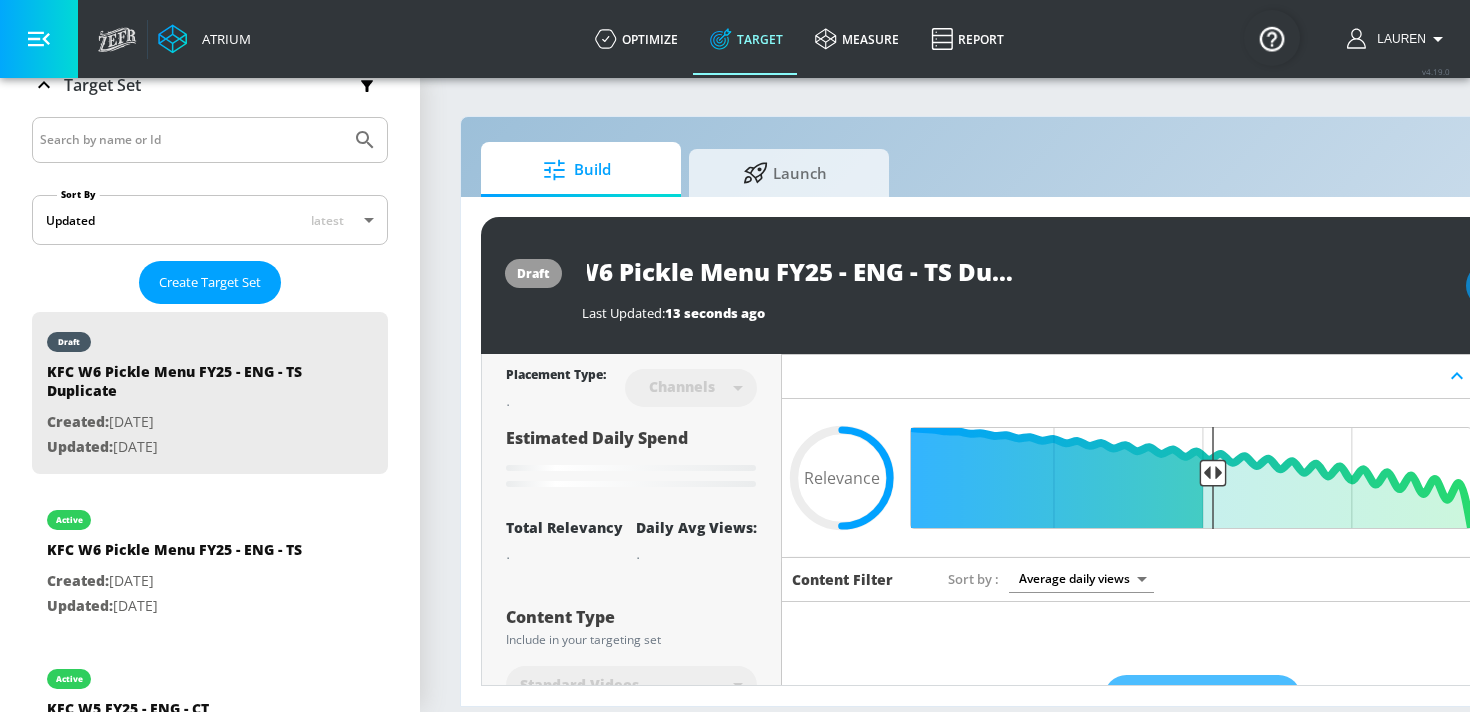 scroll, scrollTop: 0, scrollLeft: 64, axis: horizontal 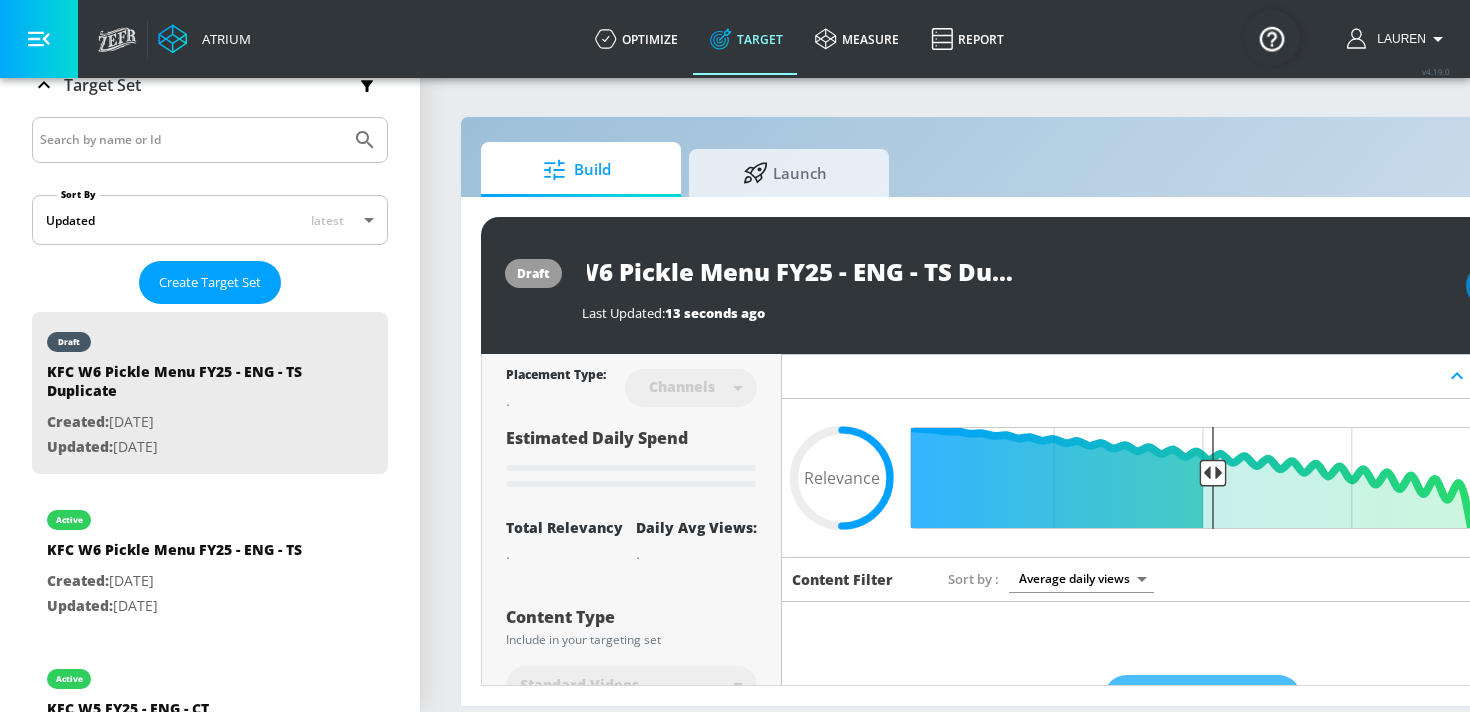 drag, startPoint x: 929, startPoint y: 271, endPoint x: 1164, endPoint y: 250, distance: 235.93643 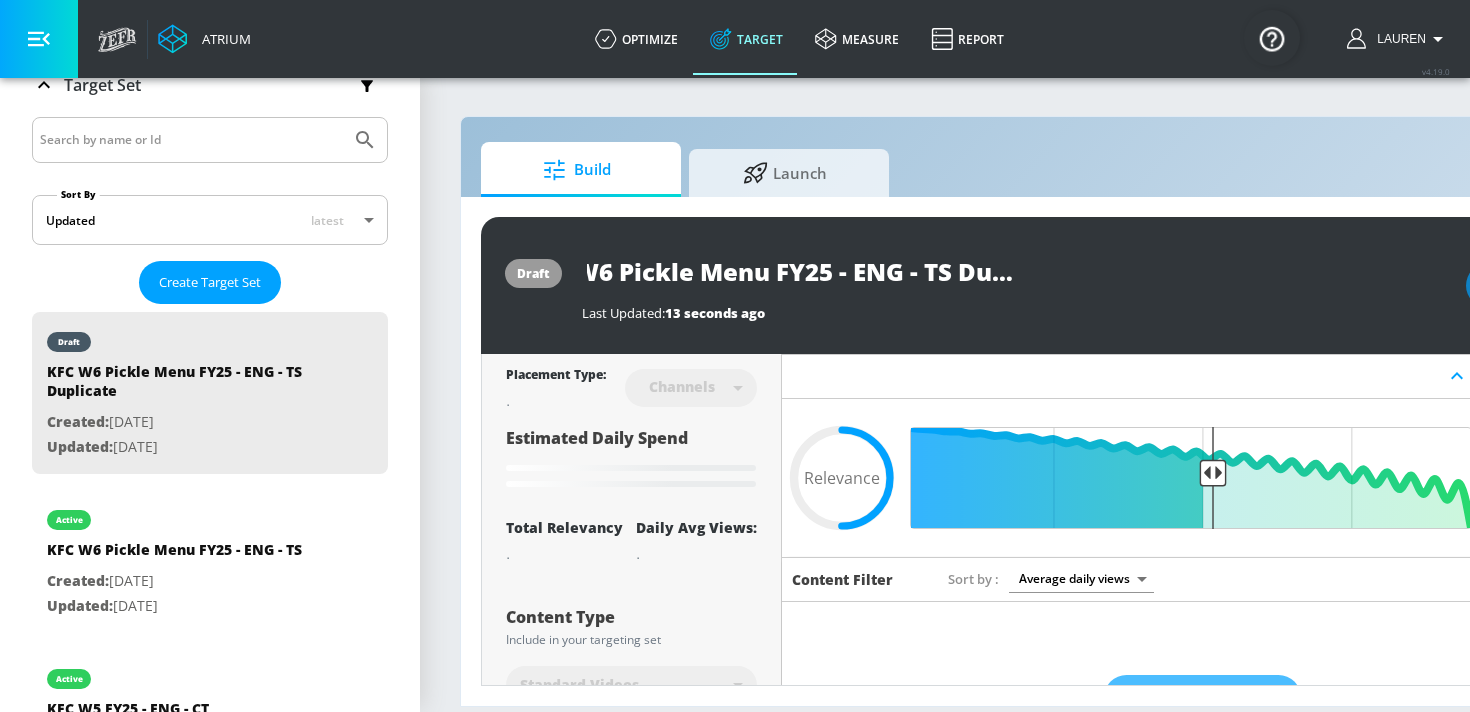 click on "KFC W6 Pickle Menu FY25 - ENG - TS Duplicate" at bounding box center (832, 271) 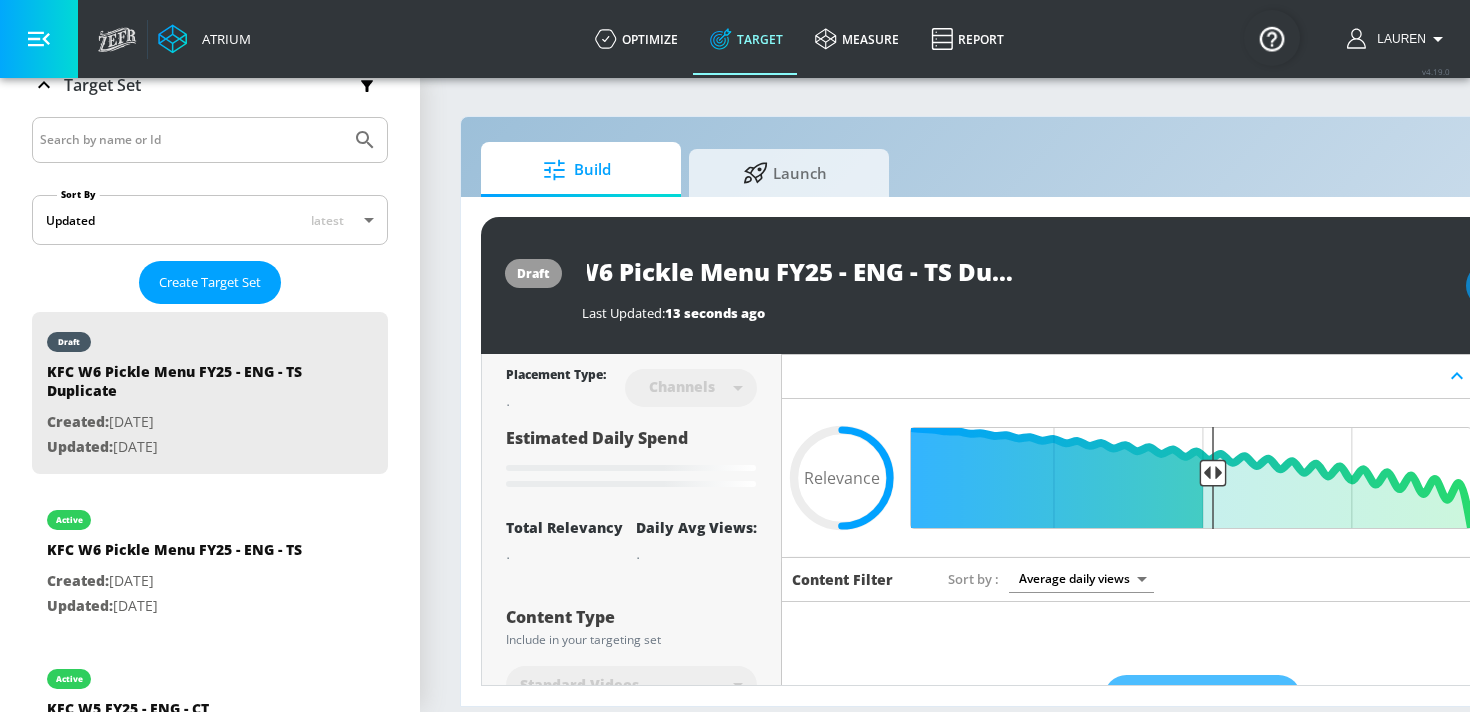 click on "KFC W6 Pickle Menu FY25 - ENG - TS Duplicate" at bounding box center [832, 271] 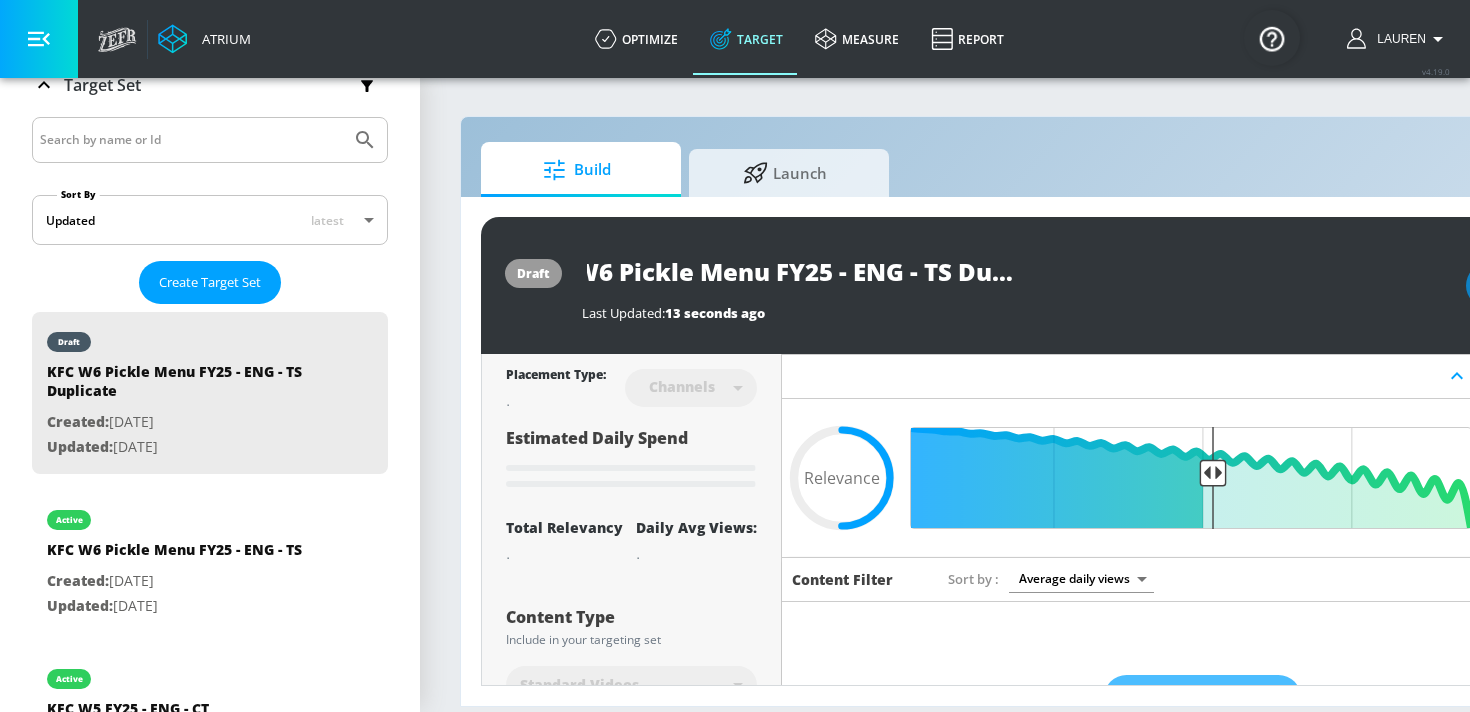 click on "KFC W6 Pickle Menu FY25 - ENG - TS Duplicate" at bounding box center [832, 271] 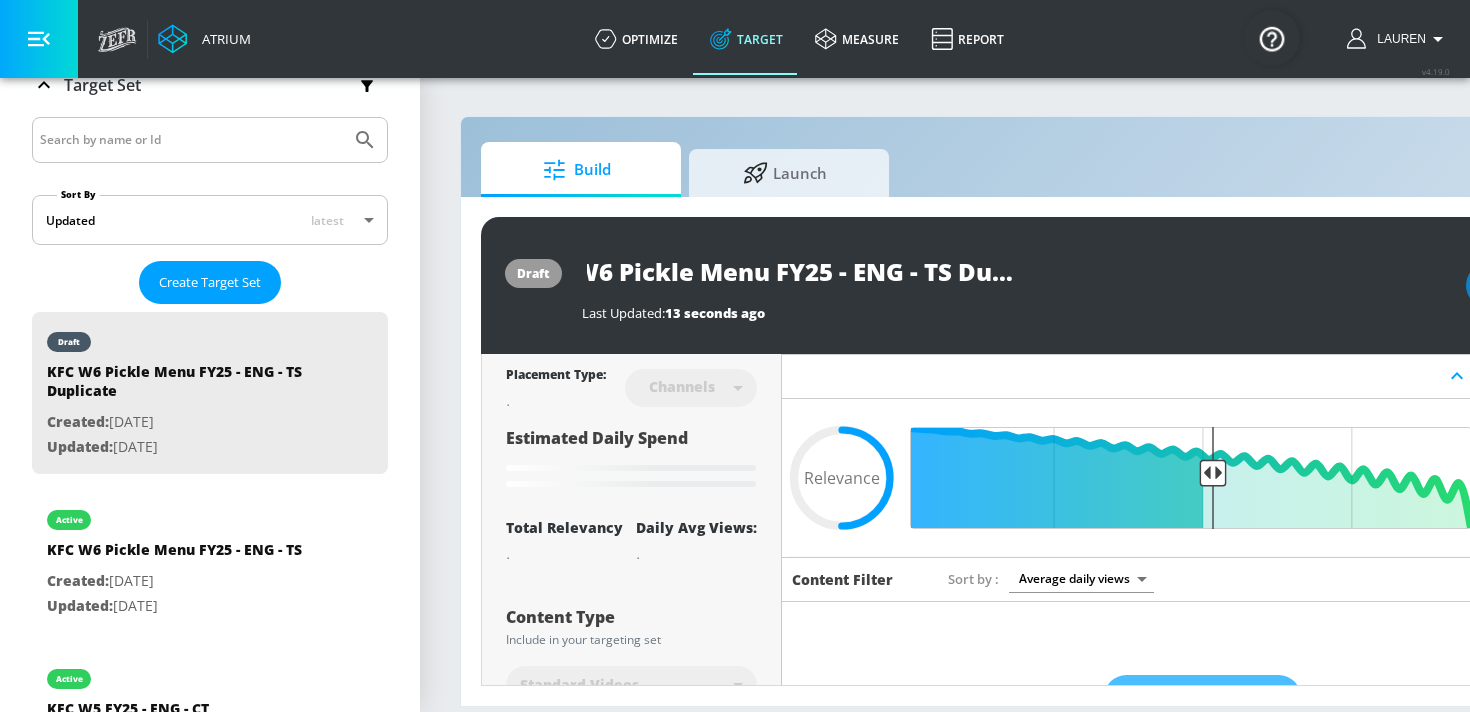 click on "KFC W6 Pickle Menu FY25 - ENG - TS Duplicate" at bounding box center (832, 271) 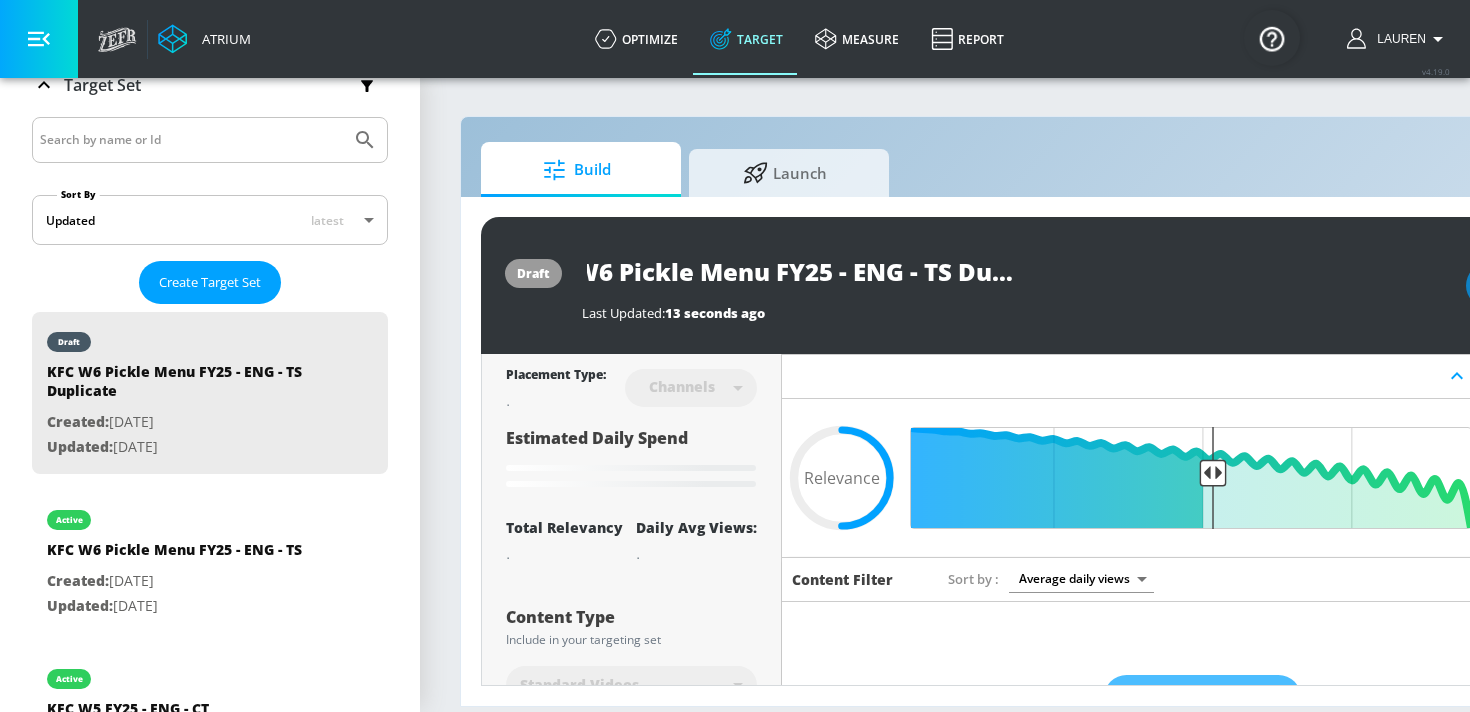 drag, startPoint x: 927, startPoint y: 274, endPoint x: 1073, endPoint y: 266, distance: 146.21901 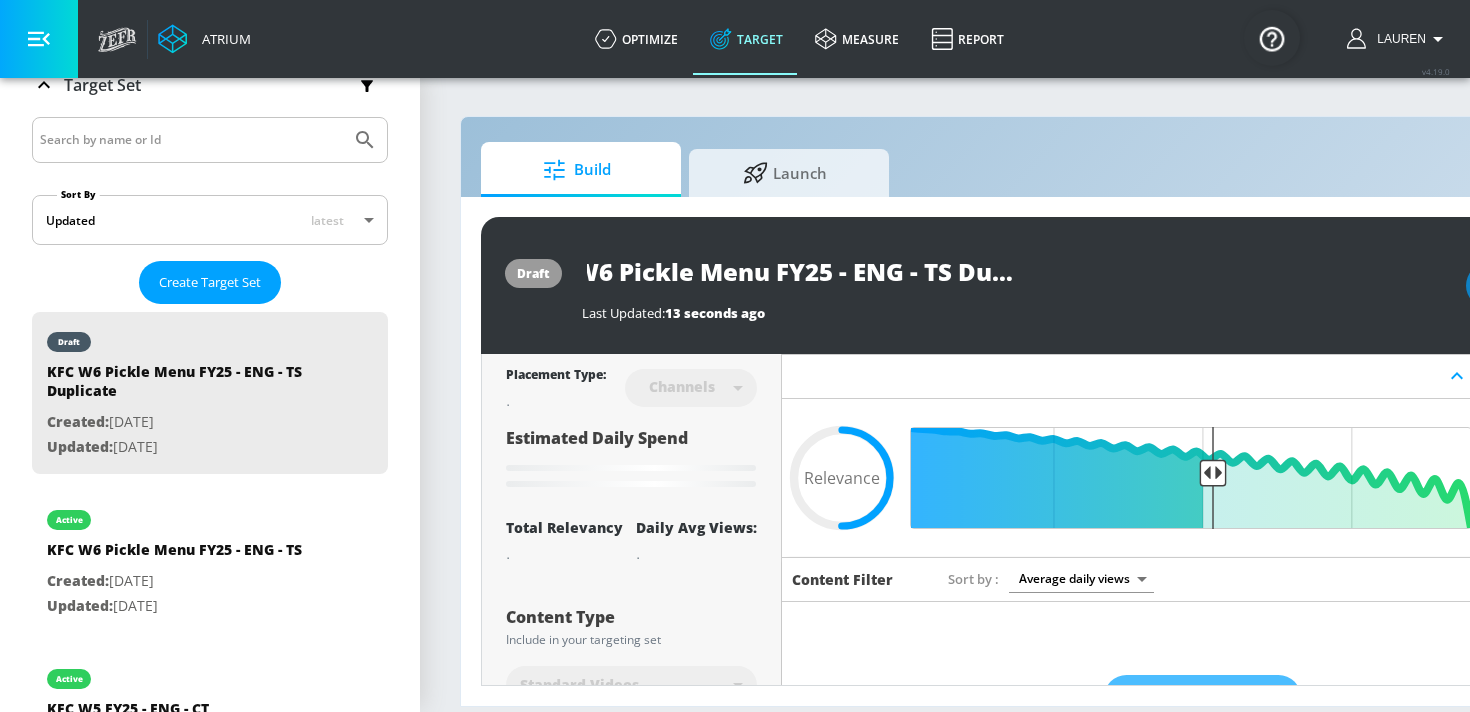 click on "KFC W6 Pickle Menu FY25 - ENG - TS Duplicate" at bounding box center [832, 271] 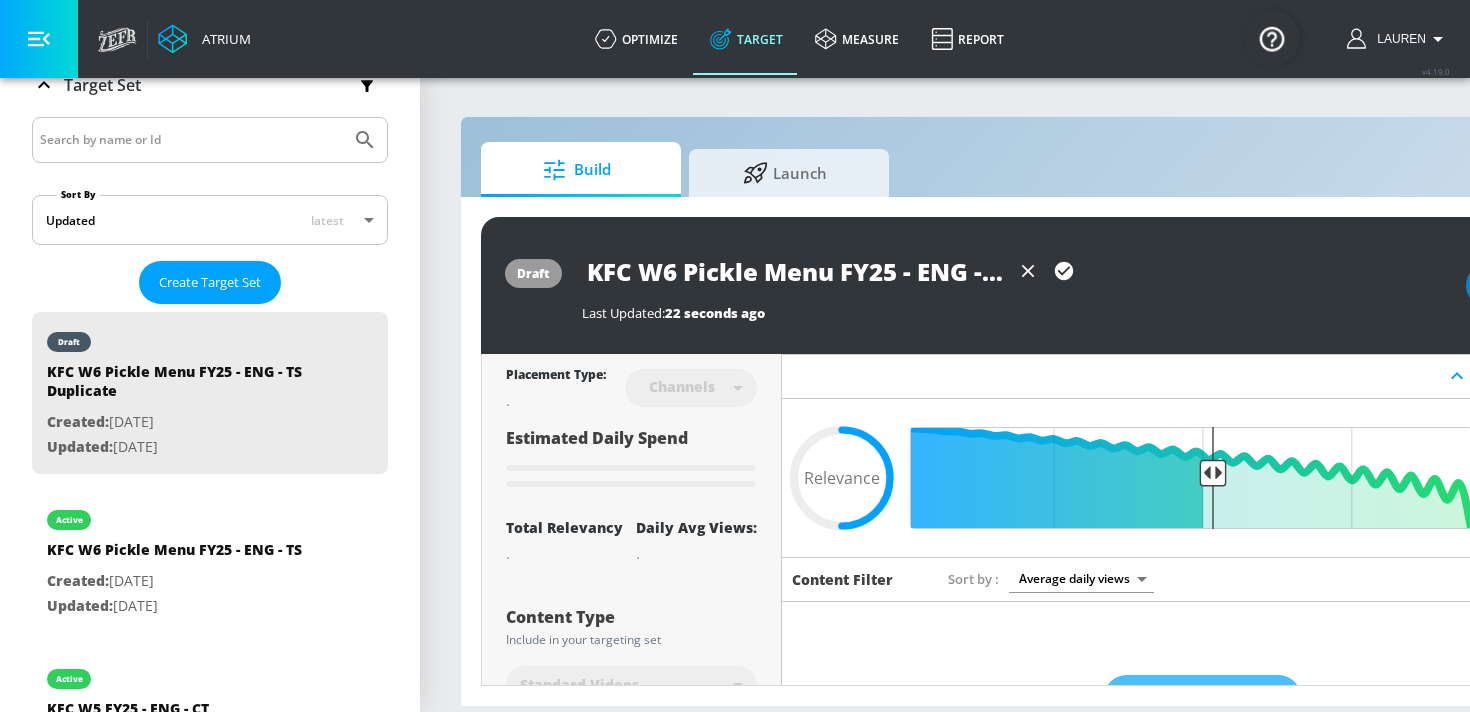 scroll, scrollTop: 0, scrollLeft: 13, axis: horizontal 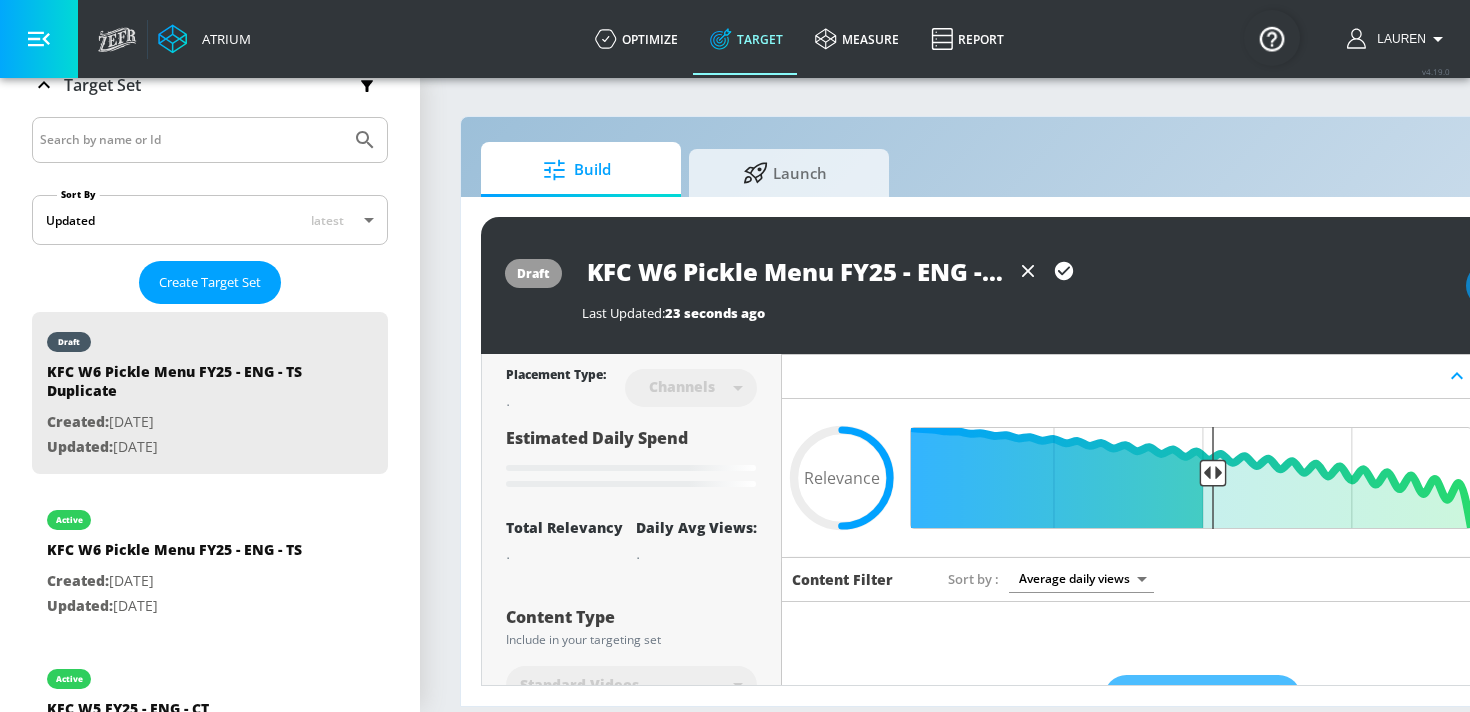 click 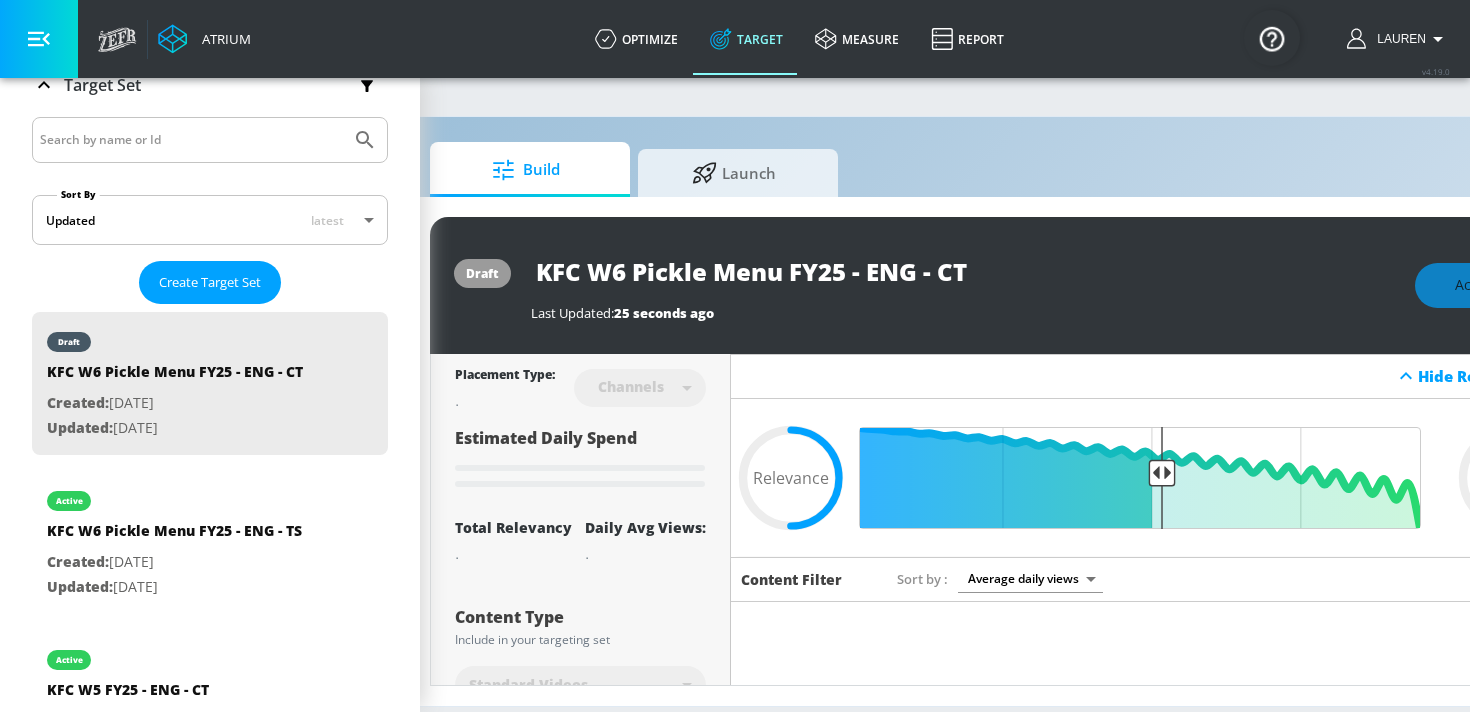 scroll, scrollTop: 0, scrollLeft: 63, axis: horizontal 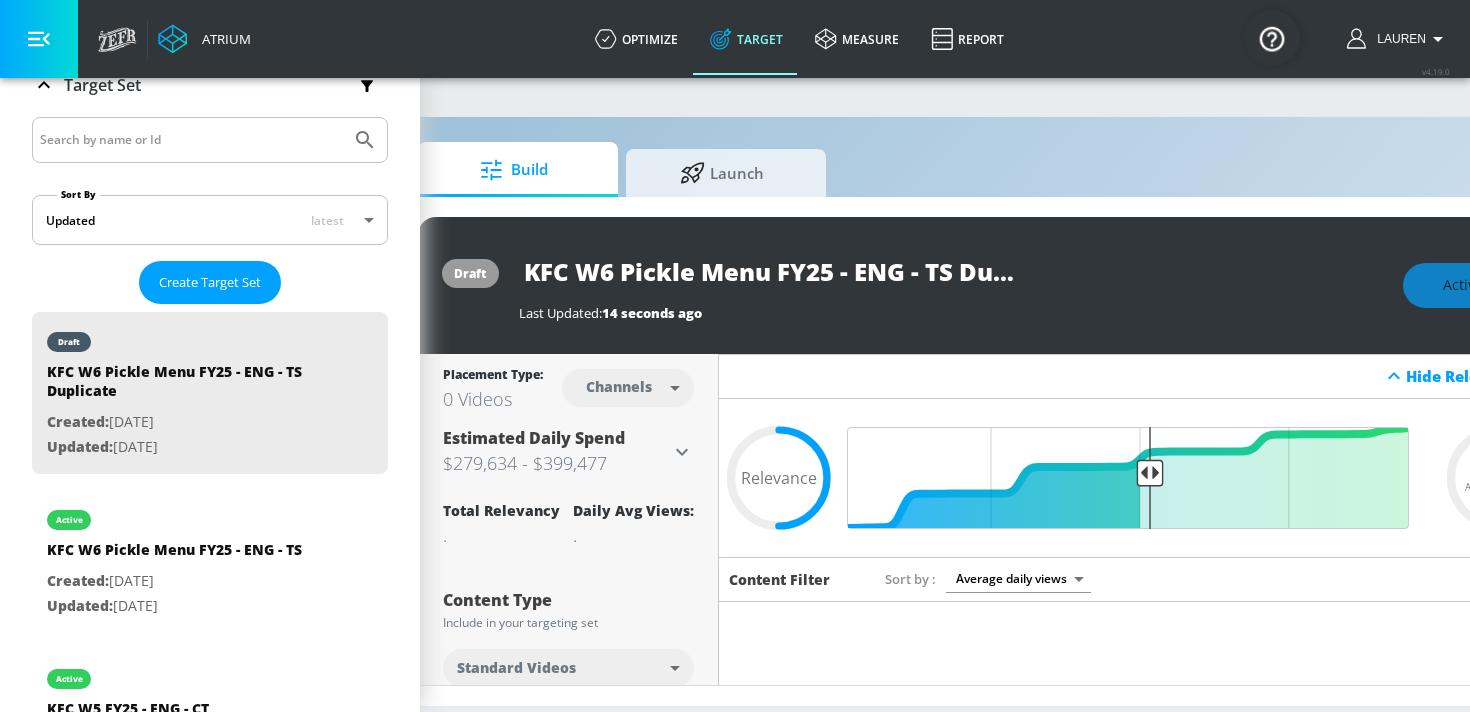 click on "KFC W6 Pickle Menu FY25 - ENG - TS Duplicate" at bounding box center [769, 271] 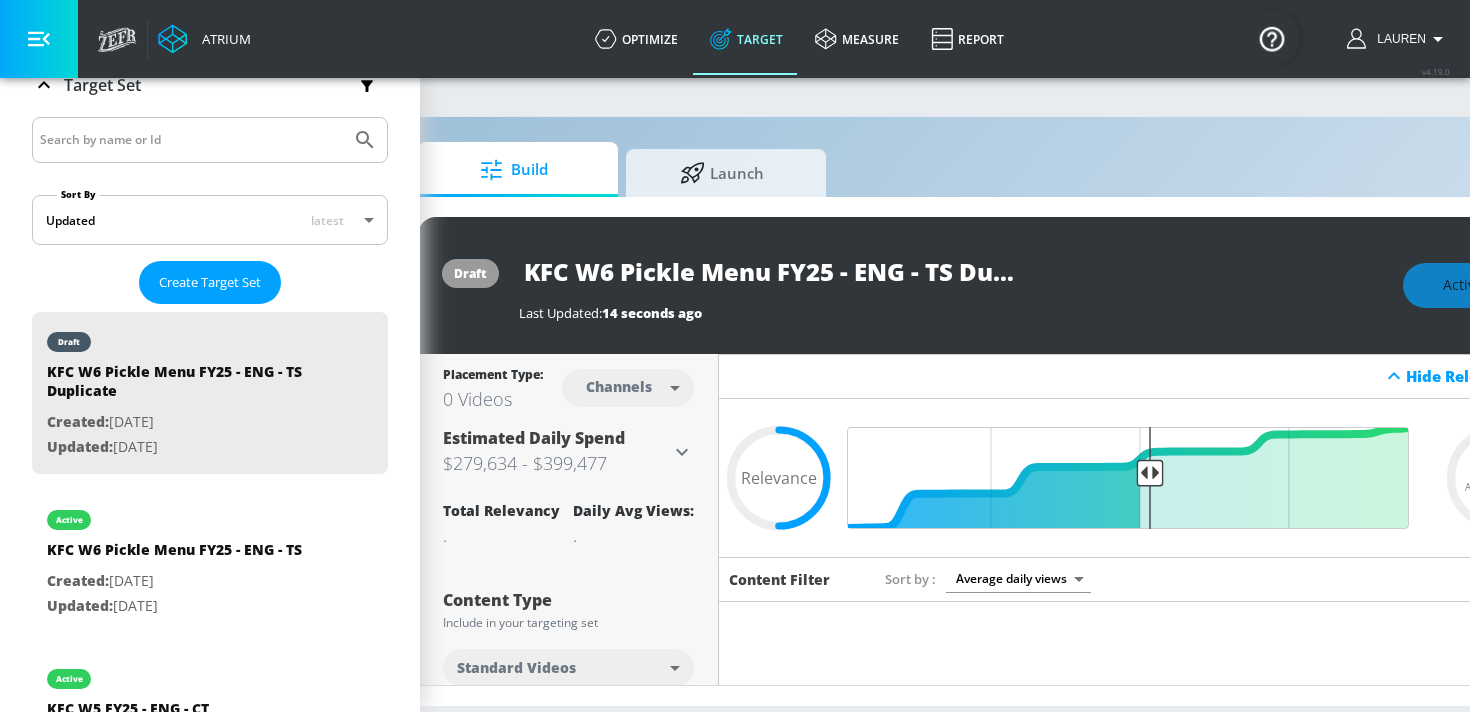 scroll, scrollTop: 0, scrollLeft: 64, axis: horizontal 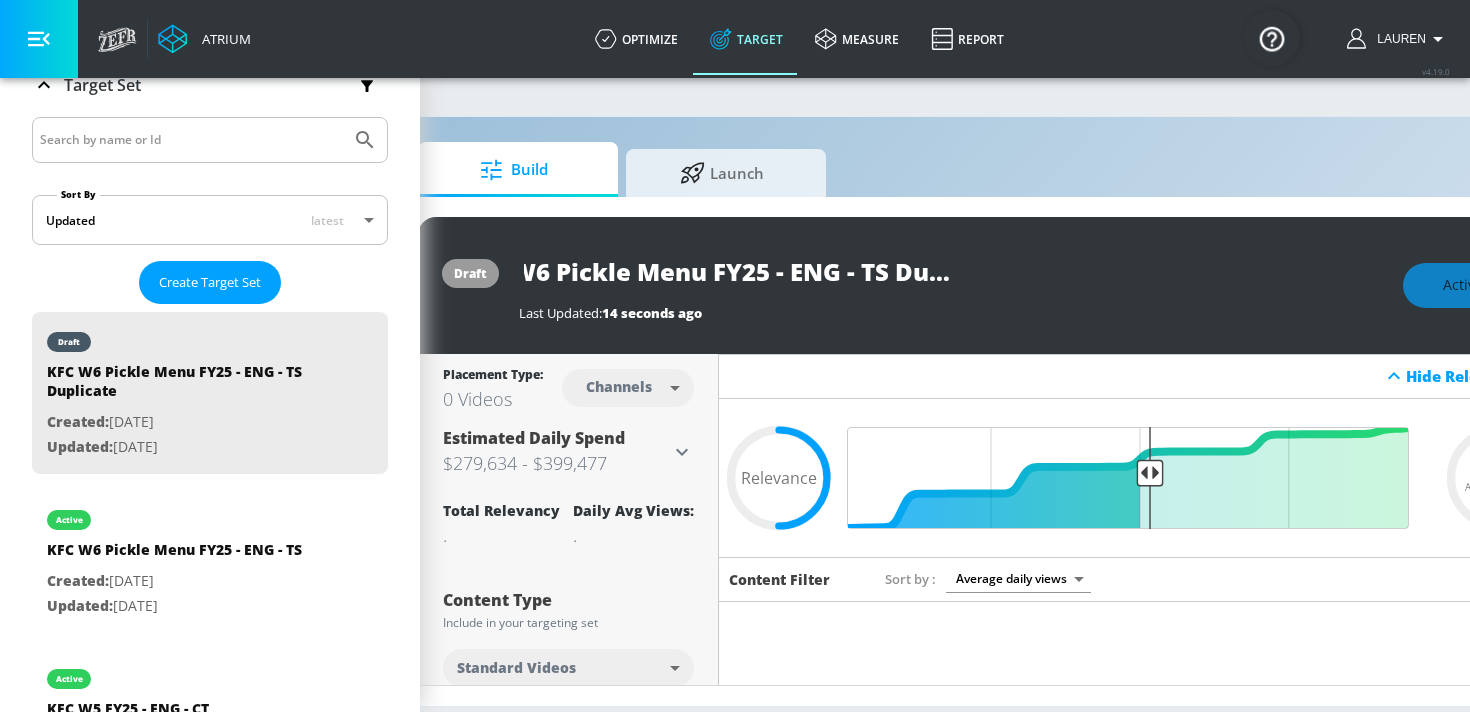 drag, startPoint x: 926, startPoint y: 275, endPoint x: 1024, endPoint y: 267, distance: 98.32599 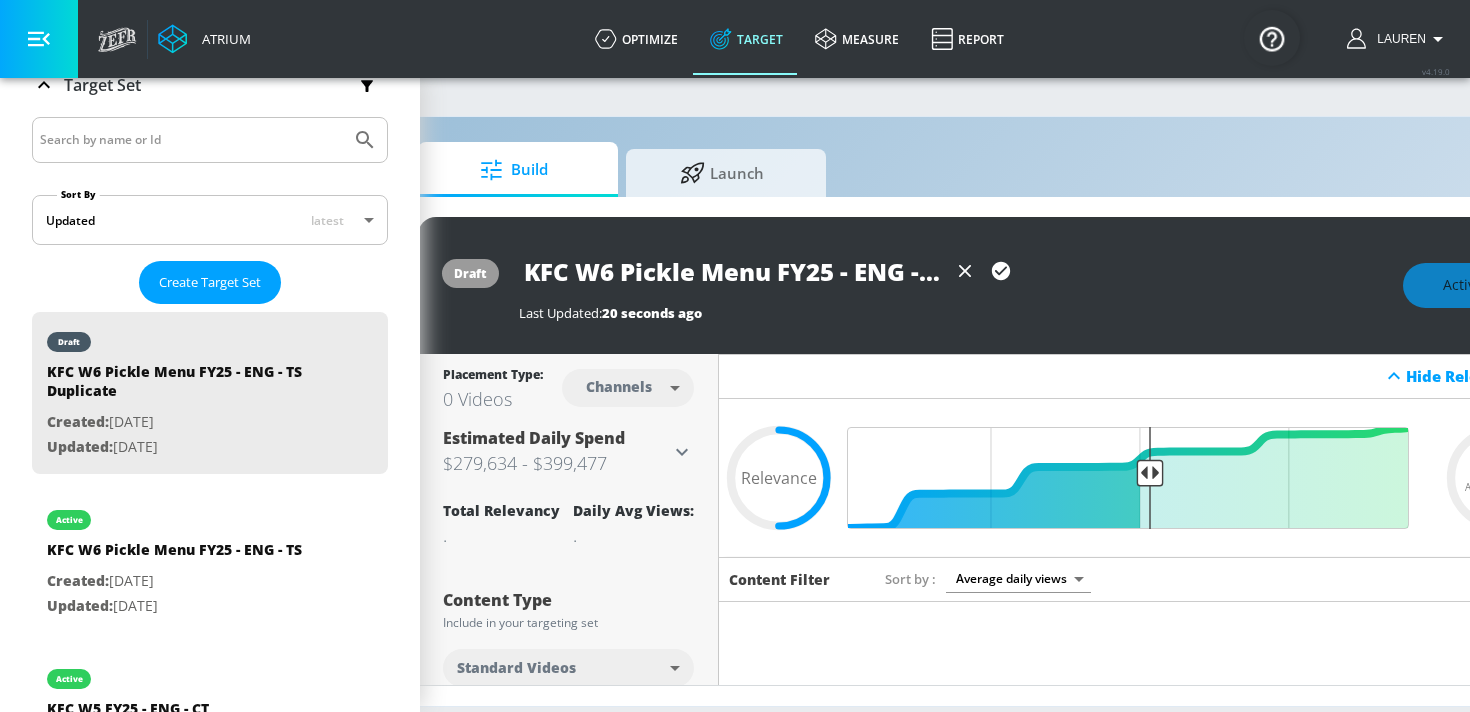 scroll, scrollTop: 0, scrollLeft: 13, axis: horizontal 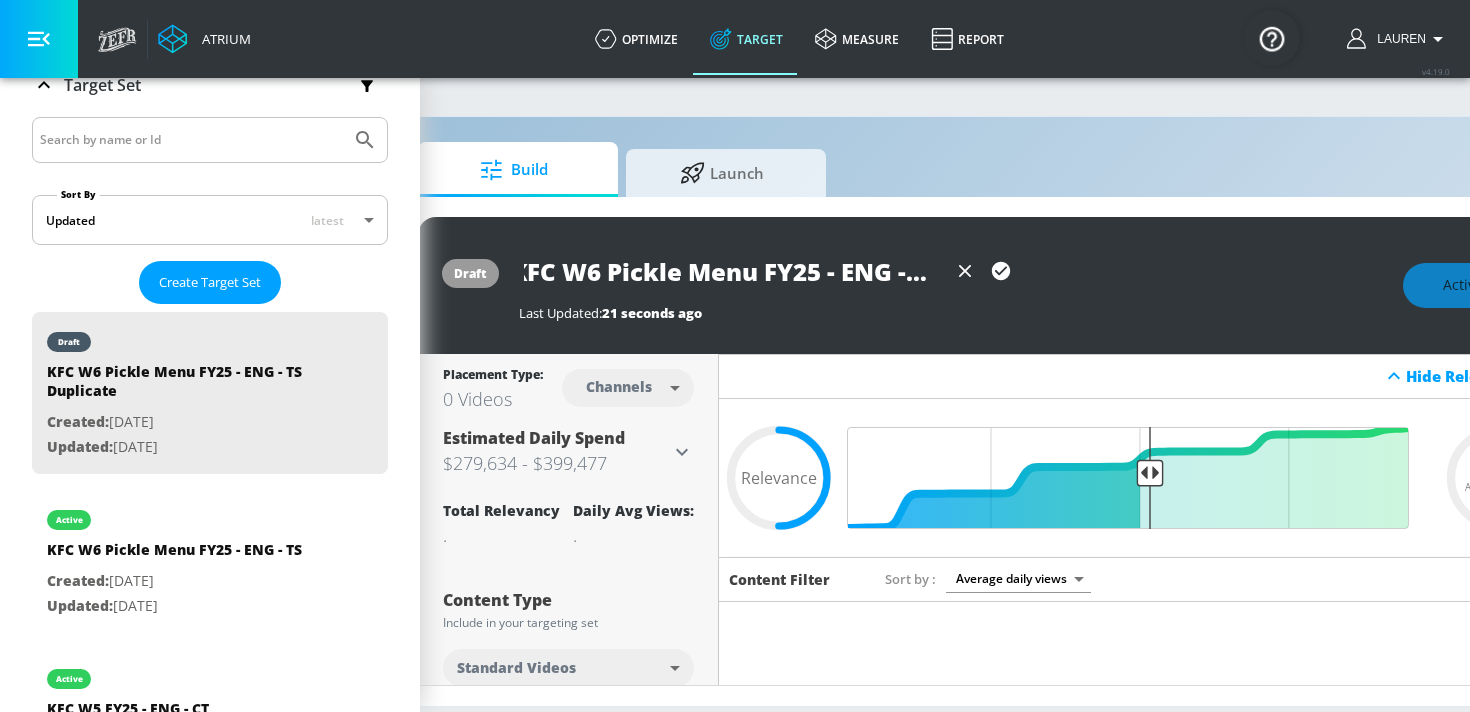 type on "KFC W6 Pickle Menu FY25 - ENG - CT" 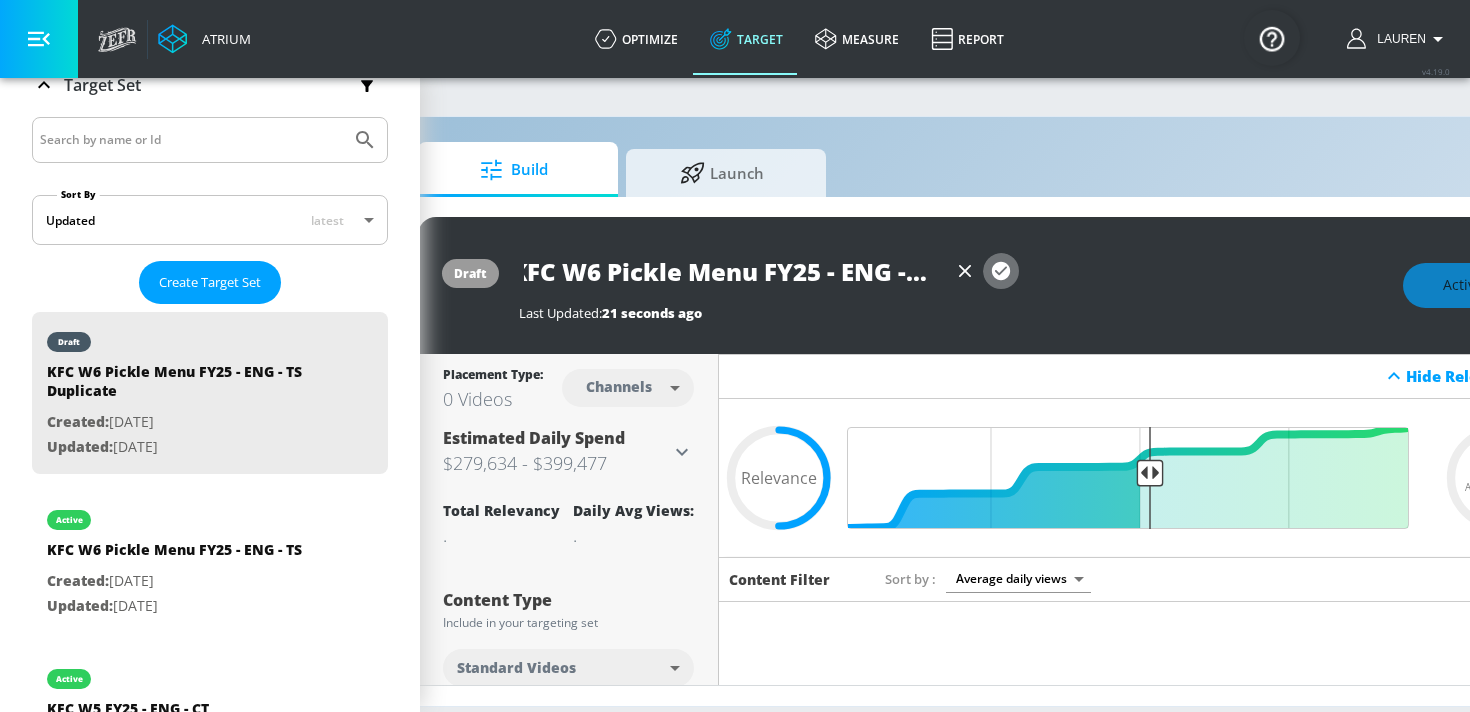 click 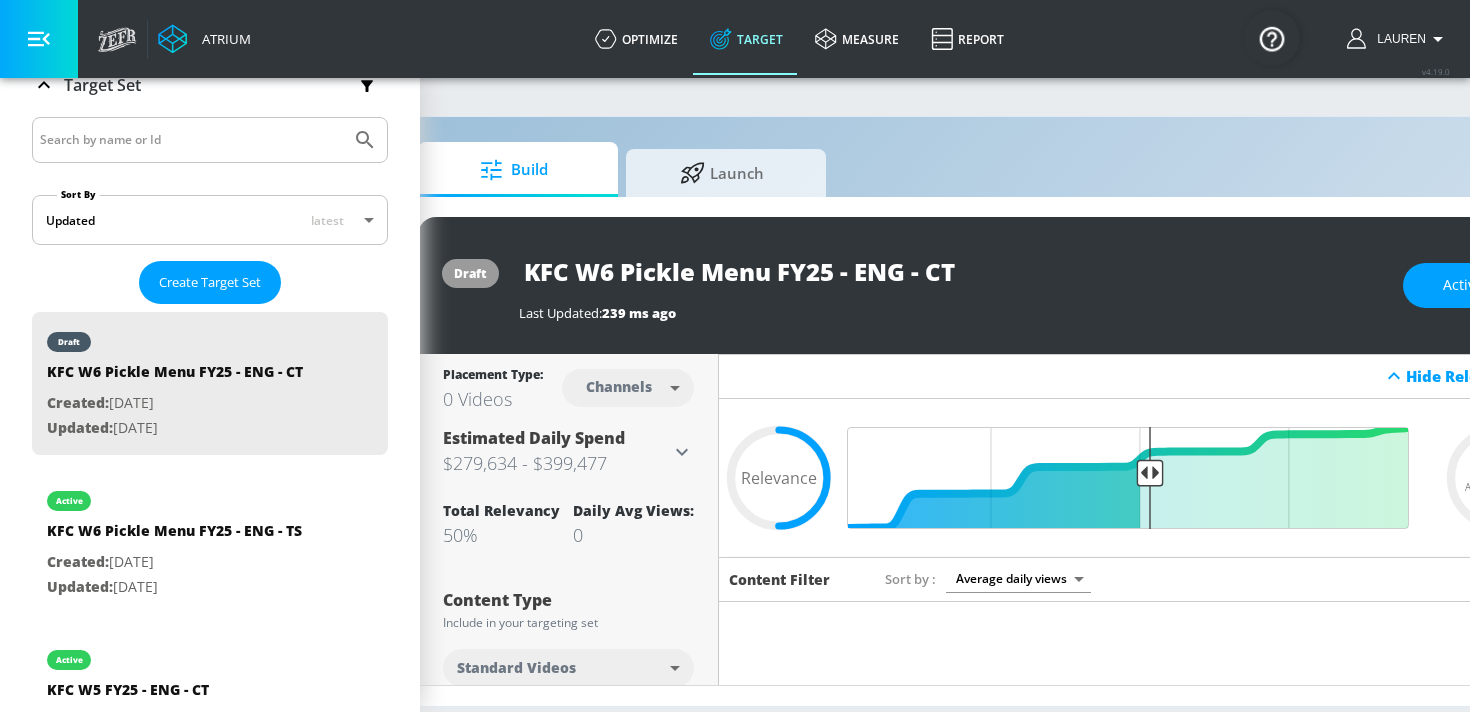 click on "KFC W6 Pickle Menu FY25 - ENG - CT" at bounding box center [951, 271] 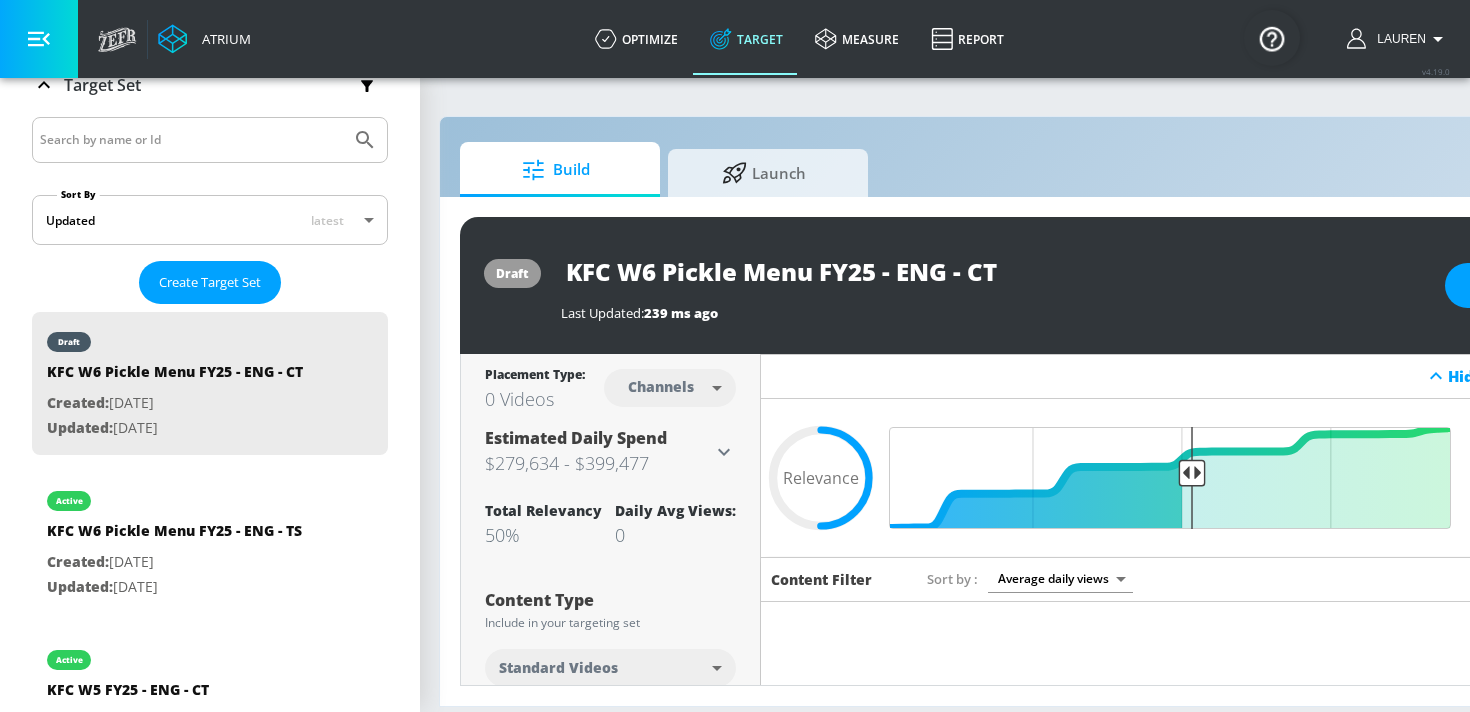 scroll, scrollTop: 0, scrollLeft: 23, axis: horizontal 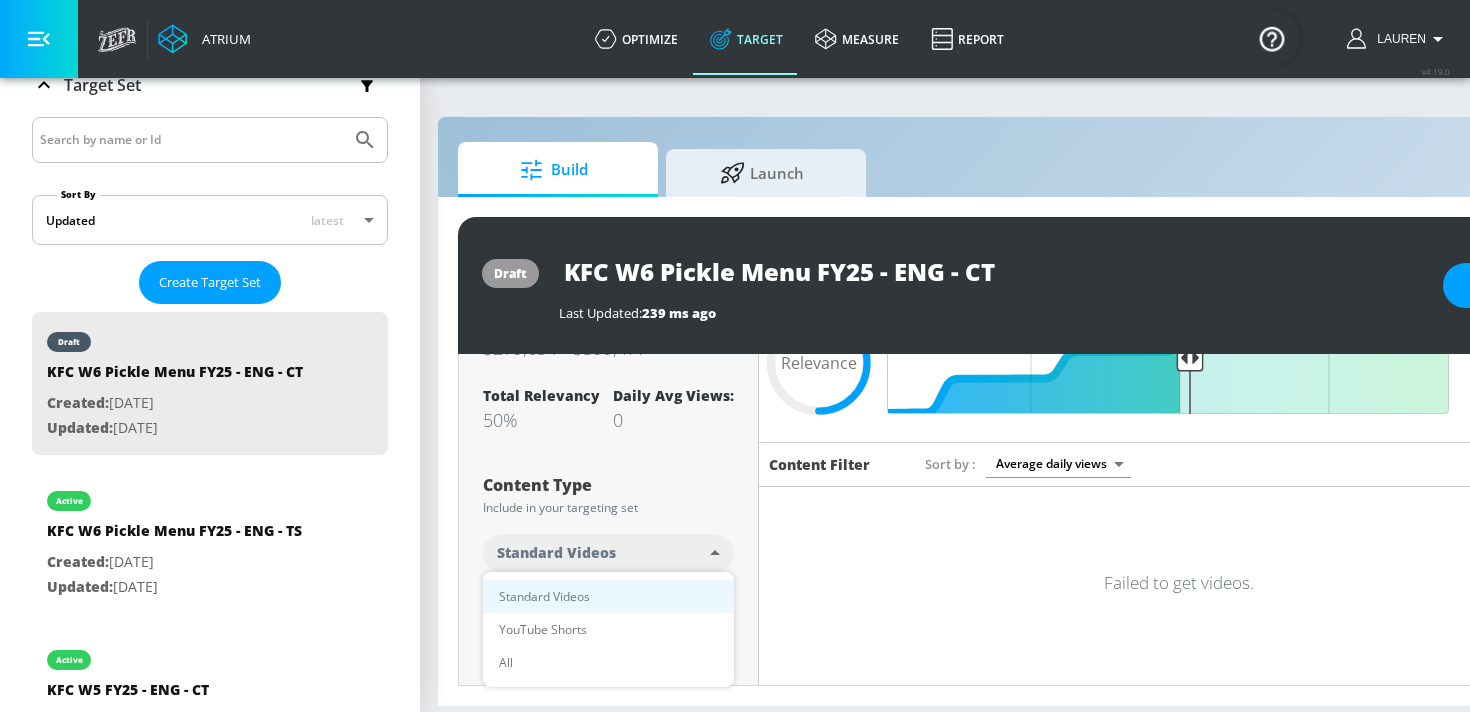 click on "Atrium optimize Target measure Report optimize Target measure Report v 4.19.0 Lauren Platform DV360:   Youtube DV360:   Youtube Advertiser Sort By A-Z asc ​ Add Account Yum! Brands Linked as: Yum Brands Agency: Kinesso Vertical: Restaurant & QSR (Quick Serve) Aracely Test Account 1 Linked as: Zefr Demos Agency: Zefr Vertical: Other Parry Test Linked as: Zefr Demos Agency: Parry Test Vertical: Music alicyn test Linked as: Zefr Demos Agency: alicyn test Vertical: Healthcare Kelsey Test Linked as: Zefr Demos Agency: Kelsey Test Vertical: CPG (Consumer Packaged Goods) Test Linked as: Zefr Demos Agency: Test Vertical: Travel Veronica TEST Linked as: Zefr Demos Agency: veronica TEST Vertical: Other Shannan Test Account Linked as: Zefr Demos Agency: #1 Media Agency in the World Vertical: Retail Casey C Test Account Linked as: Zefr Demos Agency: Sterling Cooper Vertical: CPG (Consumer Packaged Goods) Stefan TEST YTL USR Q|A Linked as: QA YTL Test Brand Agency: QA Vertical: Healthcare Mike Test Account Linked as:" at bounding box center (712, 356) 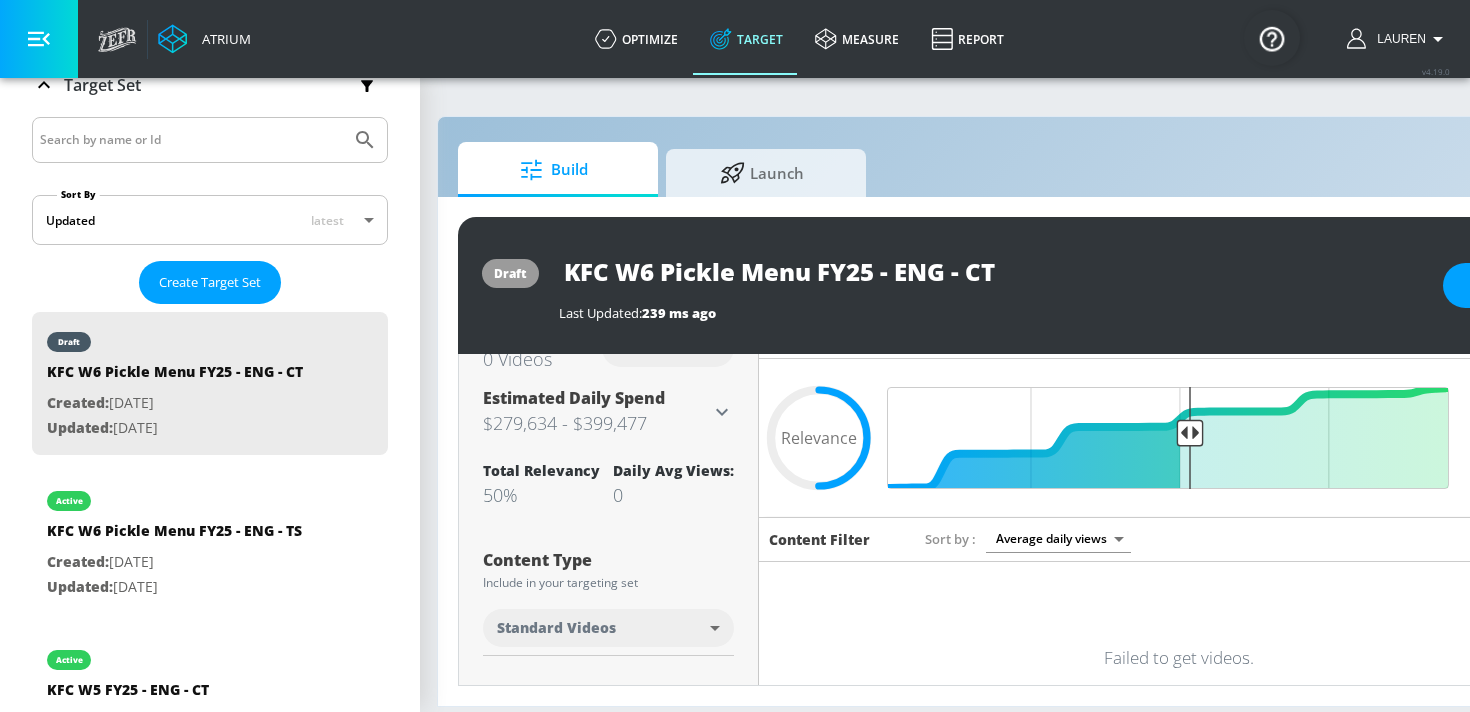 scroll, scrollTop: 0, scrollLeft: 0, axis: both 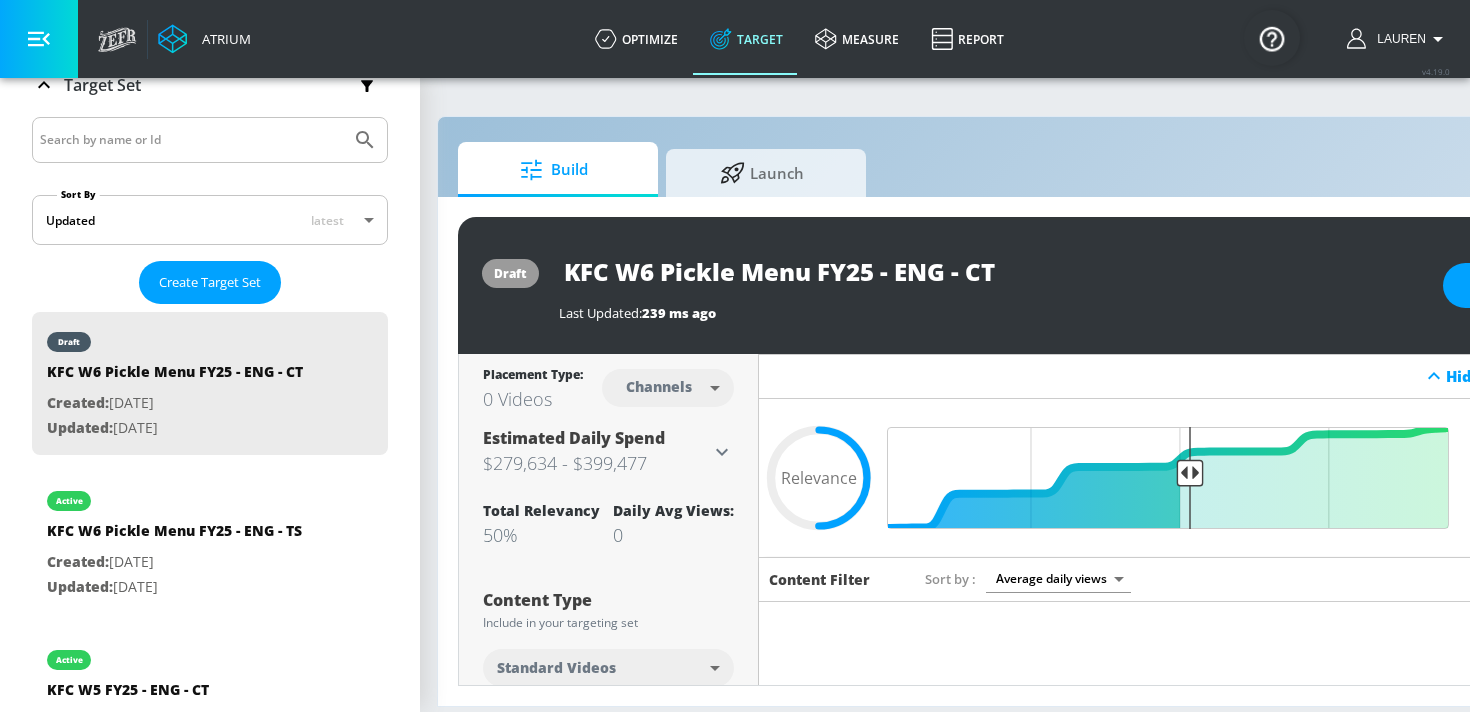 click on "Atrium optimize Target measure Report optimize Target measure Report v 4.19.0 Lauren Platform DV360:   Youtube DV360:   Youtube Advertiser Sort By A-Z asc ​ Add Account Yum! Brands Linked as: Yum Brands Agency: Kinesso Vertical: Restaurant & QSR (Quick Serve) Aracely Test Account 1 Linked as: Zefr Demos Agency: Zefr Vertical: Other Parry Test Linked as: Zefr Demos Agency: Parry Test Vertical: Music alicyn test Linked as: Zefr Demos Agency: alicyn test Vertical: Healthcare Kelsey Test Linked as: Zefr Demos Agency: Kelsey Test Vertical: CPG (Consumer Packaged Goods) Test Linked as: Zefr Demos Agency: Test Vertical: Travel Veronica TEST Linked as: Zefr Demos Agency: veronica TEST Vertical: Other Shannan Test Account Linked as: Zefr Demos Agency: #1 Media Agency in the World Vertical: Retail Casey C Test Account Linked as: Zefr Demos Agency: Sterling Cooper Vertical: CPG (Consumer Packaged Goods) Stefan TEST YTL USR Q|A Linked as: QA YTL Test Brand Agency: QA Vertical: Healthcare Mike Test Account Linked as:" at bounding box center (712, 356) 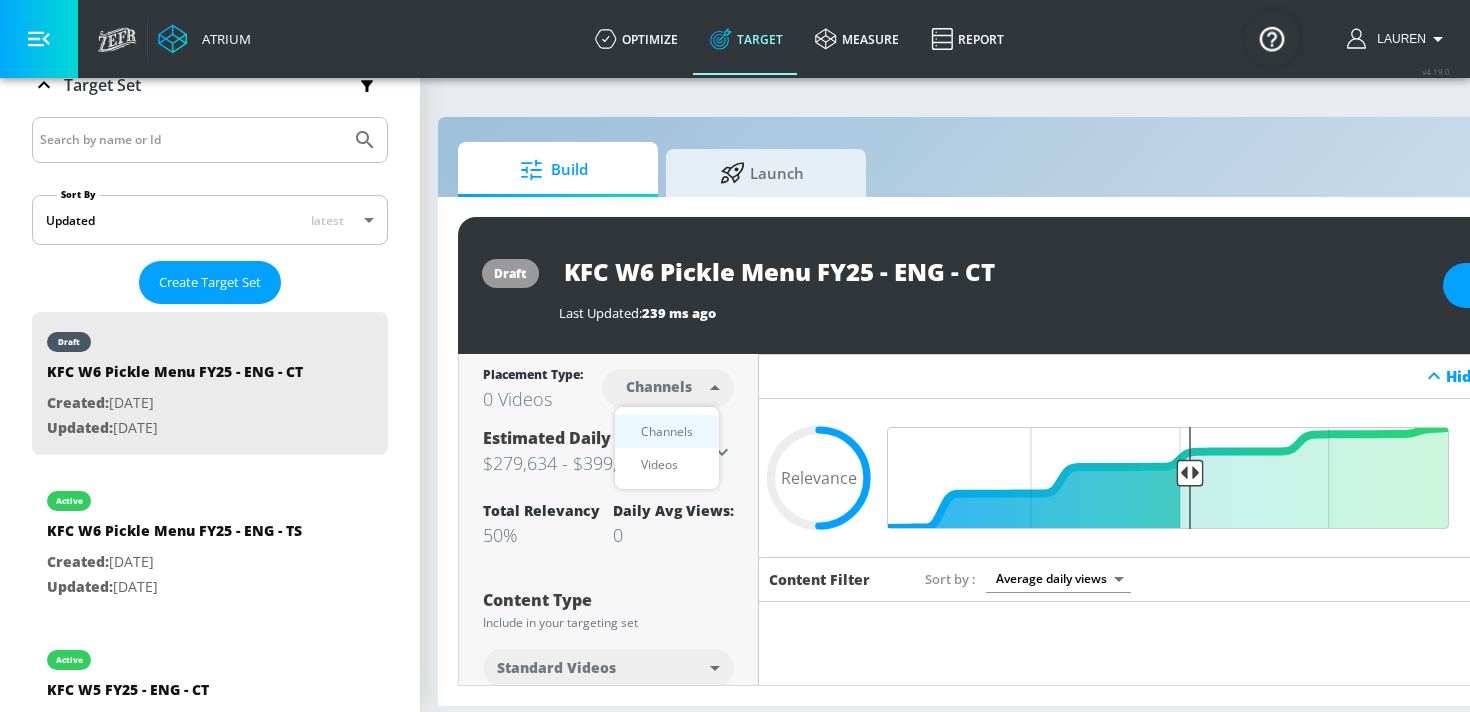 click on "Channels" at bounding box center [667, 431] 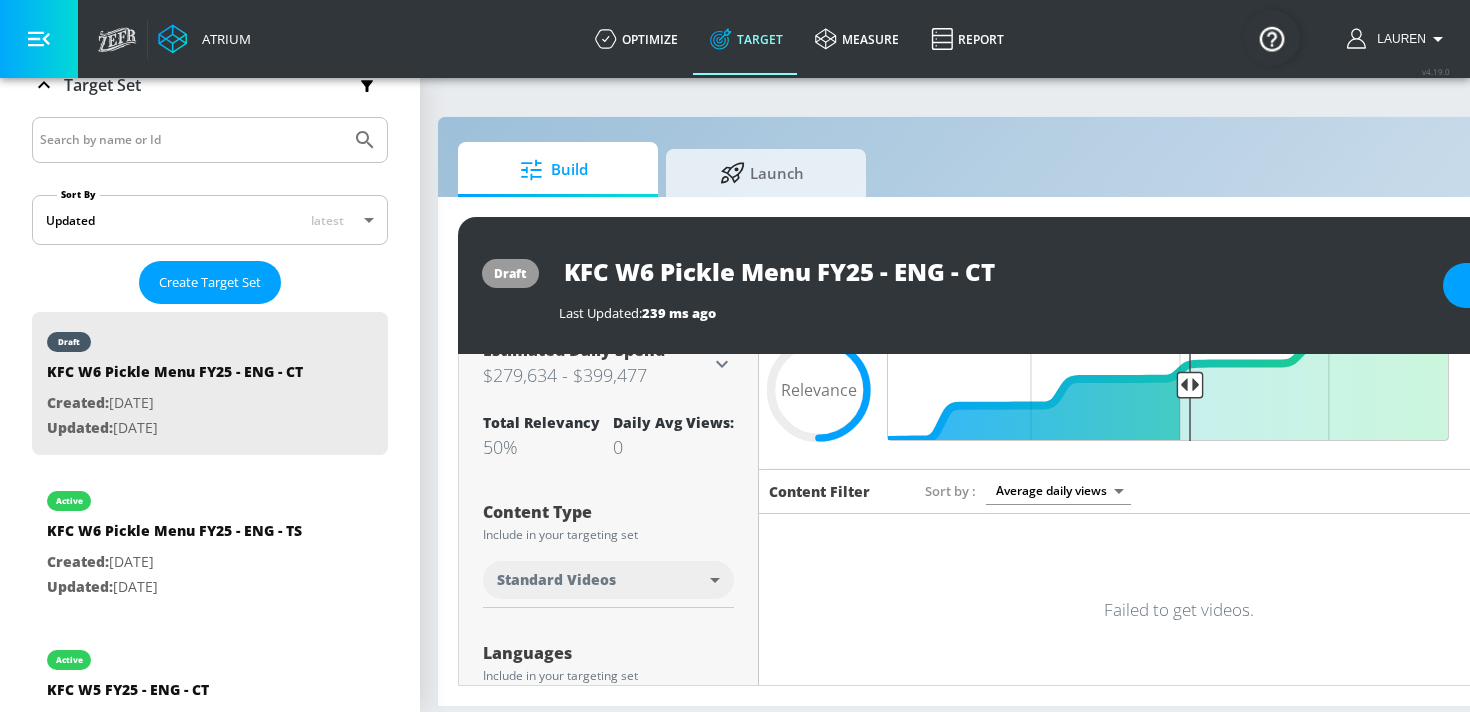 scroll, scrollTop: 92, scrollLeft: 0, axis: vertical 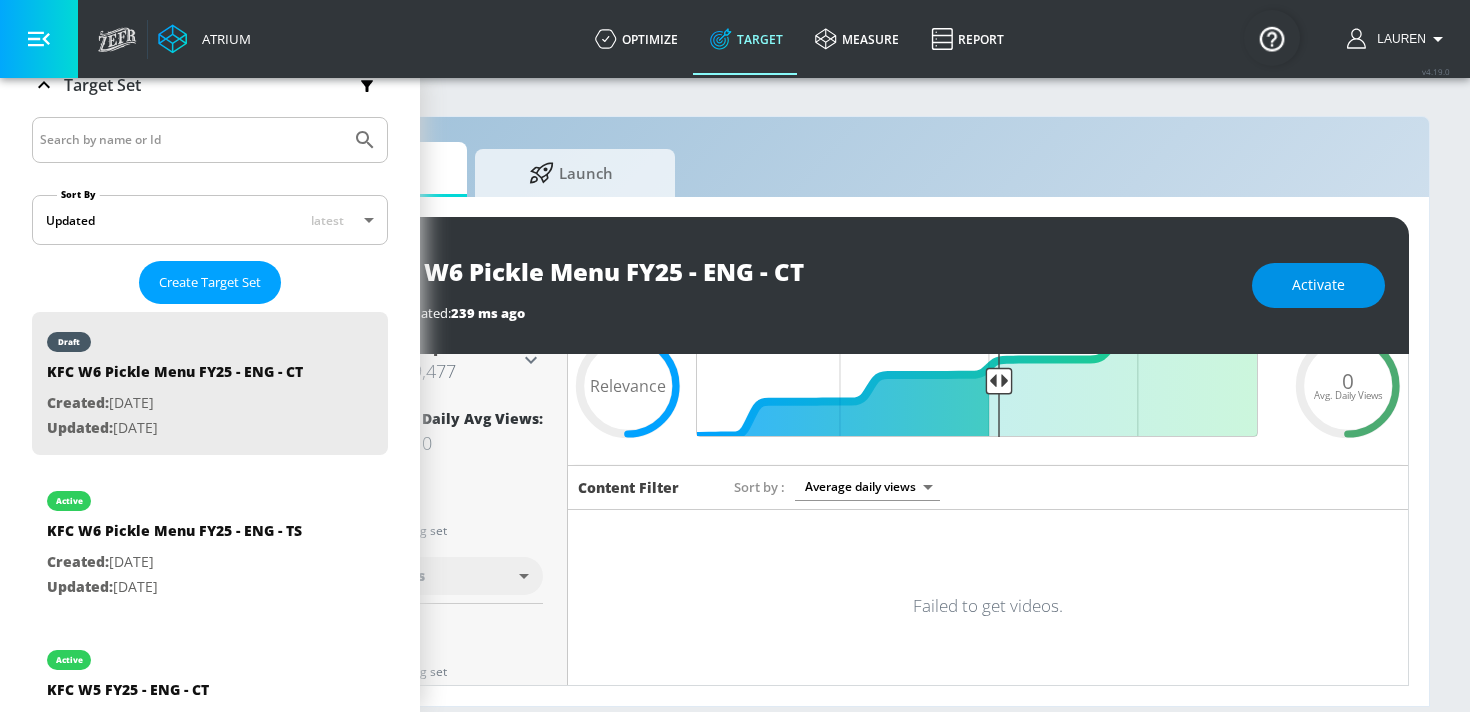 click on "Activate" at bounding box center (1318, 285) 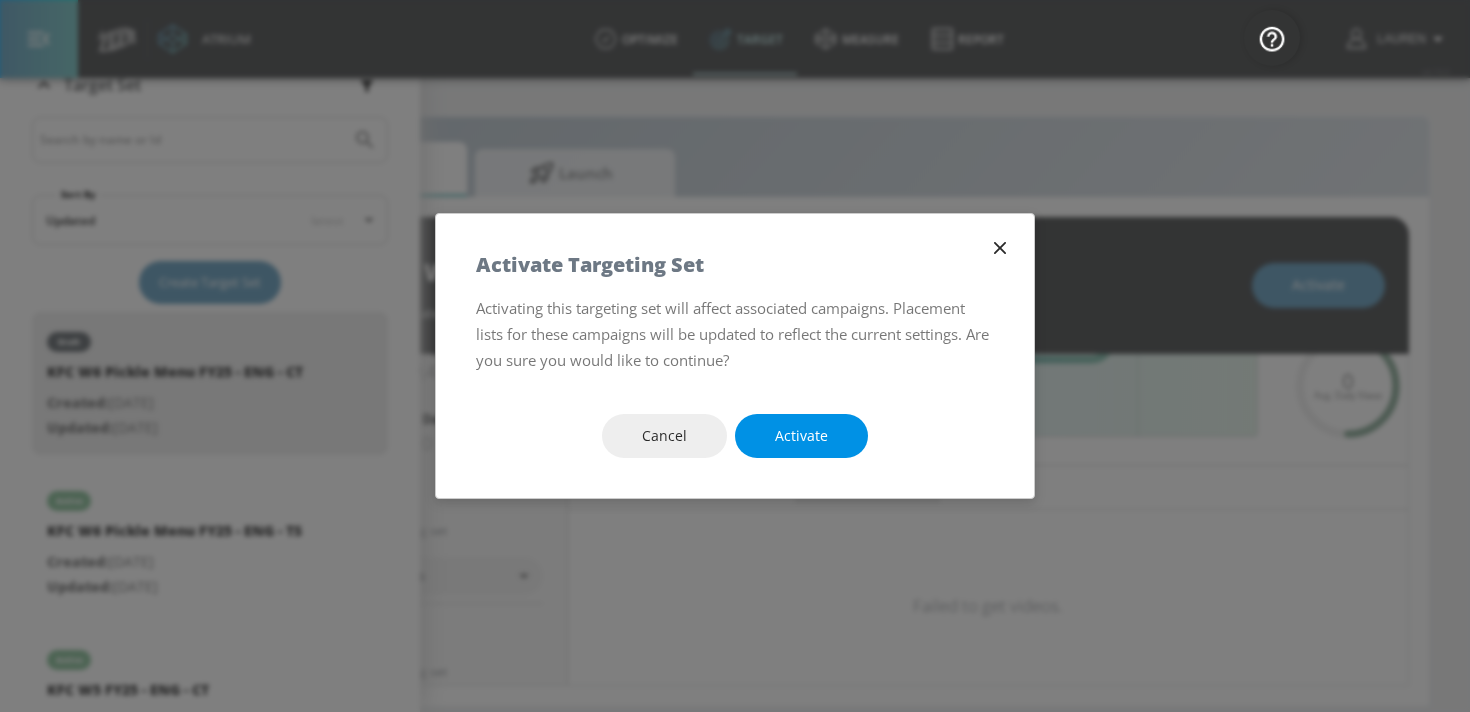 click on "Activate" at bounding box center (801, 436) 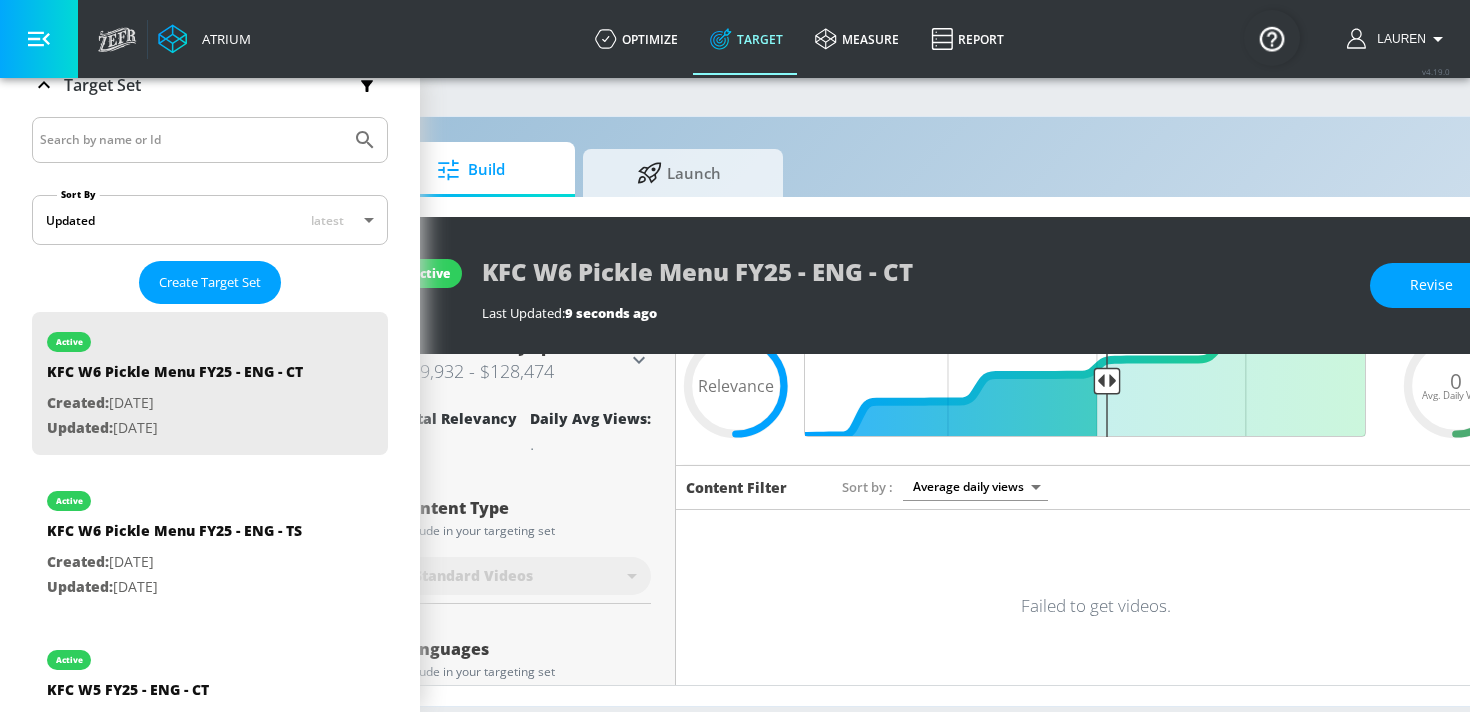 scroll, scrollTop: 0, scrollLeft: 17, axis: horizontal 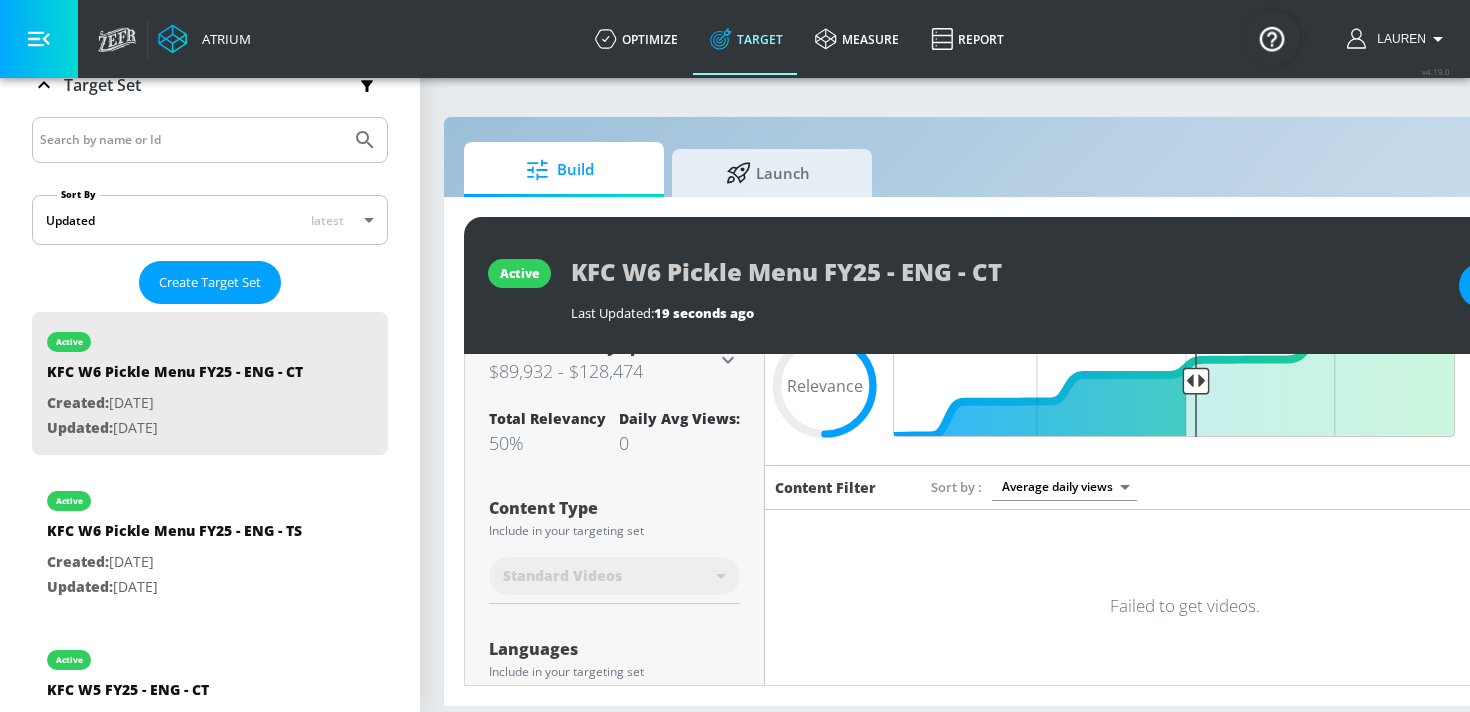 drag, startPoint x: 22, startPoint y: 42, endPoint x: 83, endPoint y: 33, distance: 61.66036 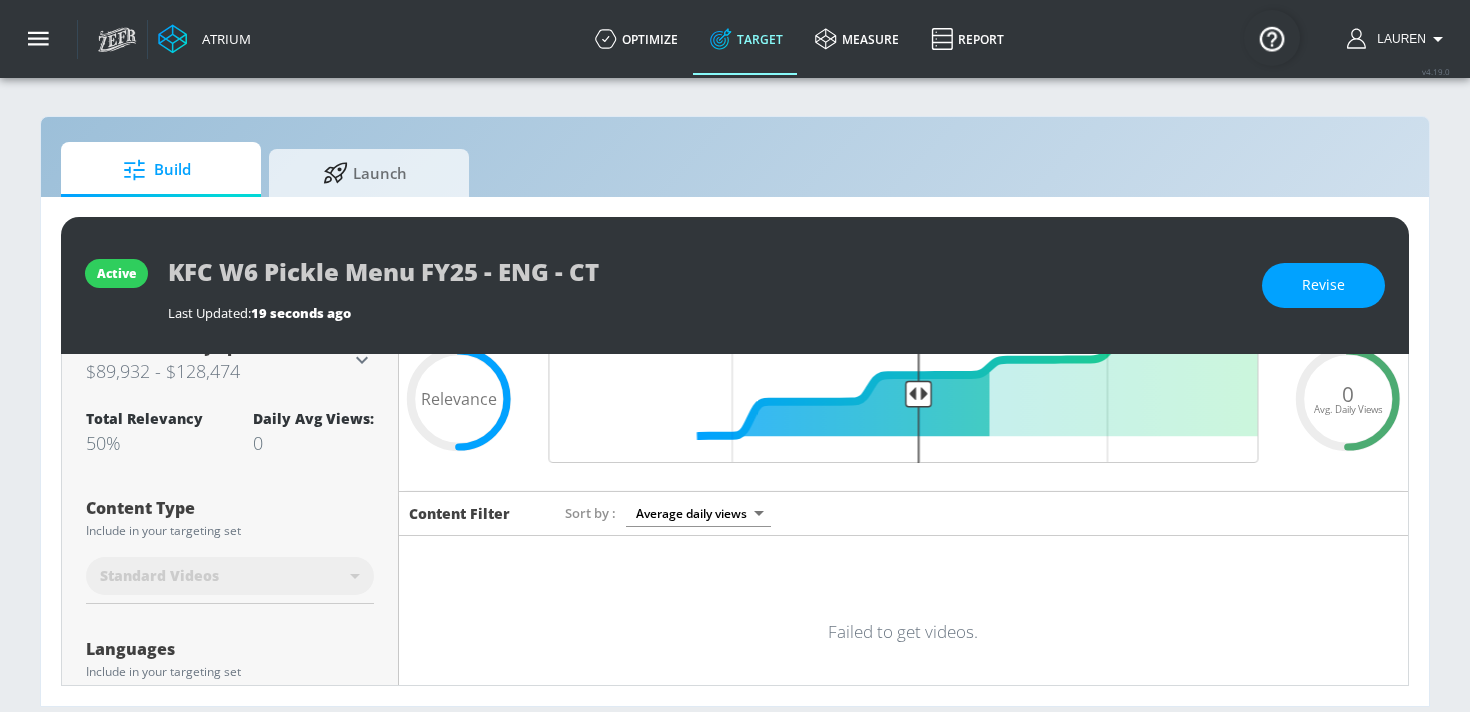 scroll, scrollTop: 0, scrollLeft: 0, axis: both 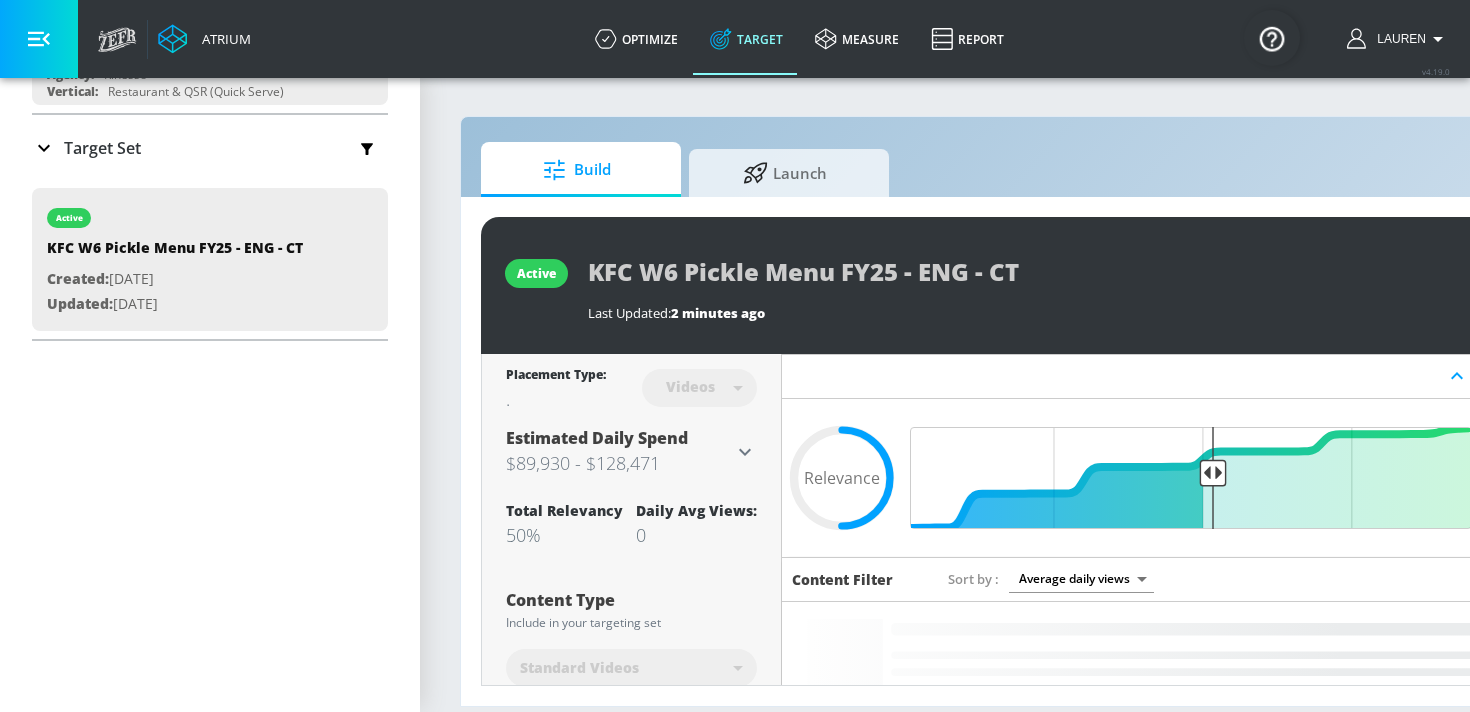 click 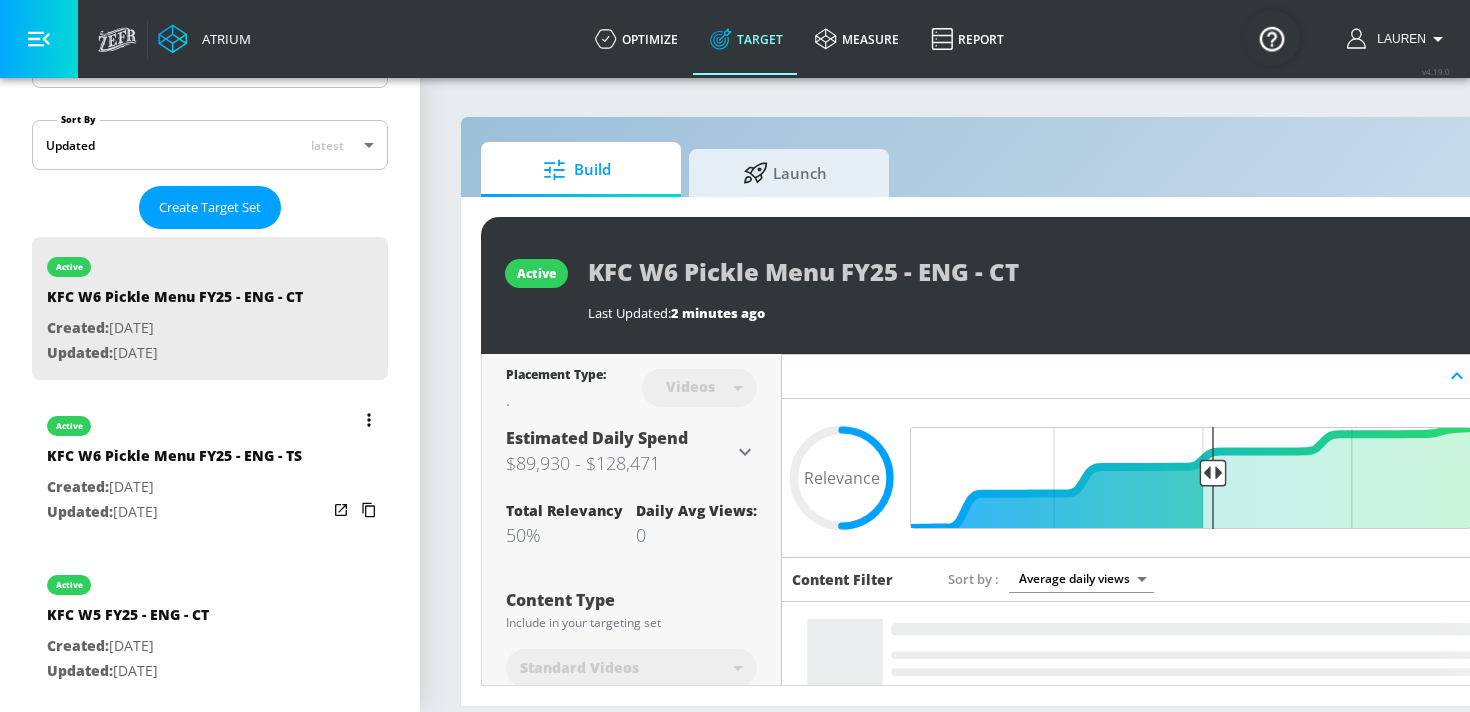 scroll, scrollTop: 441, scrollLeft: 0, axis: vertical 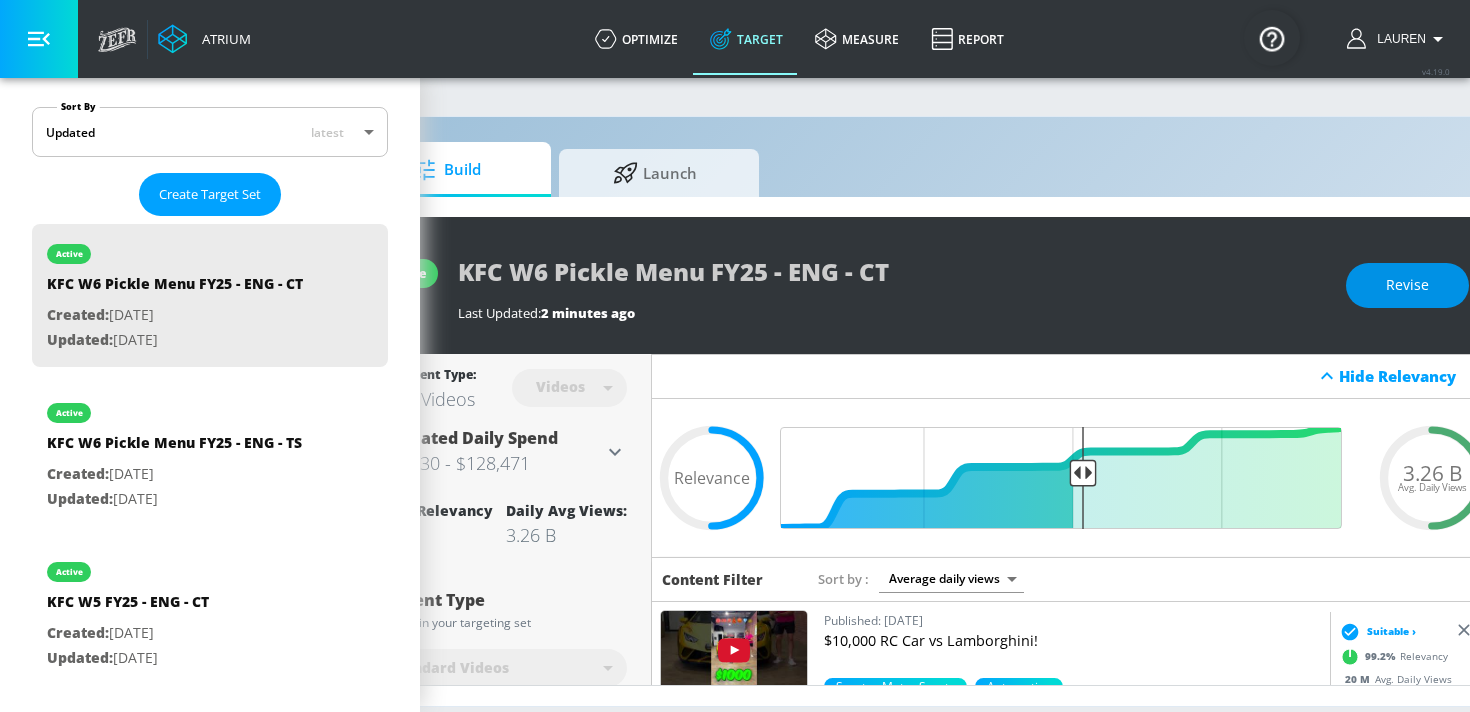 click on "Revise" at bounding box center (1407, 285) 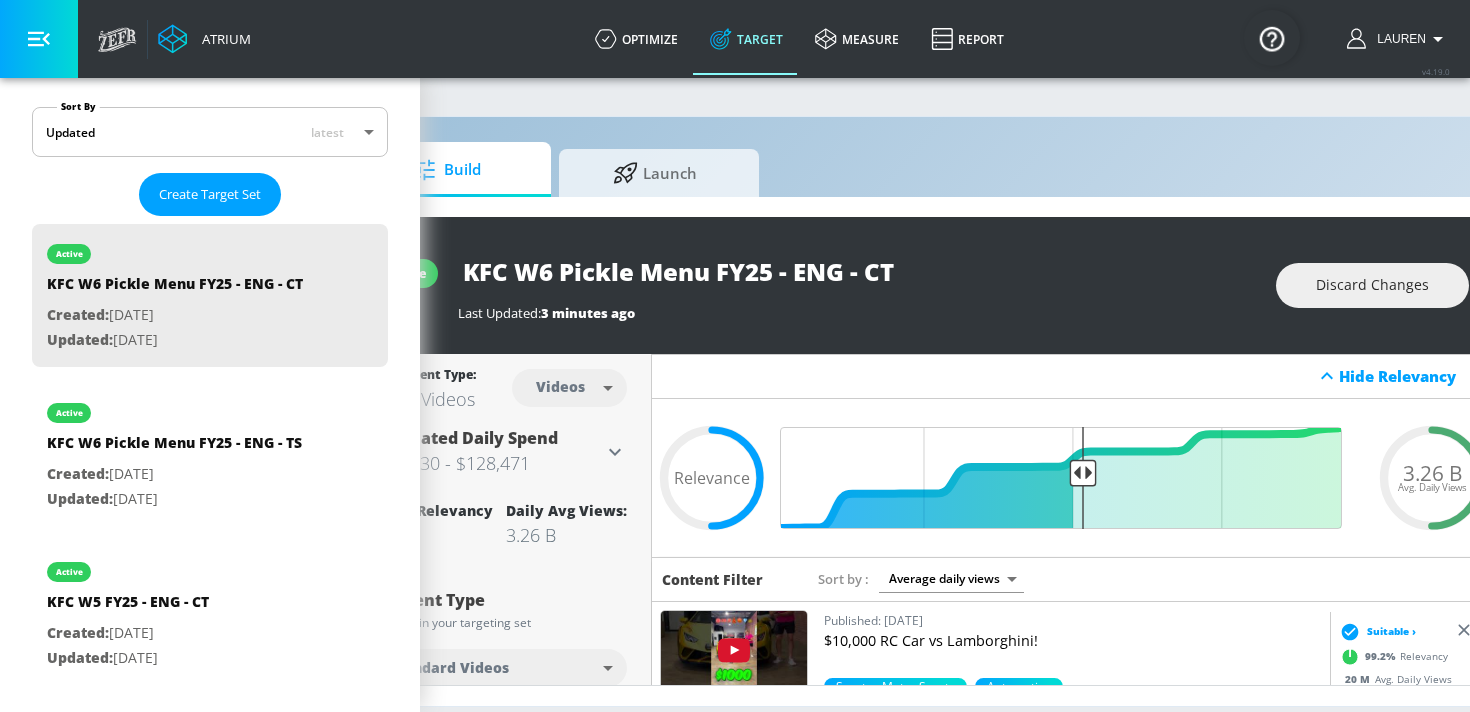 click on "Atrium optimize Target measure Report optimize Target measure Report v 4.19.0 Lauren Platform DV360:   Youtube DV360:   Youtube Advertiser Sort By A-Z asc ​ Add Account Yum! Brands Linked as: Yum Brands Agency: Kinesso Vertical: Restaurant & QSR (Quick Serve) [PERSON_NAME] Test Account 1 Linked as: Zefr Demos Agency: Zefr Vertical: Other Parry Test Linked as: Zefr Demos Agency: Parry Test Vertical: Music alicyn test Linked as: Zefr Demos Agency: alicyn test Vertical: Healthcare Kelsey Test Linked as: Zefr Demos Agency: Kelsey Test Vertical: CPG (Consumer Packaged Goods) Test Linked as: Zefr Demos Agency: Test Vertical: Travel [PERSON_NAME] TEST Linked as: Zefr Demos Agency: [PERSON_NAME] TEST Vertical: Other [PERSON_NAME] Test Account Linked as: Zefr Demos Agency: #1 Media Agency in the World Vertical: Retail [PERSON_NAME] C Test Account Linked as: Zefr Demos Agency: [PERSON_NAME] Vertical: CPG (Consumer Packaged Goods) [PERSON_NAME] TEST YTL USR Q|A Linked as: QA YTL Test Brand Agency: QA Vertical: Healthcare [PERSON_NAME] Account Linked as:" at bounding box center [605, 356] 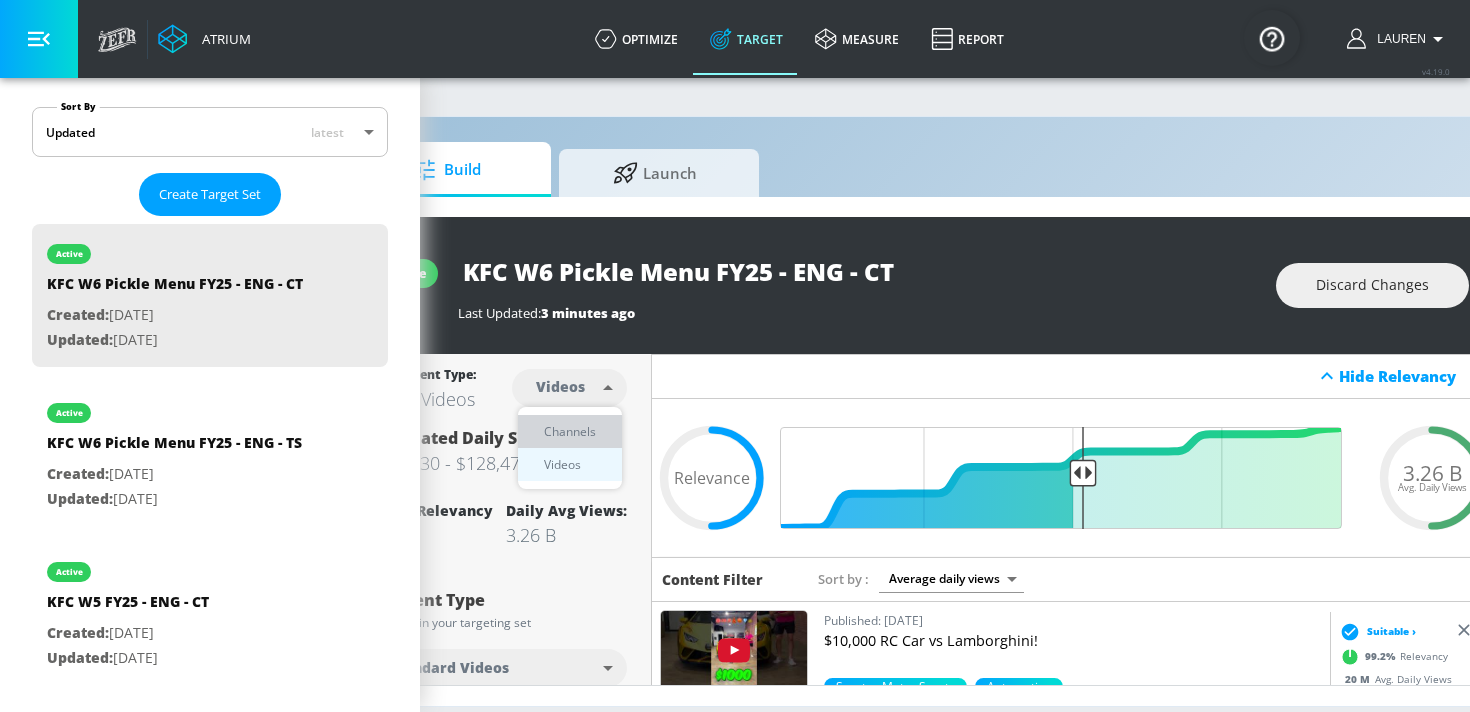 click on "Channels" at bounding box center (570, 431) 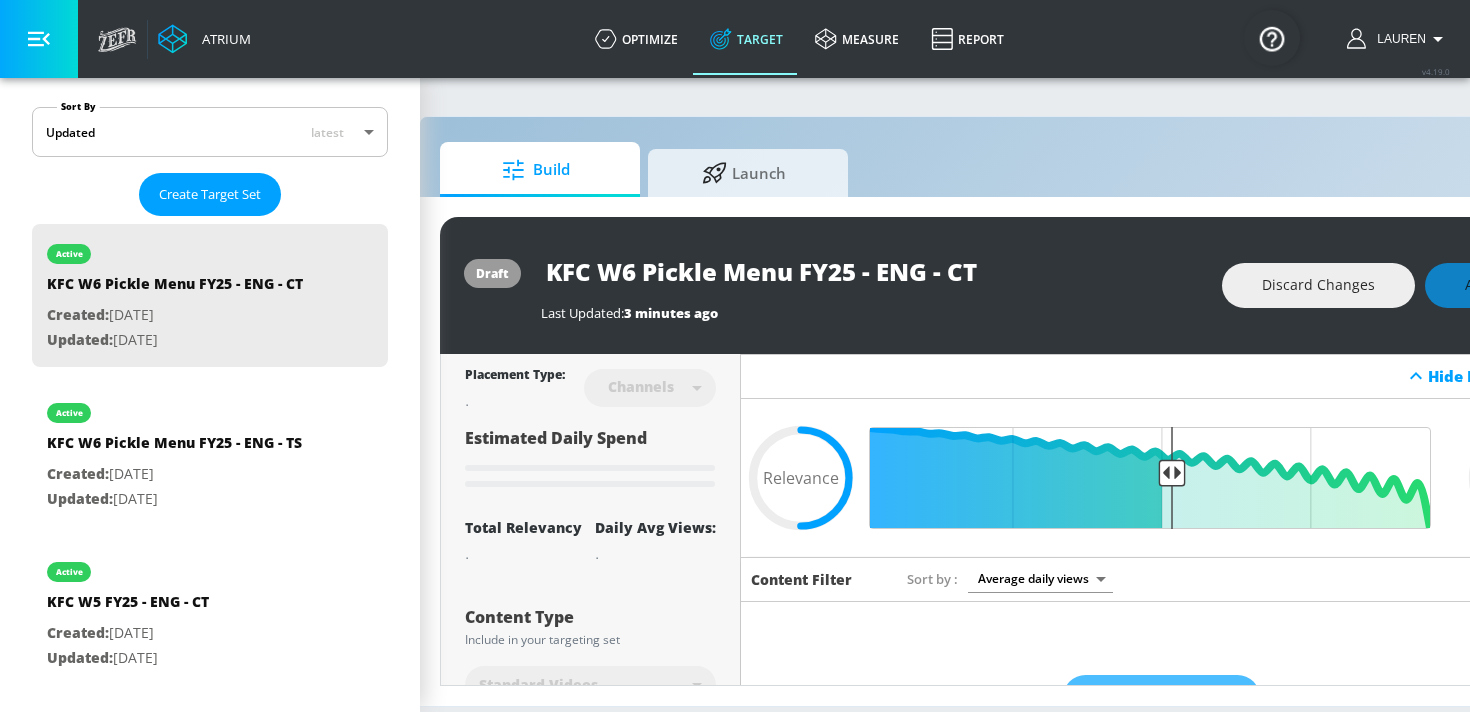 scroll, scrollTop: 0, scrollLeft: 19, axis: horizontal 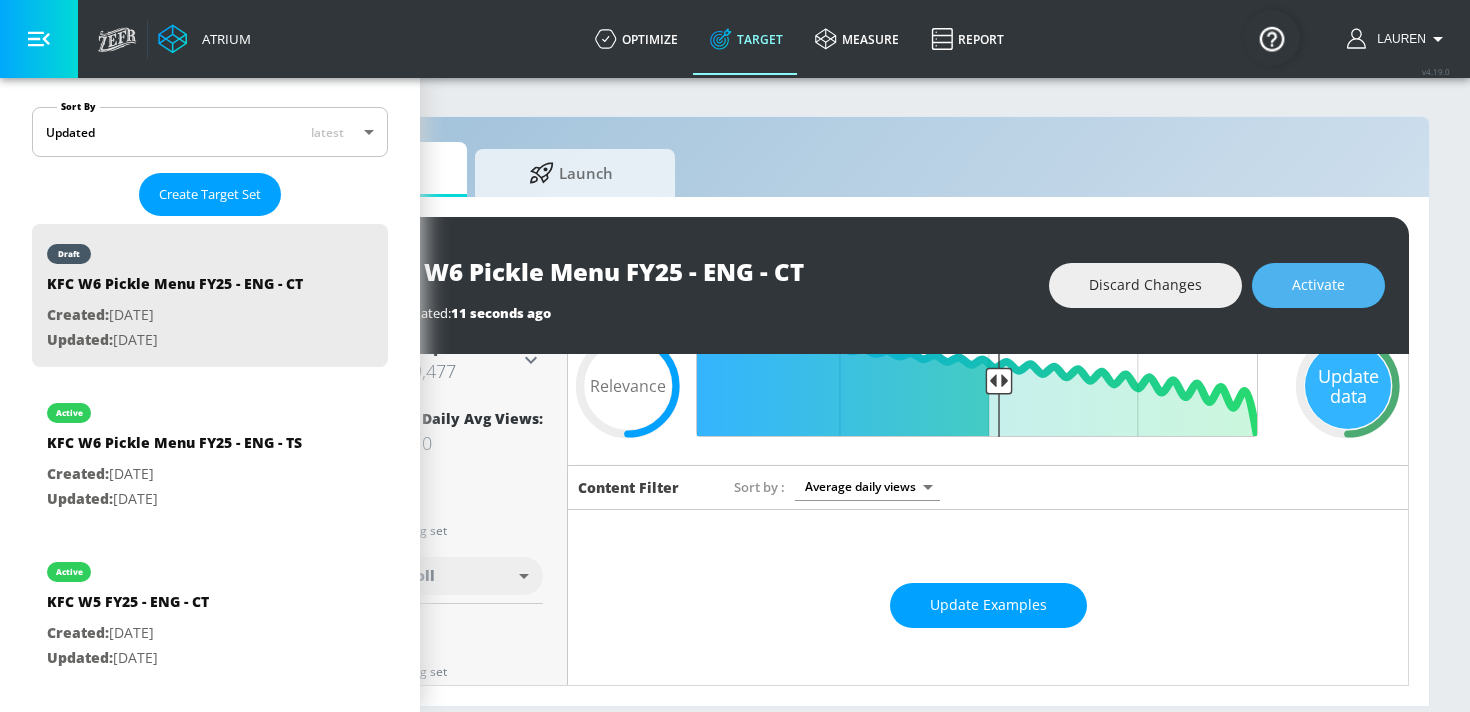 click on "Activate" at bounding box center (1318, 285) 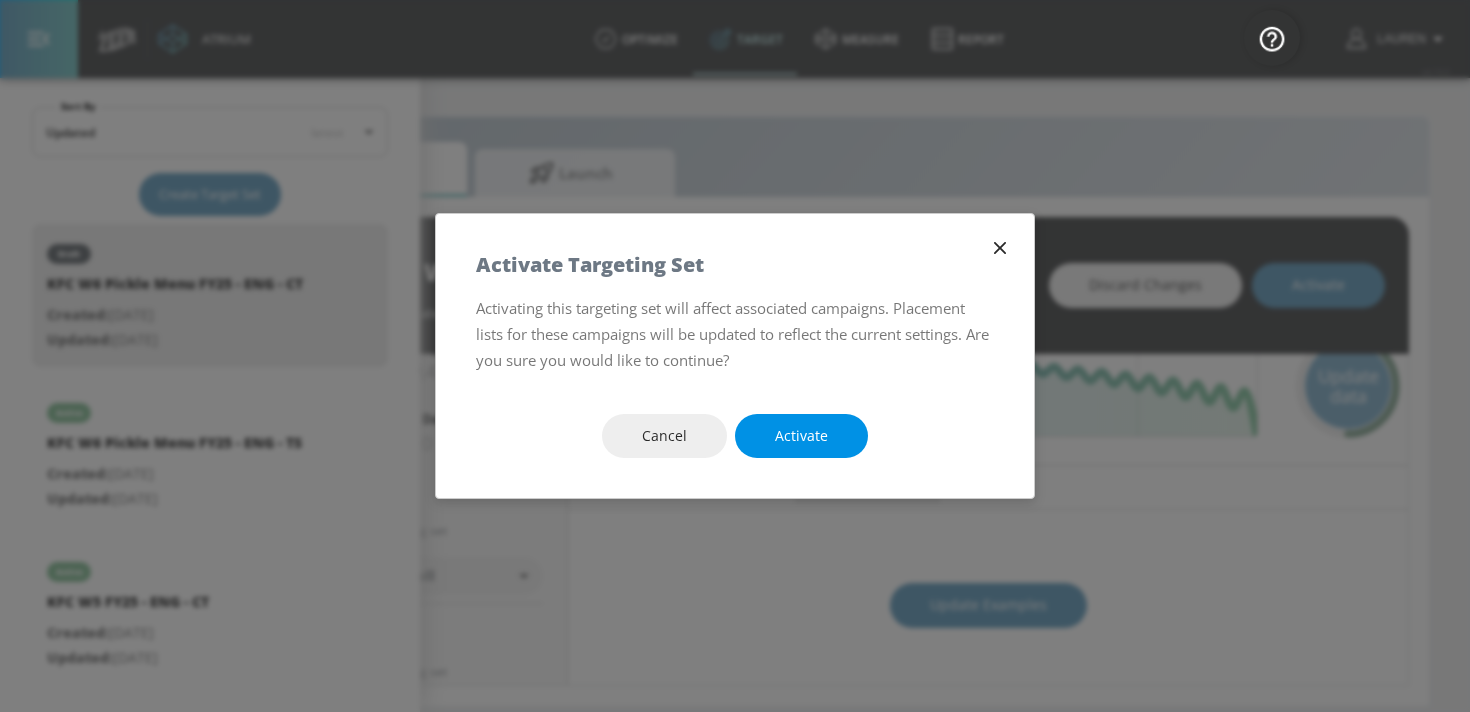 click on "Activate" at bounding box center (801, 436) 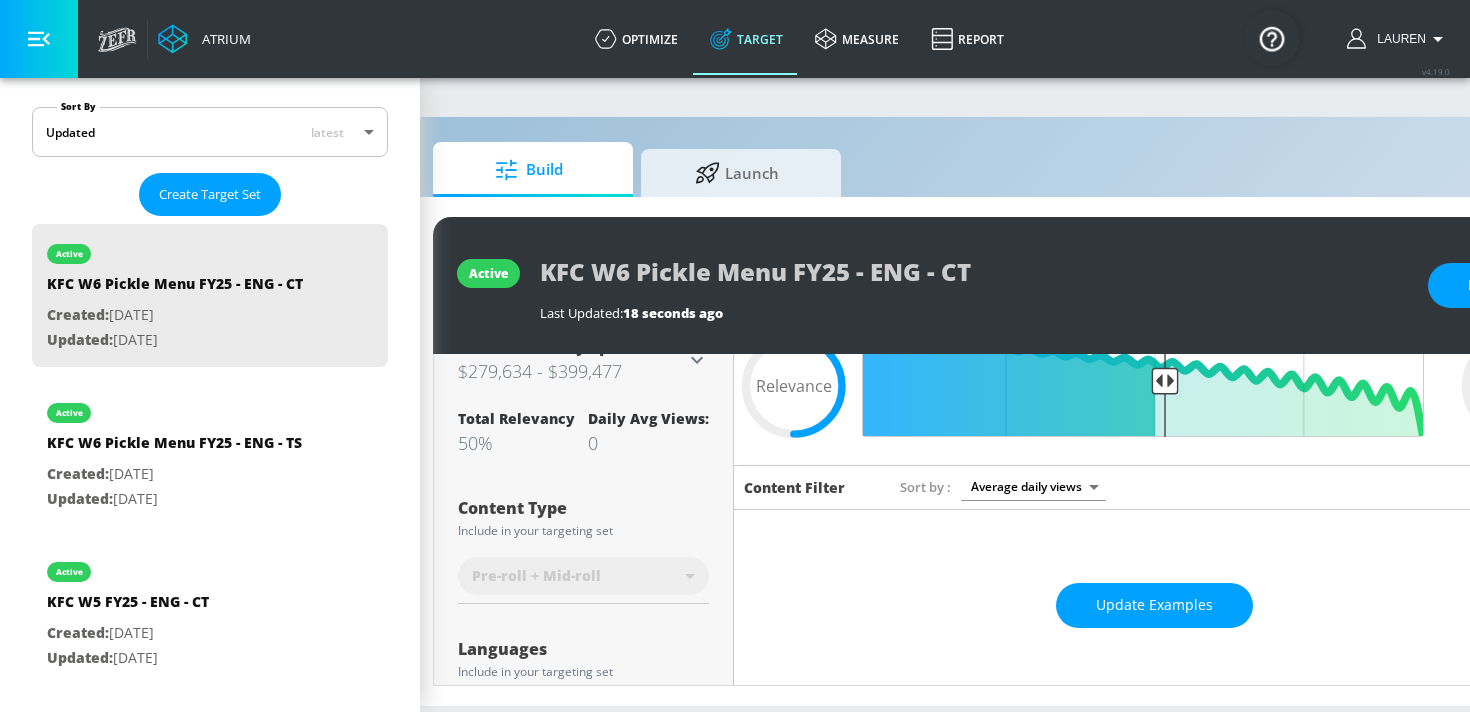 scroll, scrollTop: 0, scrollLeft: 25, axis: horizontal 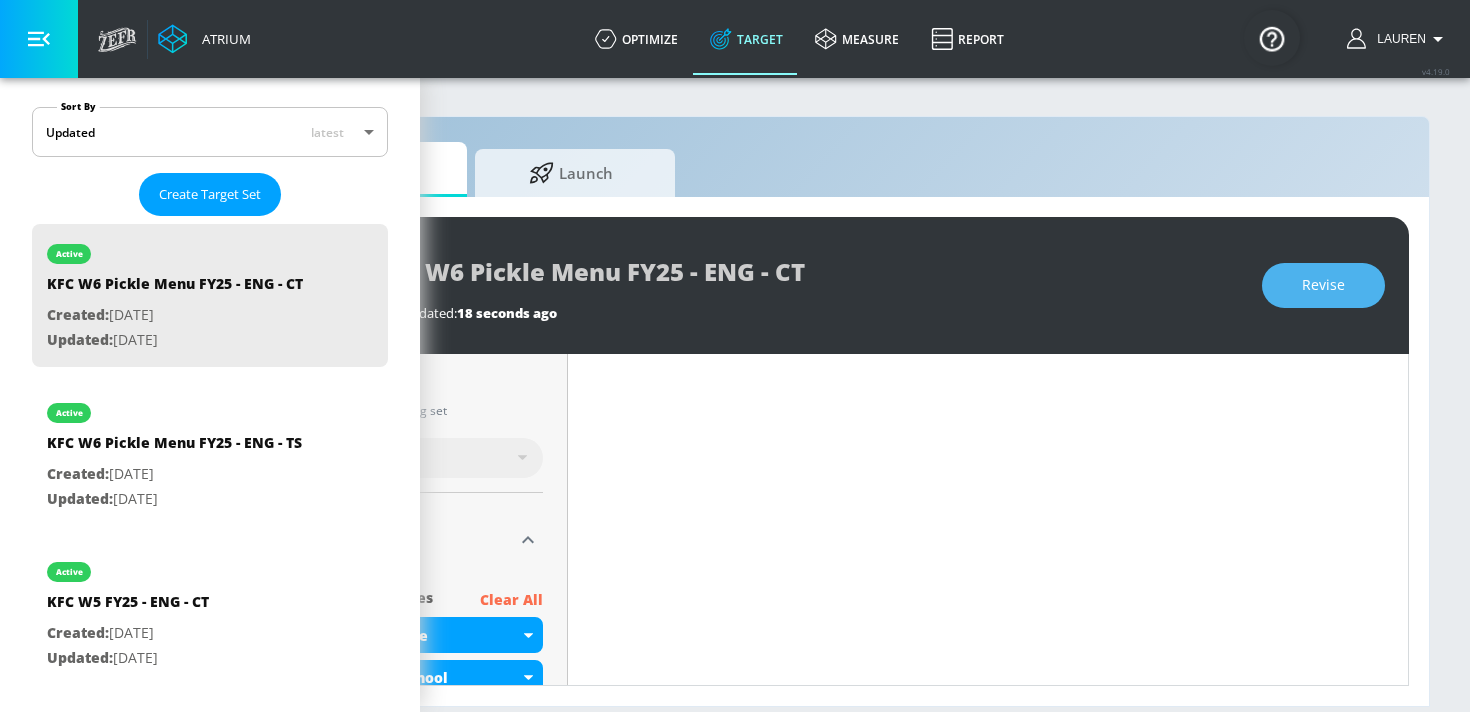 click on "Revise" at bounding box center [1323, 285] 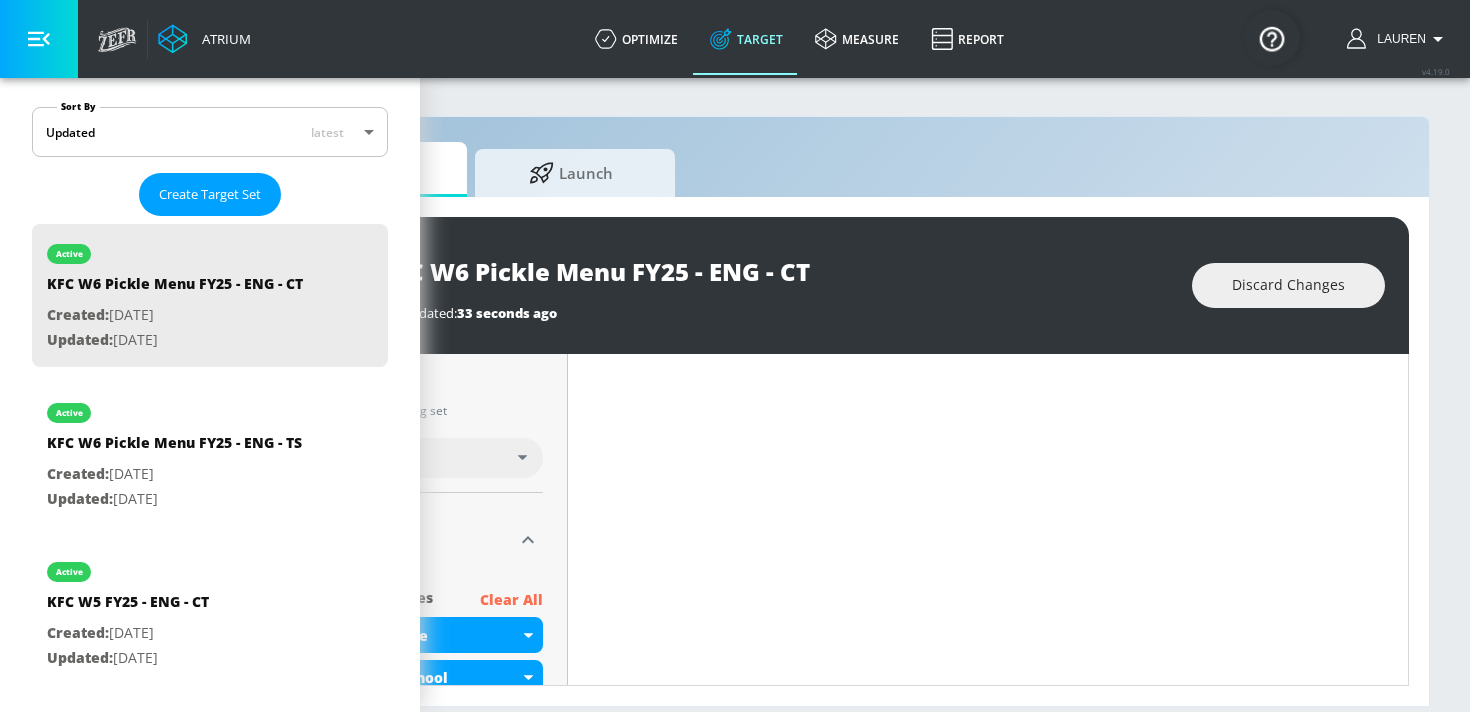scroll, scrollTop: 0, scrollLeft: 0, axis: both 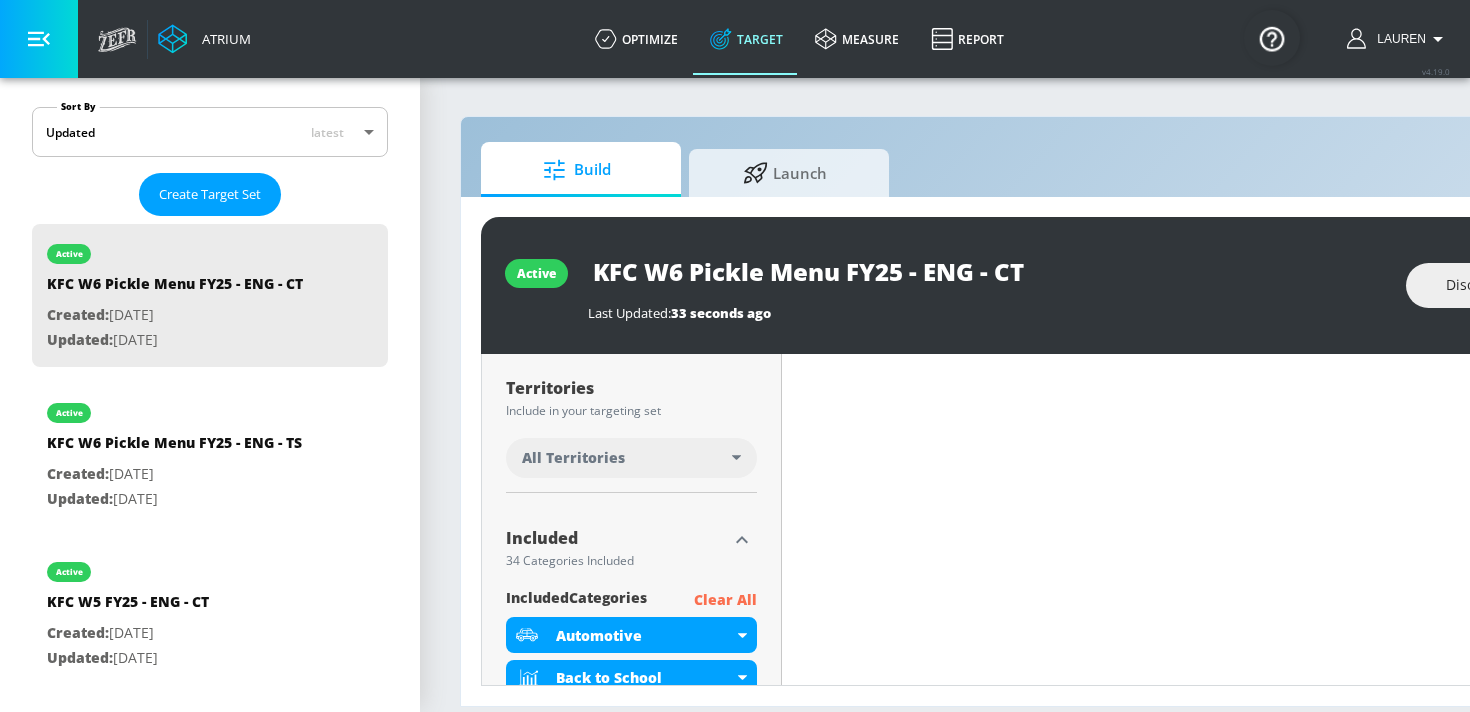 click on "All Territories" at bounding box center [627, 458] 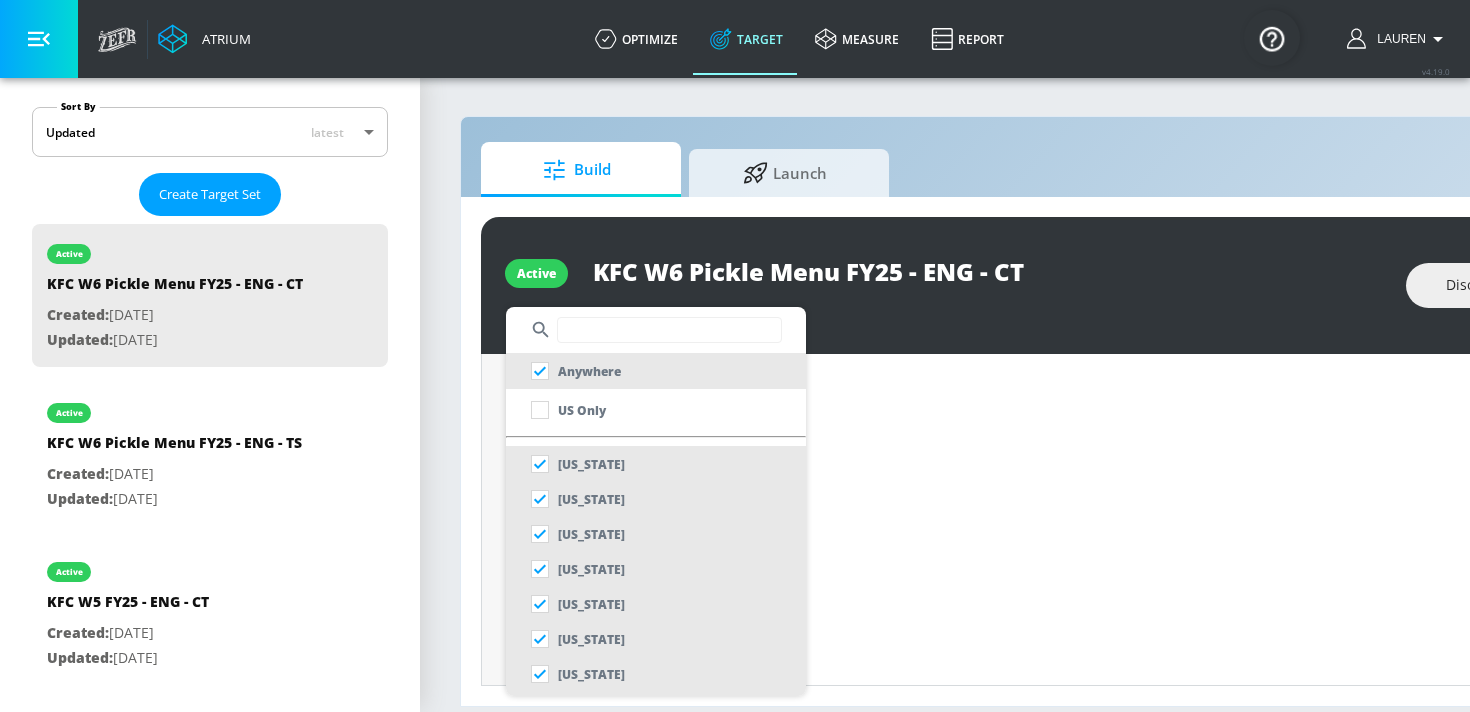click at bounding box center [669, 330] 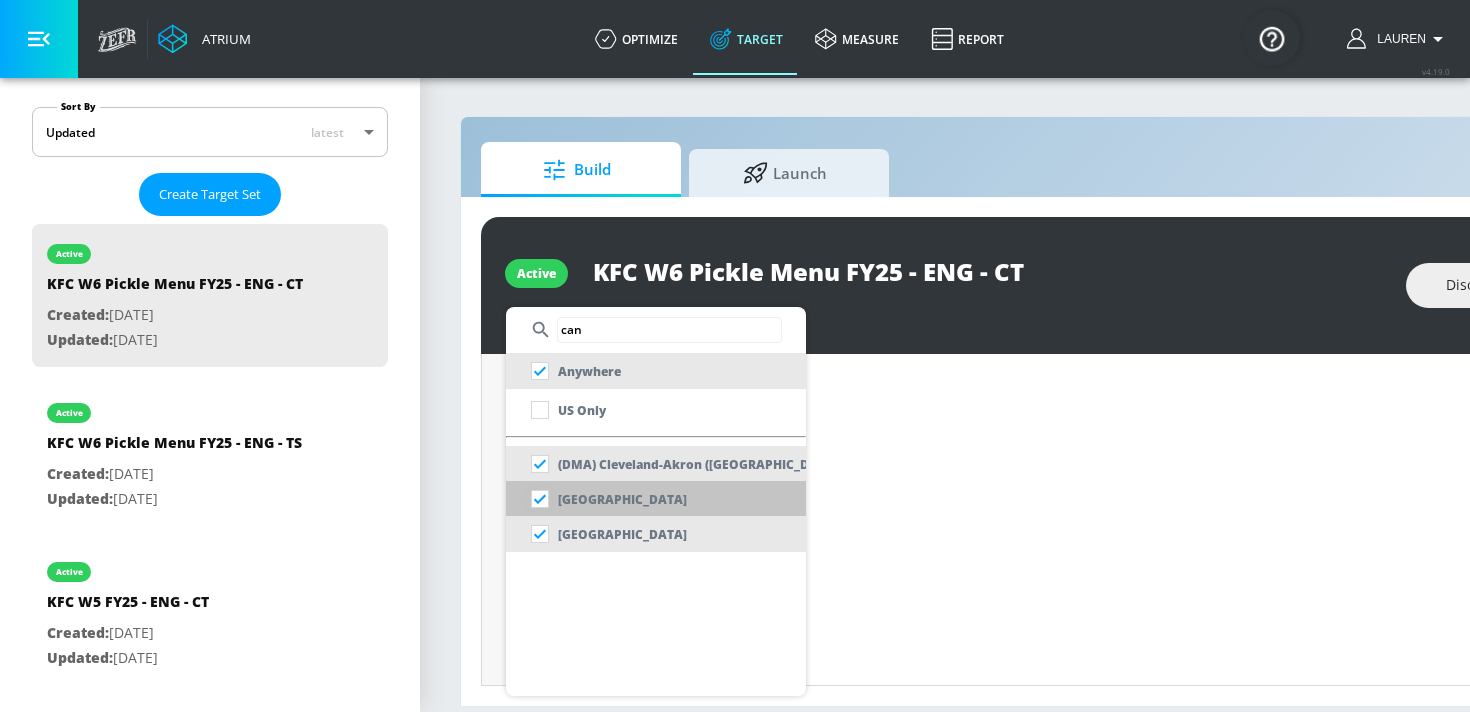 type on "can" 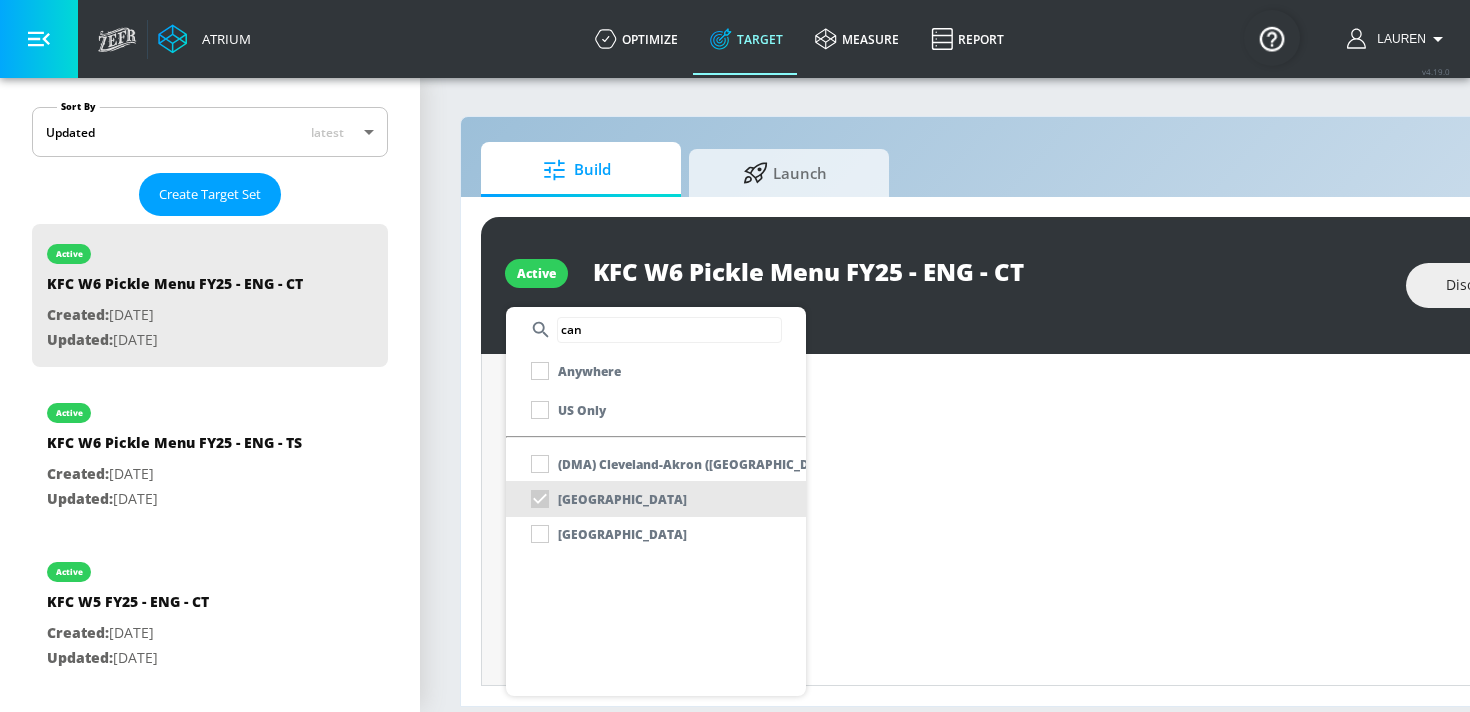 scroll, scrollTop: 520, scrollLeft: 0, axis: vertical 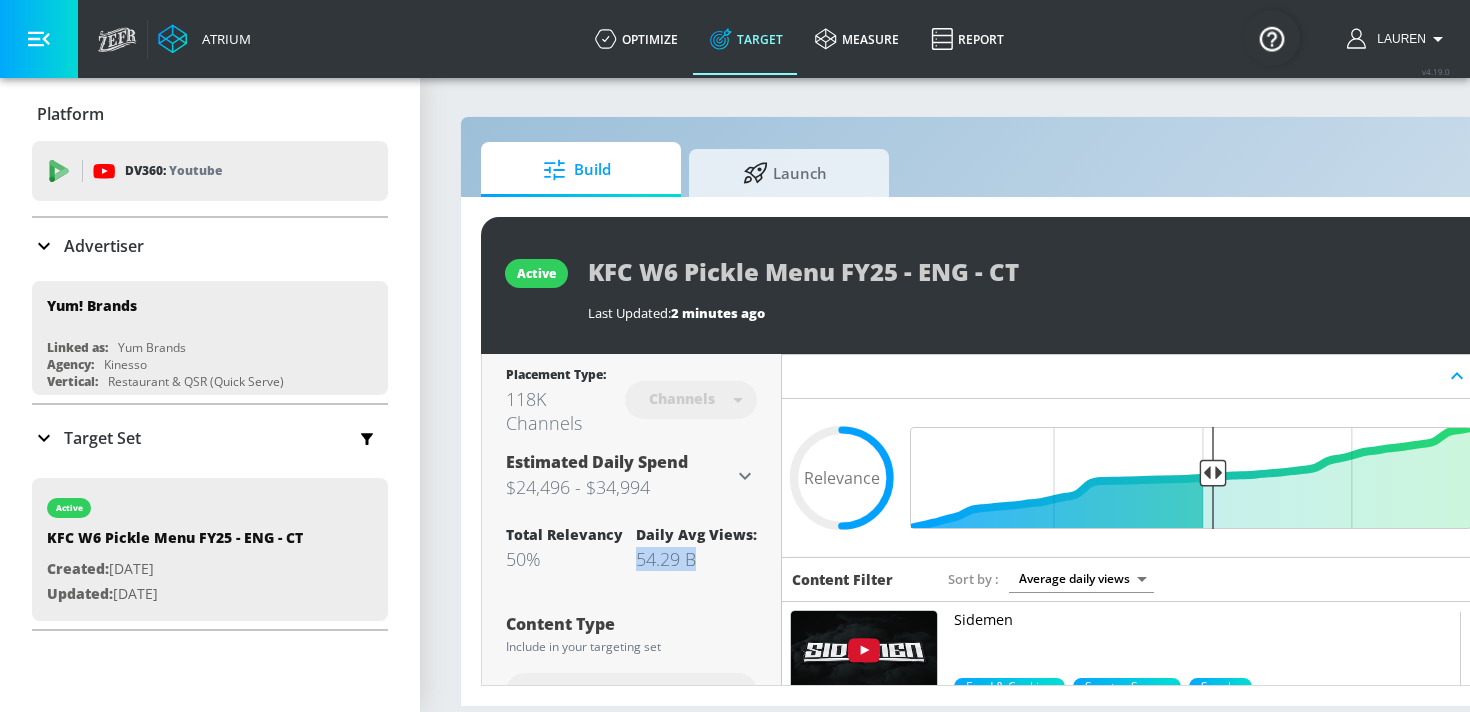 drag, startPoint x: 641, startPoint y: 558, endPoint x: 759, endPoint y: 558, distance: 118 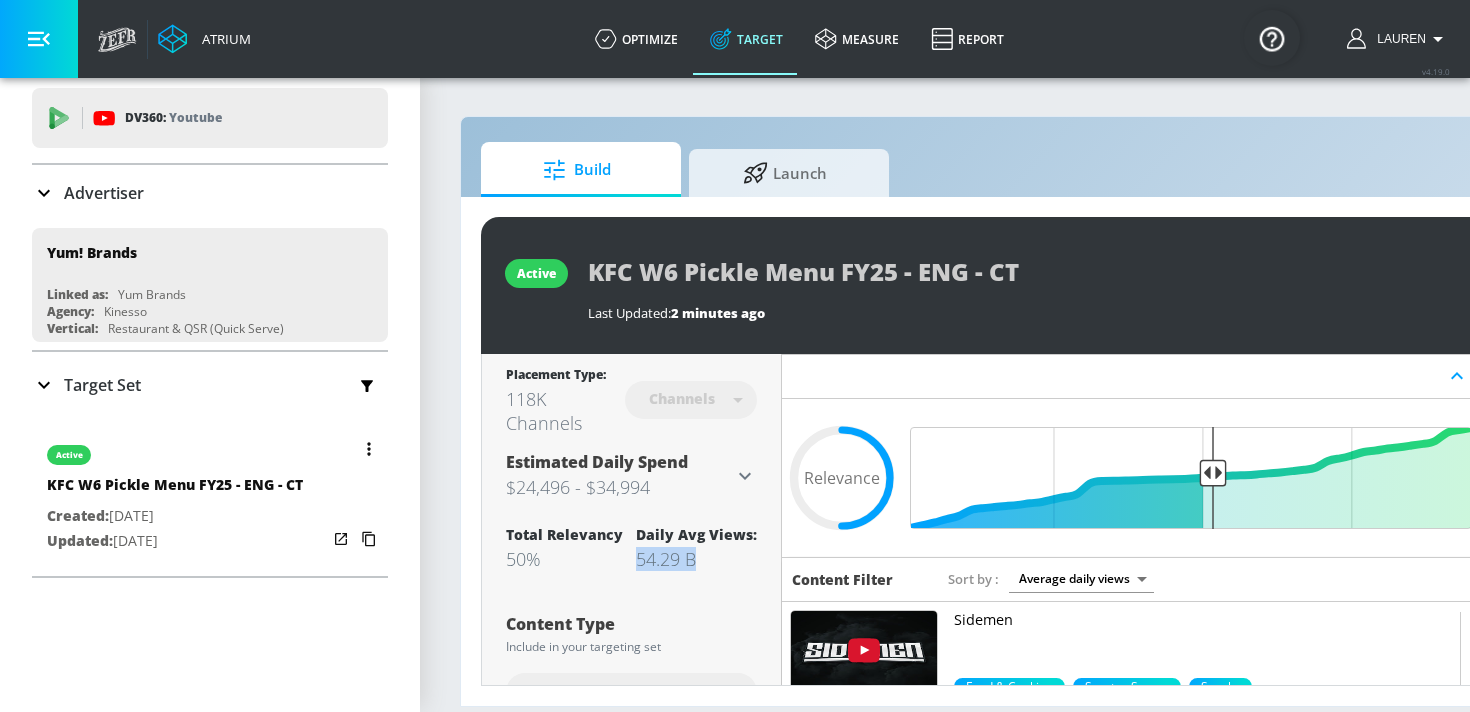 scroll, scrollTop: 56, scrollLeft: 0, axis: vertical 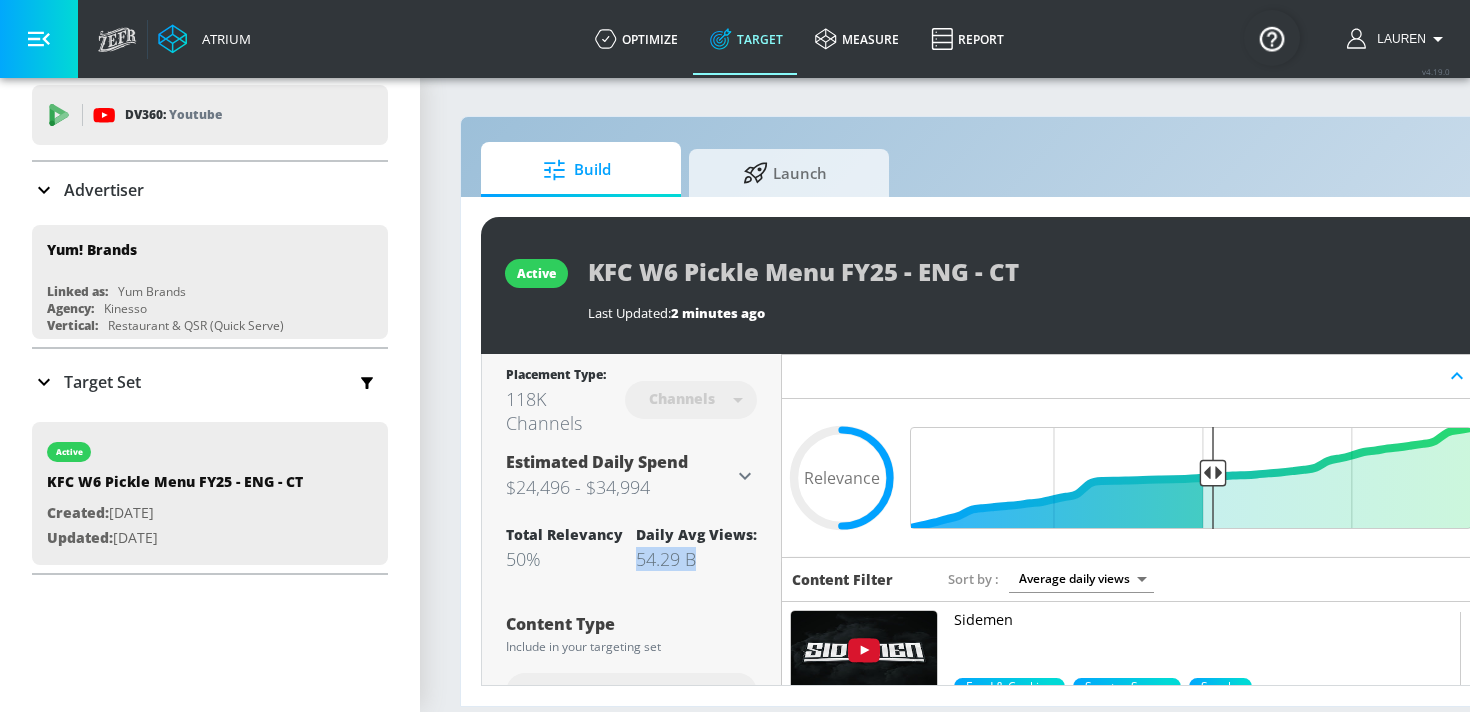 click 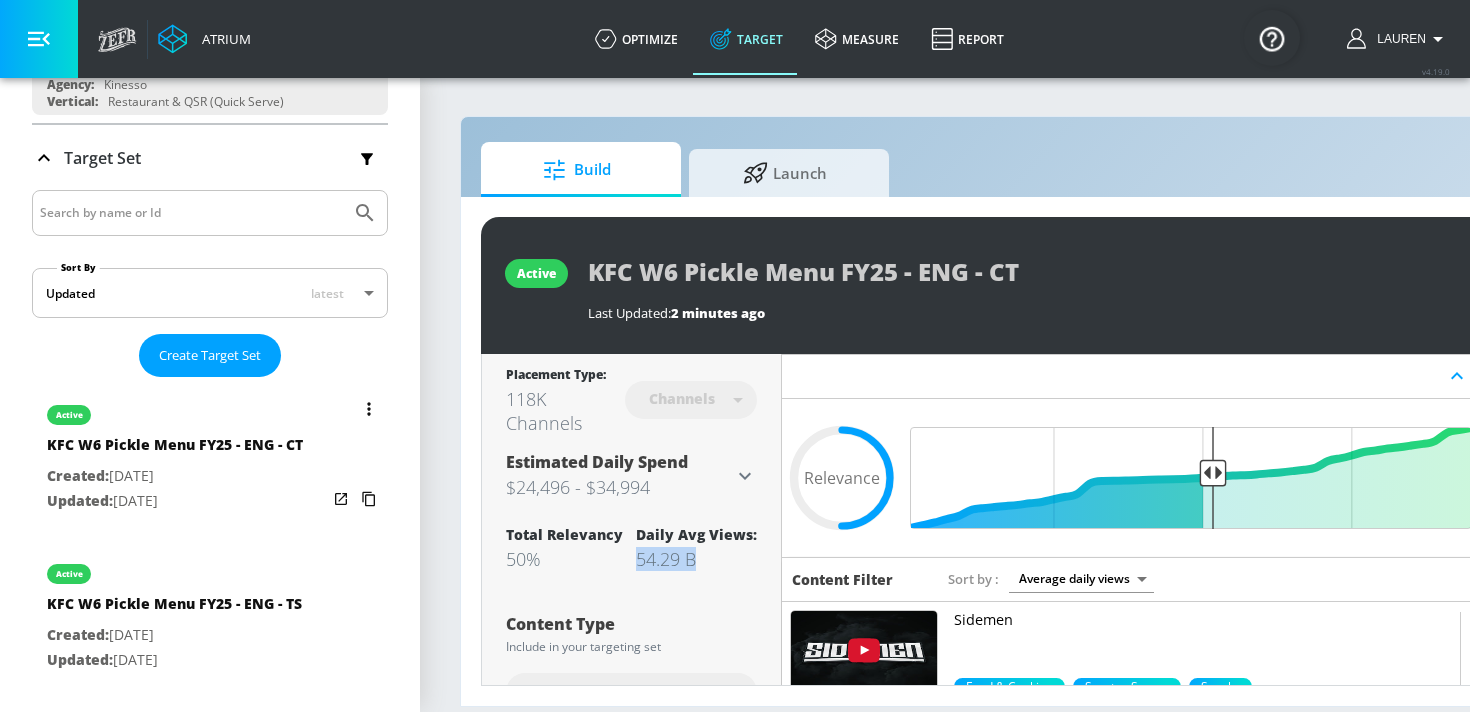 scroll, scrollTop: 290, scrollLeft: 0, axis: vertical 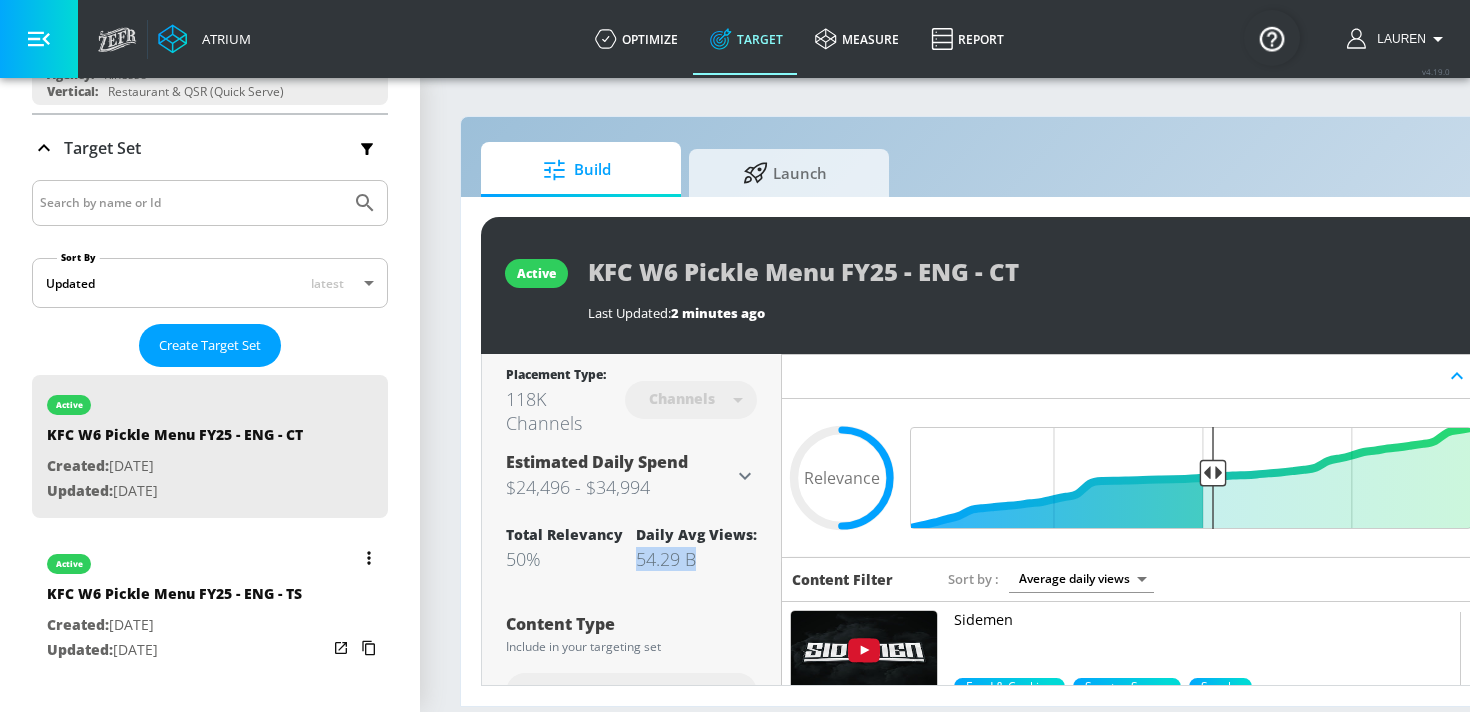 click on "KFC W6 Pickle Menu FY25 - ENG - TS" at bounding box center [174, 598] 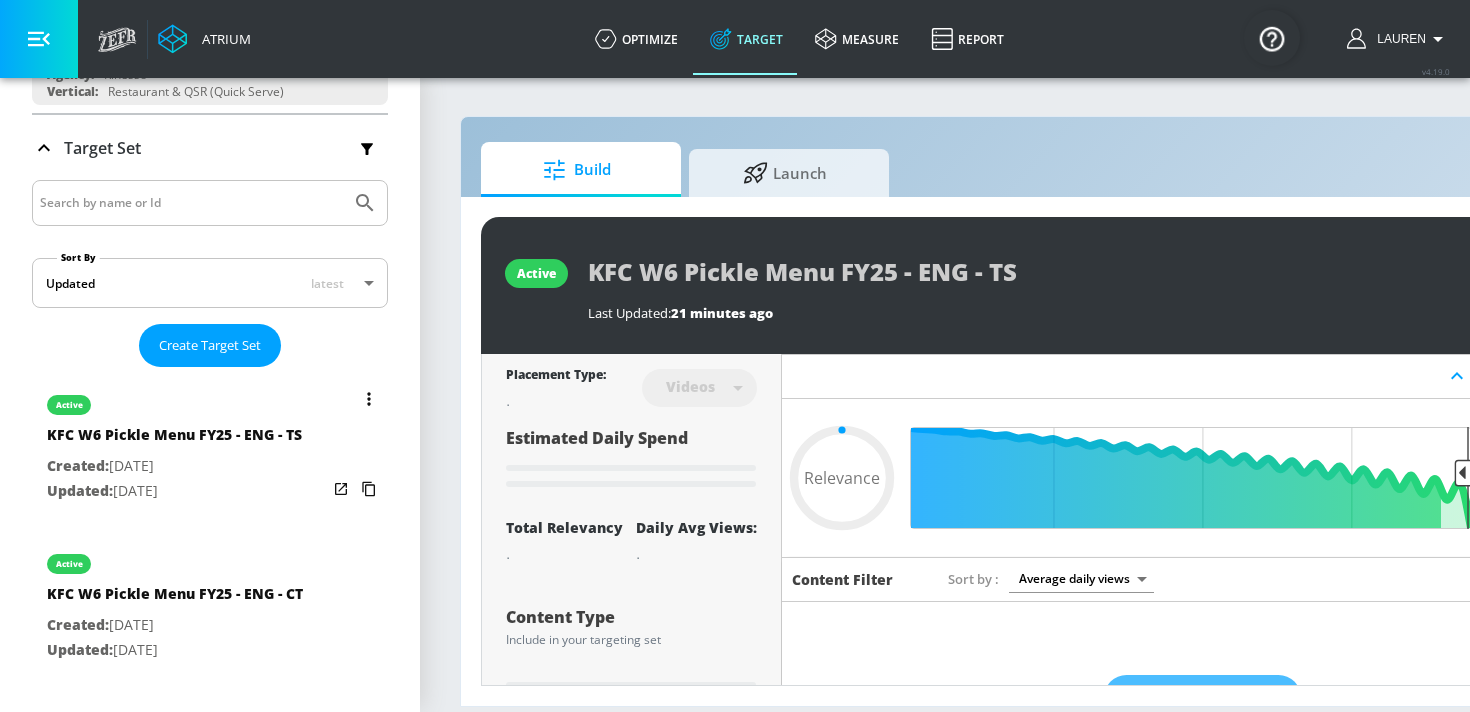type on "0.5" 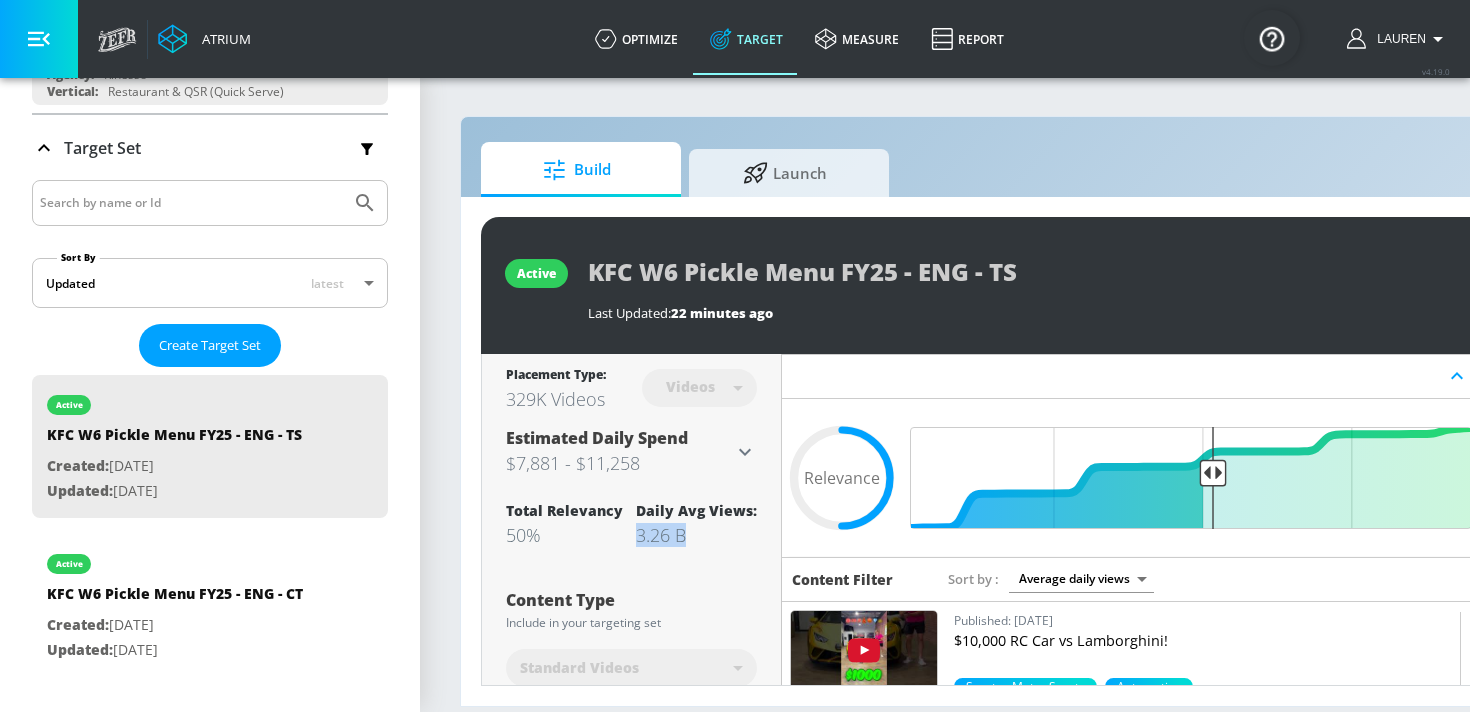 drag, startPoint x: 634, startPoint y: 535, endPoint x: 729, endPoint y: 535, distance: 95 